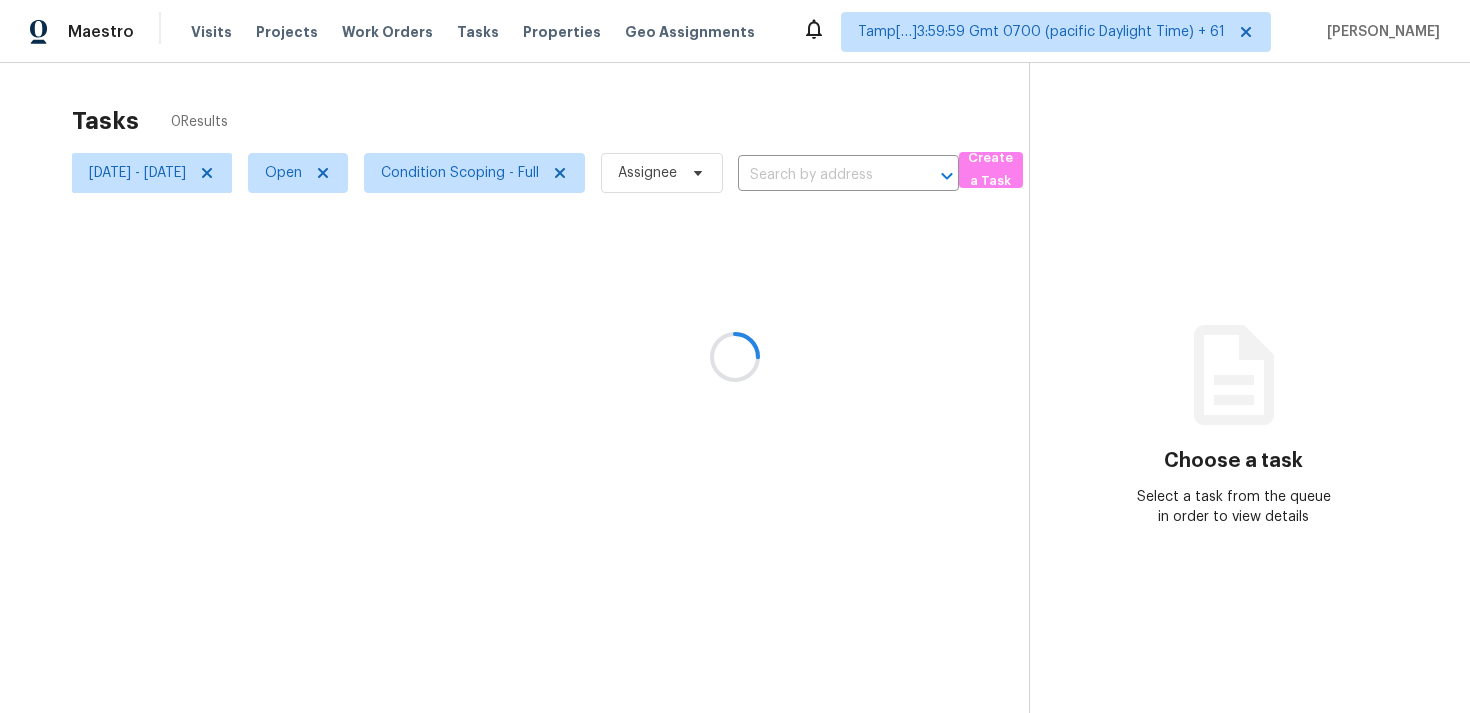 scroll, scrollTop: 0, scrollLeft: 0, axis: both 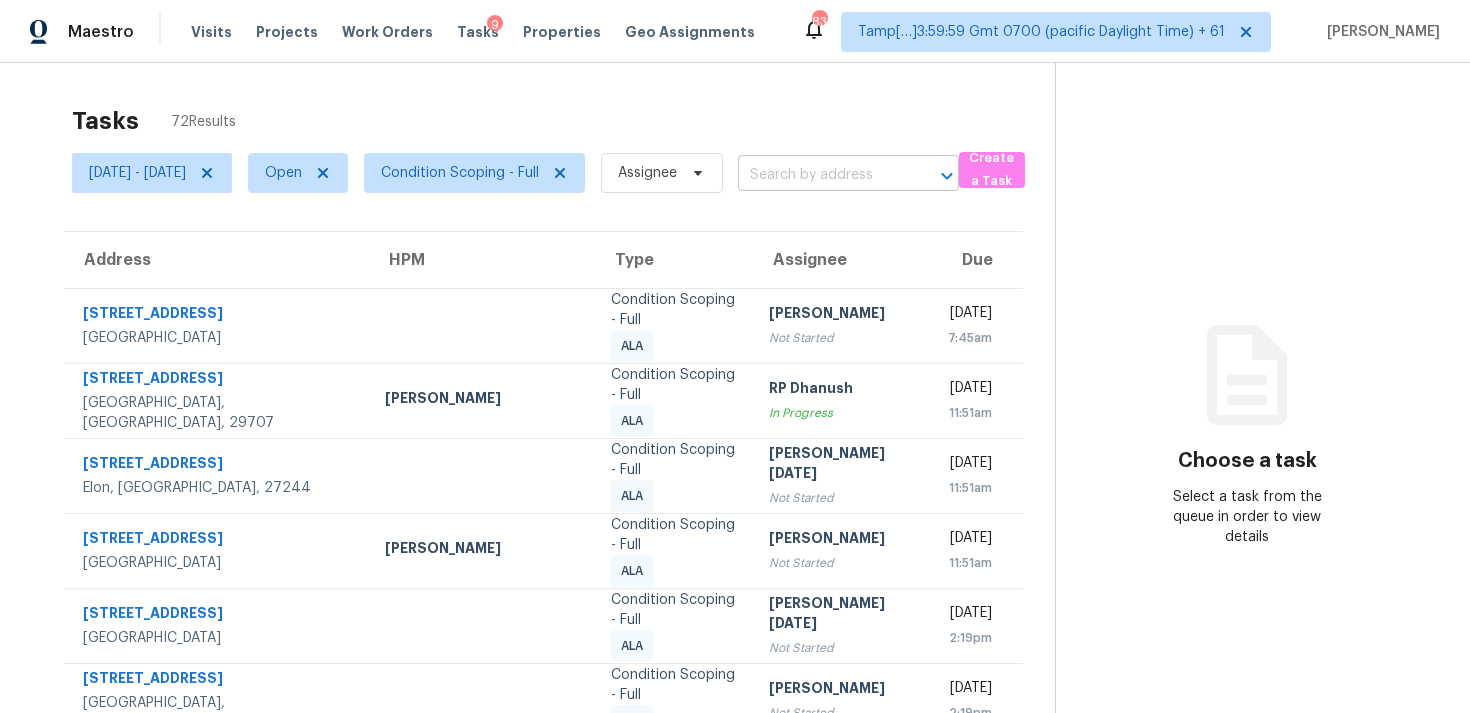 click at bounding box center (820, 175) 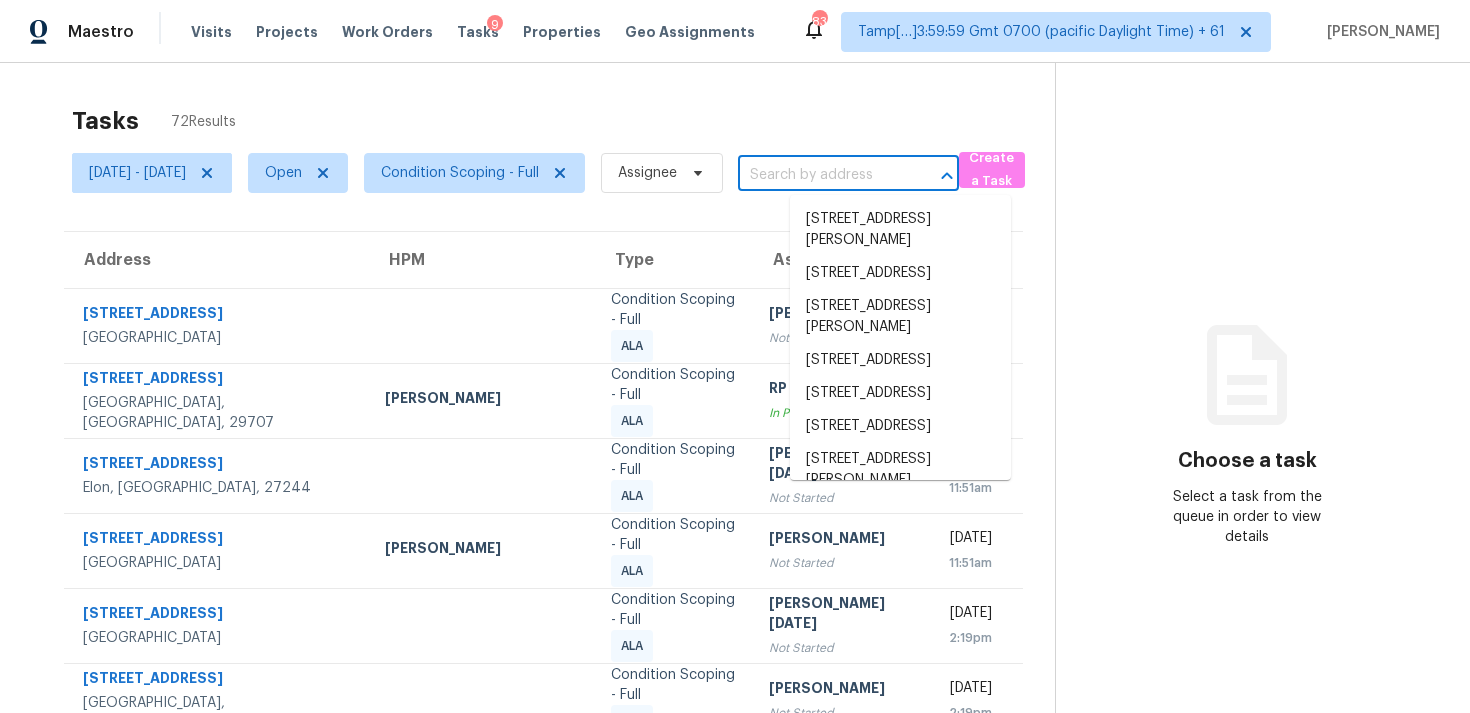 paste on "2270 Emerald Dr, Jonesboro, GA, 30236" 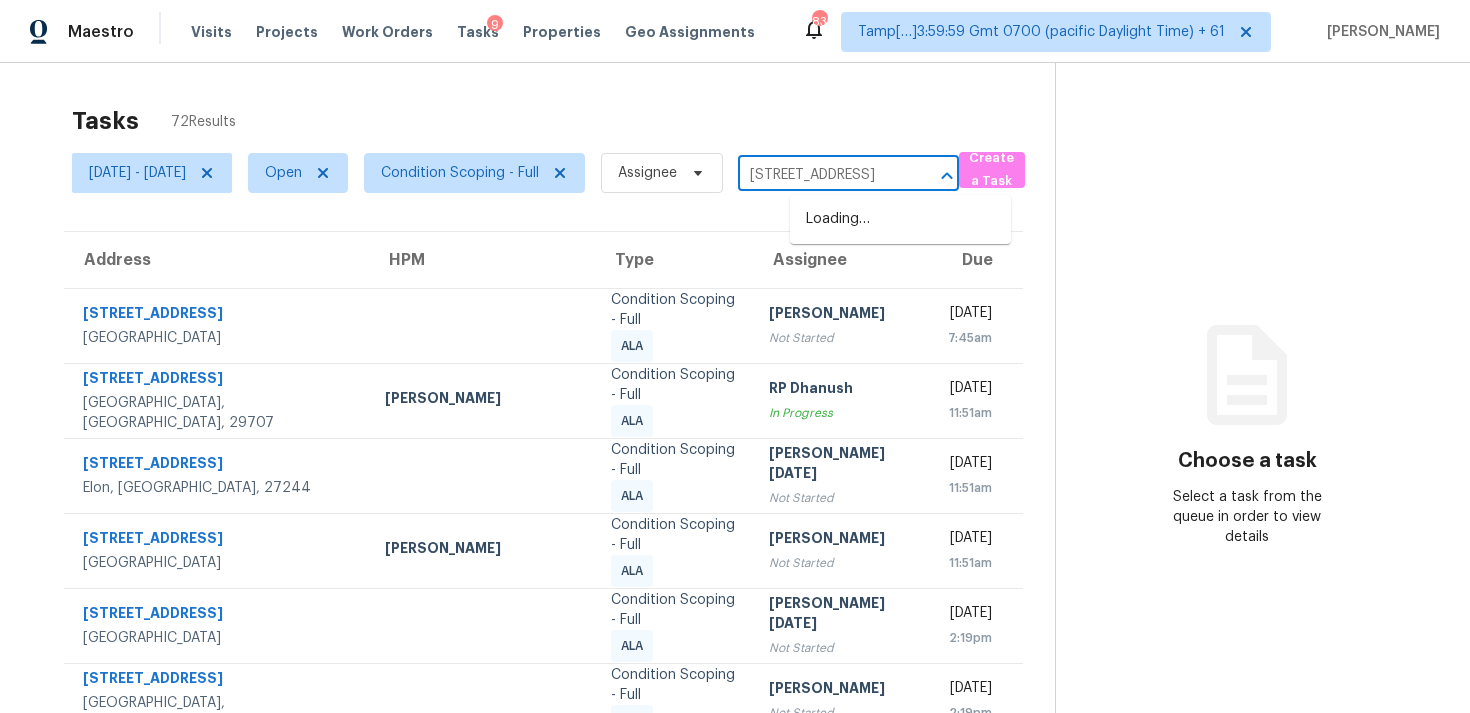 scroll, scrollTop: 0, scrollLeft: 108, axis: horizontal 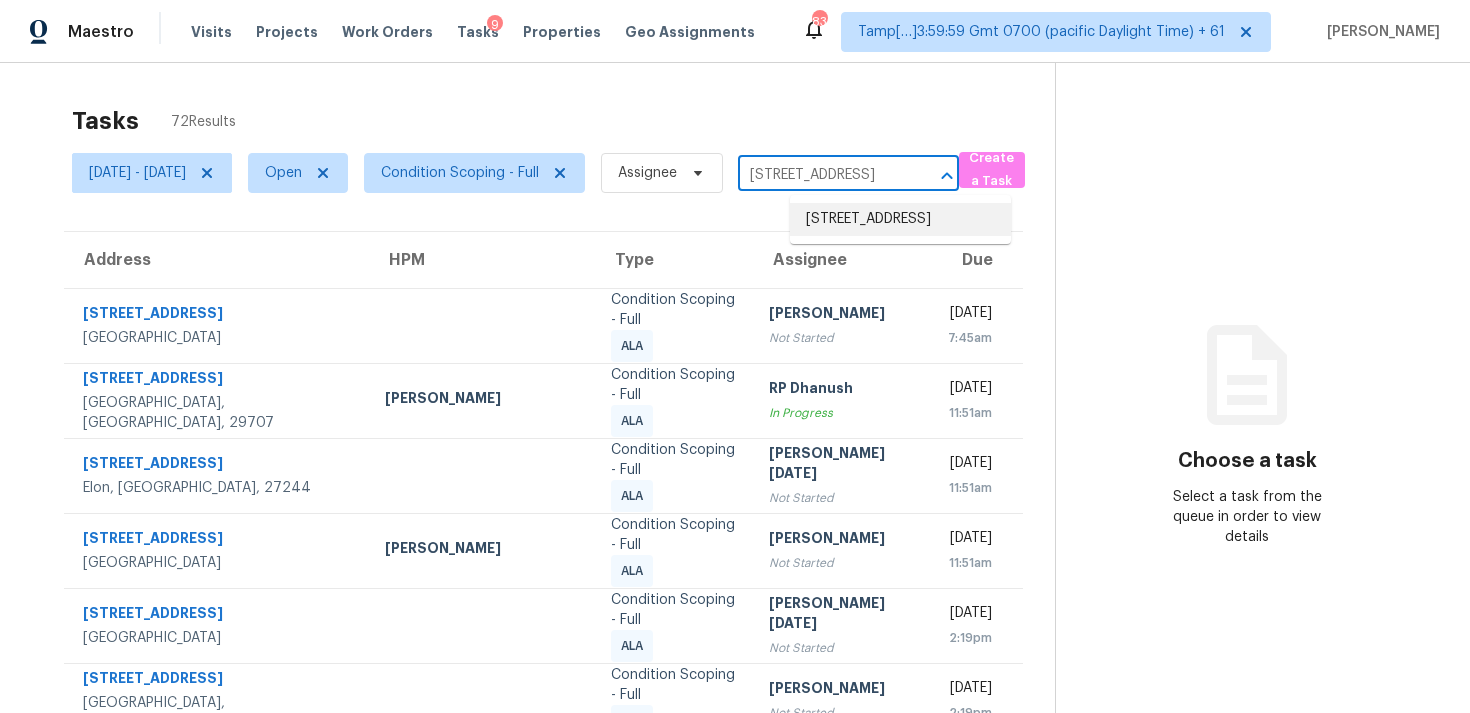 click on "2270 Emerald Dr, Jonesboro, GA 30236" at bounding box center [900, 219] 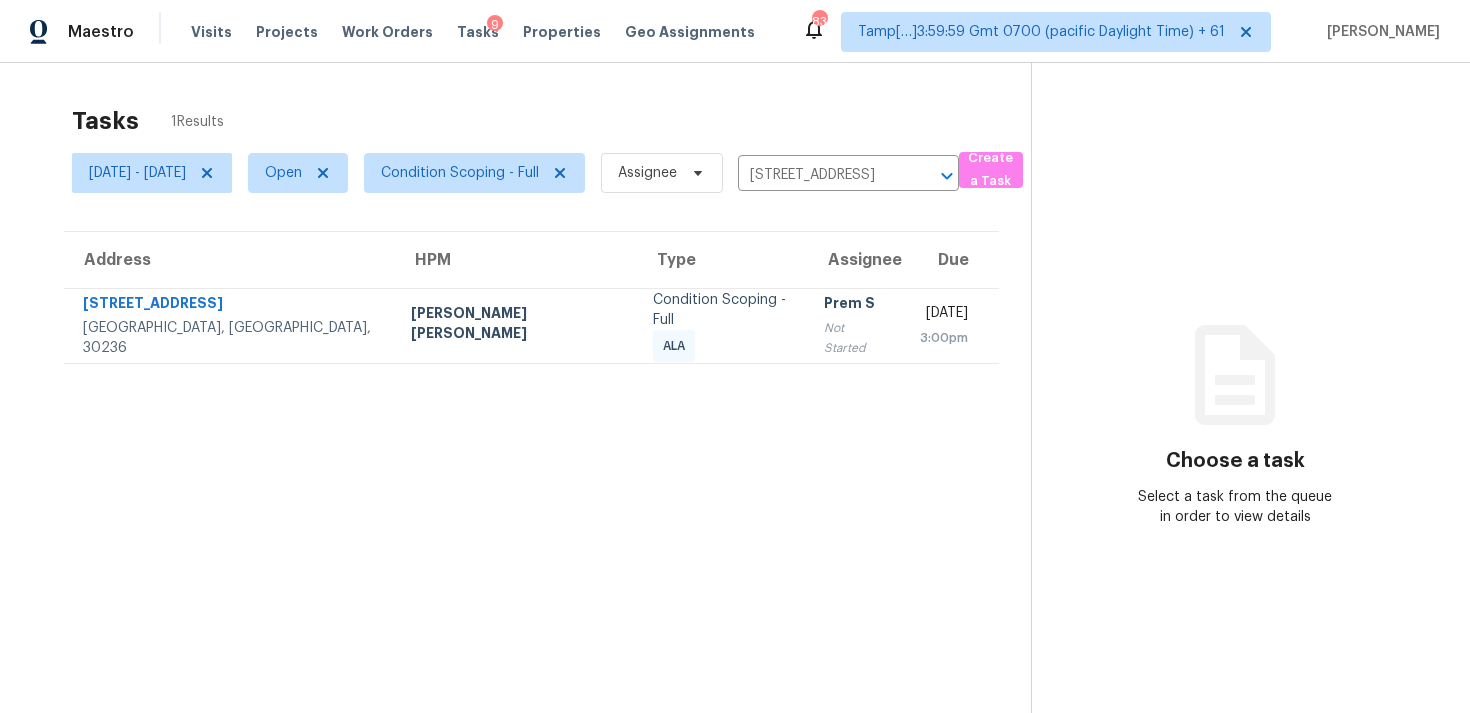 click on "Thu, Jul 10th 2025 3:00pm" at bounding box center (951, 325) 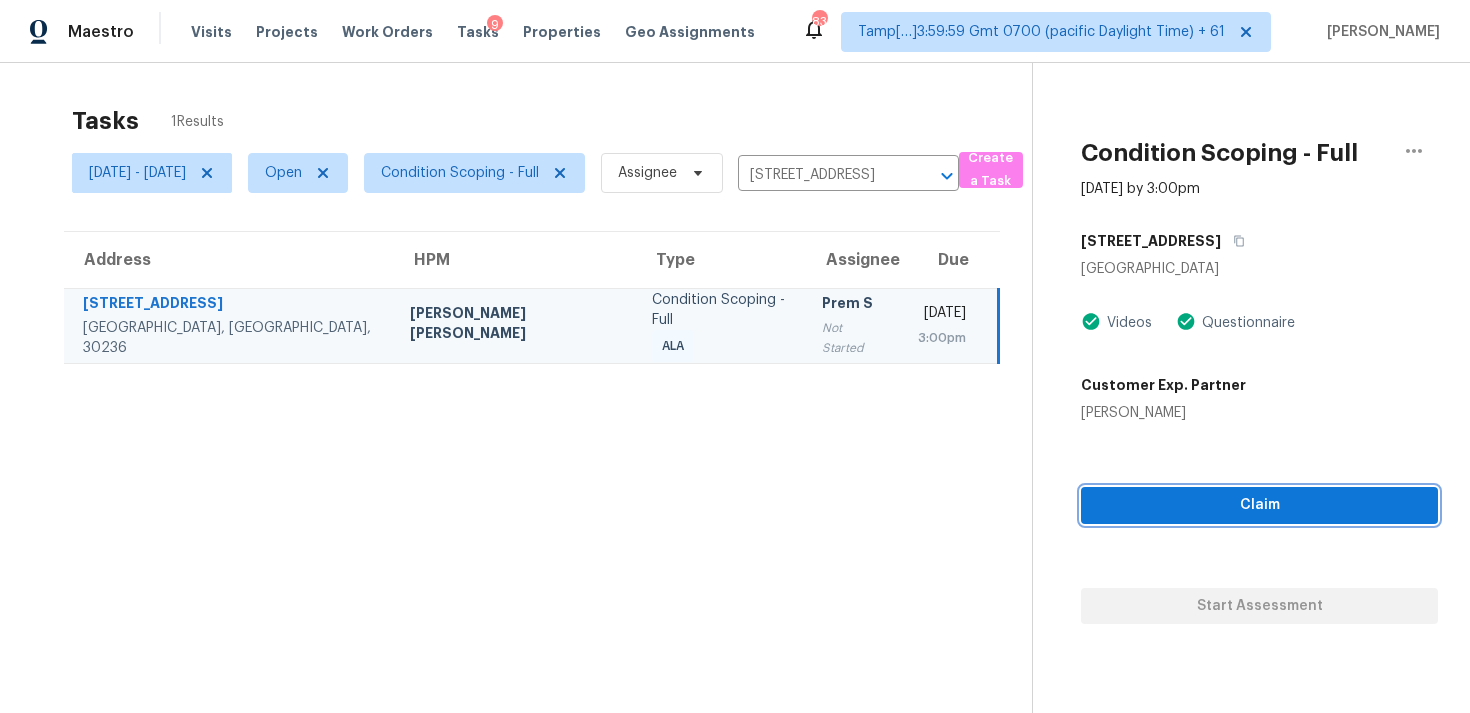 click on "Claim" at bounding box center (1259, 505) 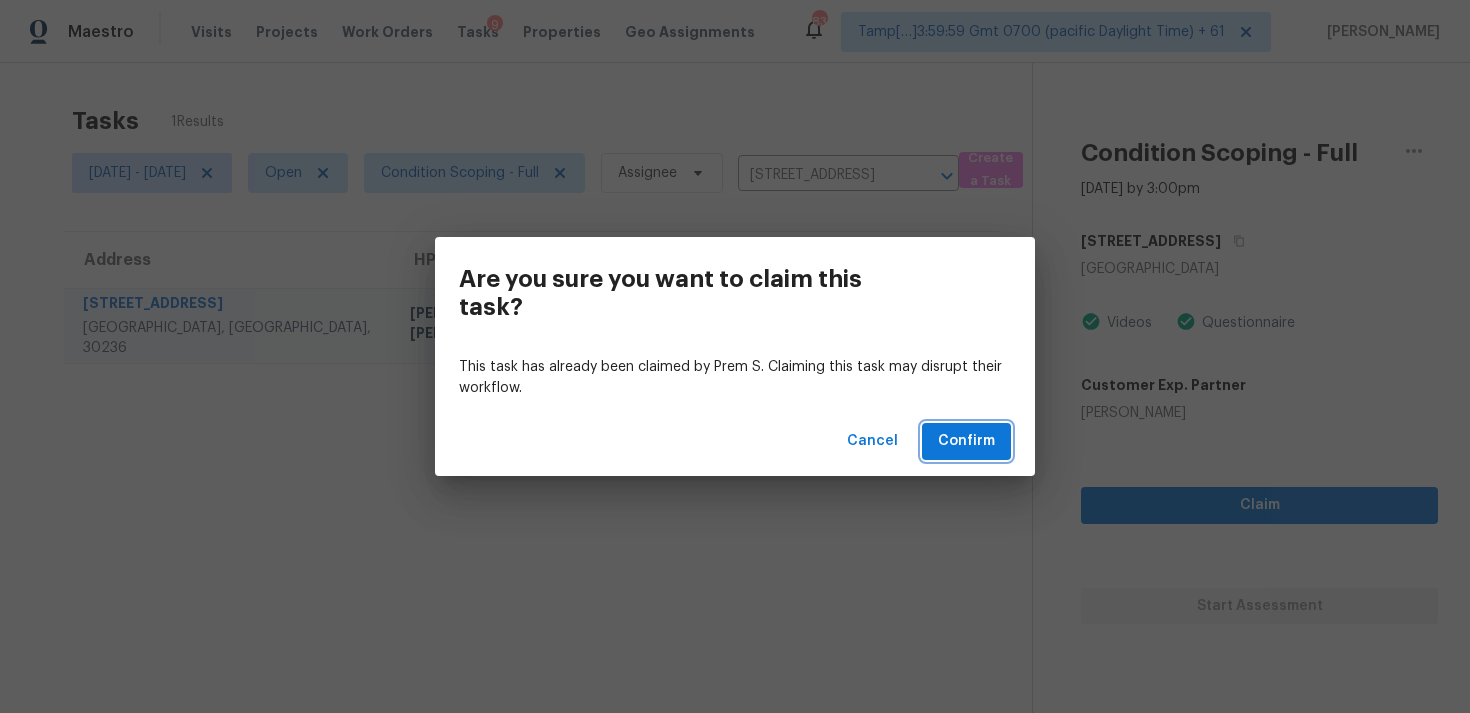 click on "Confirm" at bounding box center [966, 441] 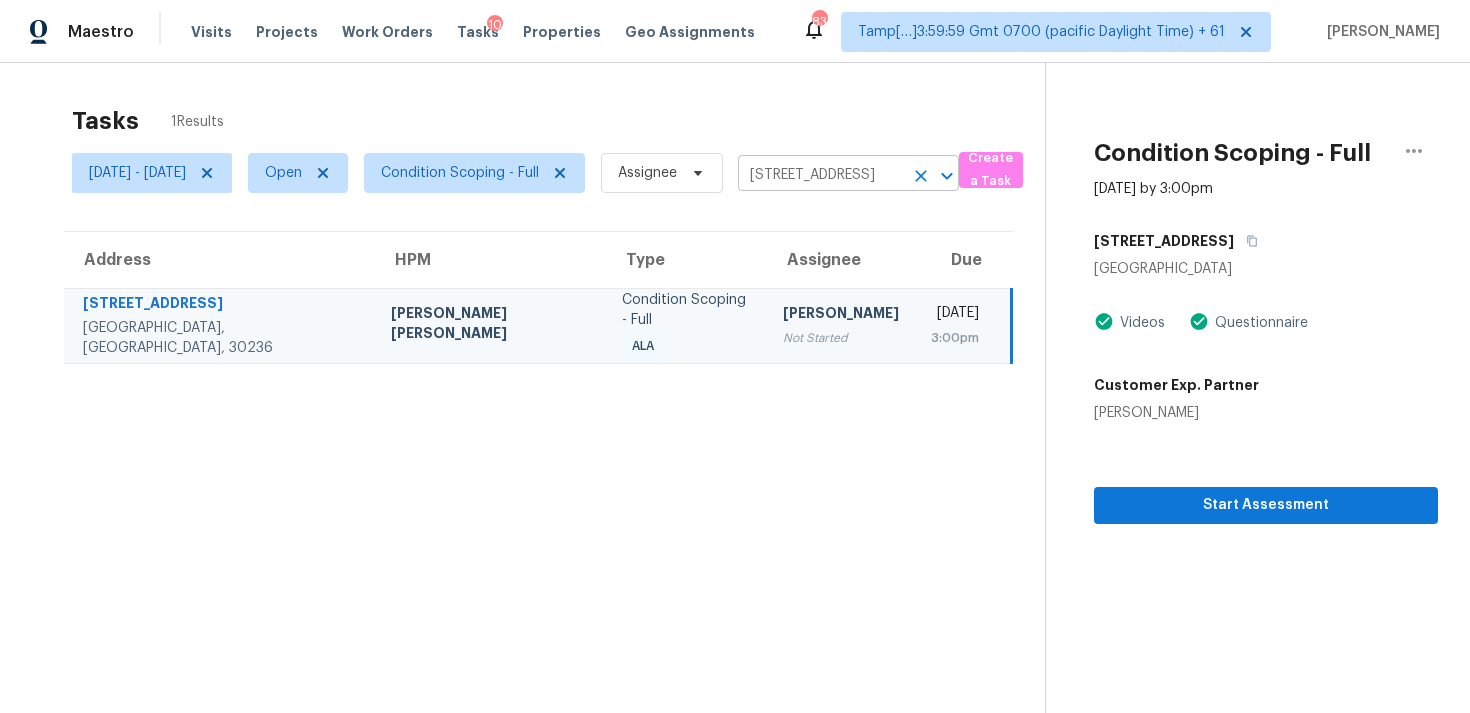 click 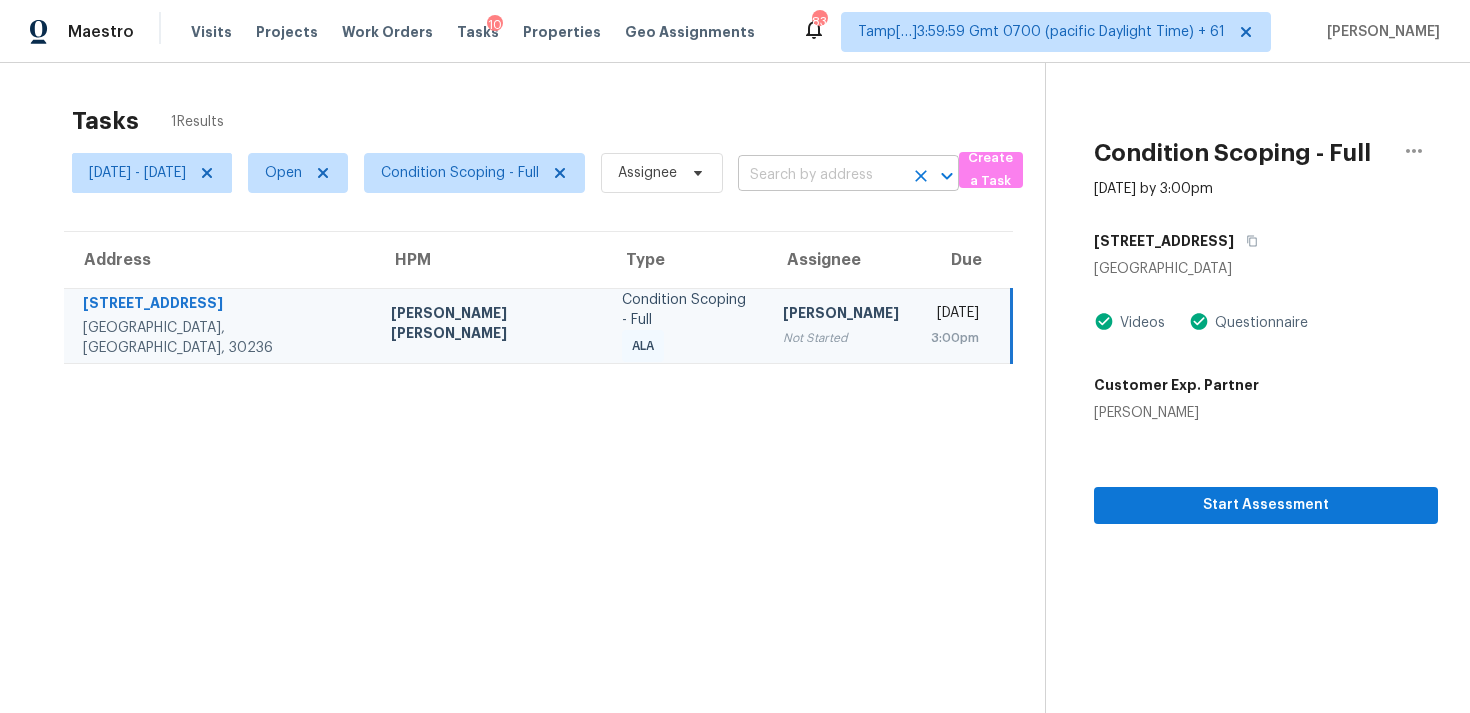 scroll, scrollTop: 0, scrollLeft: 0, axis: both 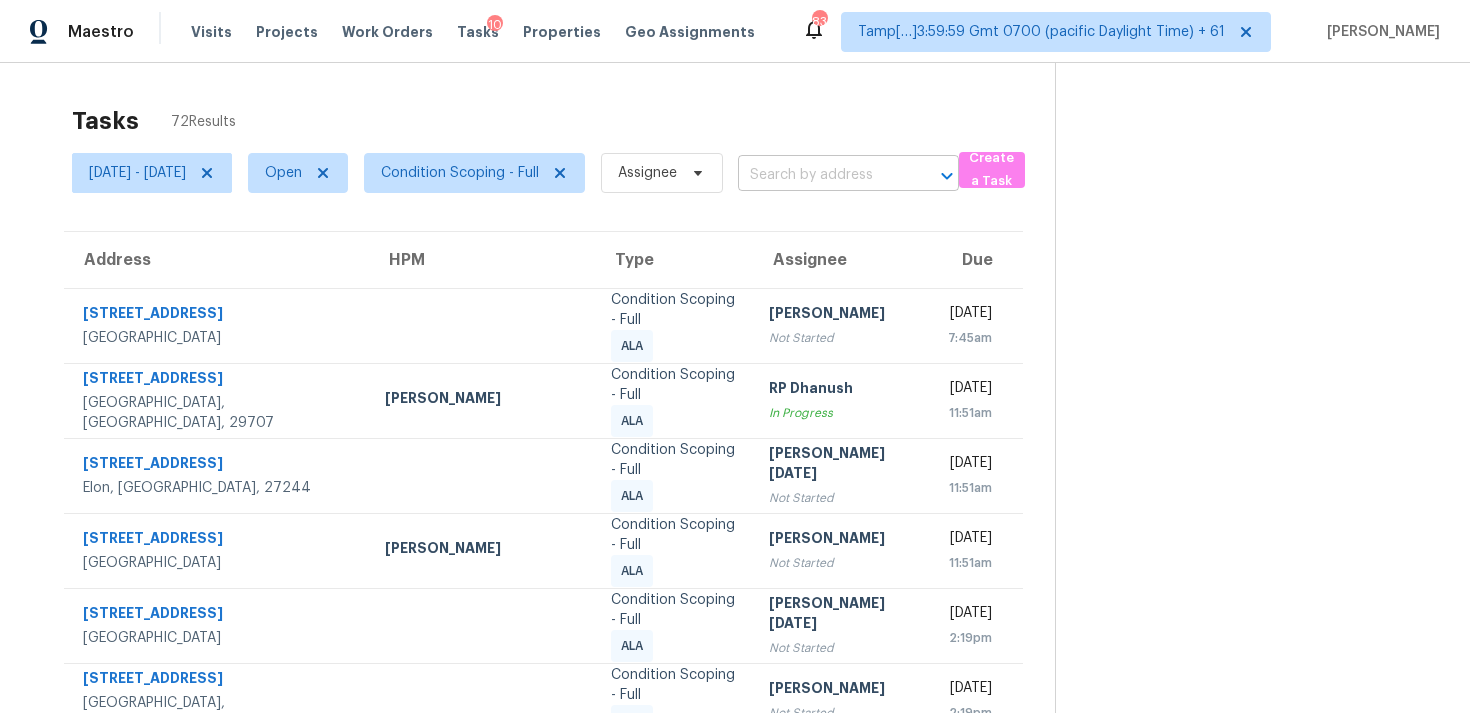 click at bounding box center (820, 175) 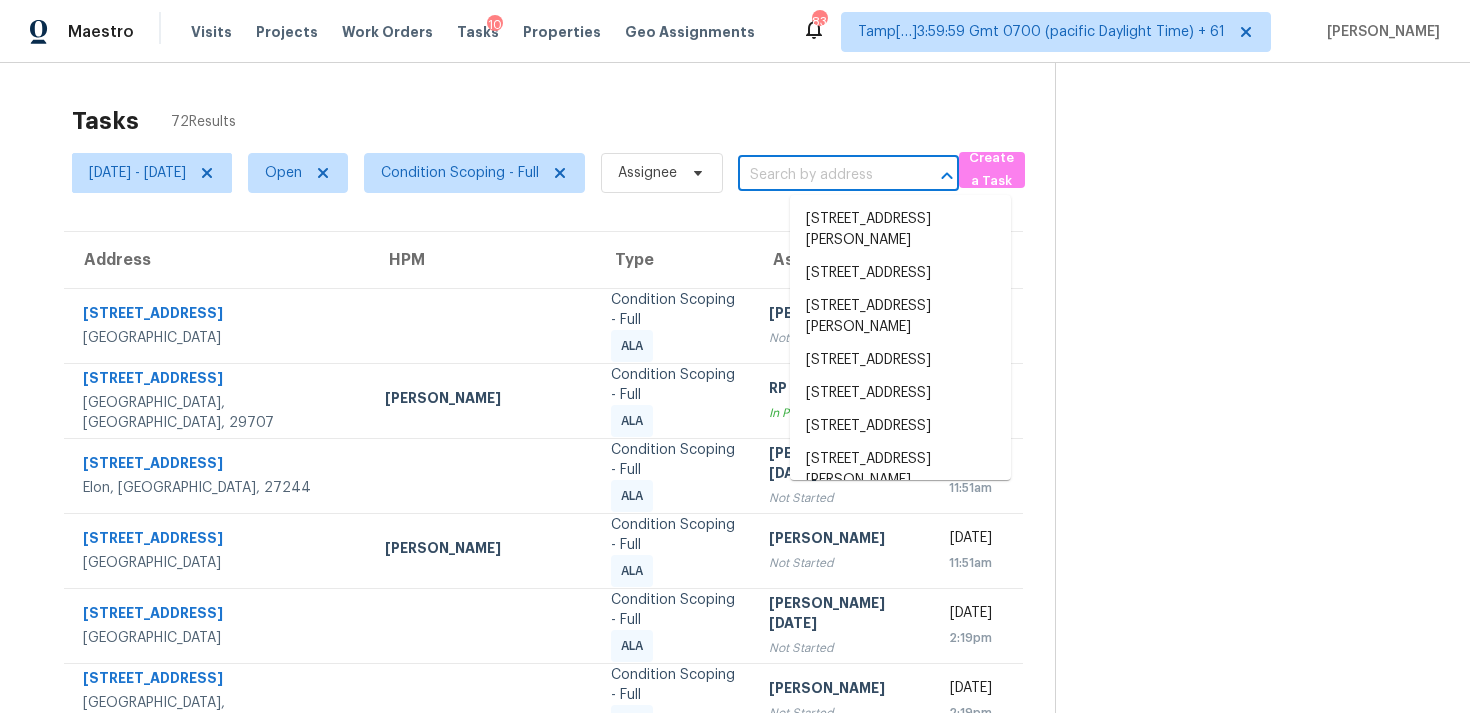 paste on "30 Stoneview Ter, Covington, GA, 30016" 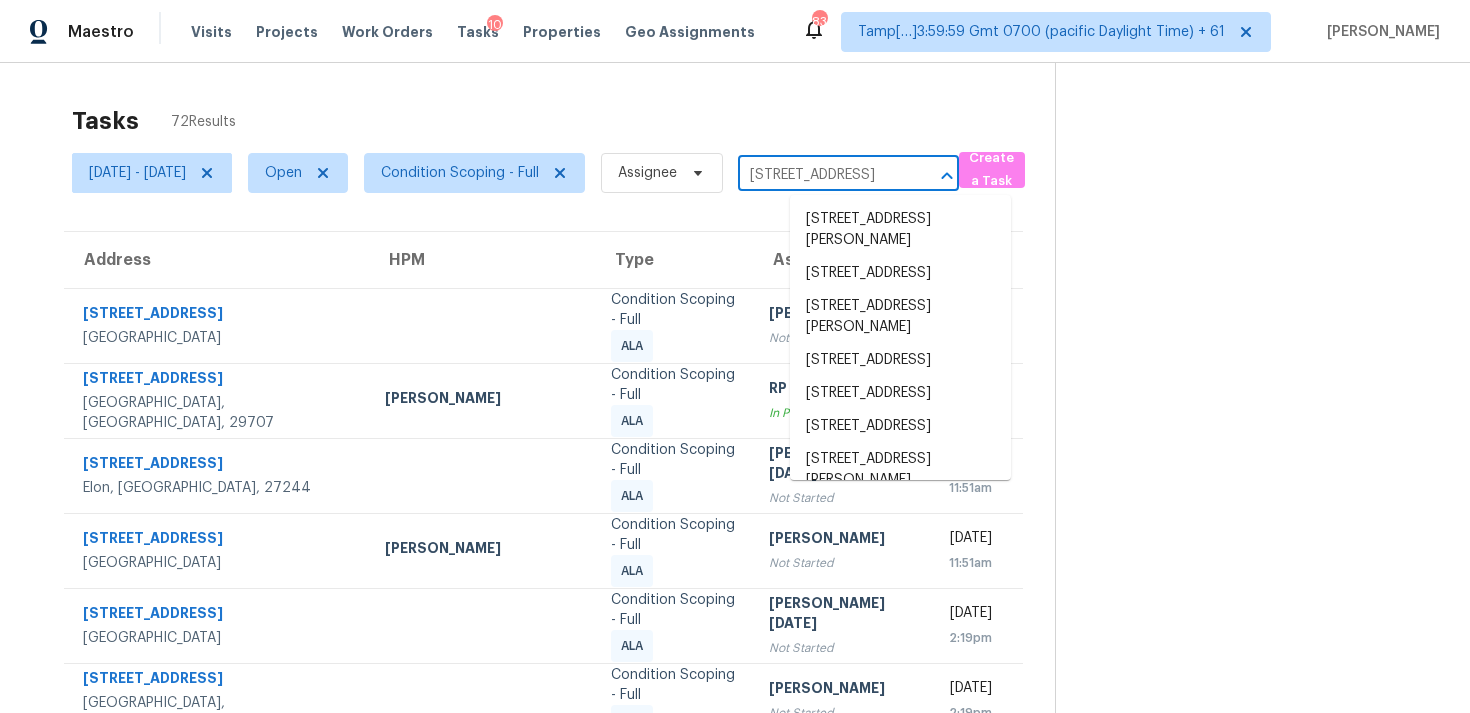 scroll, scrollTop: 0, scrollLeft: 113, axis: horizontal 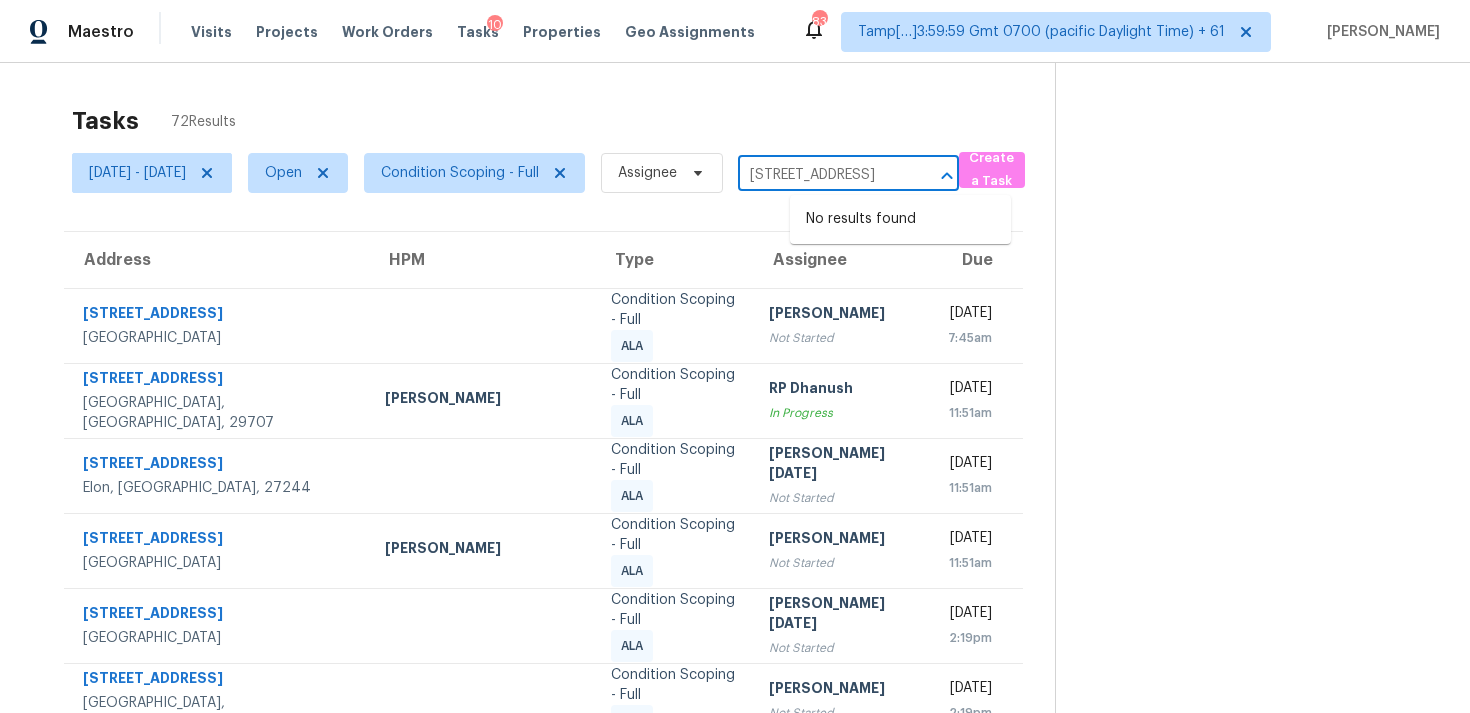 type on "30 Stoneview Ter, Covington, GA, 30016" 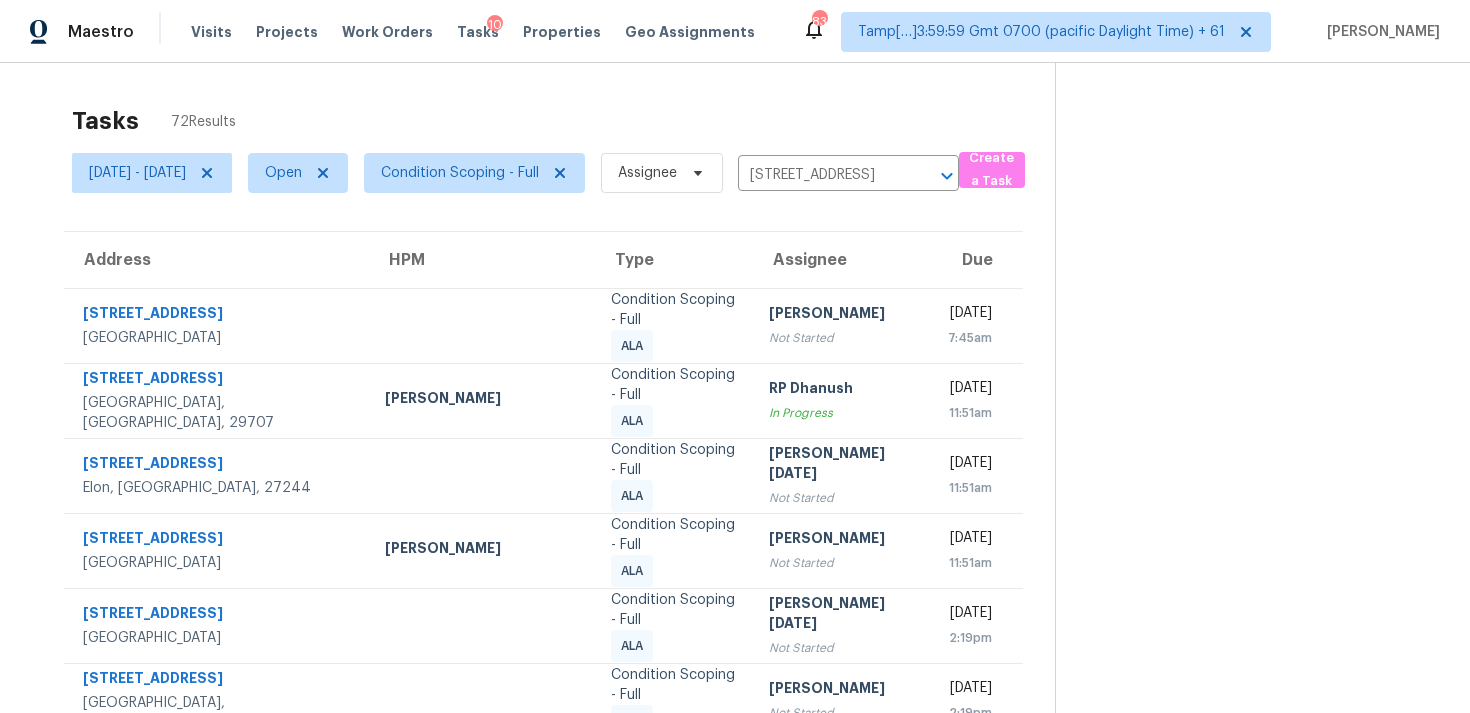 type 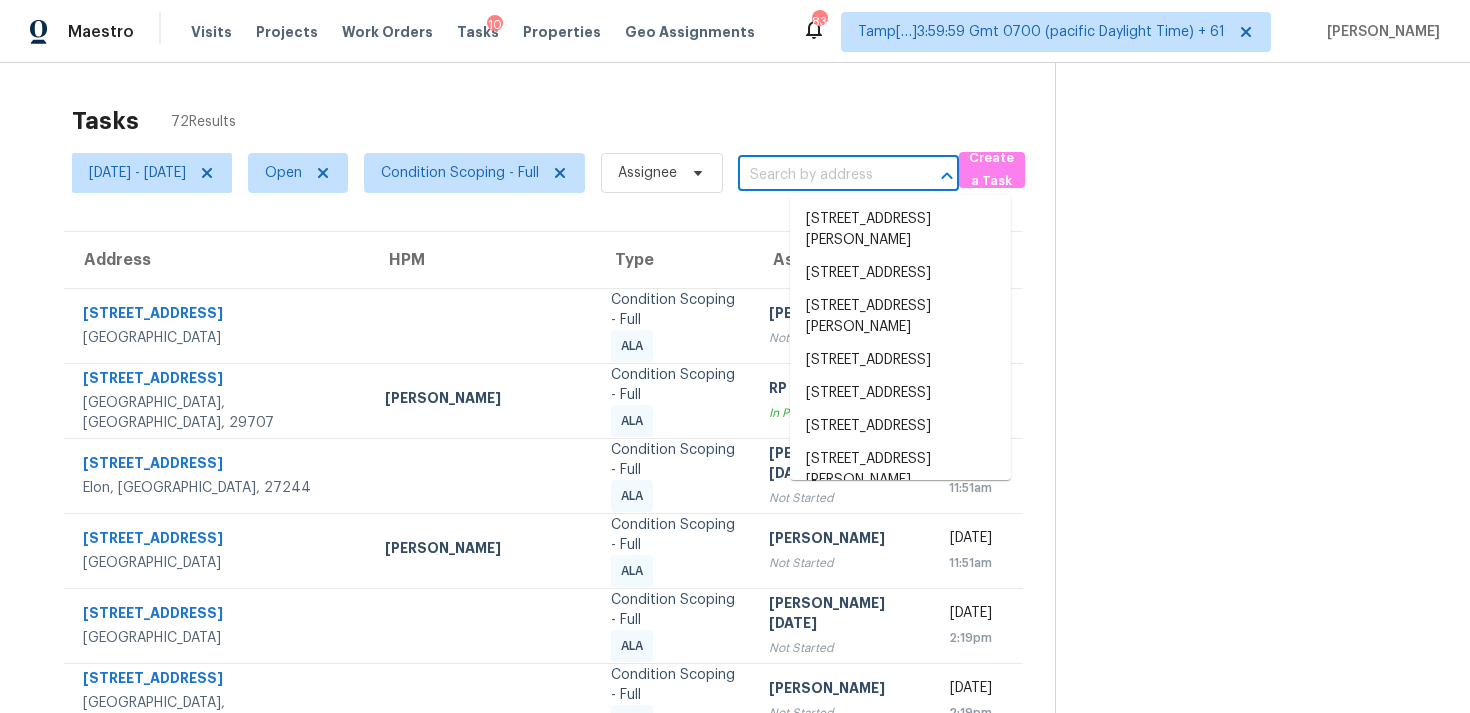 scroll, scrollTop: 0, scrollLeft: 0, axis: both 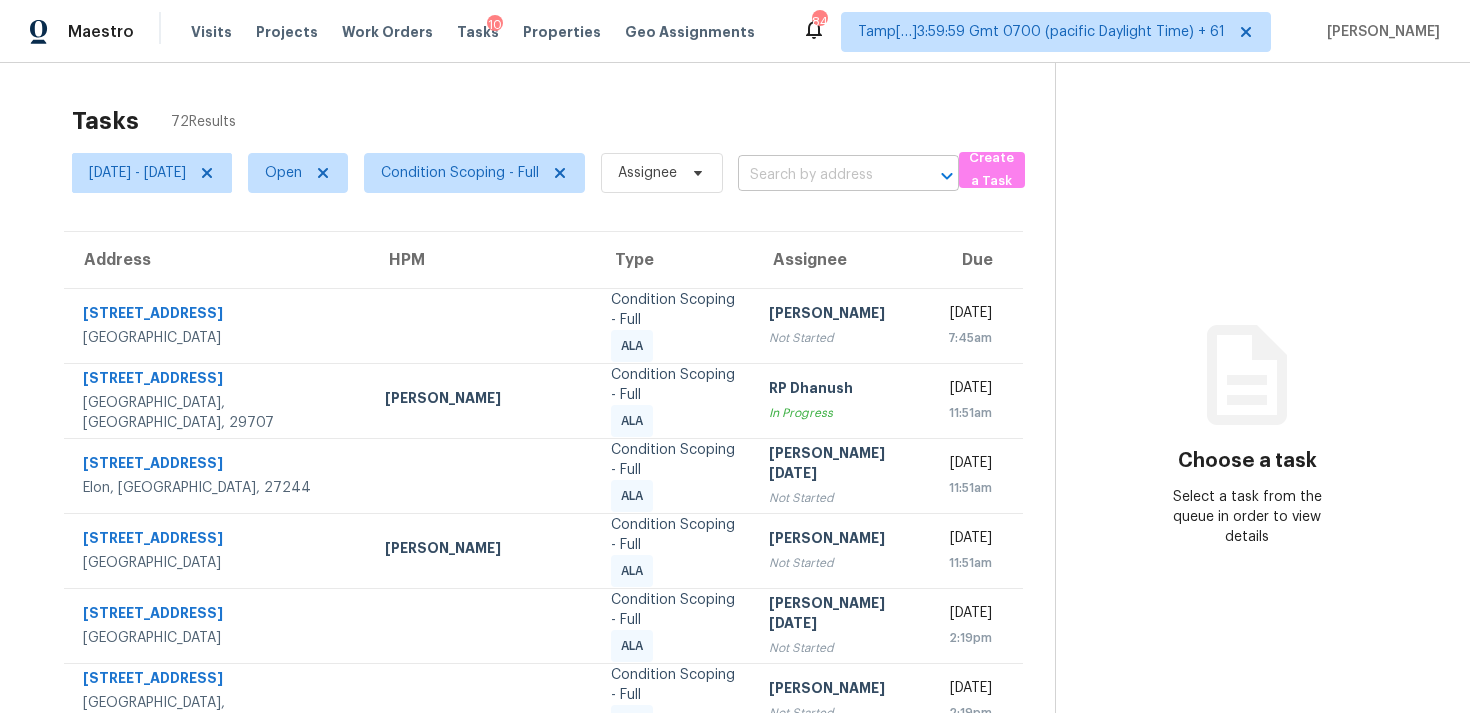 click at bounding box center (820, 175) 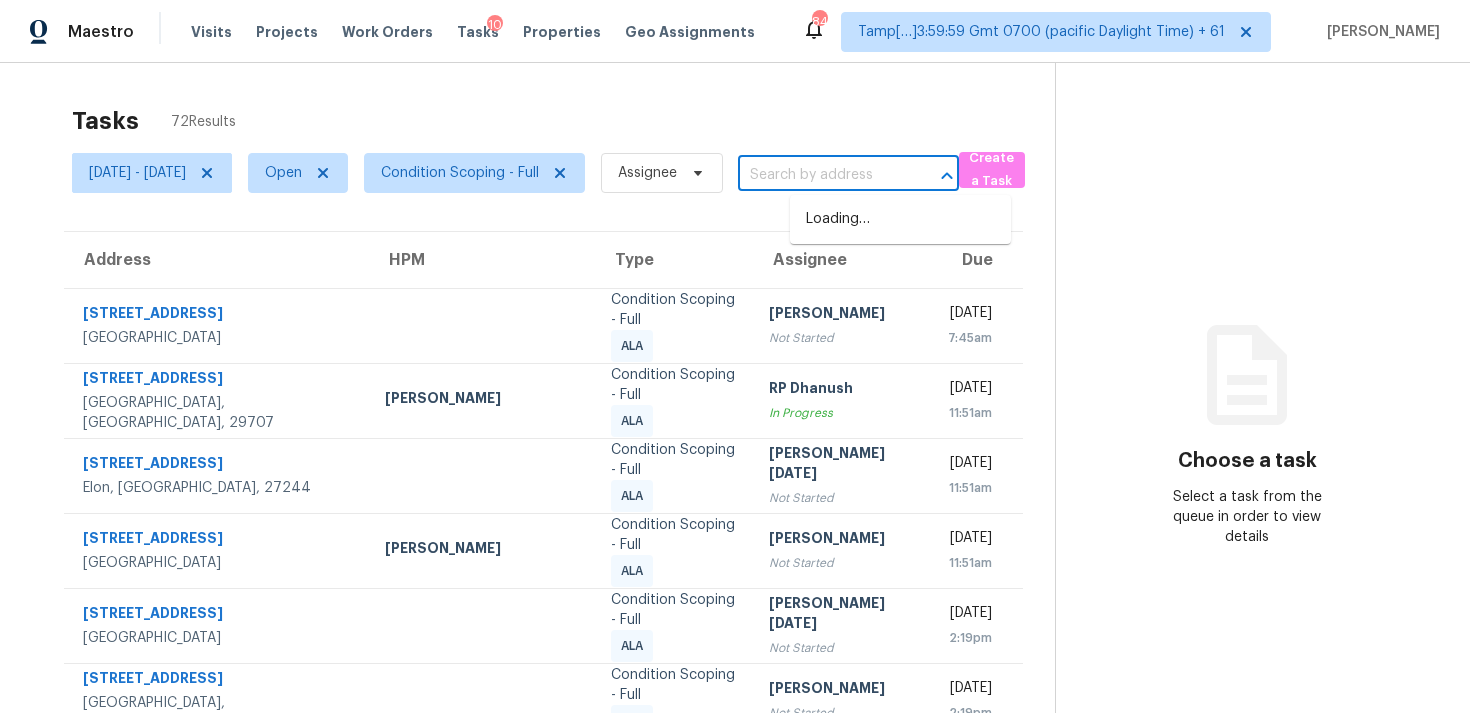 paste on "30 Stoneview Ter, Covington, GA, 30016" 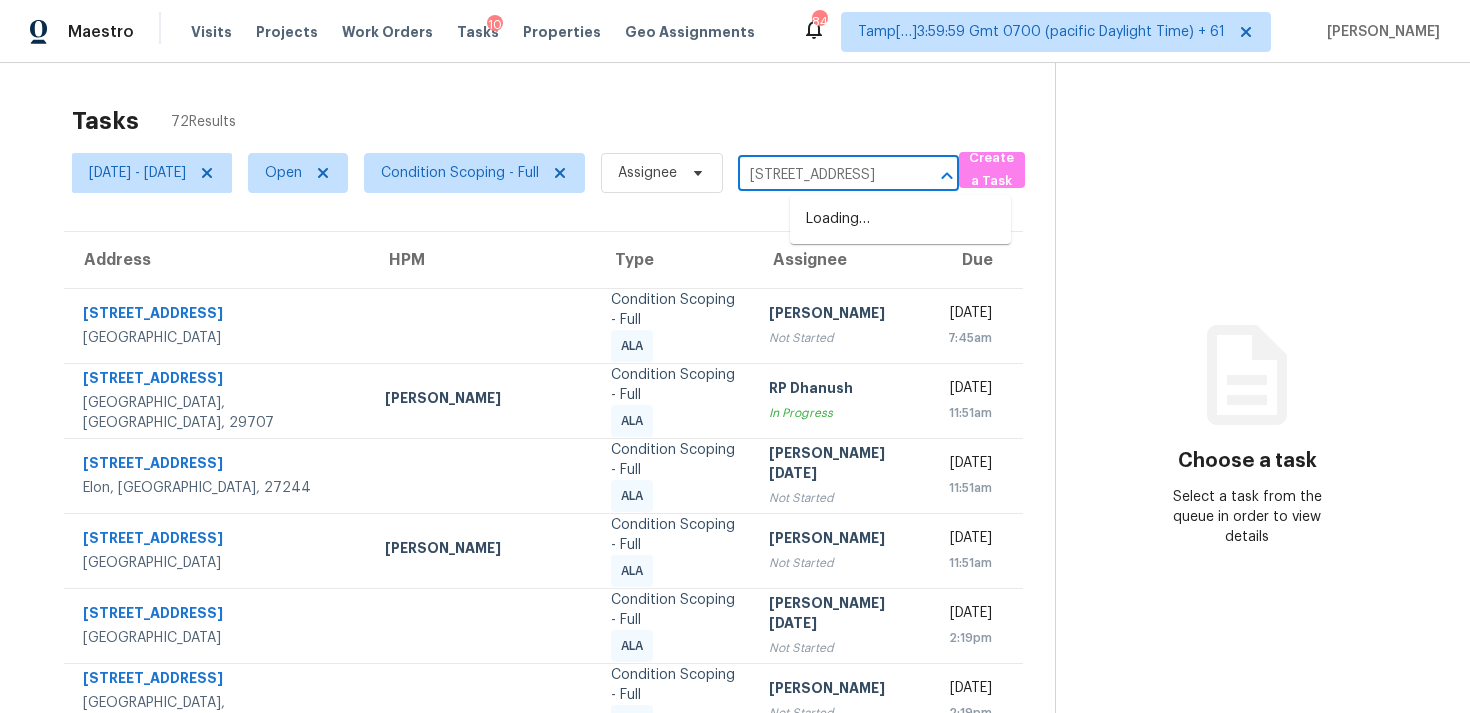 scroll, scrollTop: 0, scrollLeft: 113, axis: horizontal 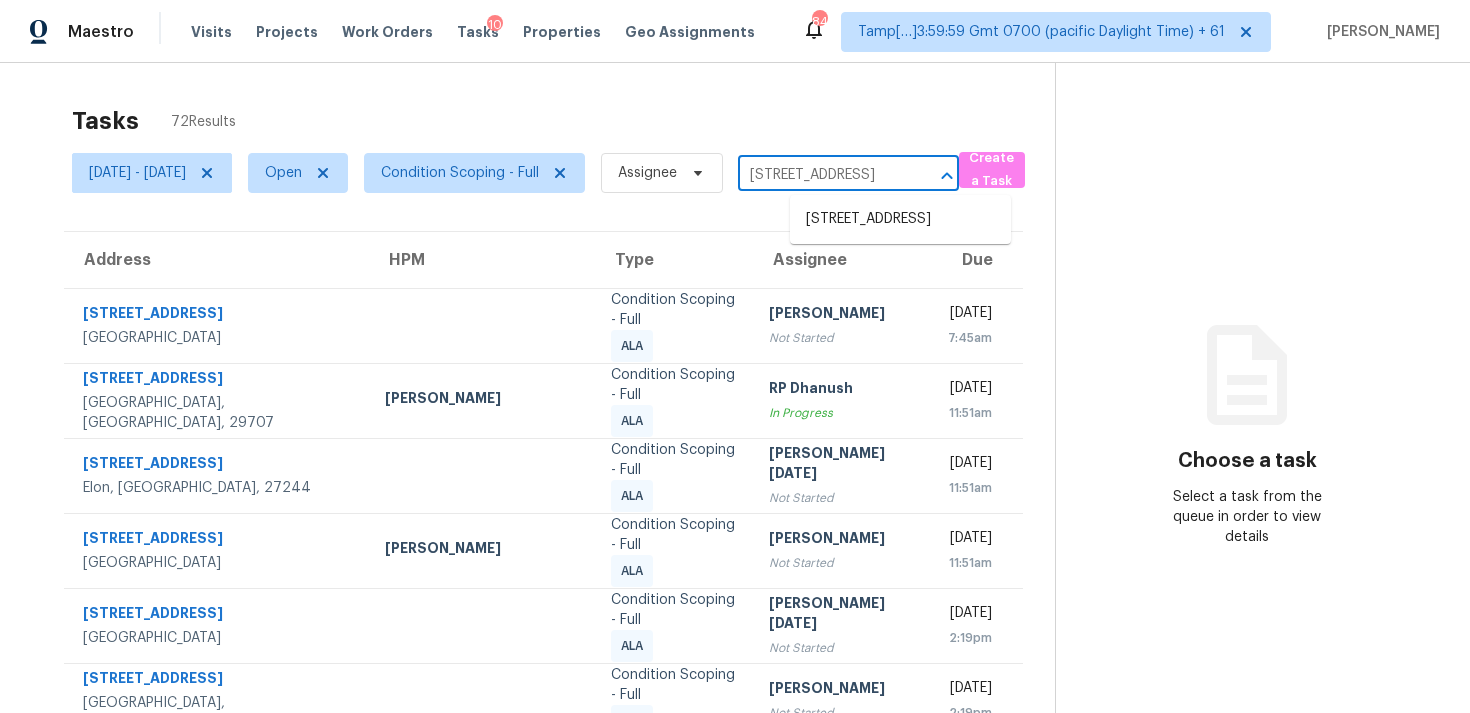 click on "30 Stoneview Ter, Covington, GA 30016" at bounding box center (900, 219) 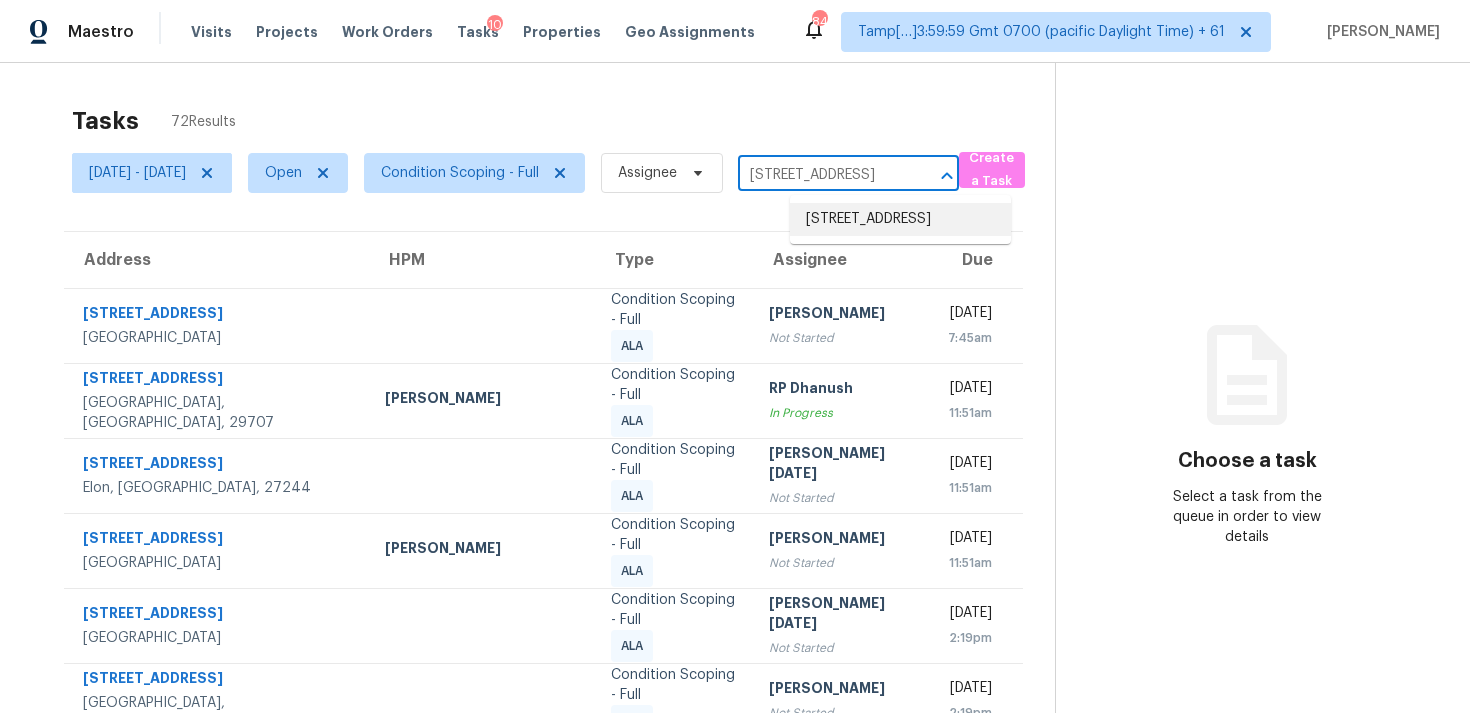 click on "30 Stoneview Ter, Covington, GA 30016" at bounding box center (900, 219) 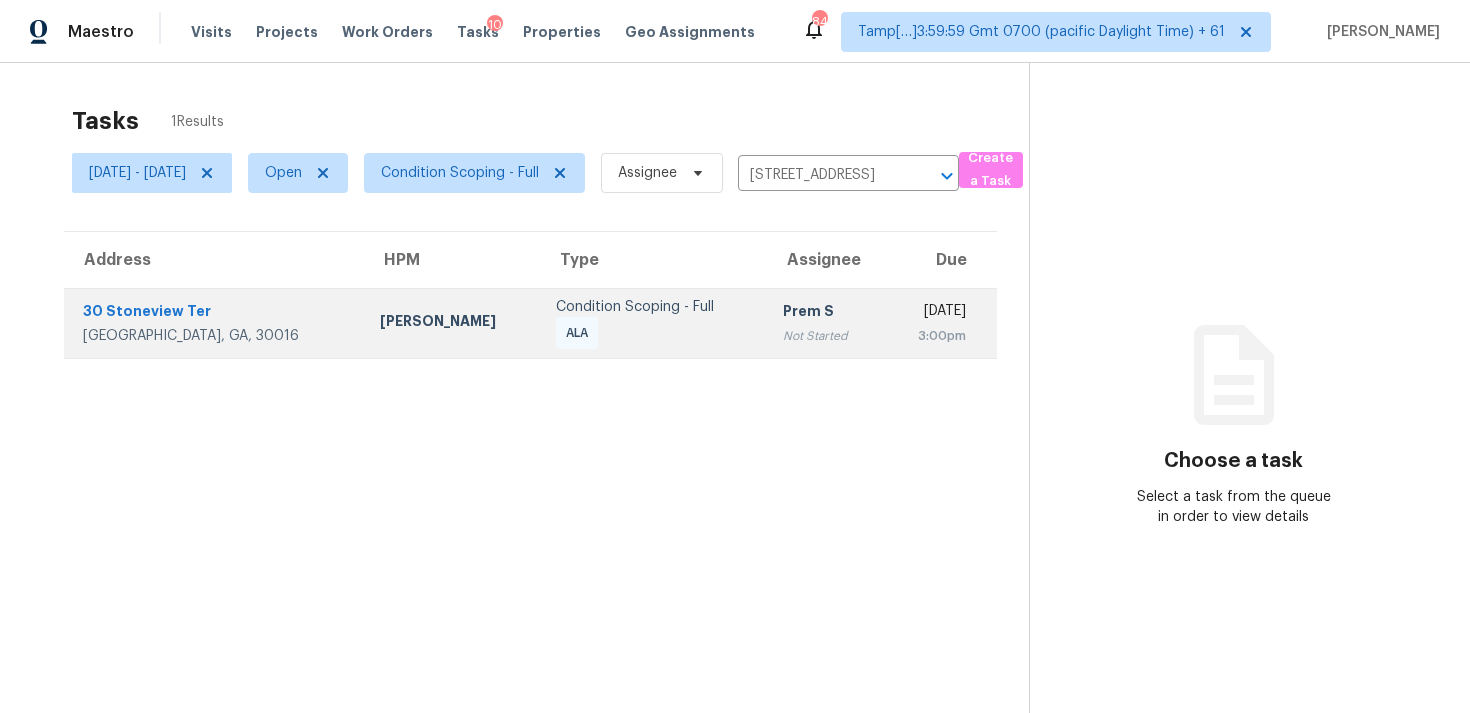 click on "[DATE]" at bounding box center [932, 313] 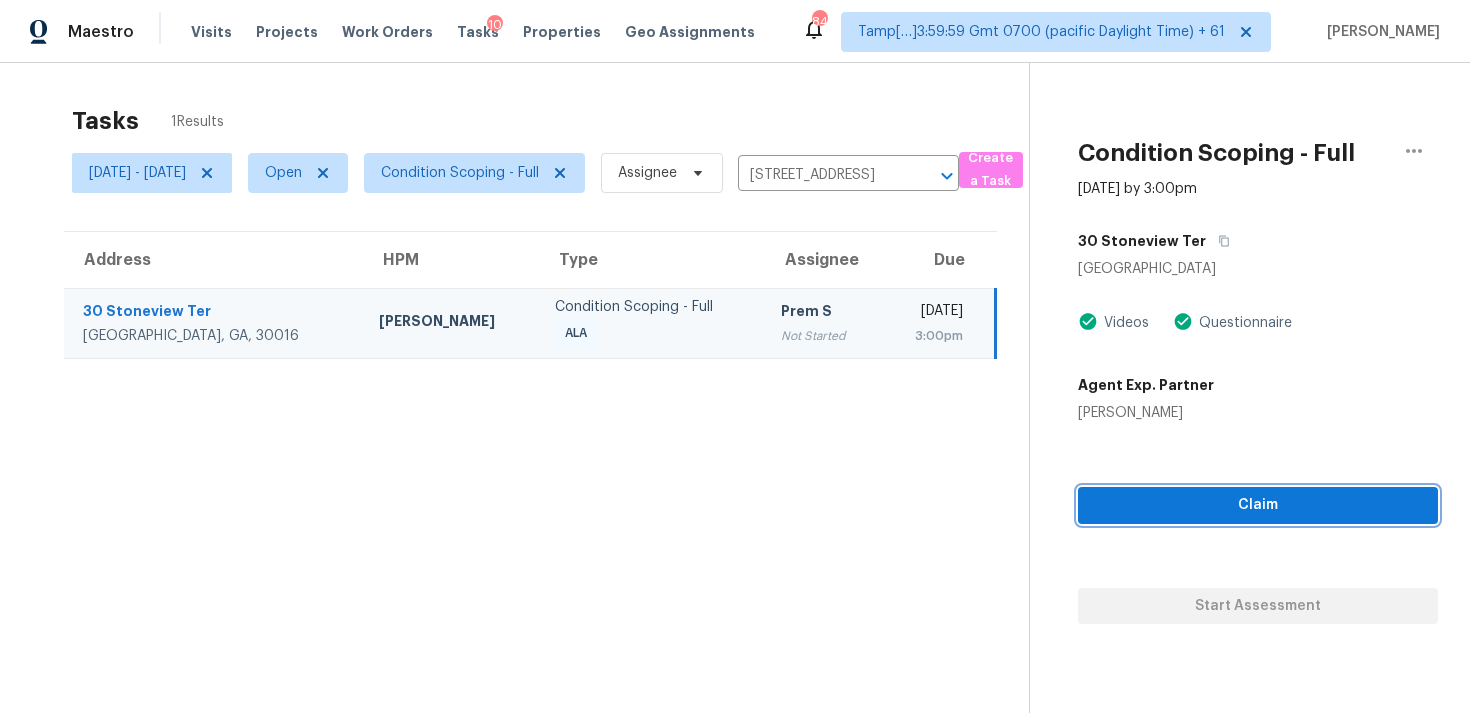 click on "Claim" at bounding box center [1258, 505] 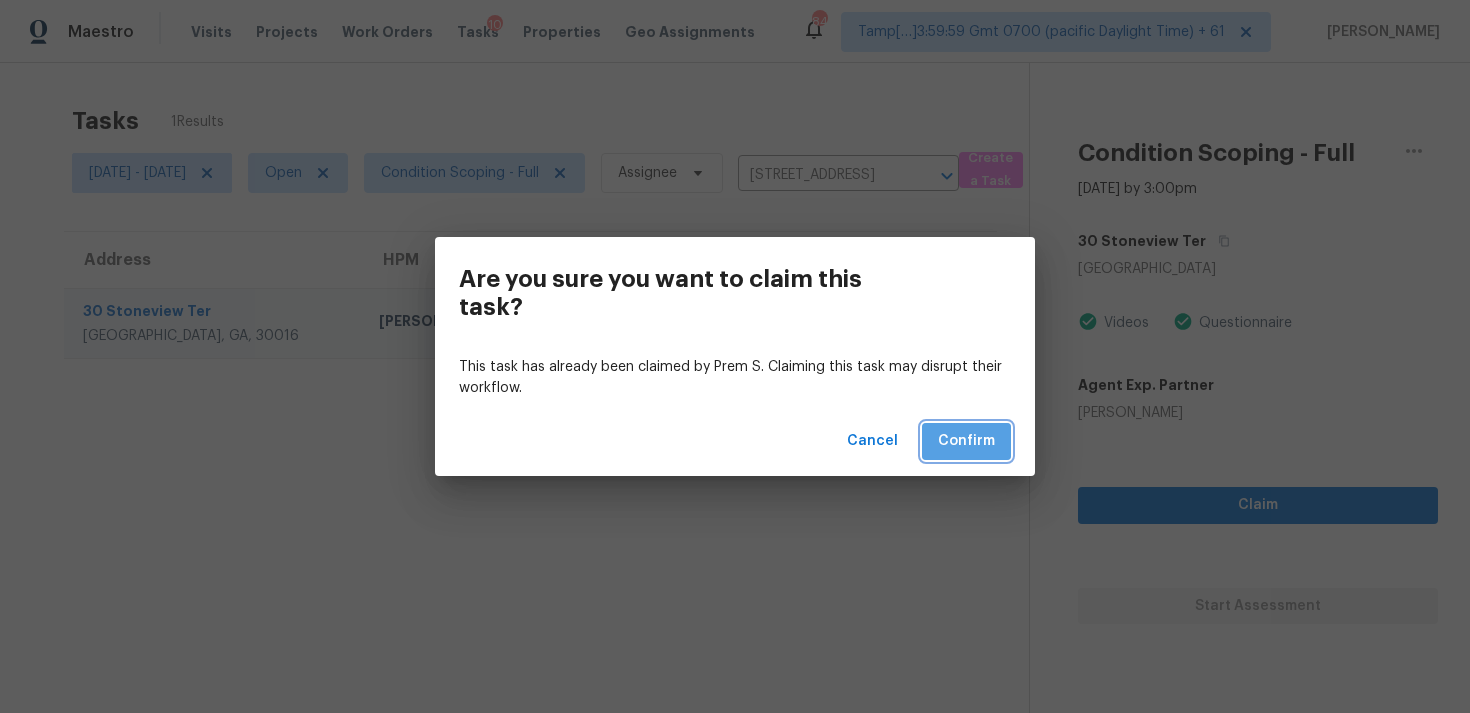 click on "Confirm" at bounding box center (966, 441) 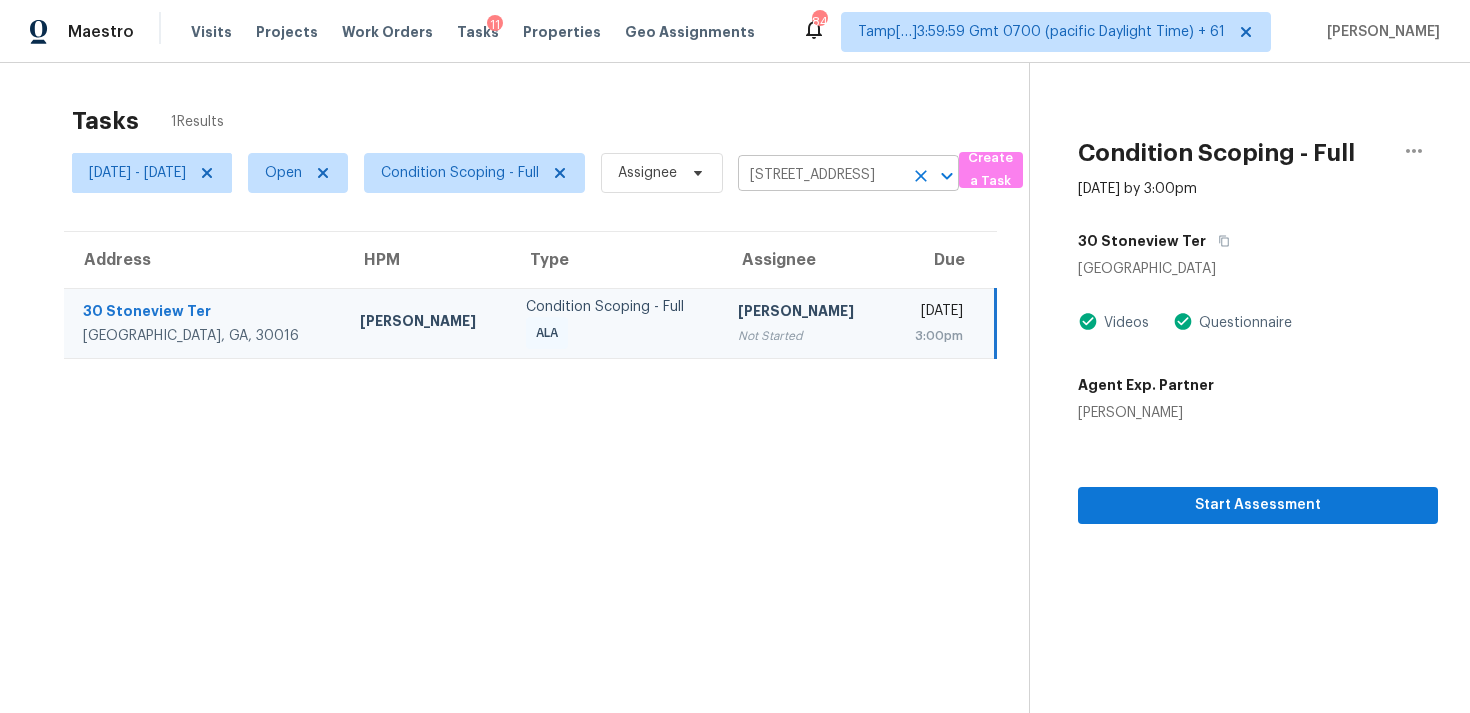 click 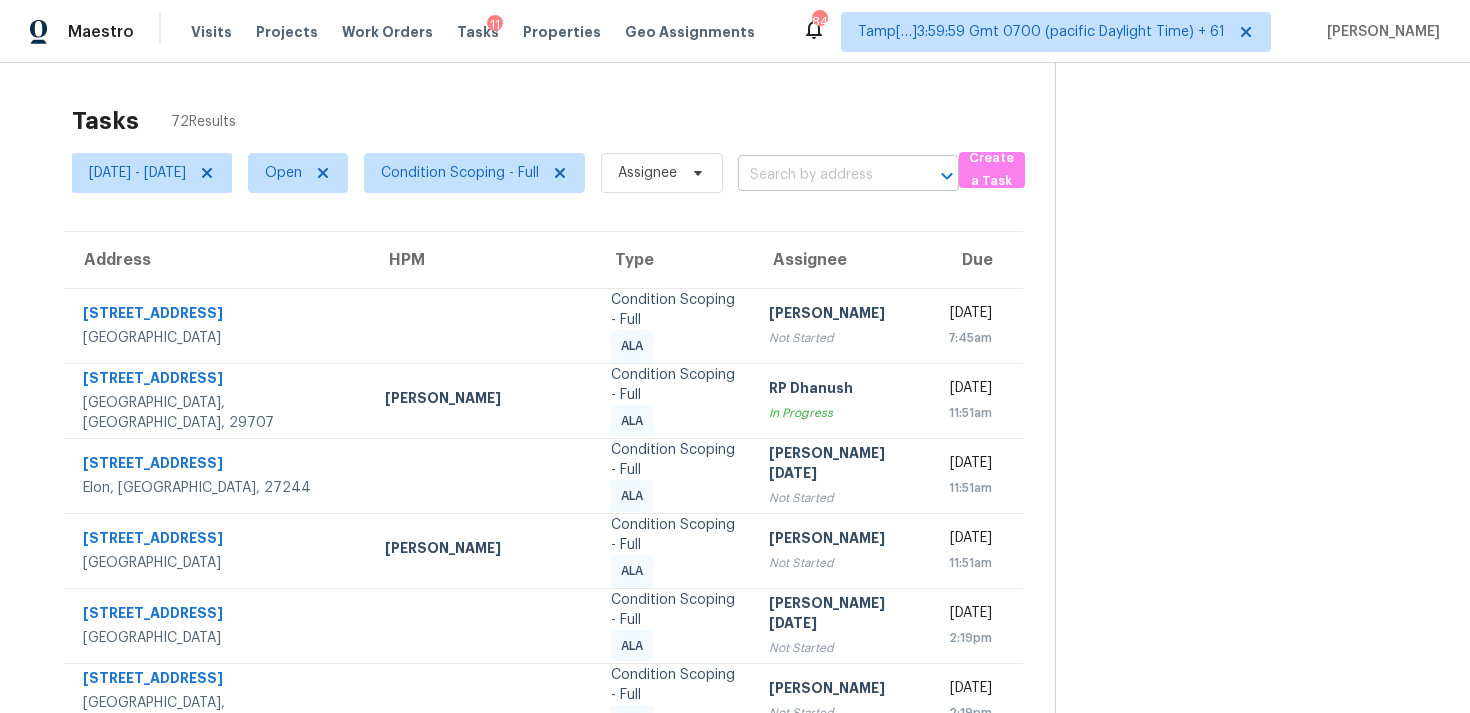 click at bounding box center [820, 175] 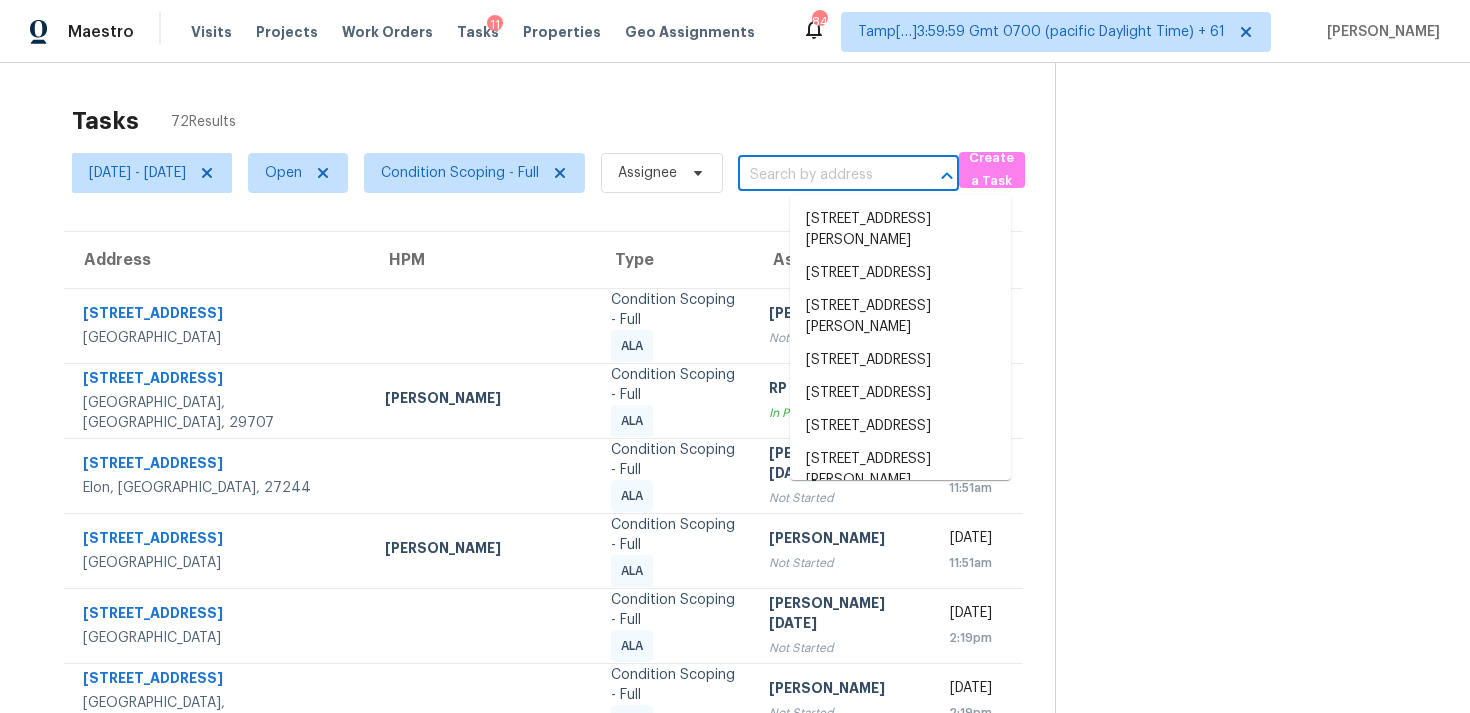paste on "2835 Binghampton Ln, Lawrenceville, GA, 30044" 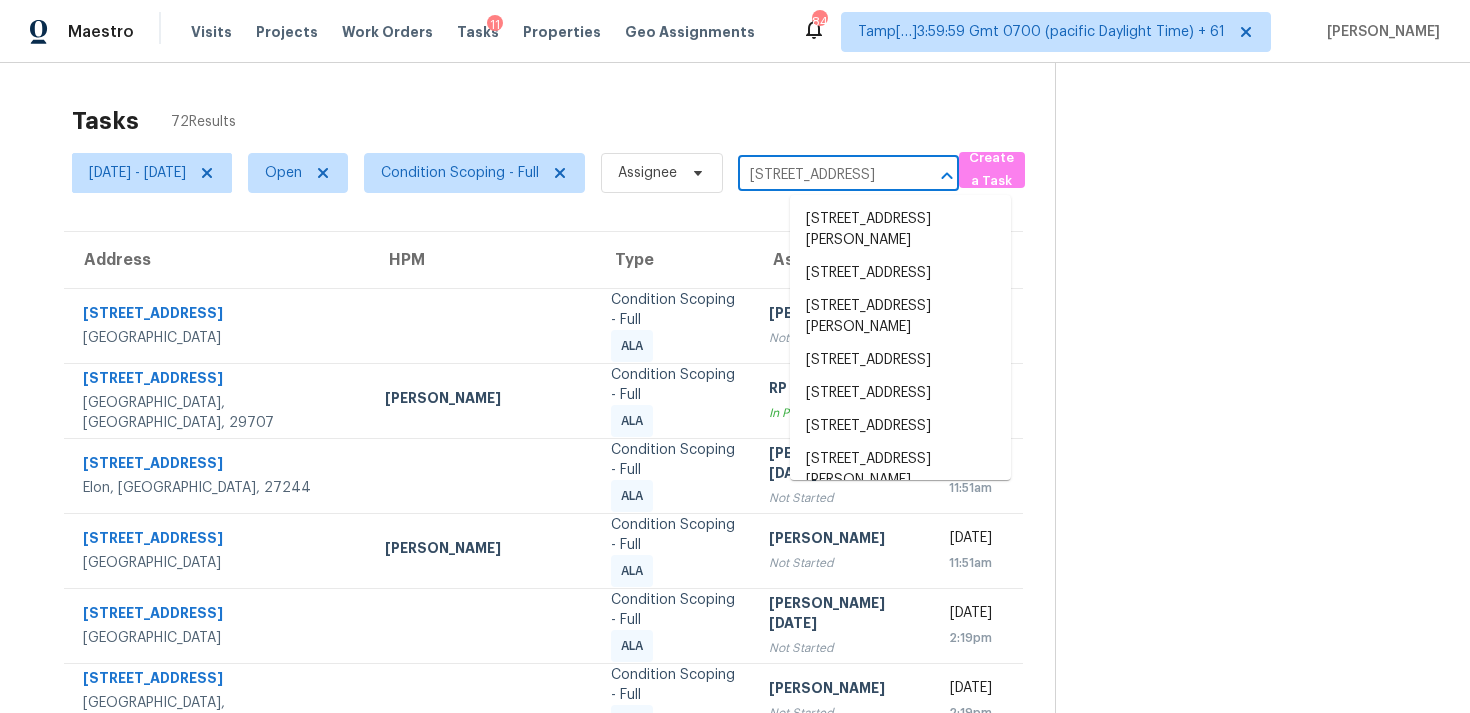 scroll, scrollTop: 0, scrollLeft: 168, axis: horizontal 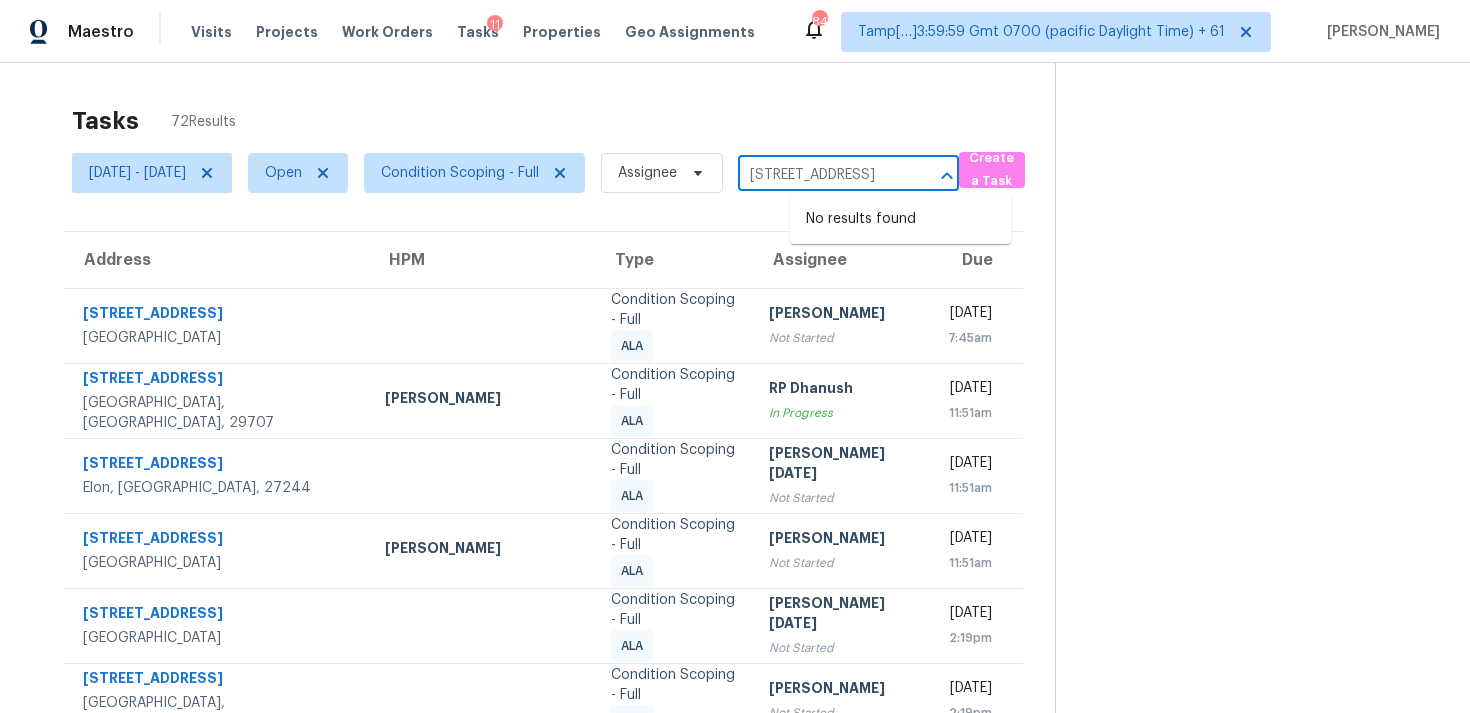 type on "2835 Binghampton Ln, Lawrenceville, GA, 30044" 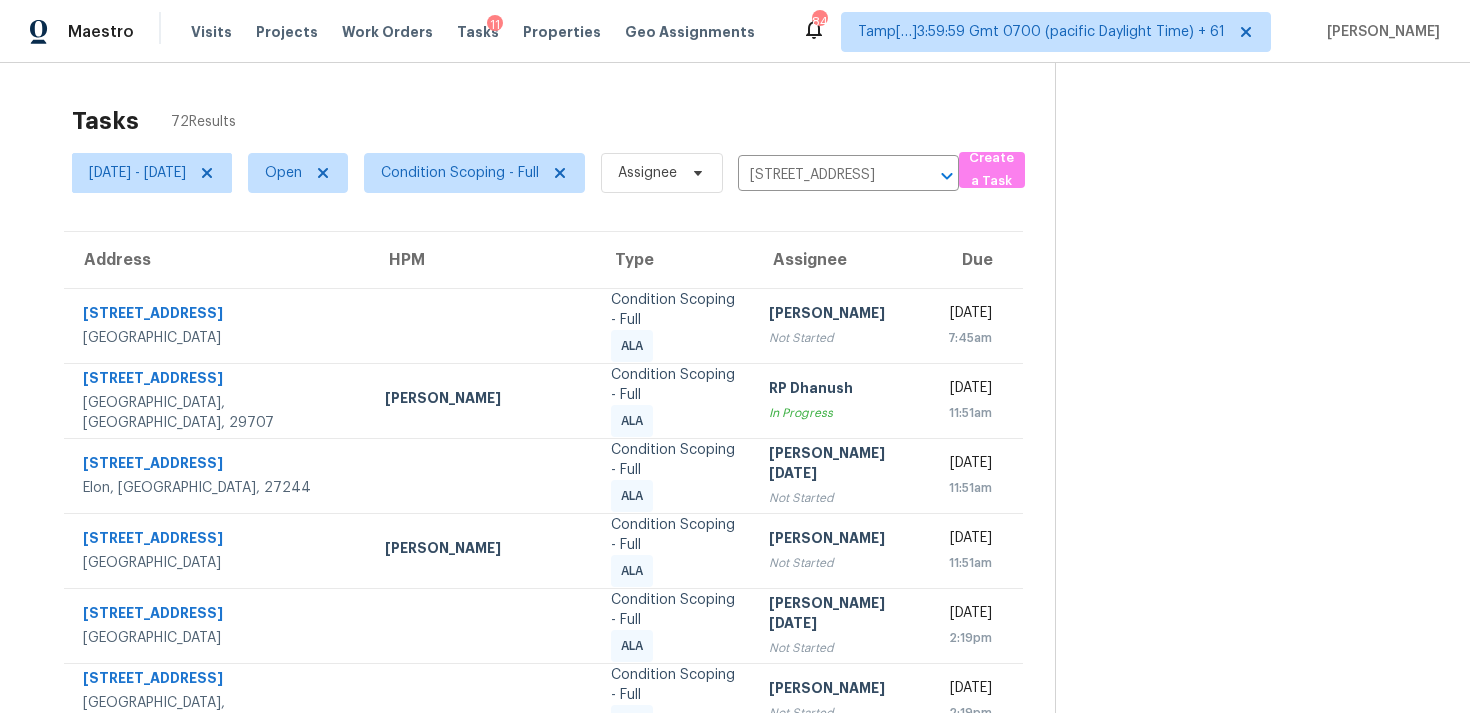 type 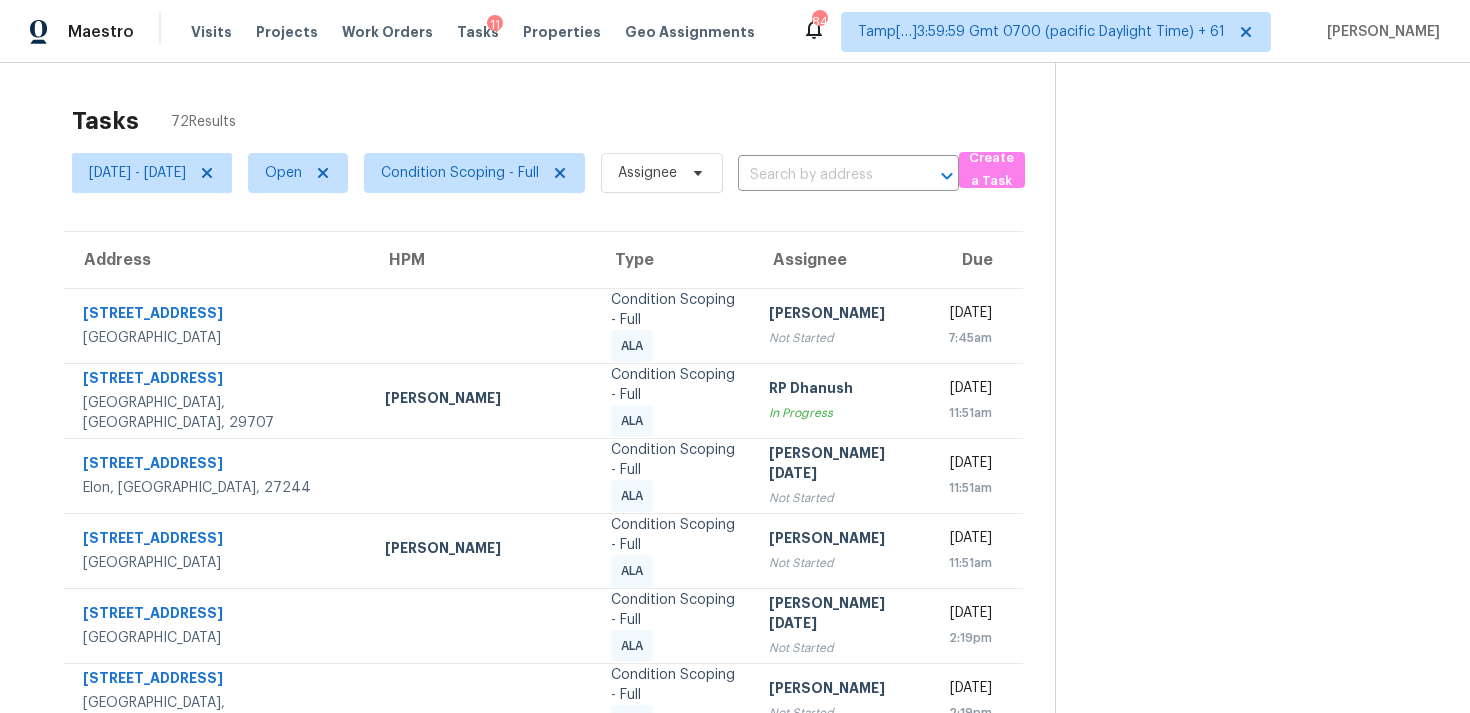 scroll, scrollTop: 0, scrollLeft: 0, axis: both 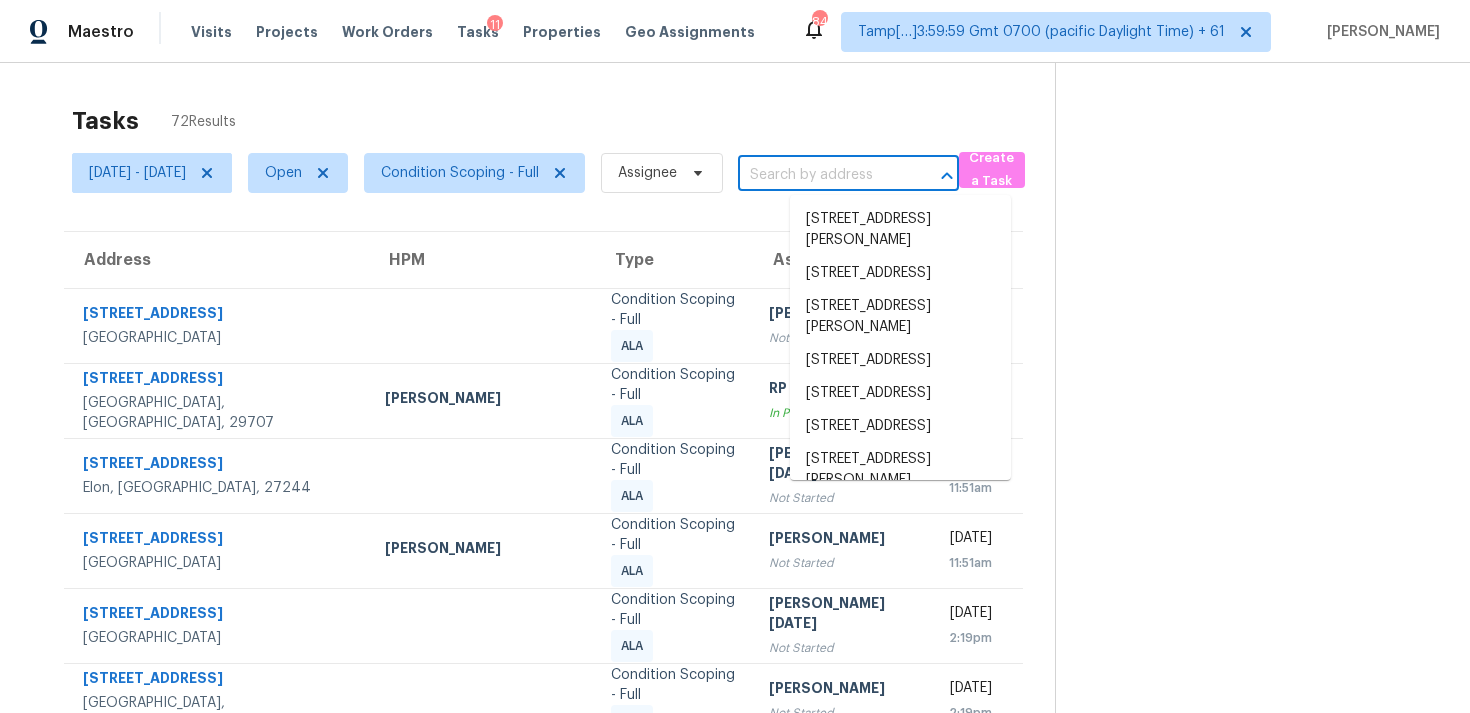 click on "Tasks 72  Results" at bounding box center [563, 121] 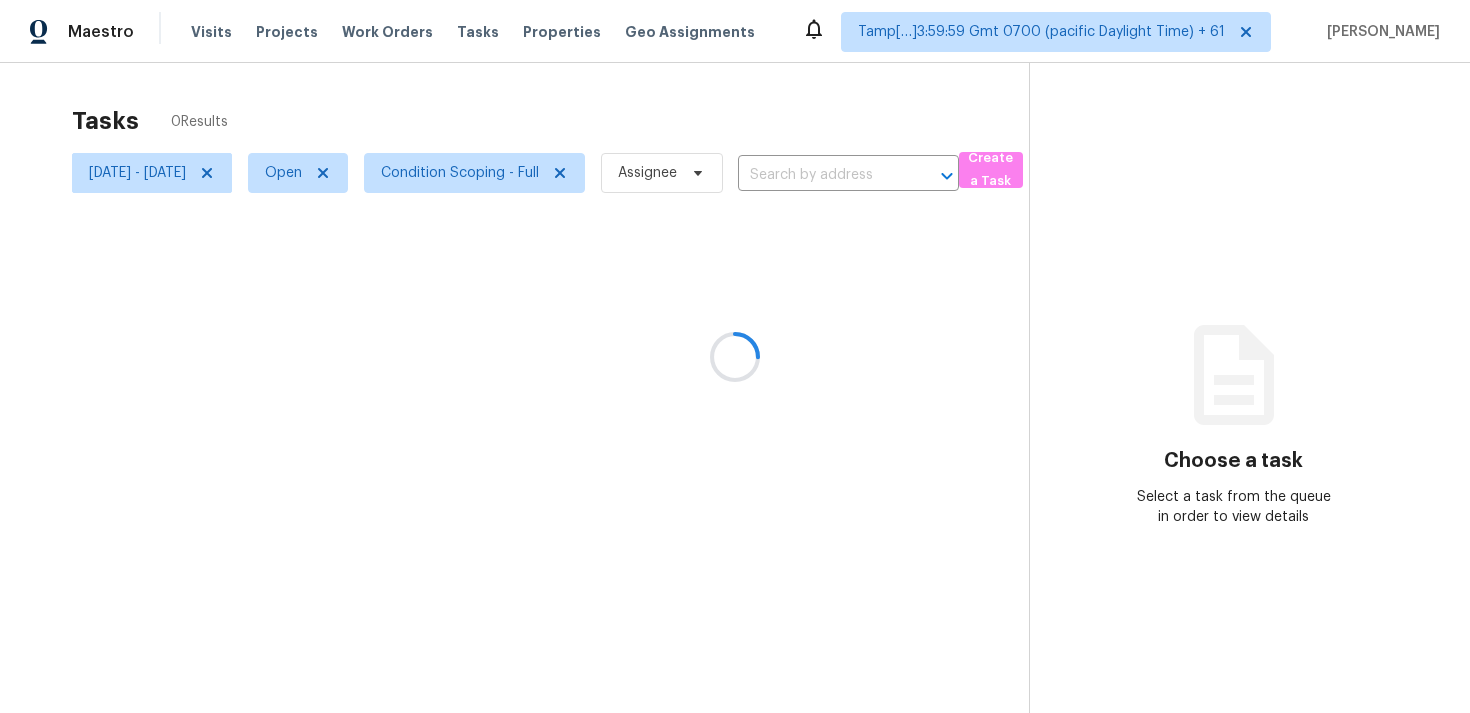 scroll, scrollTop: 0, scrollLeft: 0, axis: both 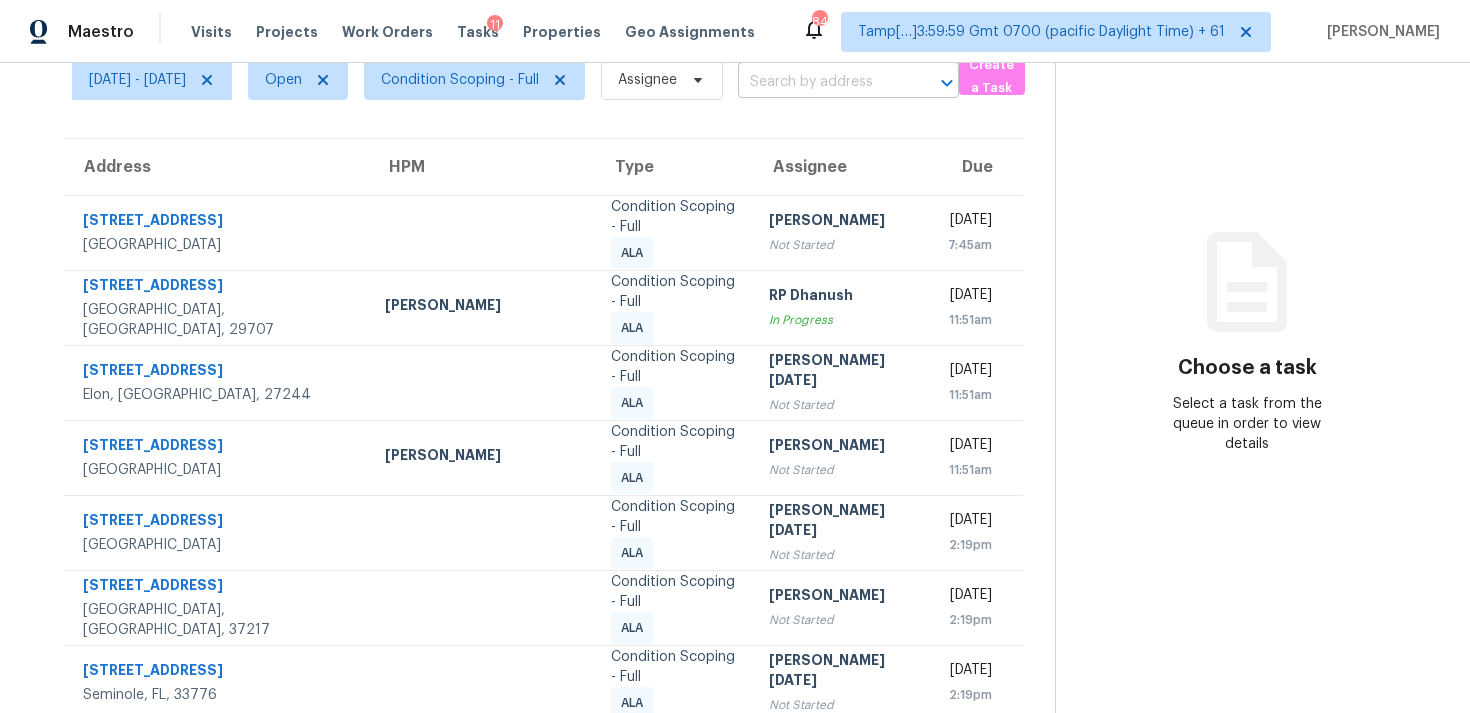 click at bounding box center (820, 82) 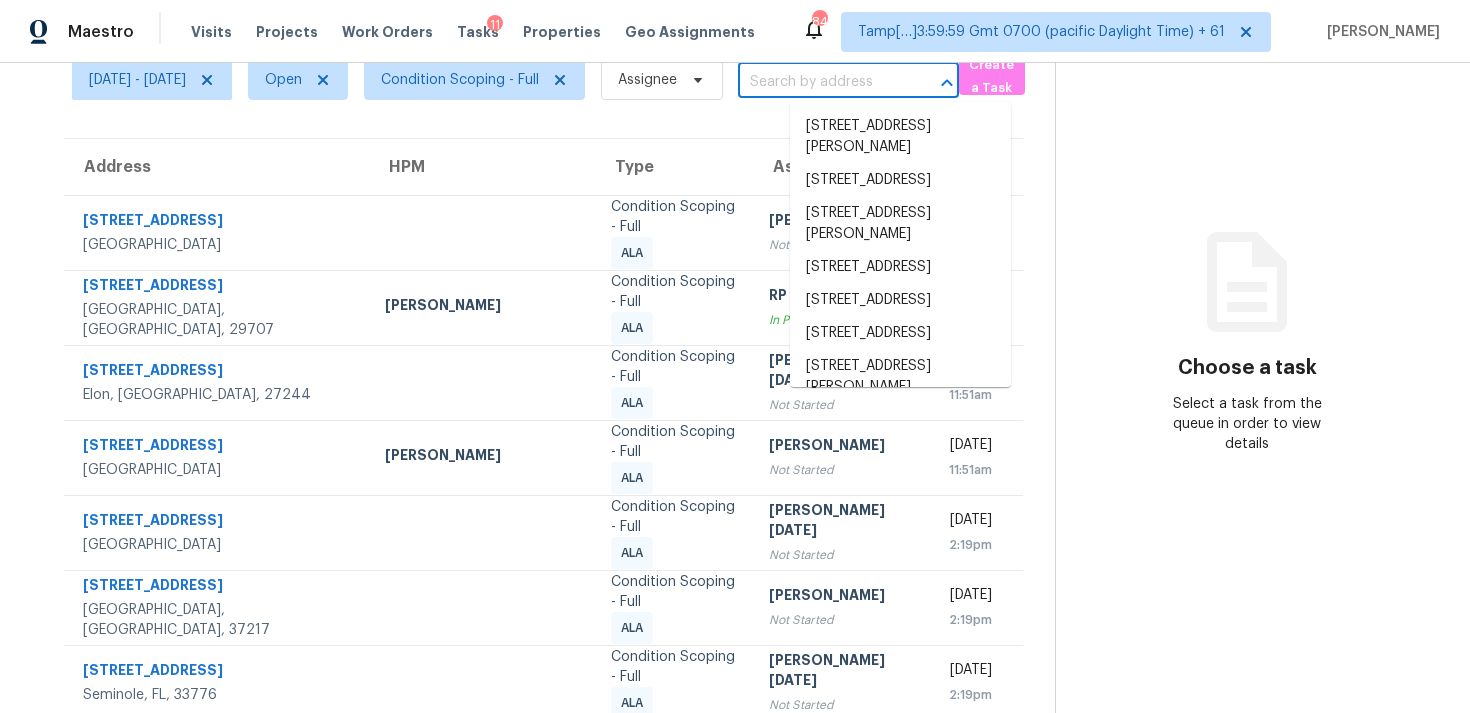 paste on "2835 Binghampton Ln, Lawrenceville, GA, 30044" 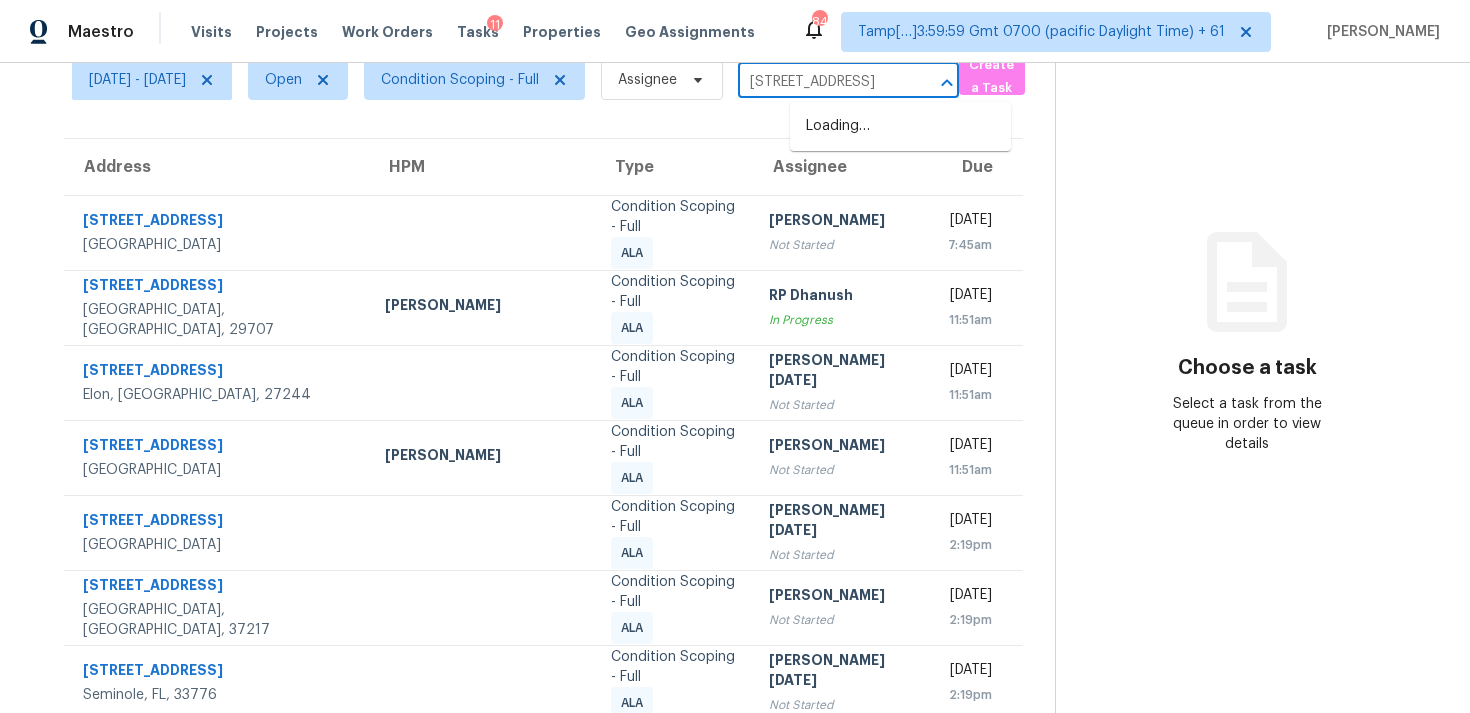 scroll, scrollTop: 0, scrollLeft: 168, axis: horizontal 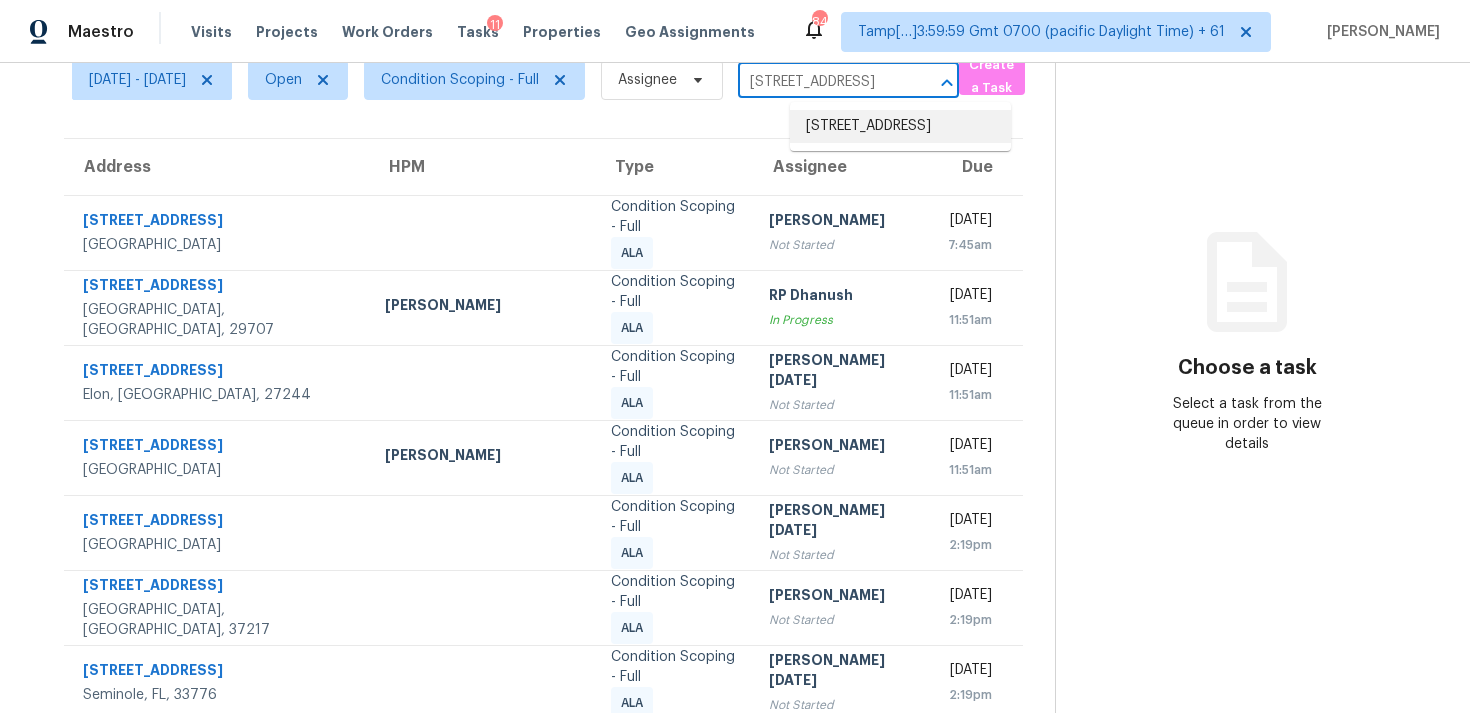 click on "2835 Binghampton Ln, Lawrenceville, GA 30044" at bounding box center [900, 126] 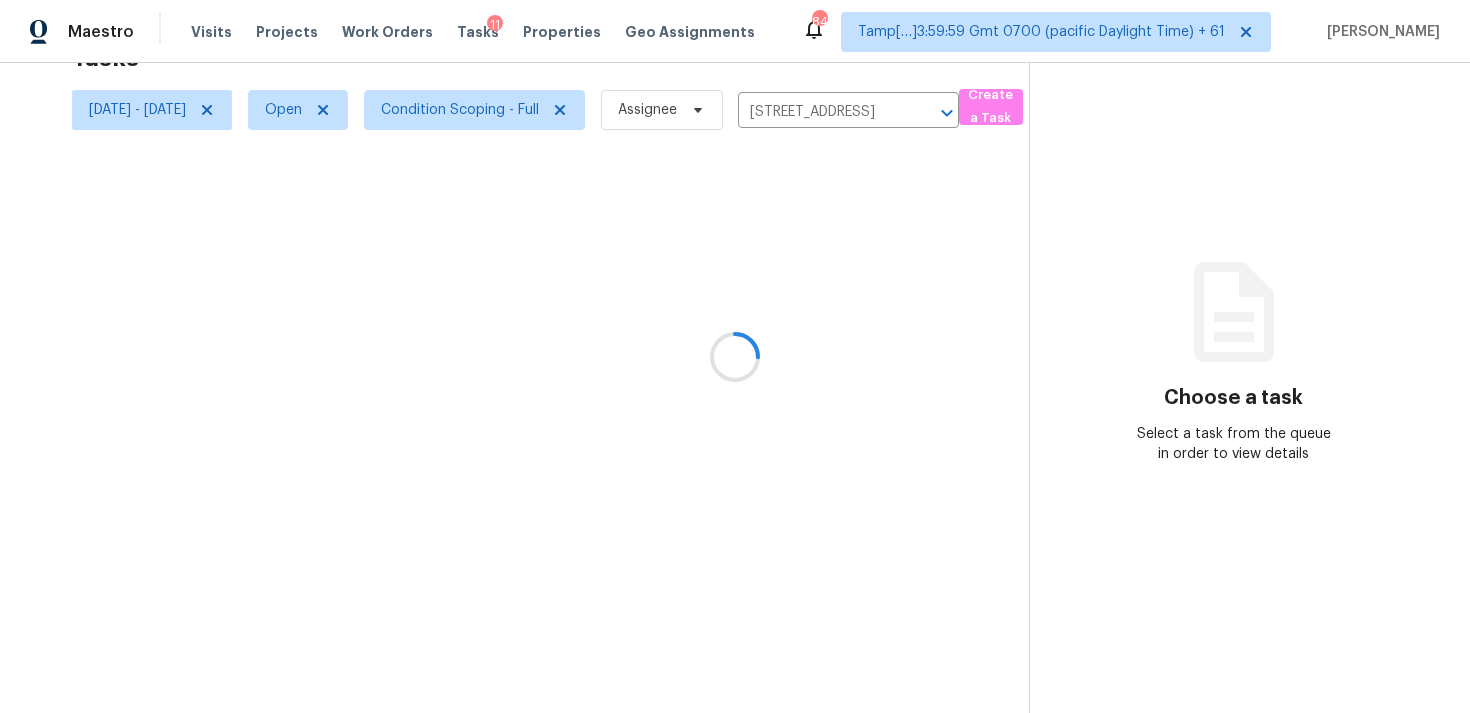 scroll, scrollTop: 63, scrollLeft: 0, axis: vertical 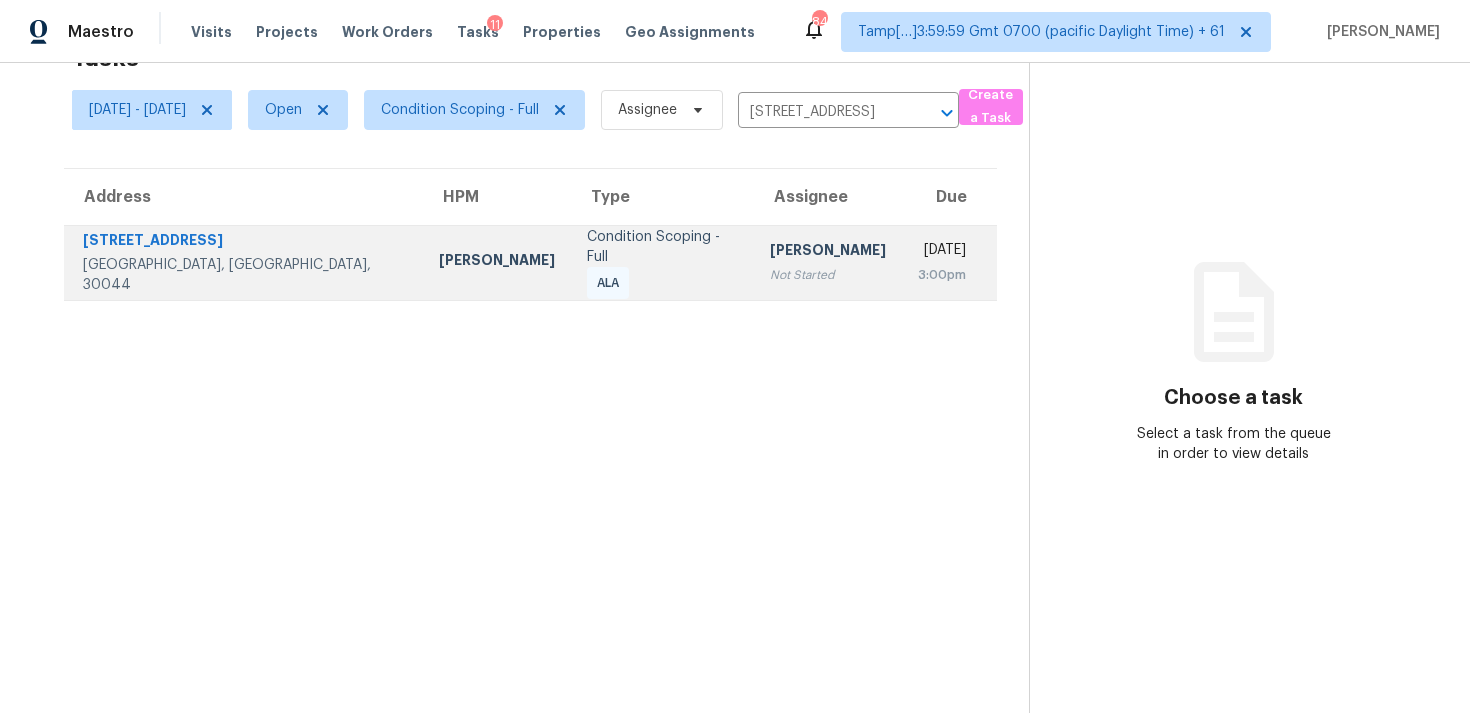 click on "[DATE]" at bounding box center (942, 252) 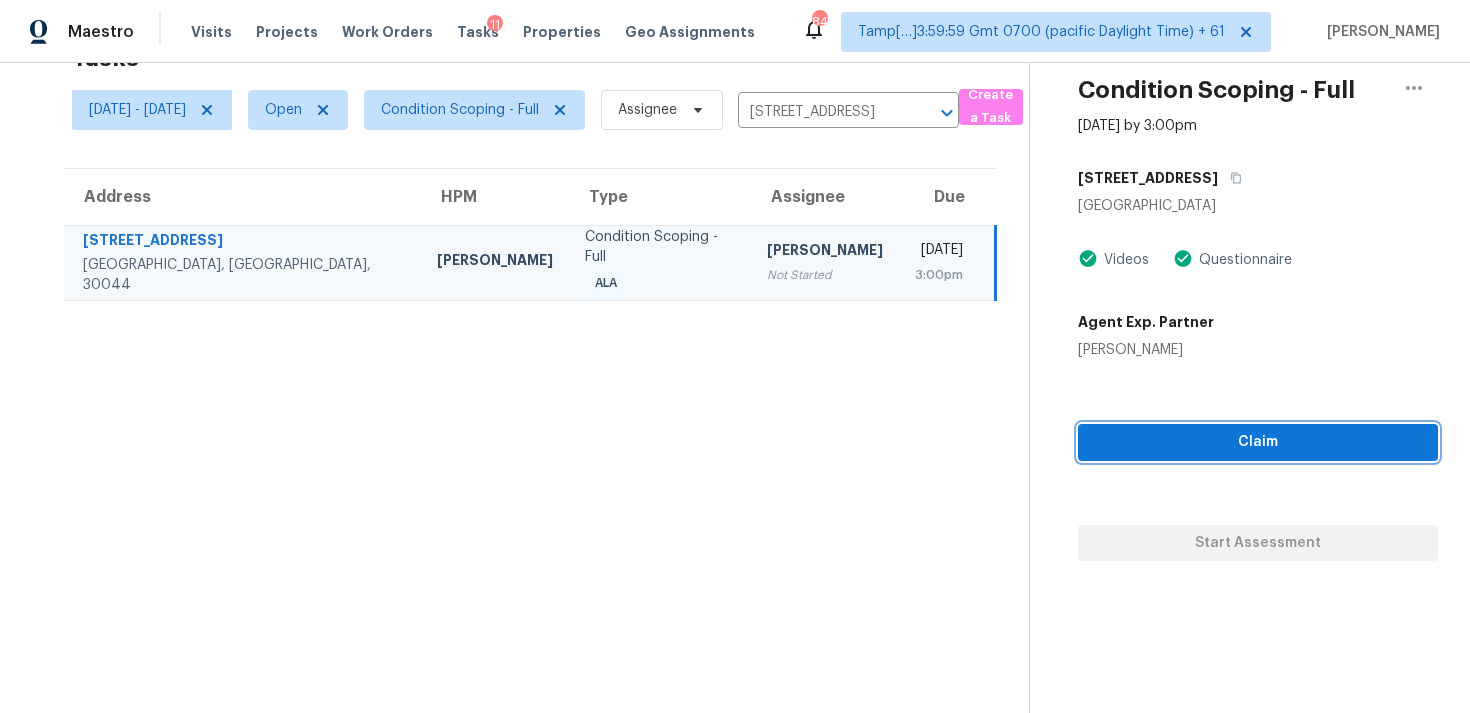 click on "Claim" at bounding box center (1258, 442) 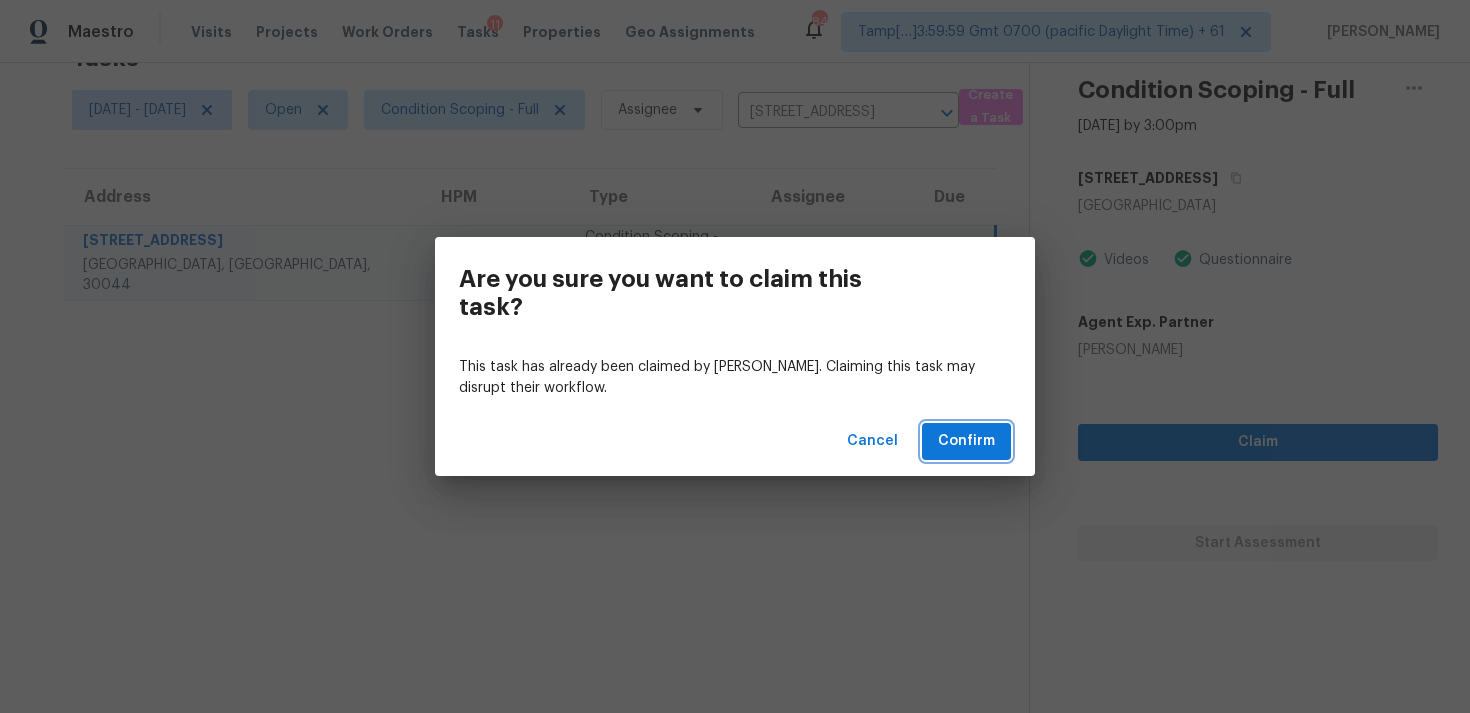click on "Confirm" at bounding box center [966, 441] 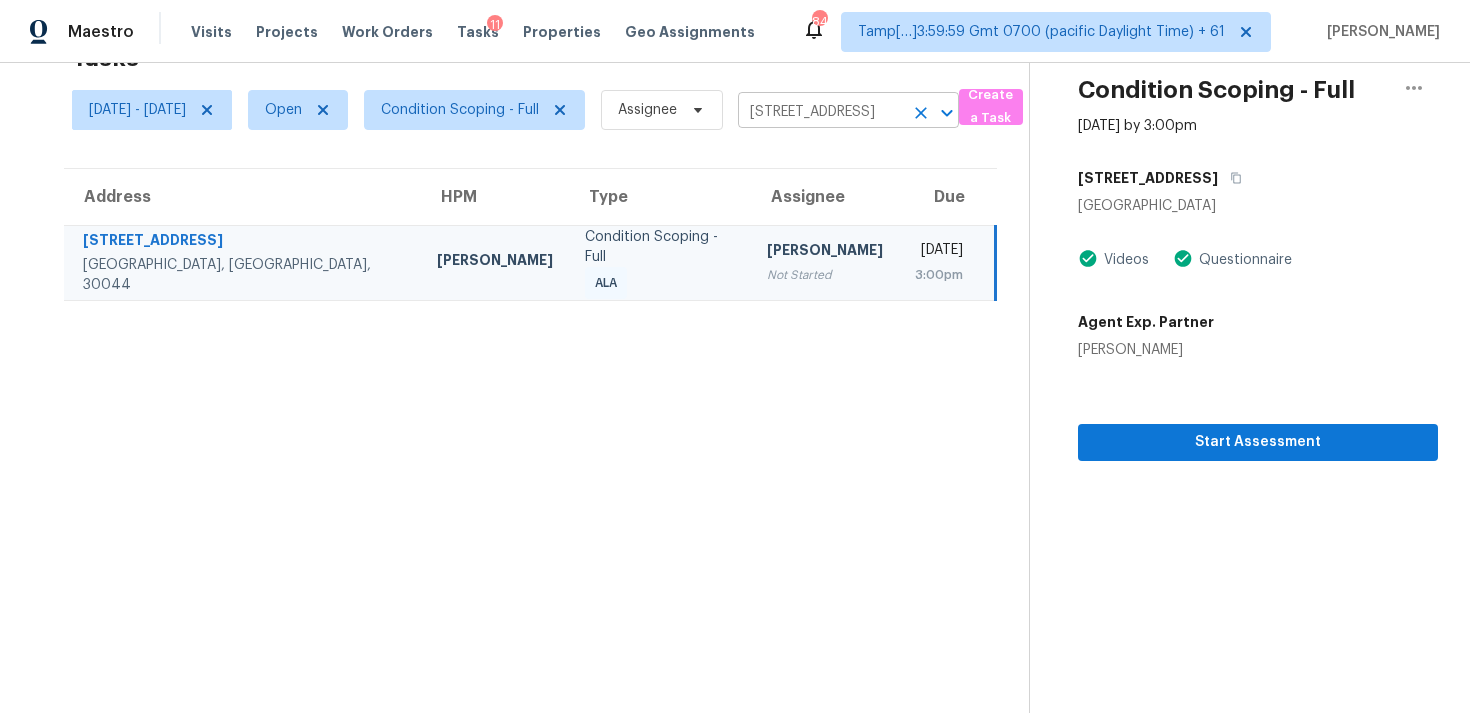 click 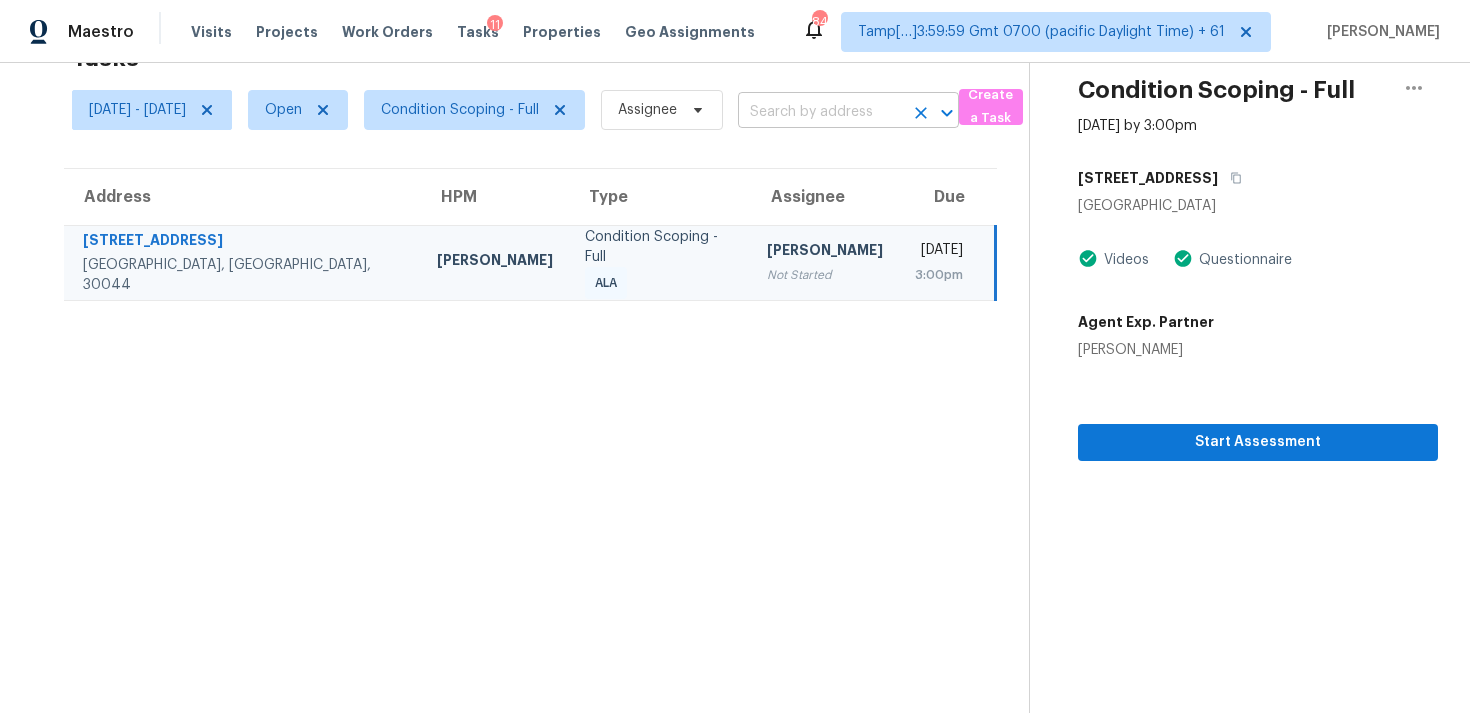 scroll, scrollTop: 0, scrollLeft: 0, axis: both 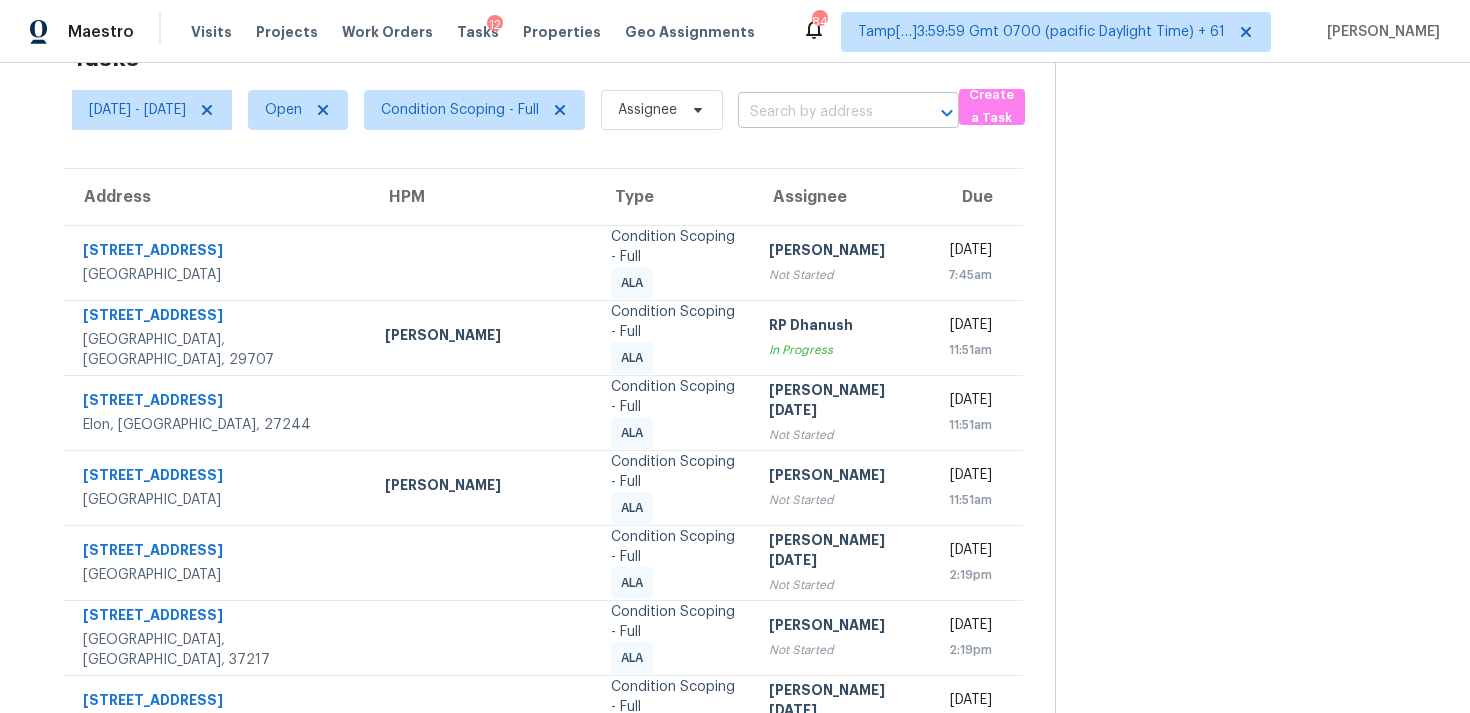 click at bounding box center (820, 112) 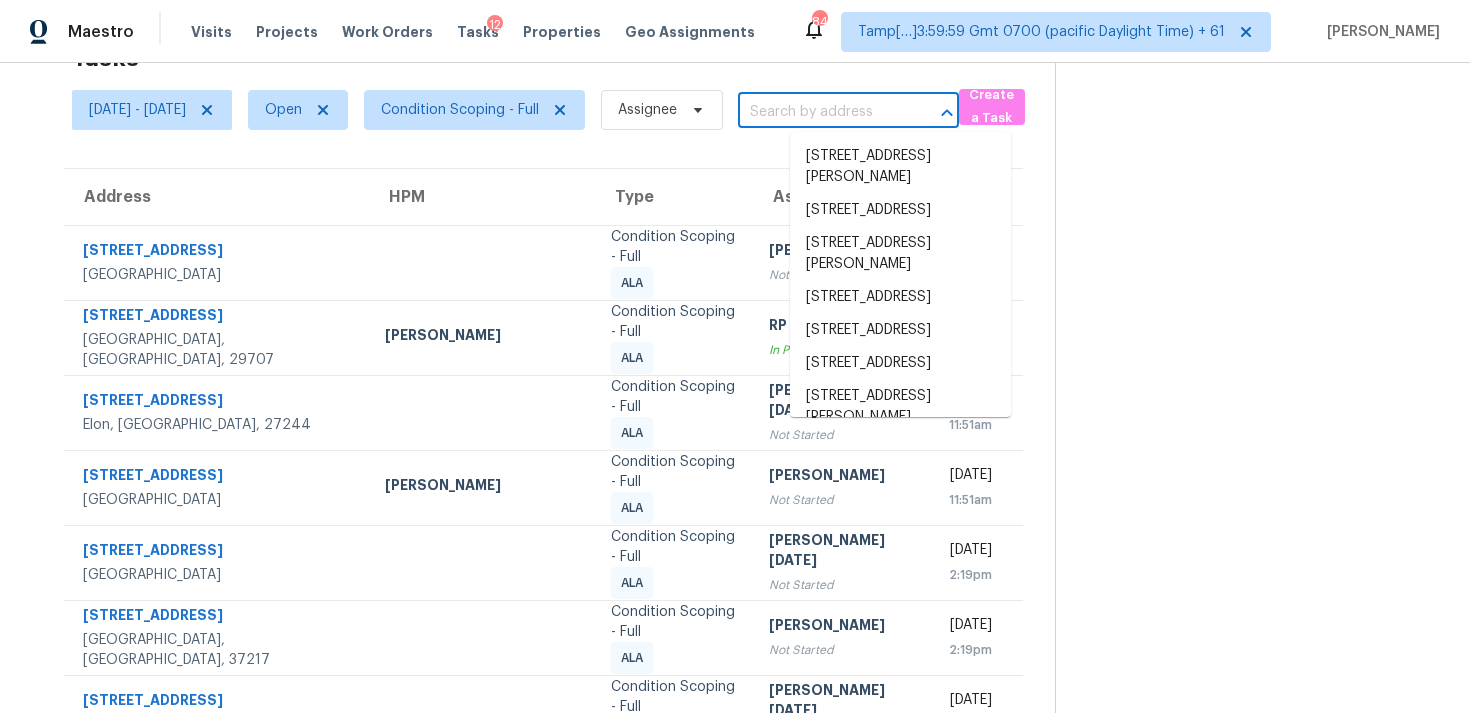 paste on "1276 Westover Trce NW, Acworth, GA, 30102" 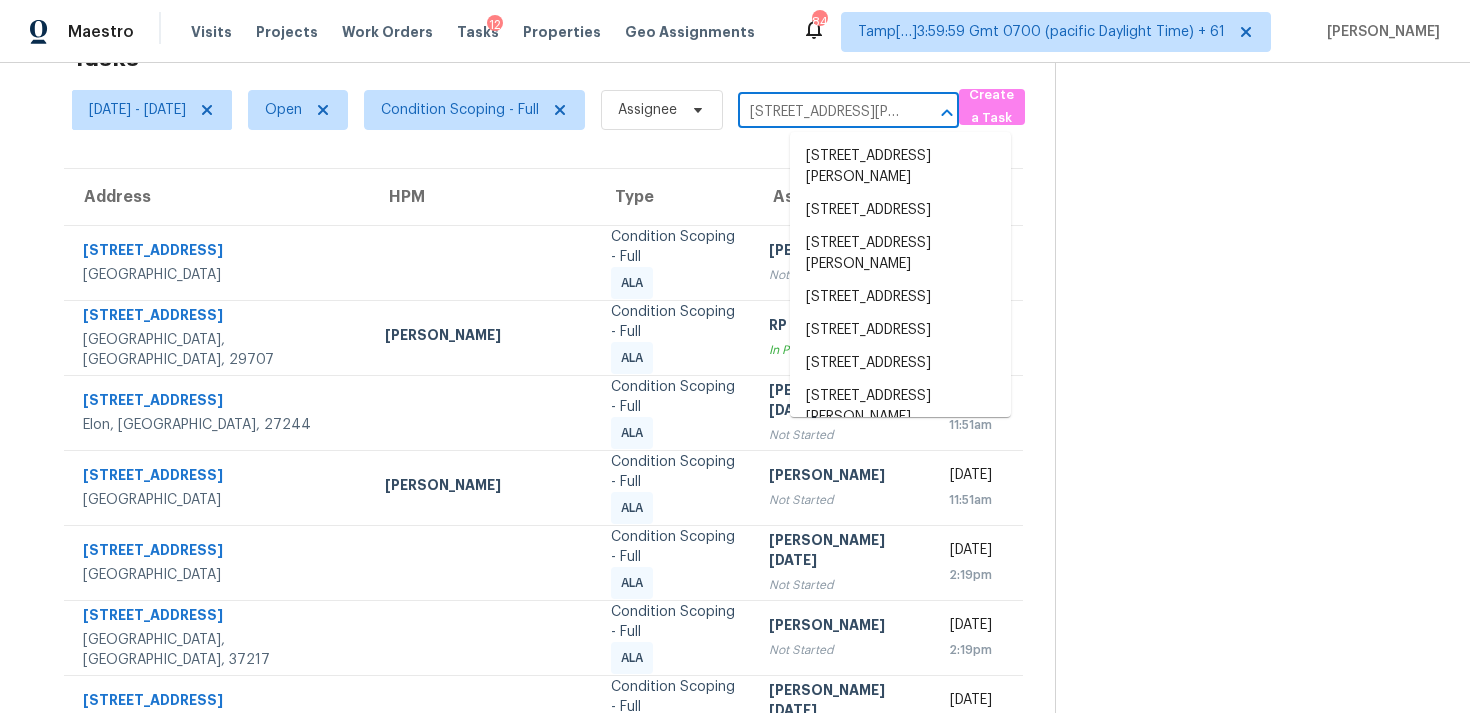 scroll, scrollTop: 0, scrollLeft: 137, axis: horizontal 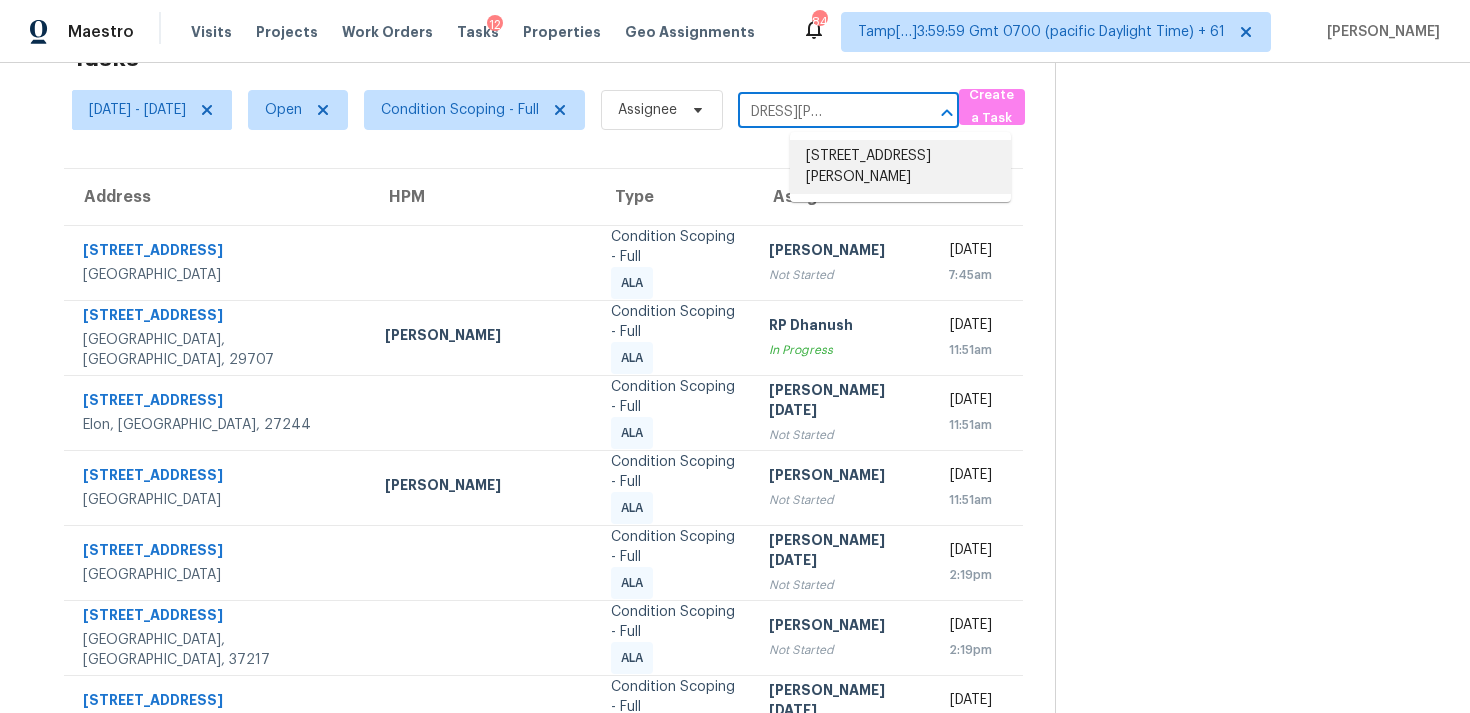 click on "1276 Westover Trce NW, Acworth, GA 30102" at bounding box center [900, 167] 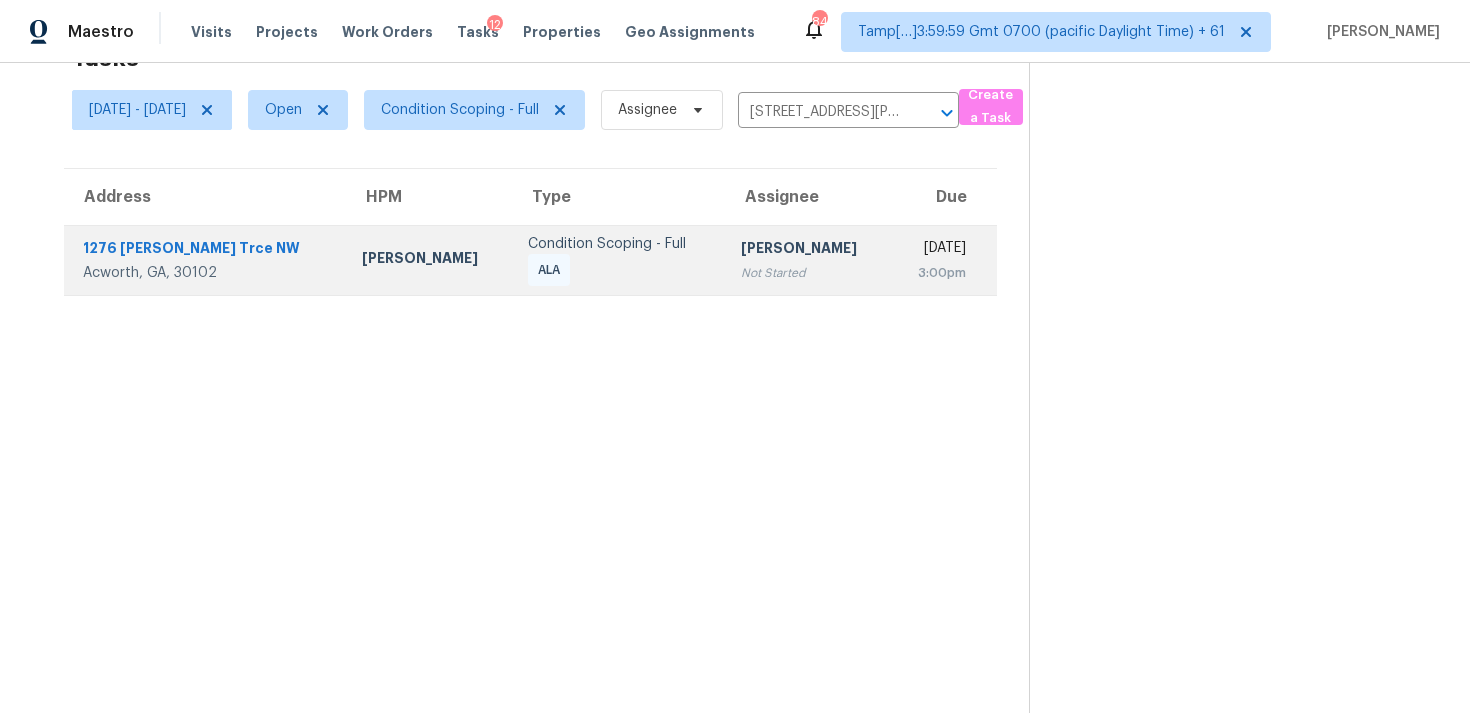 click on "Thu, Jul 10th 2025 3:00pm" at bounding box center (943, 260) 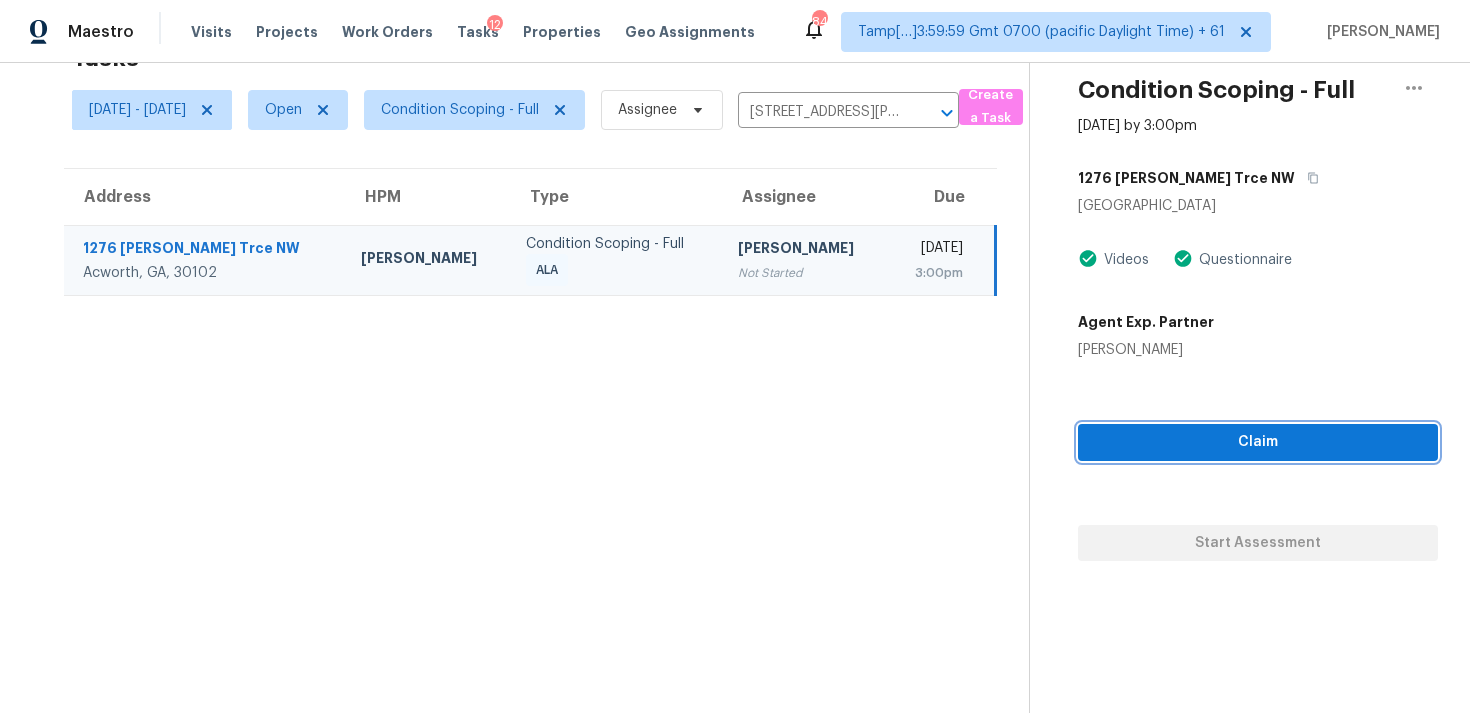 click on "Claim" at bounding box center (1258, 442) 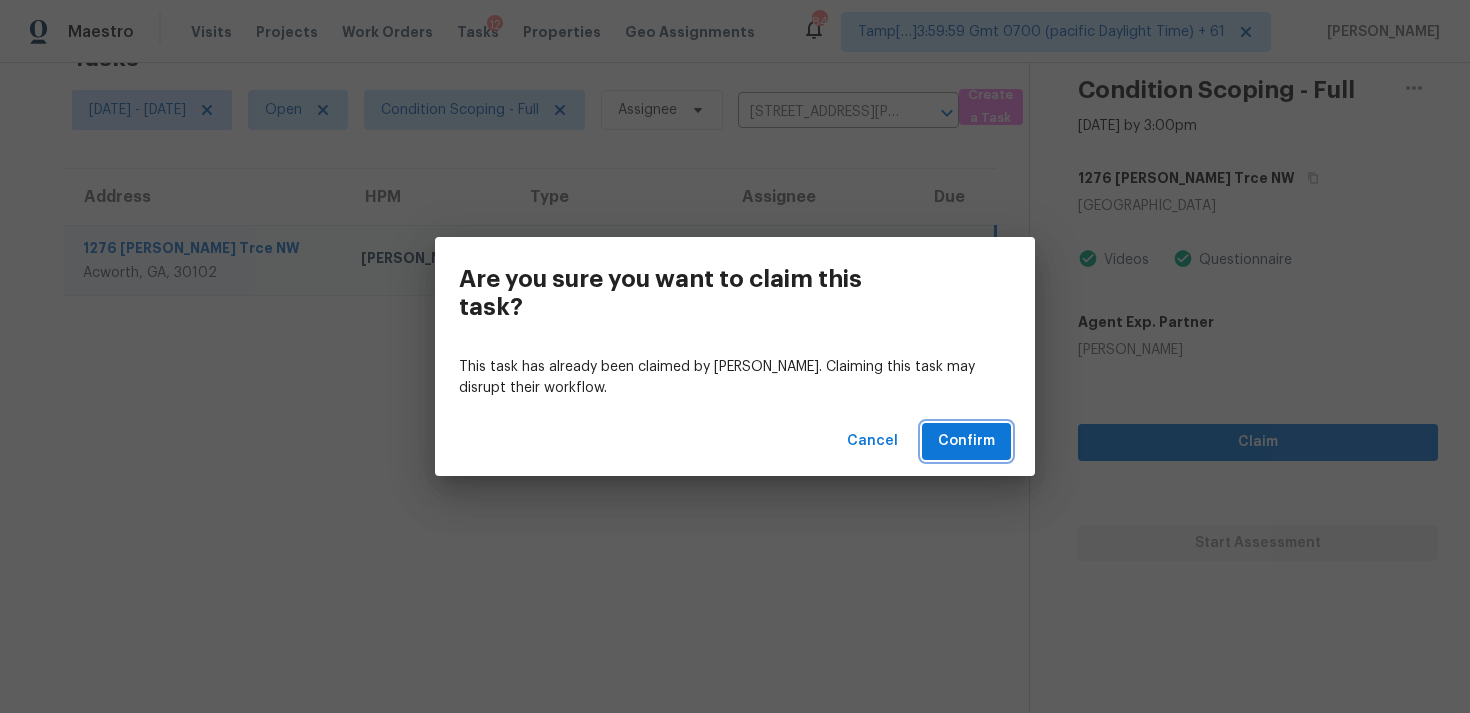 click on "Confirm" at bounding box center [966, 441] 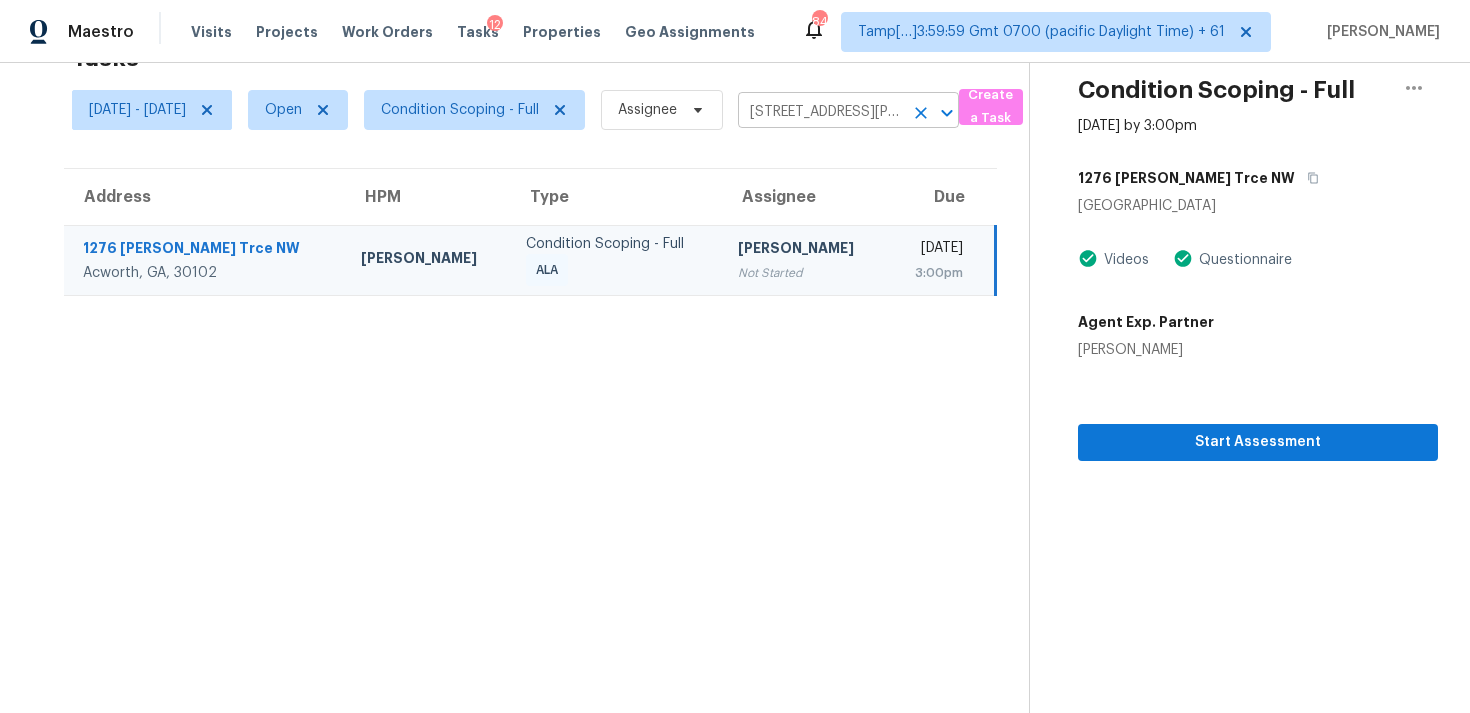 click at bounding box center (921, 113) 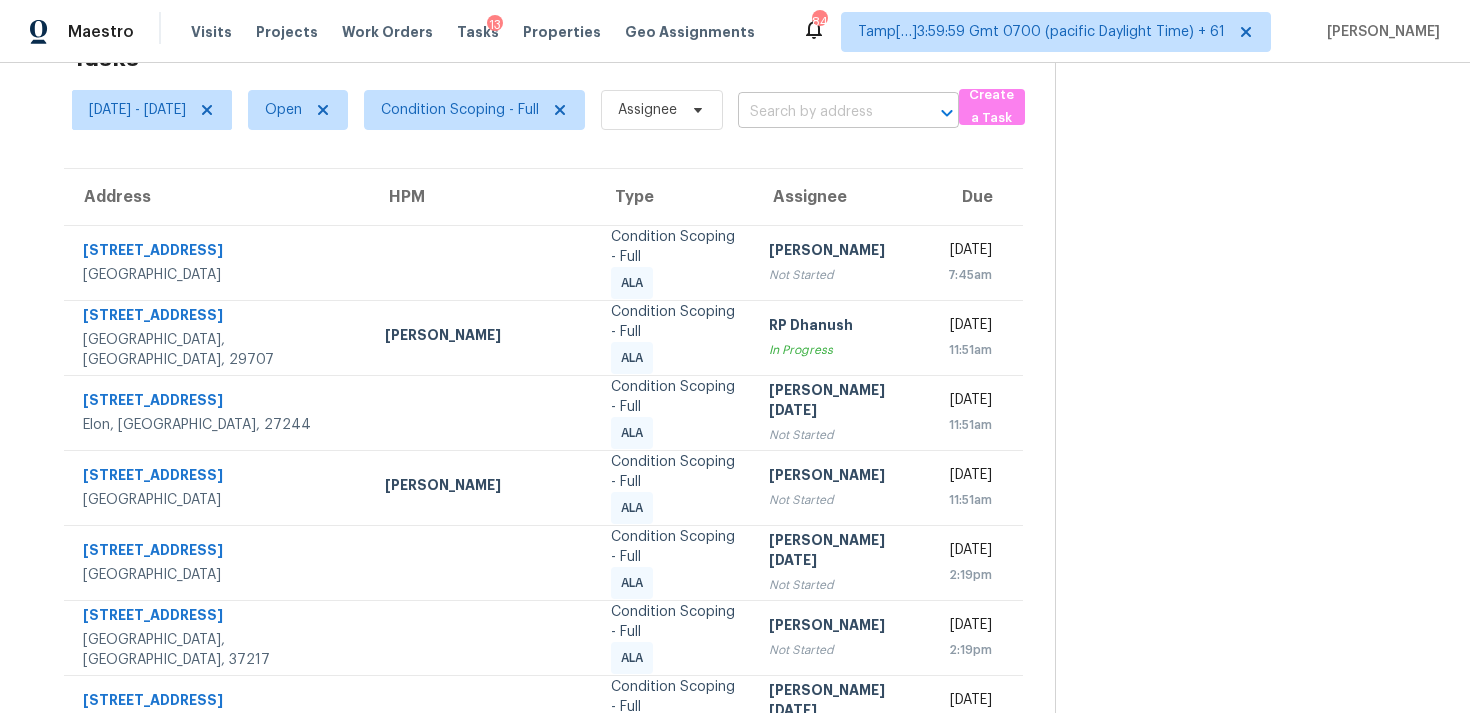 click at bounding box center (820, 112) 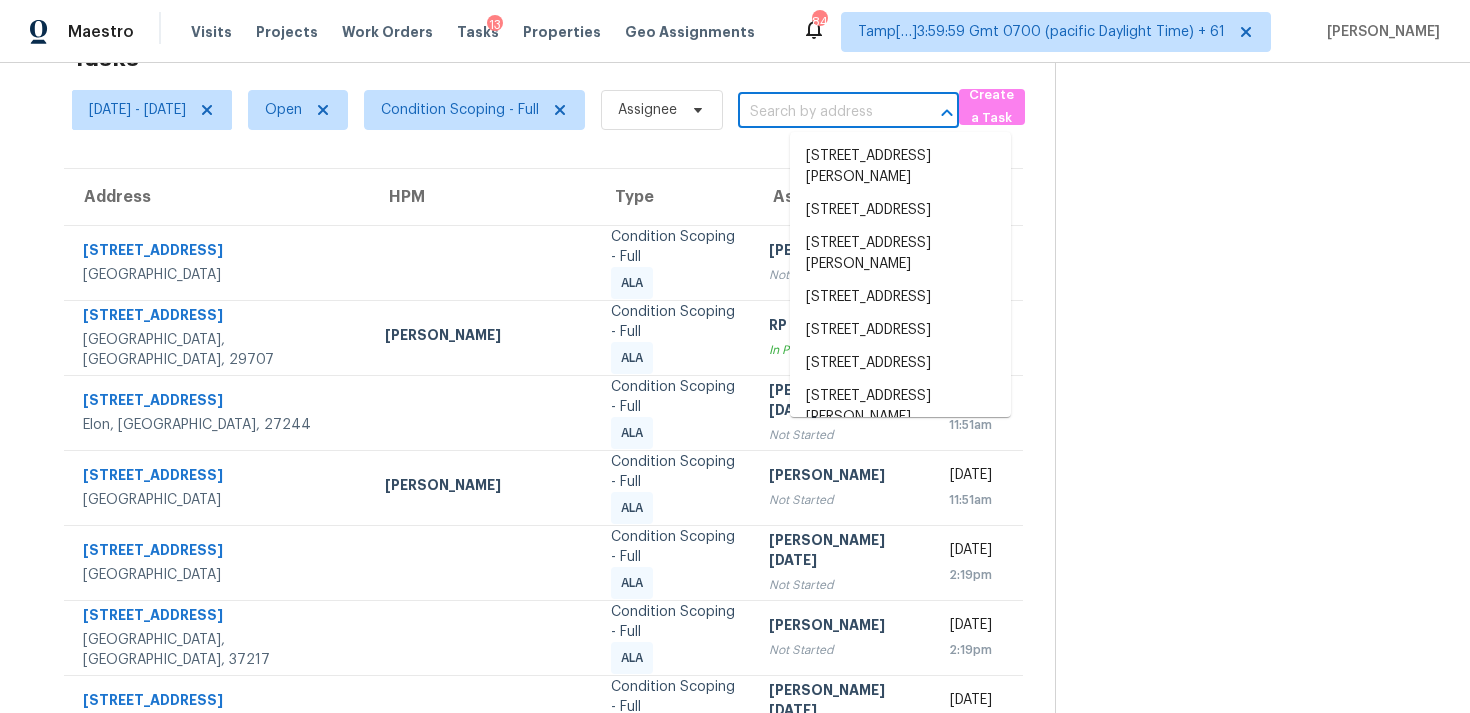 paste on "8125 Spirit Ct, Trinity, FL, 34655" 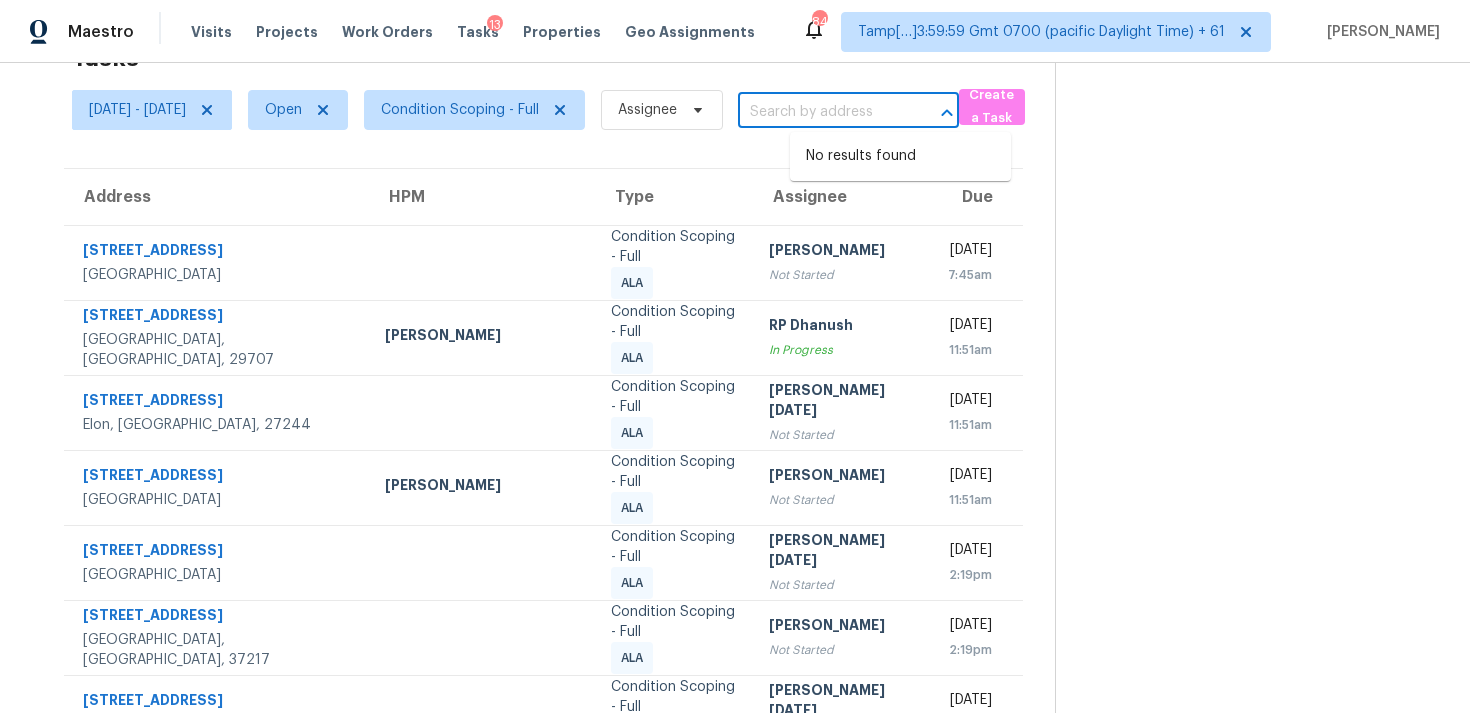 scroll, scrollTop: 0, scrollLeft: 0, axis: both 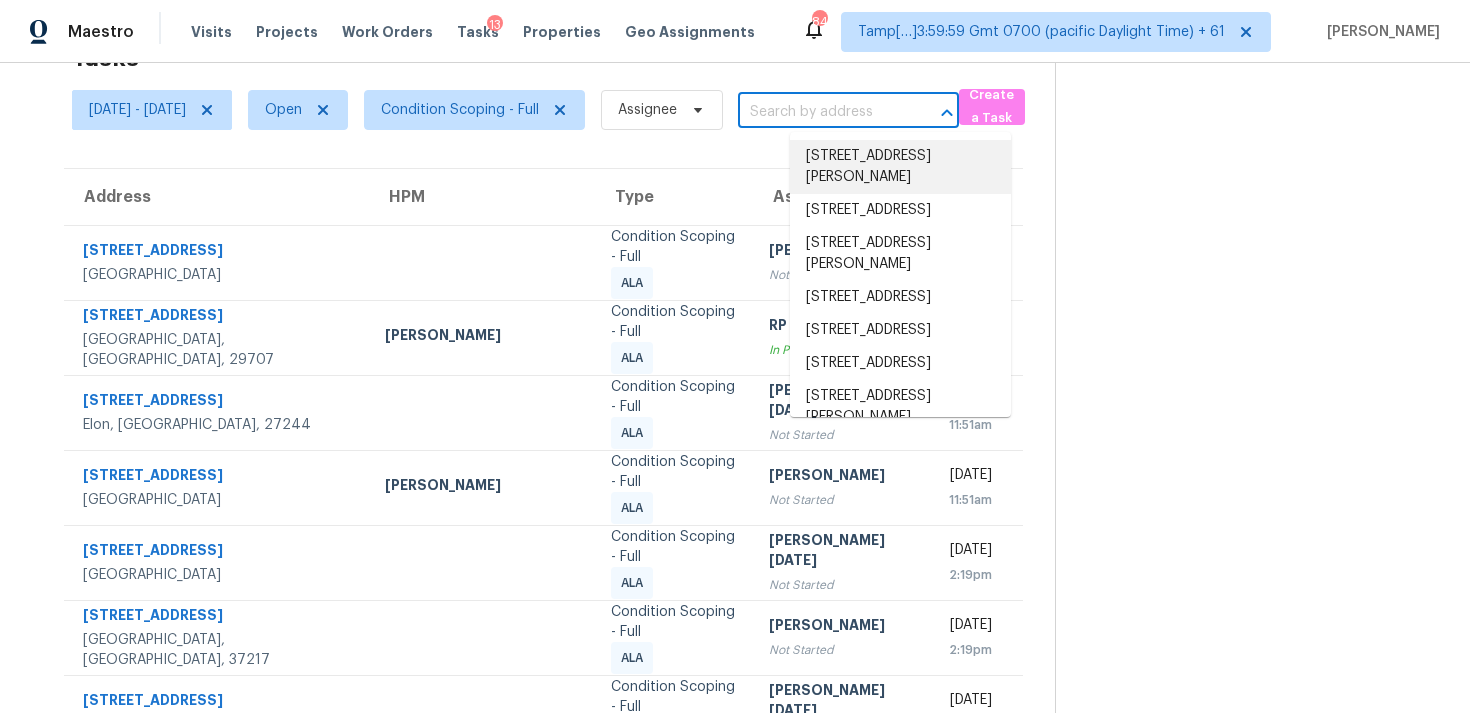 click at bounding box center [820, 112] 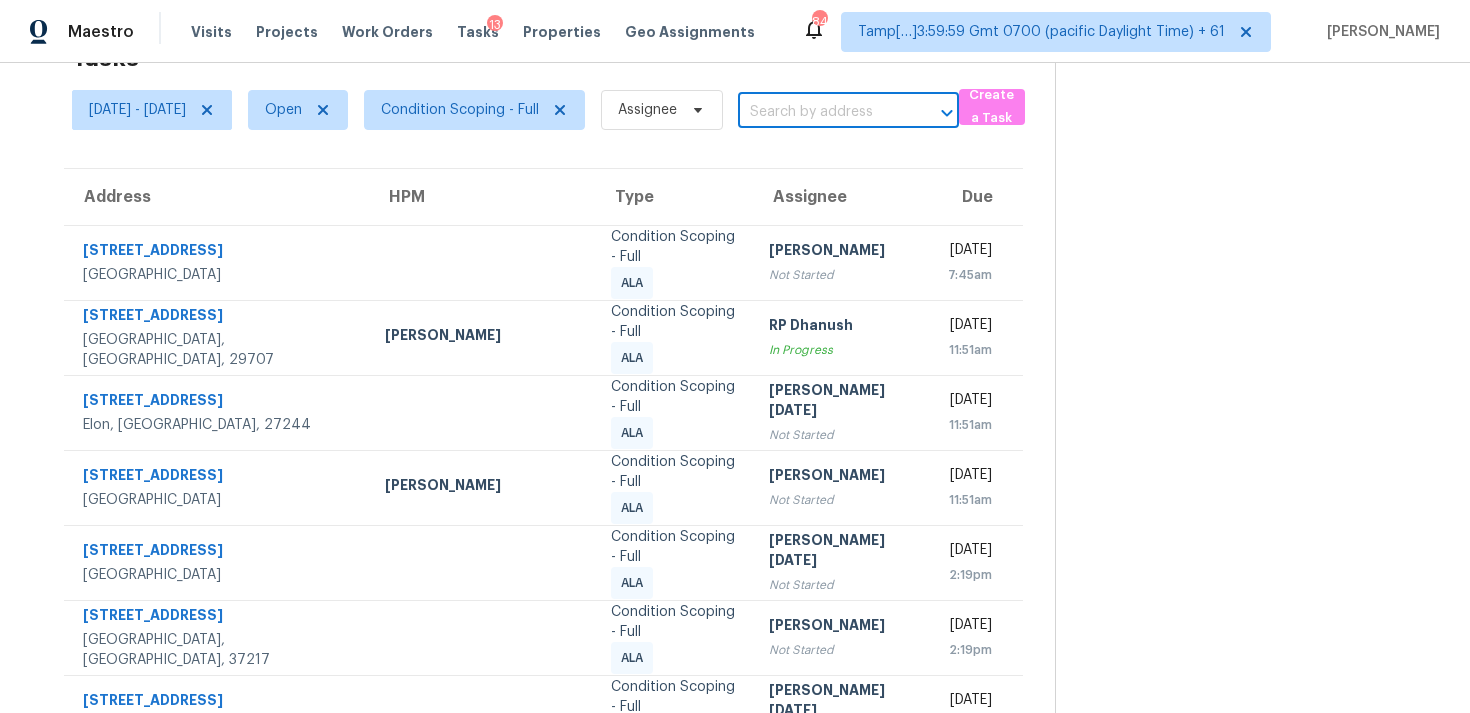 paste on "8125 Spirit Ct, Trinity, FL, 34655" 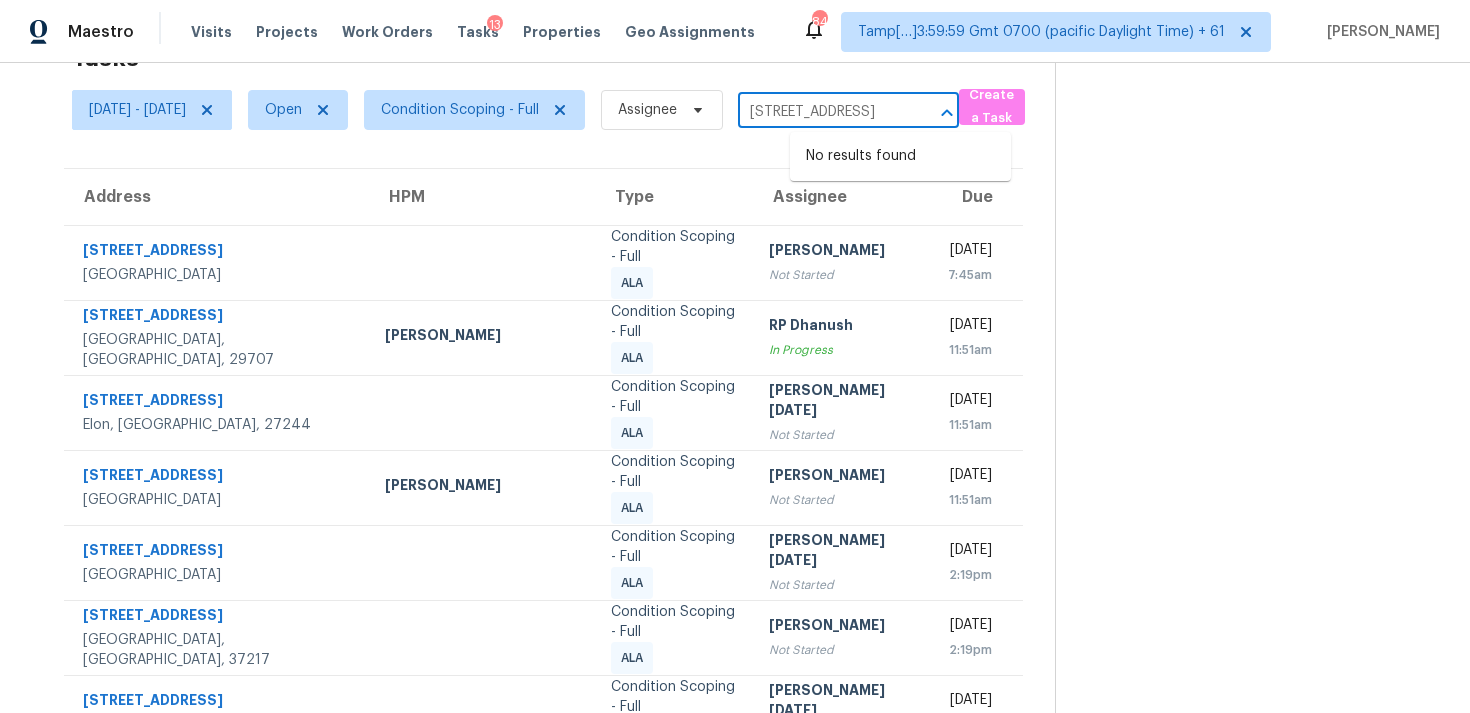 scroll, scrollTop: 0, scrollLeft: 55, axis: horizontal 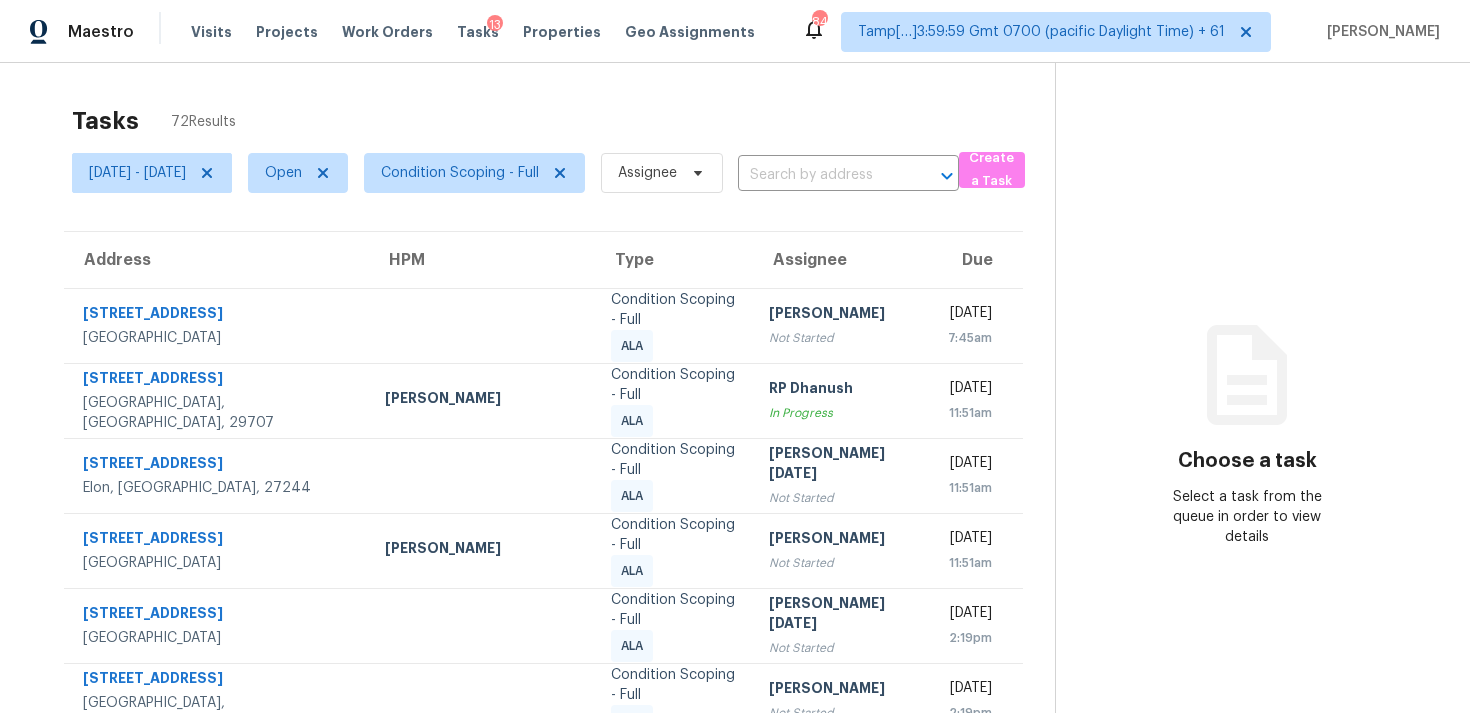 click on "[DATE] - [DATE] Open Condition Scoping - Full Assignee ​" at bounding box center (515, 173) 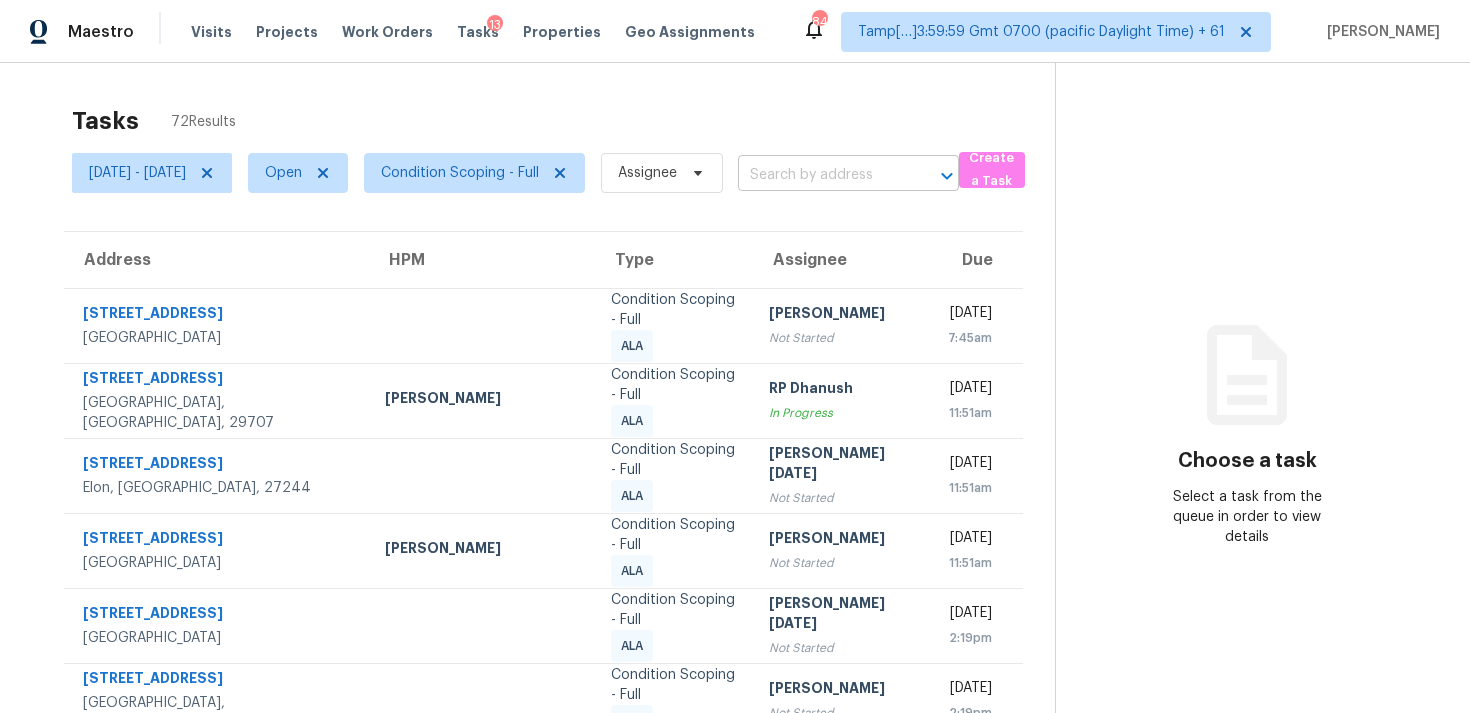 click at bounding box center [820, 175] 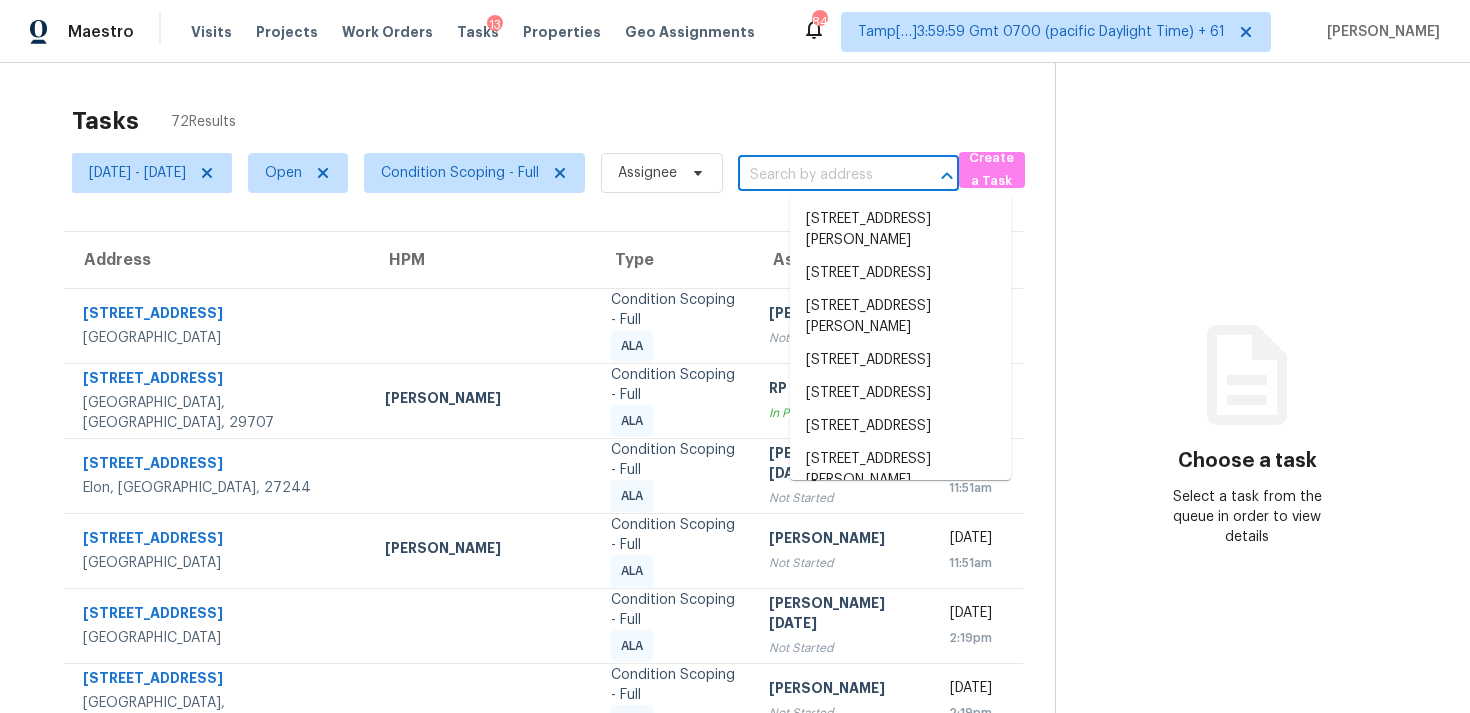 paste on "[STREET_ADDRESS]" 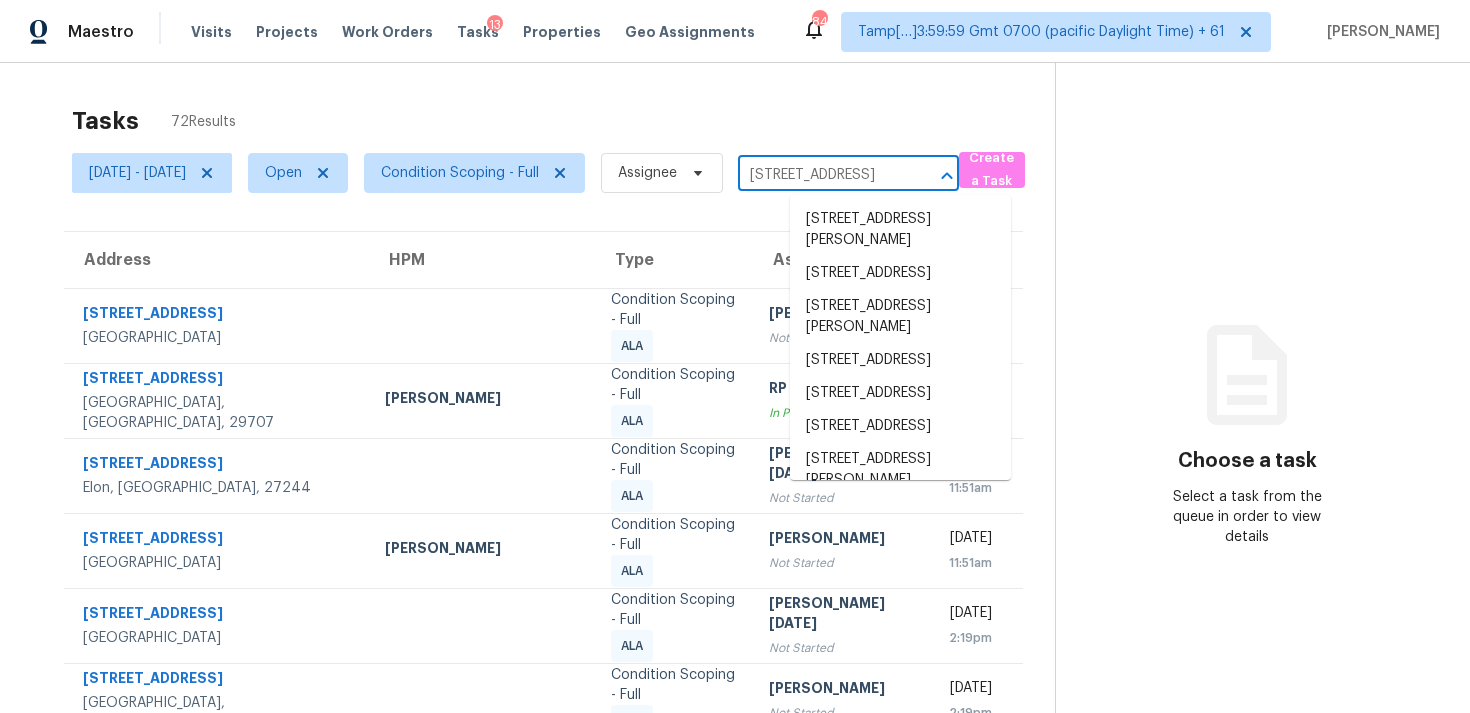 scroll, scrollTop: 0, scrollLeft: 55, axis: horizontal 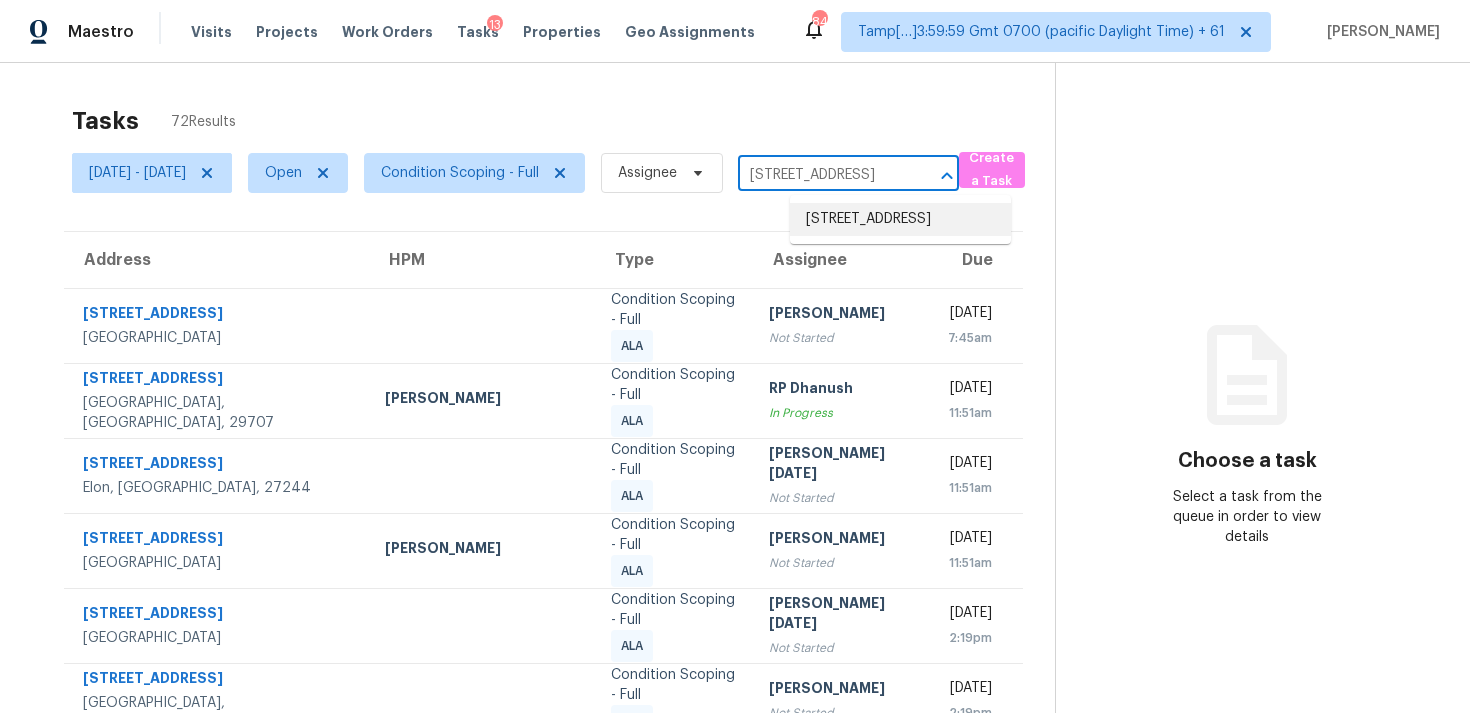 click on "[STREET_ADDRESS]" at bounding box center (900, 219) 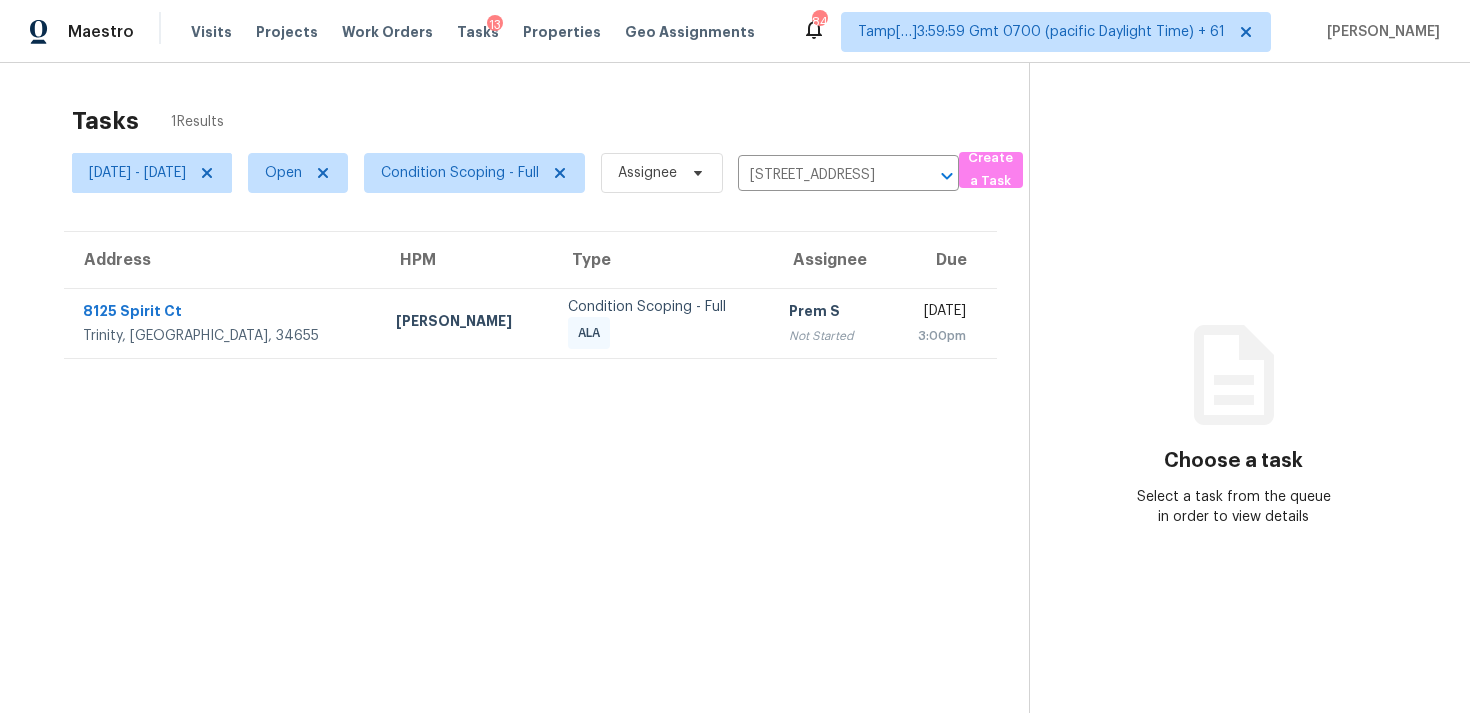 click on "Not Started" at bounding box center [829, 336] 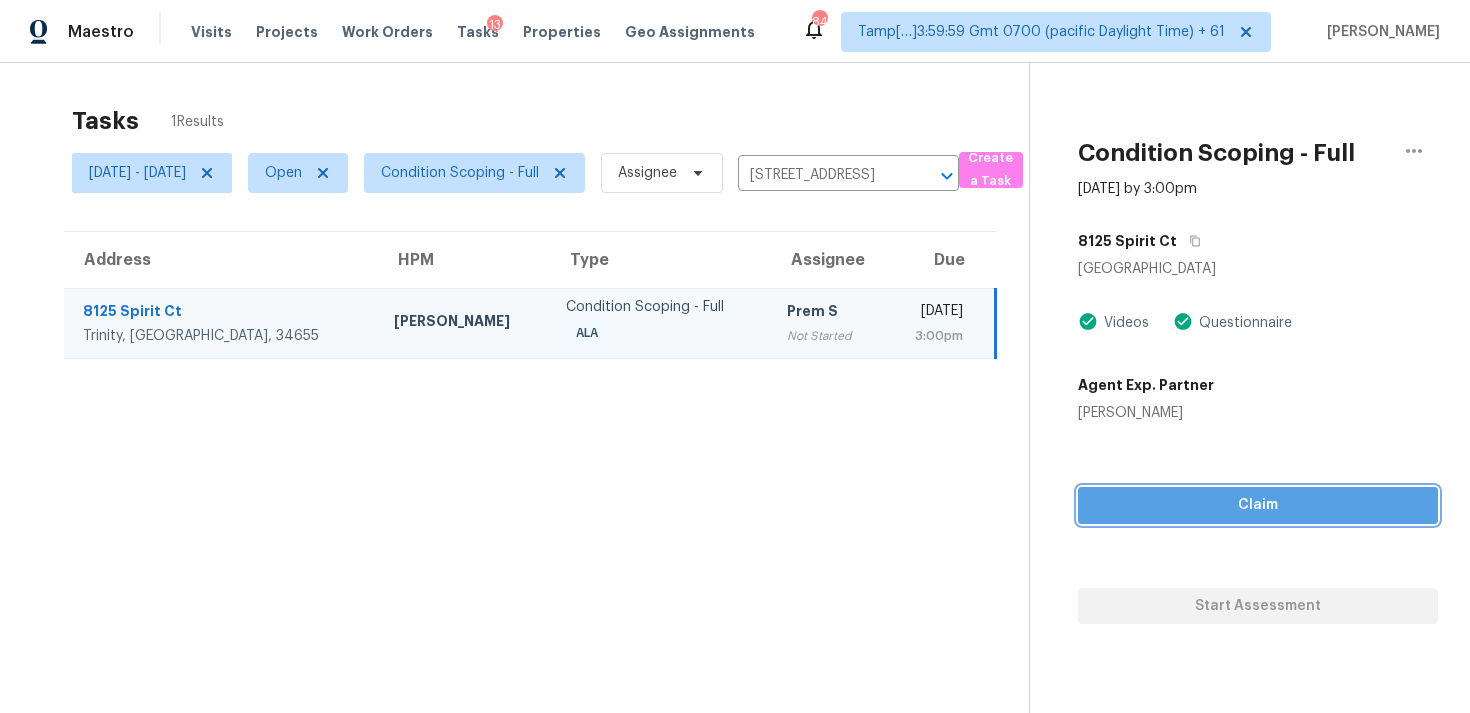 click on "Claim" at bounding box center [1258, 505] 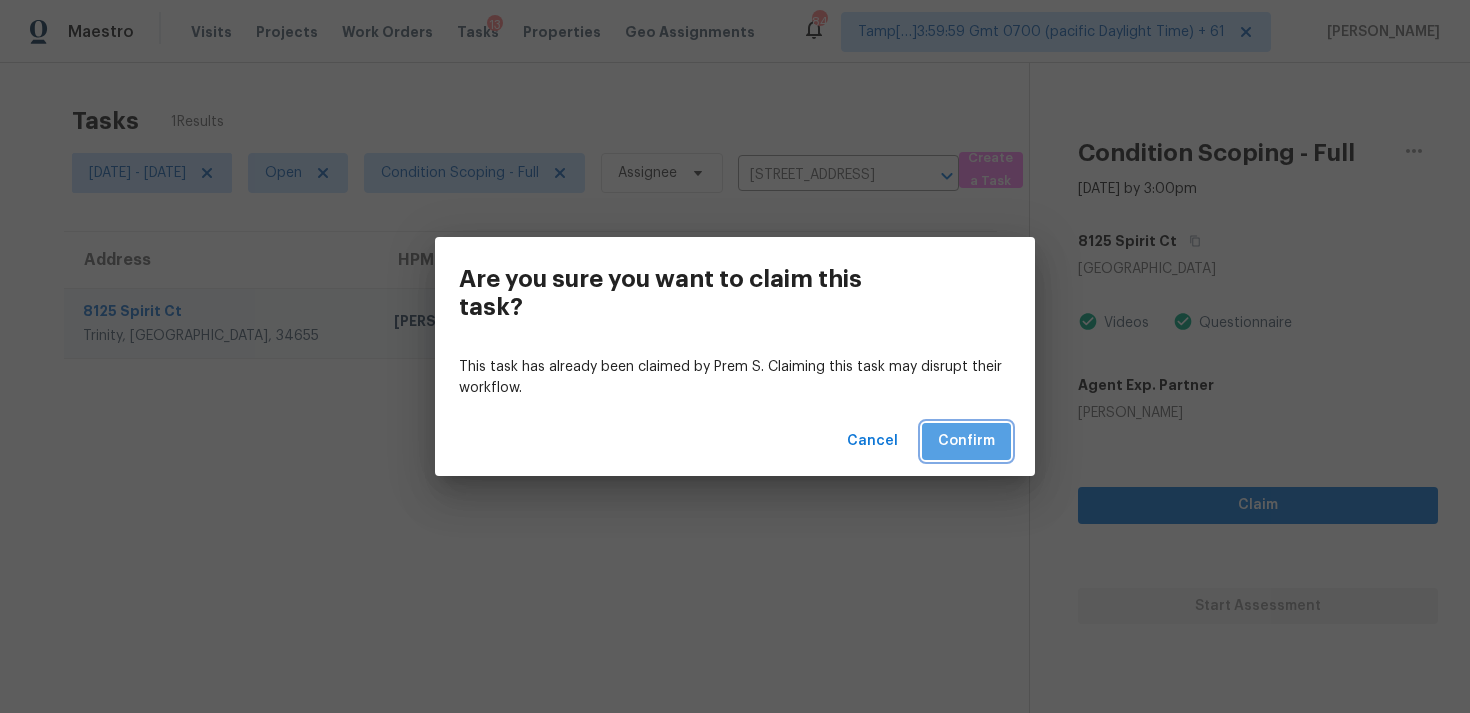 click on "Confirm" at bounding box center [966, 441] 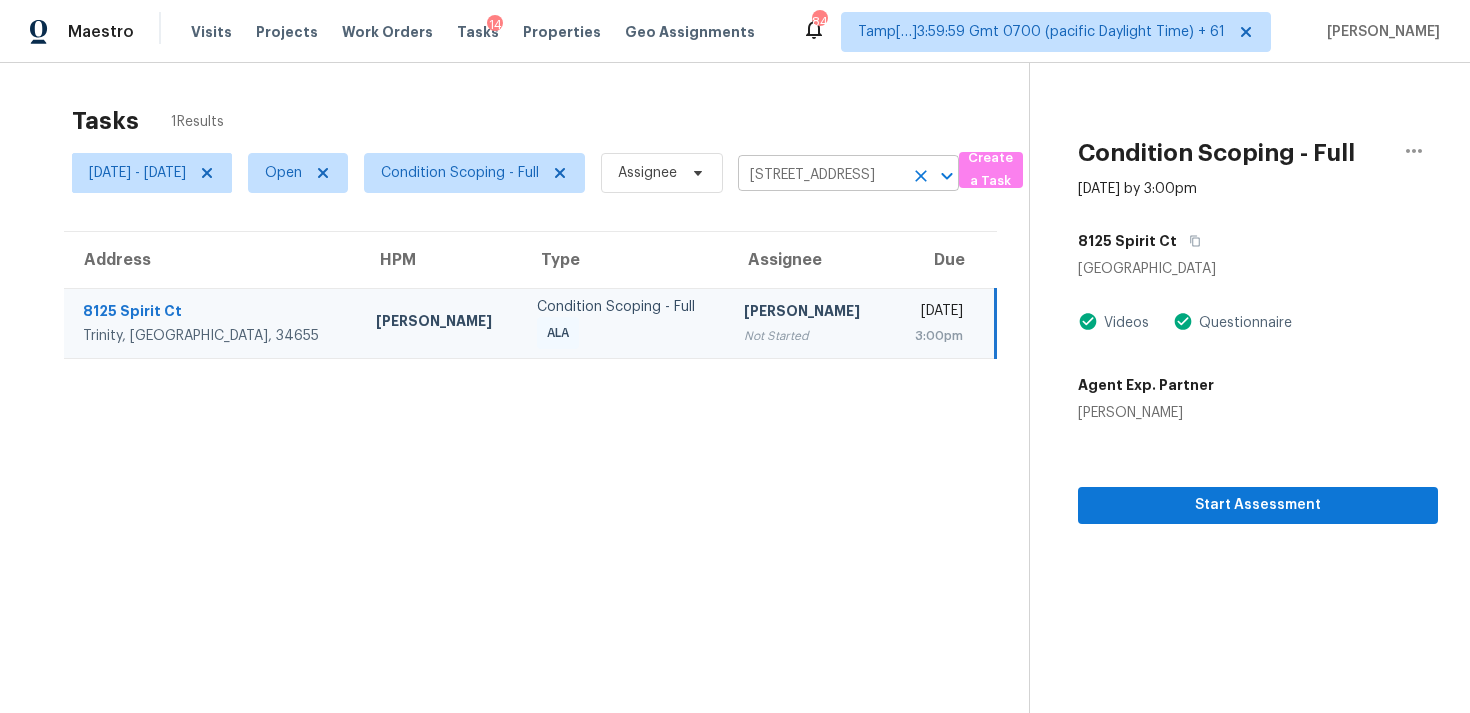 click on "8125 Spirit Ct, Trinity, FL 34655 ​" at bounding box center (848, 175) 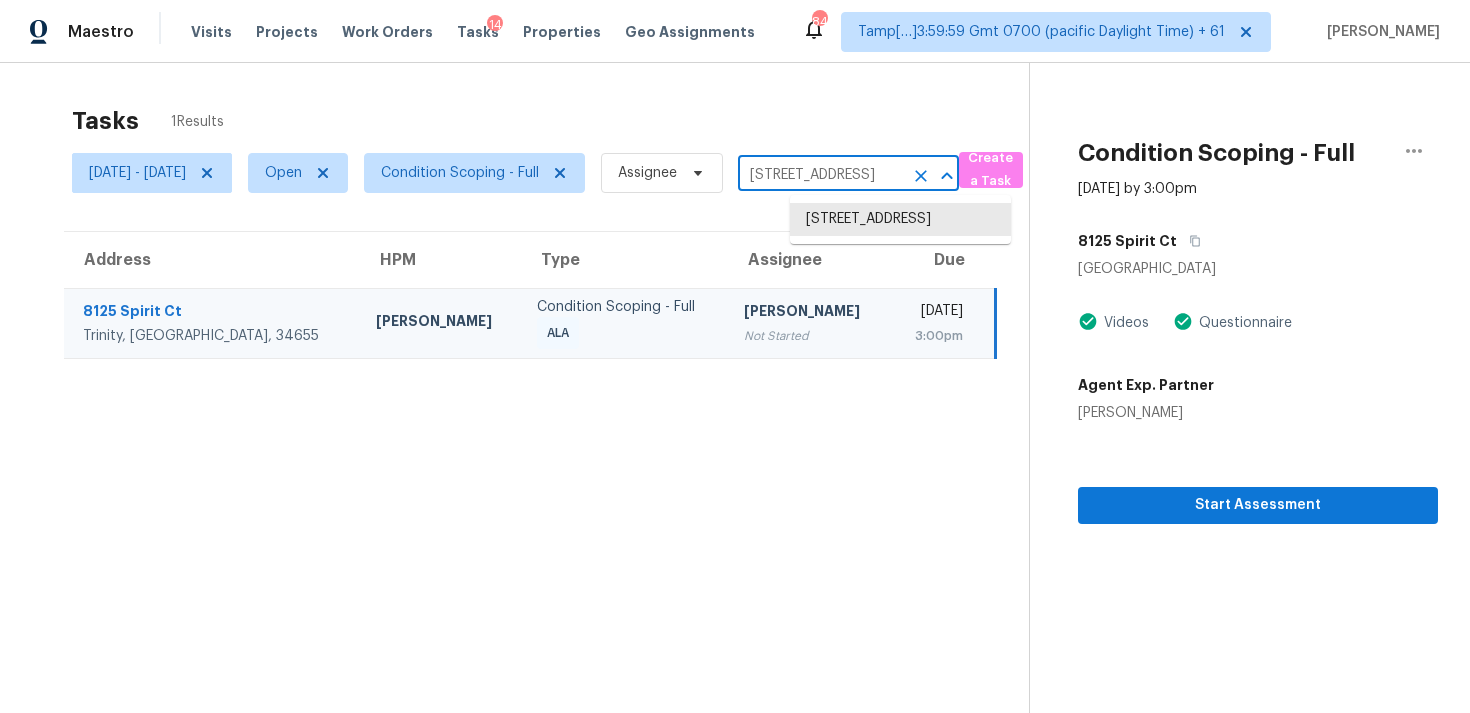 click 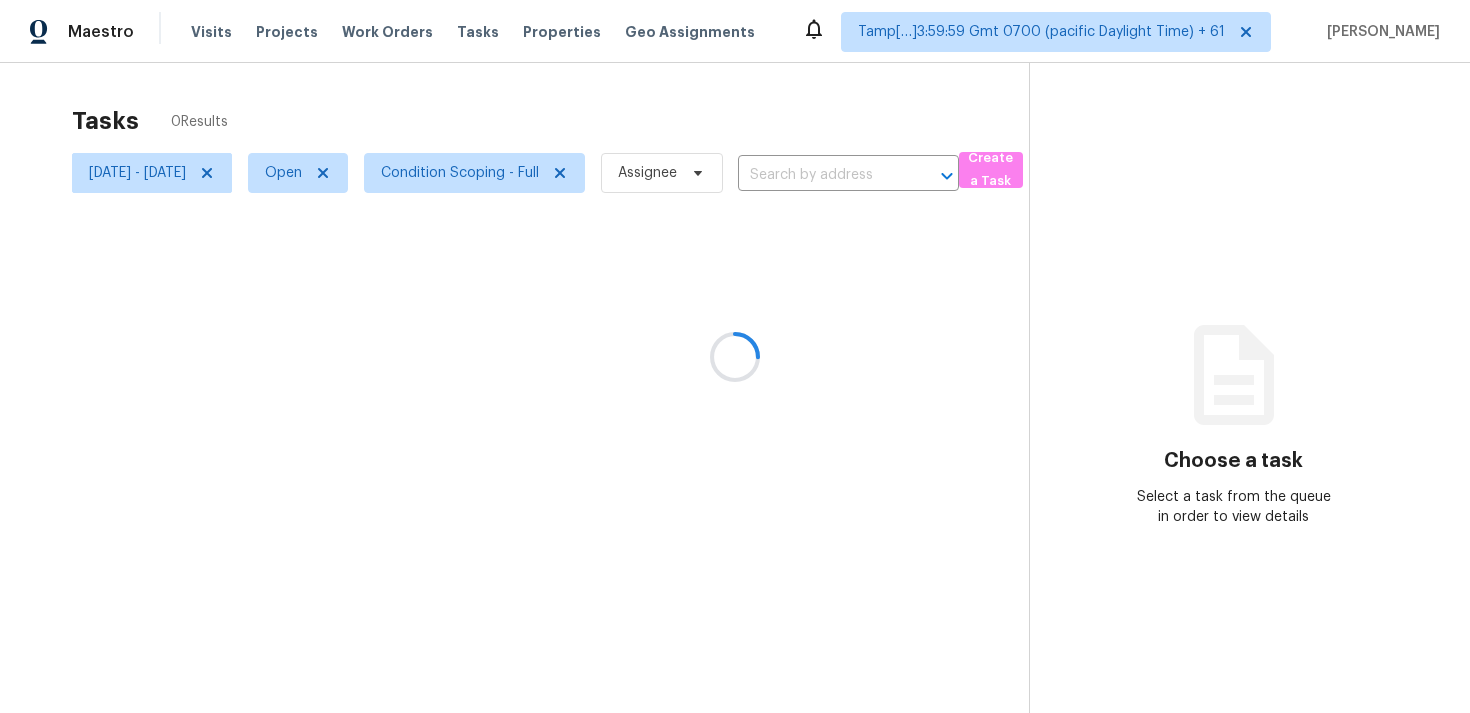 scroll, scrollTop: 0, scrollLeft: 0, axis: both 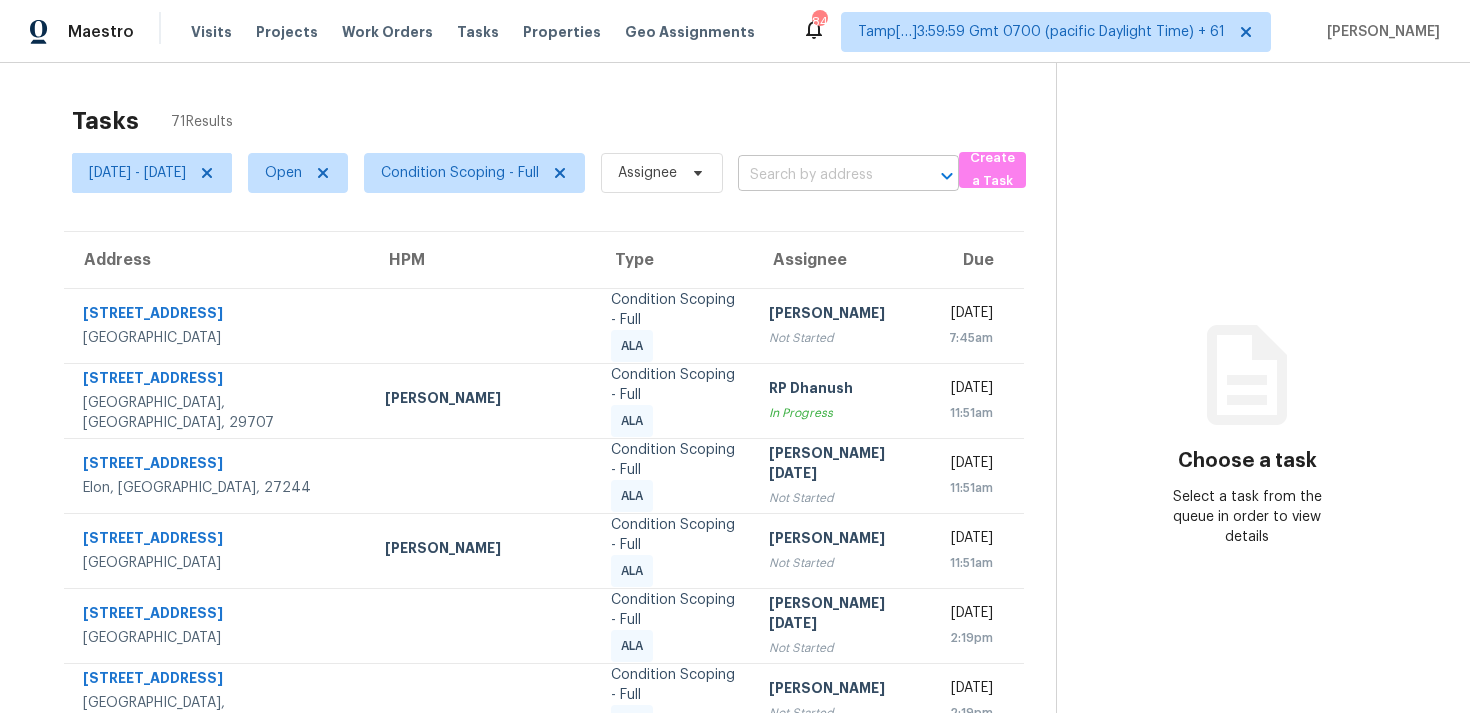 click at bounding box center (820, 175) 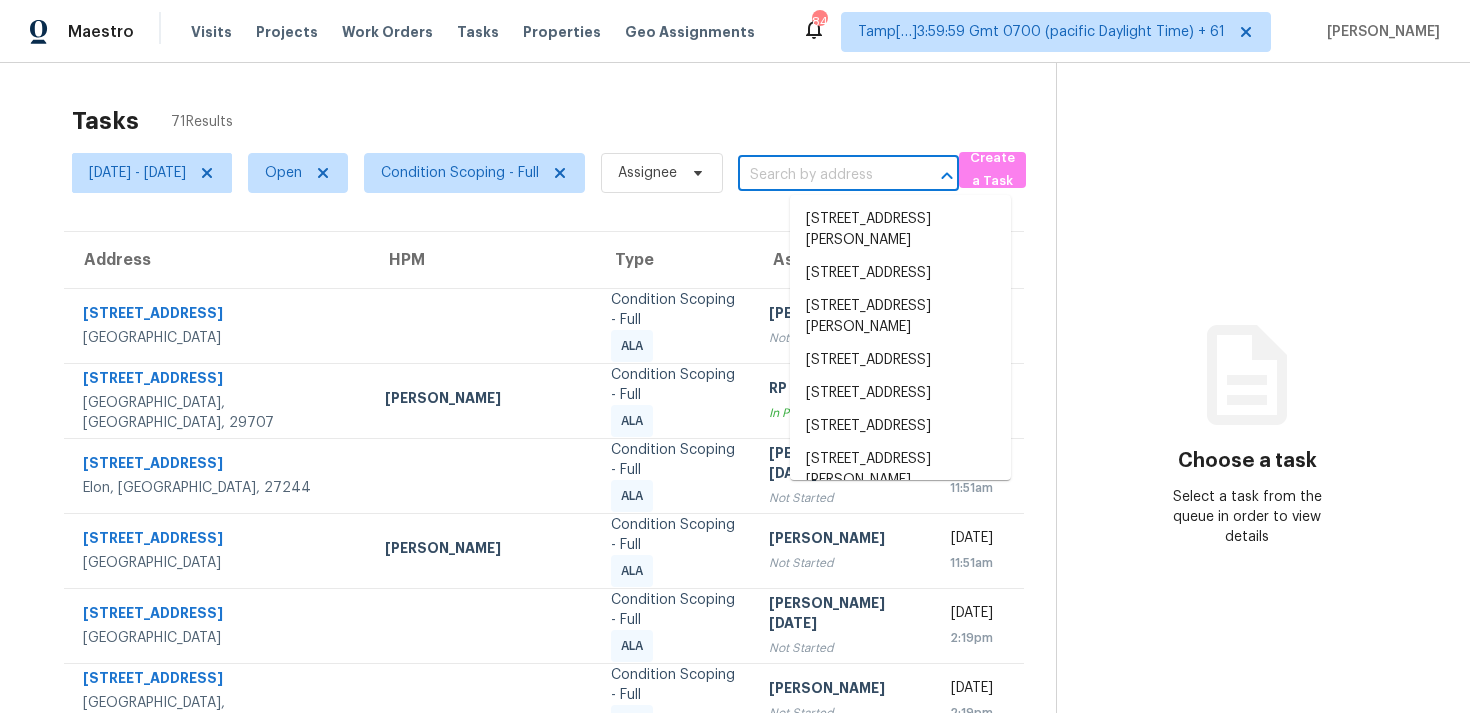 paste on "[STREET_ADDRESS][PERSON_NAME]" 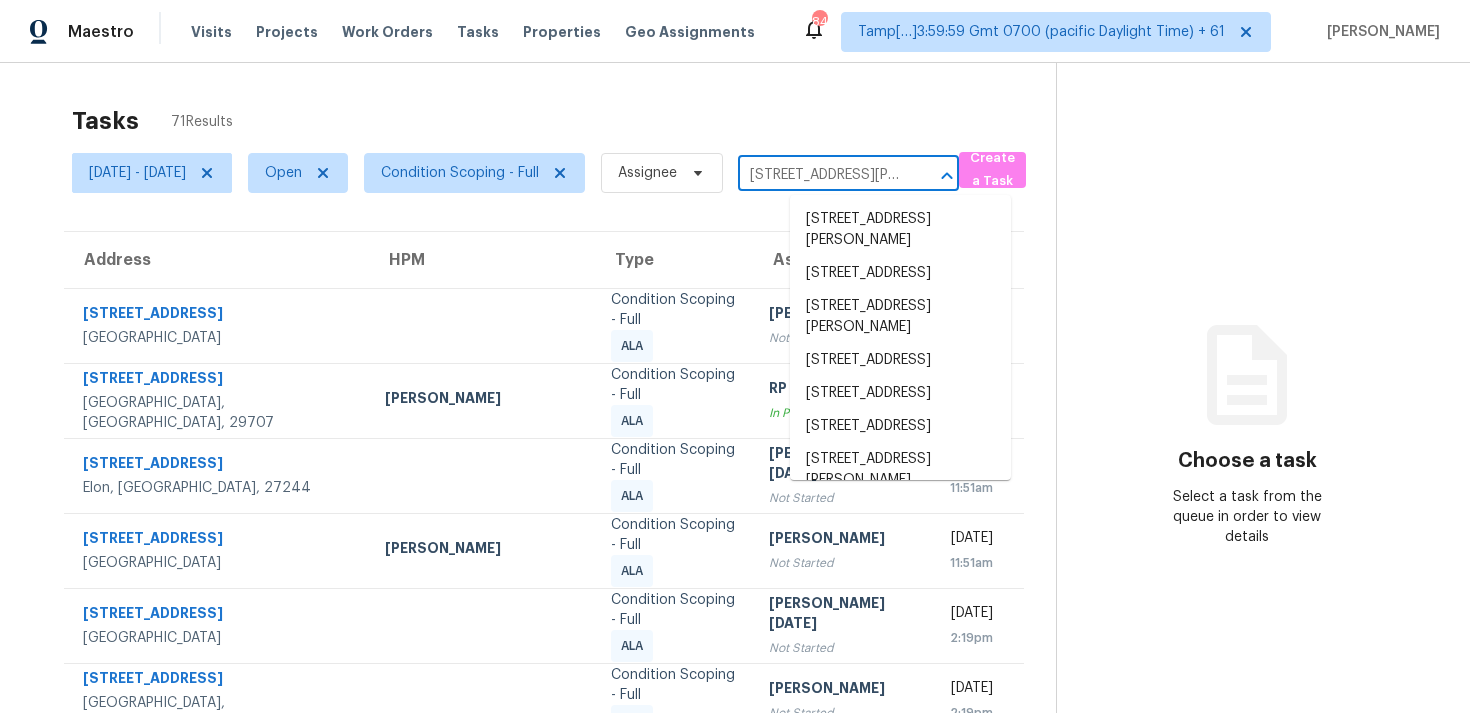 scroll, scrollTop: 0, scrollLeft: 90, axis: horizontal 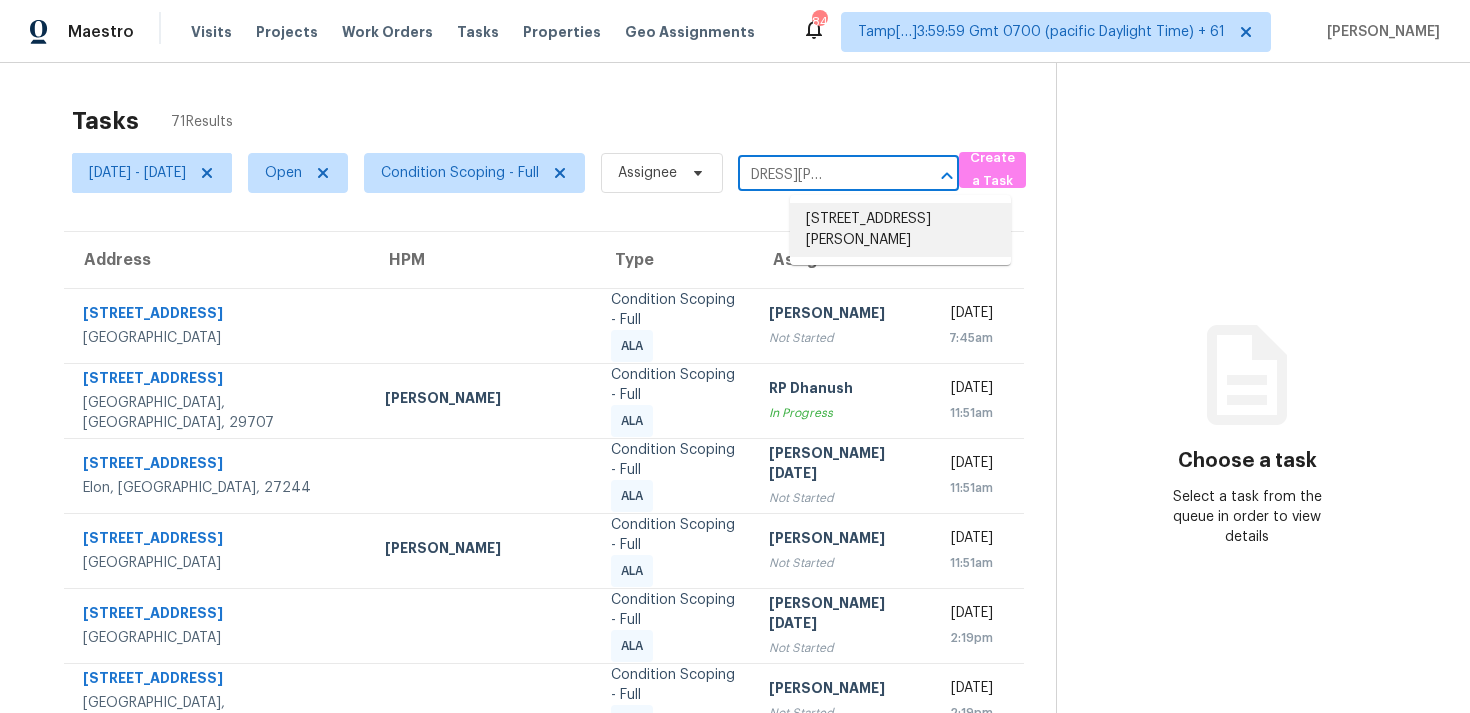 click on "[STREET_ADDRESS][PERSON_NAME]" at bounding box center (900, 230) 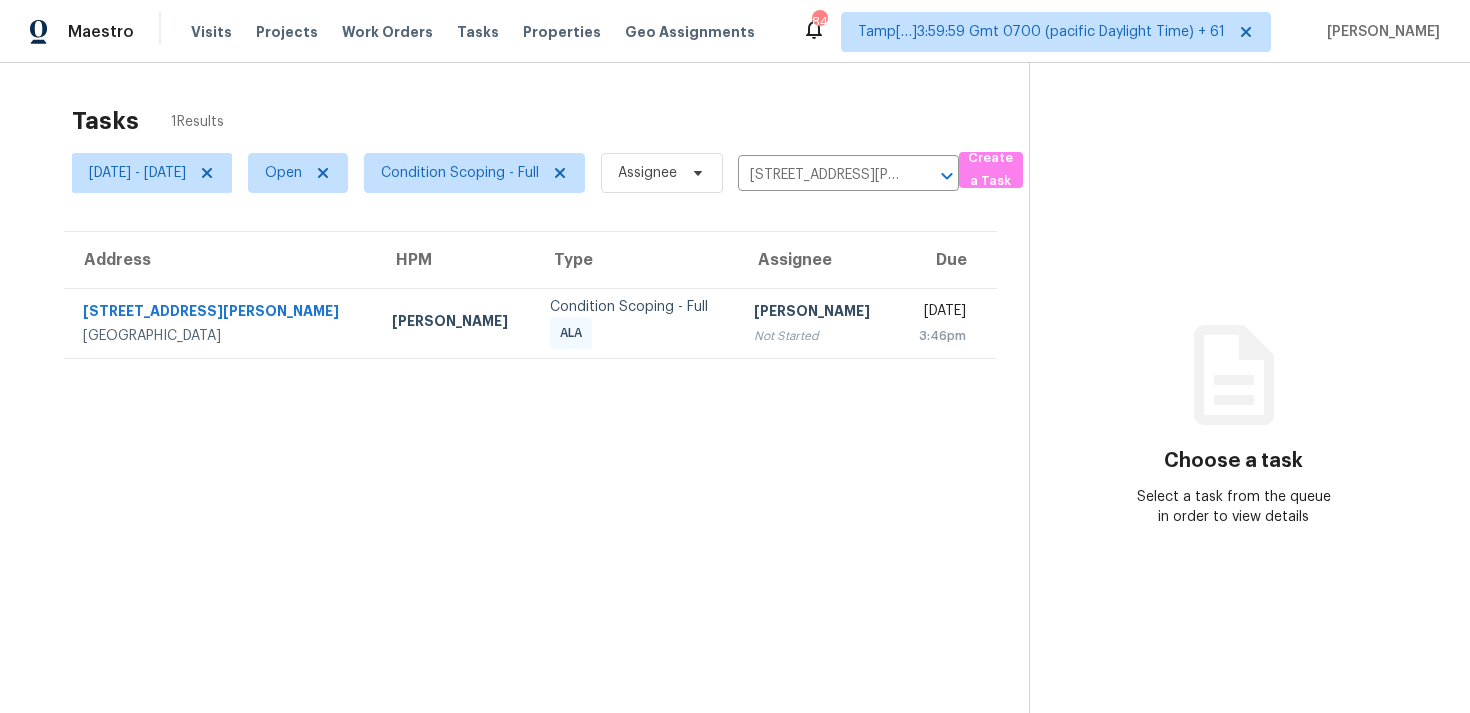click on "[DATE]" at bounding box center (939, 313) 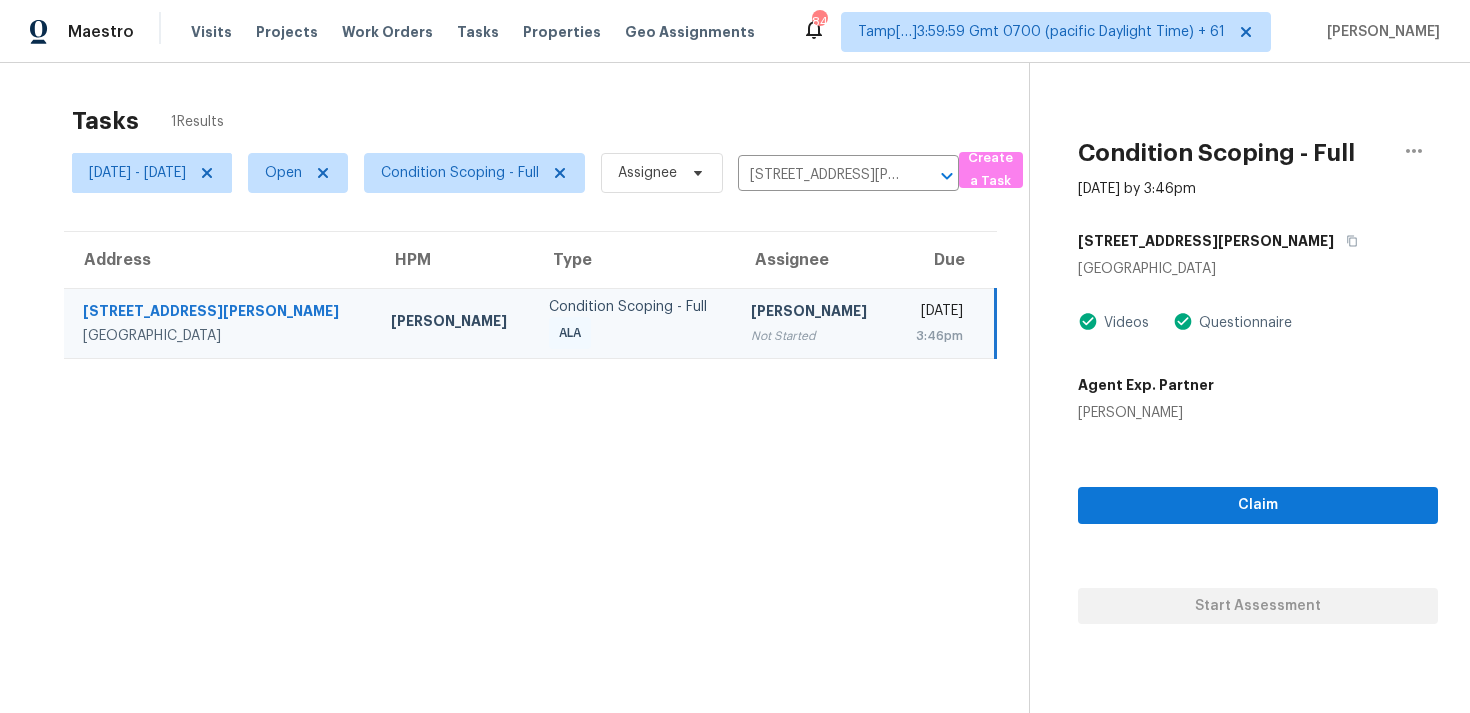 click on "Claim Start Assessment" at bounding box center (1258, 523) 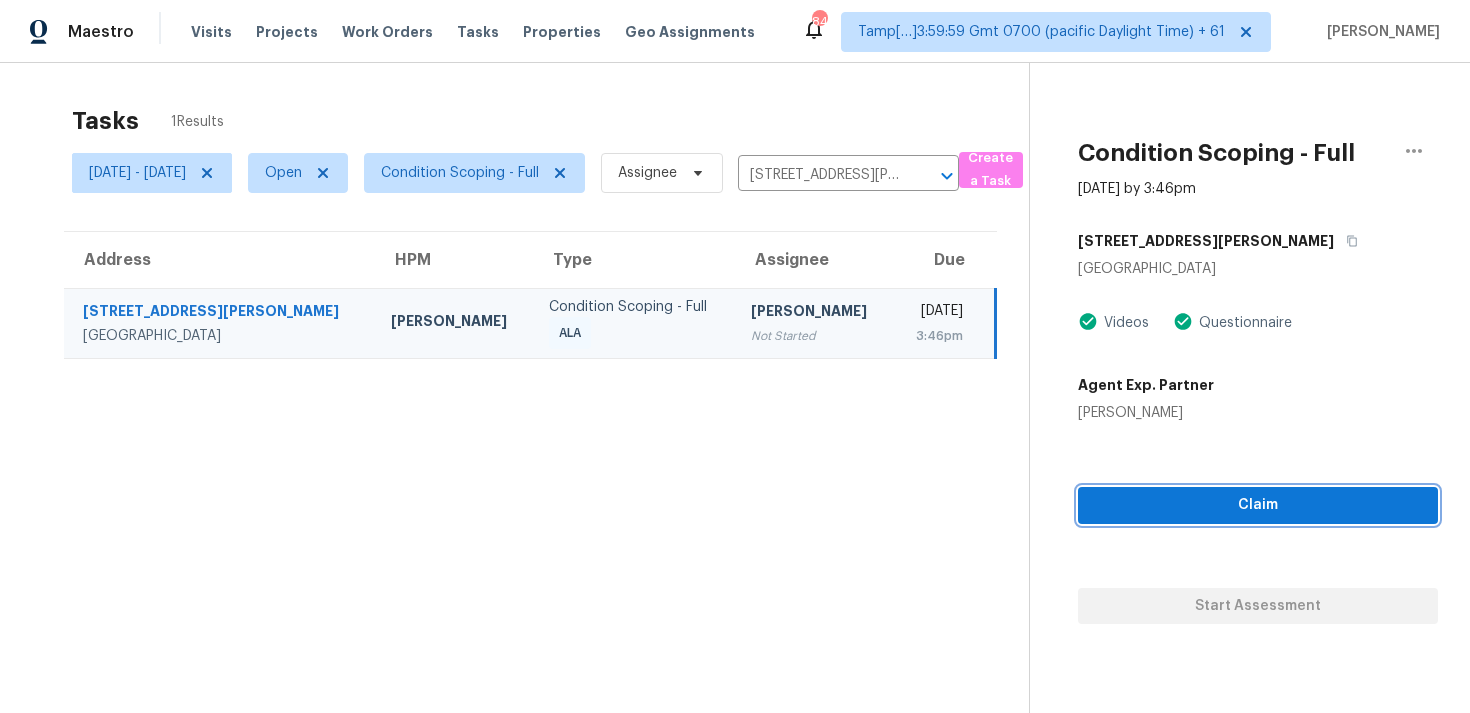 click on "Claim" at bounding box center (1258, 505) 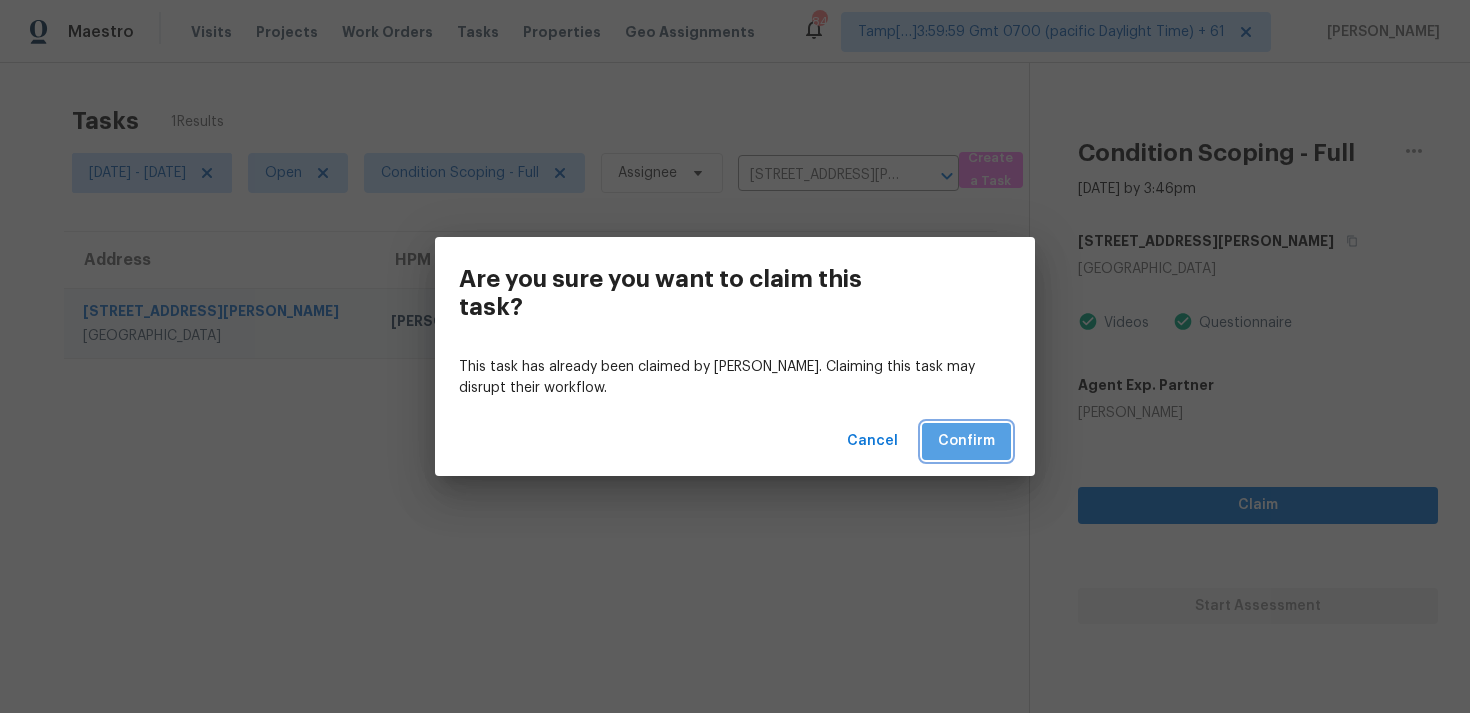 click on "Confirm" at bounding box center (966, 441) 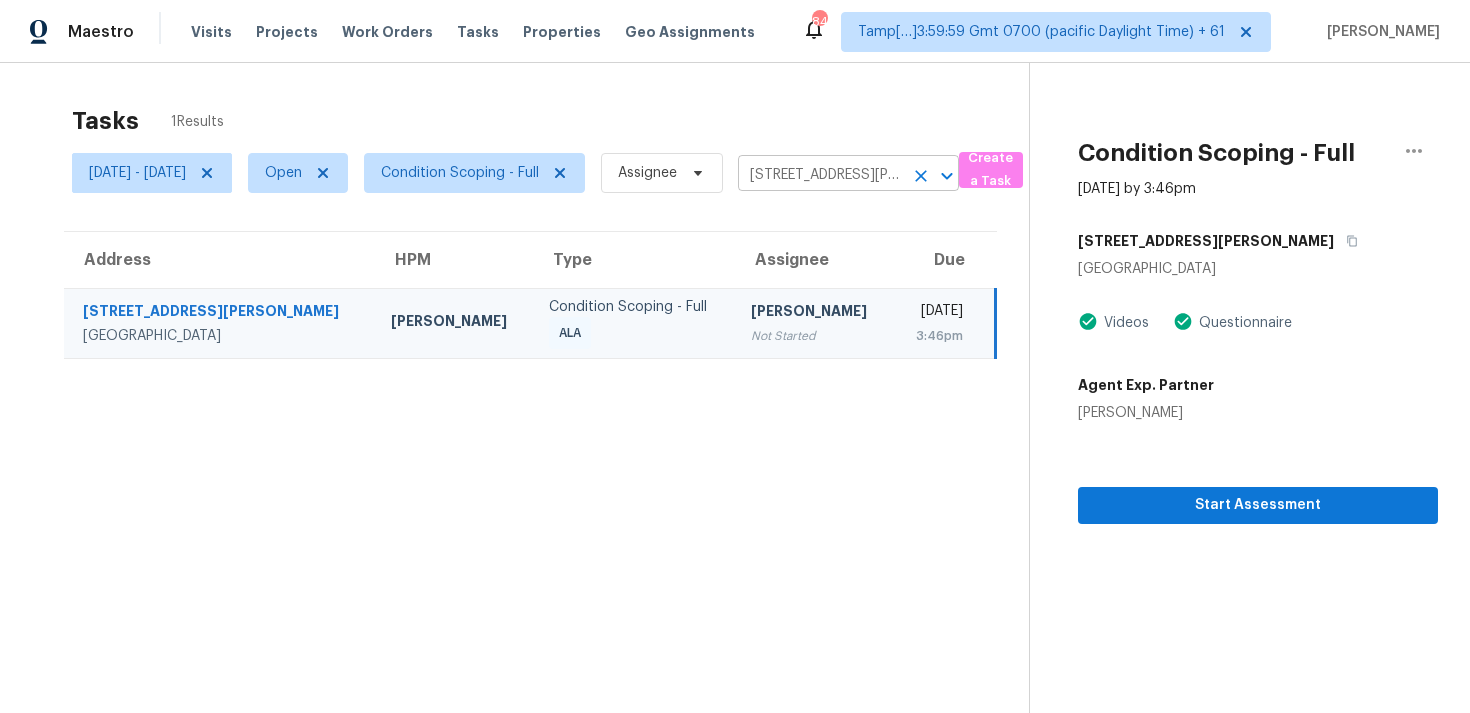 click 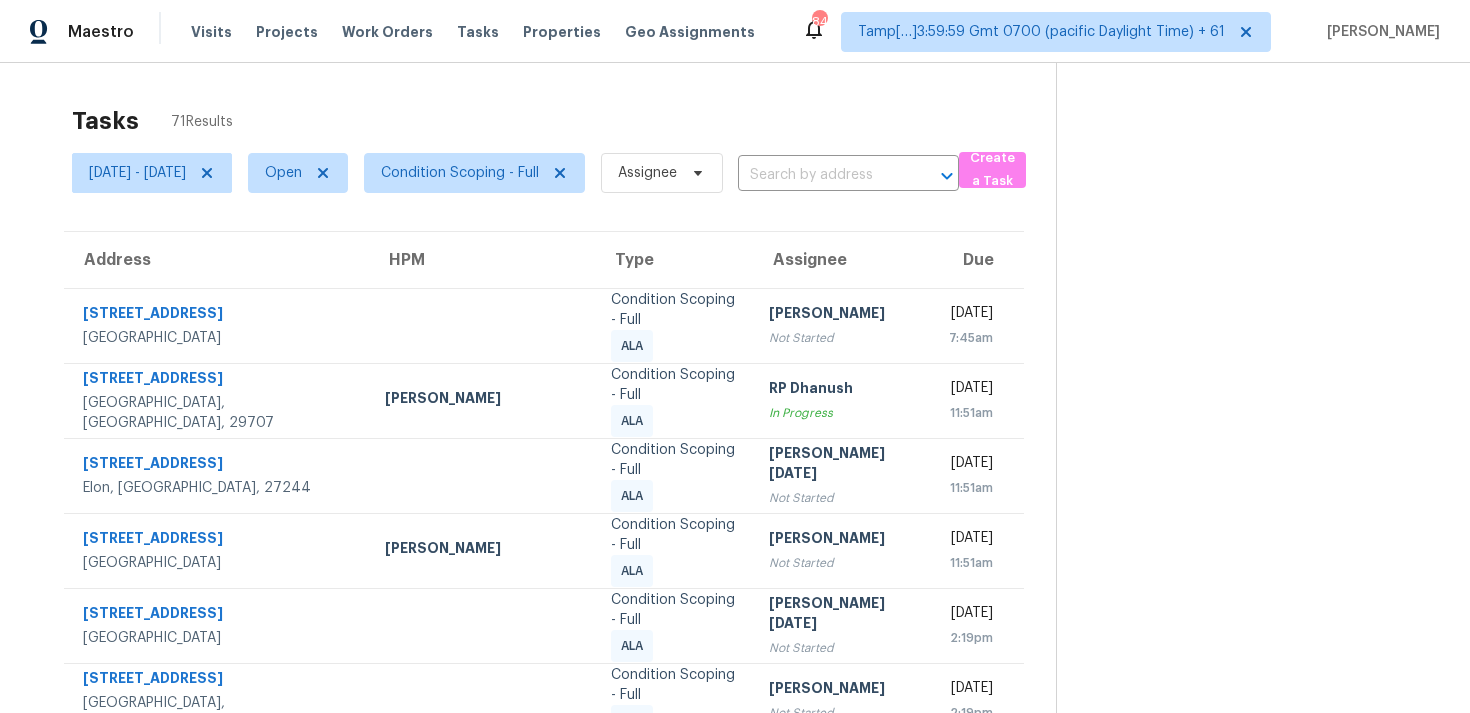 click on "[DATE] - [DATE] Open Condition Scoping - Full Assignee ​" at bounding box center [515, 173] 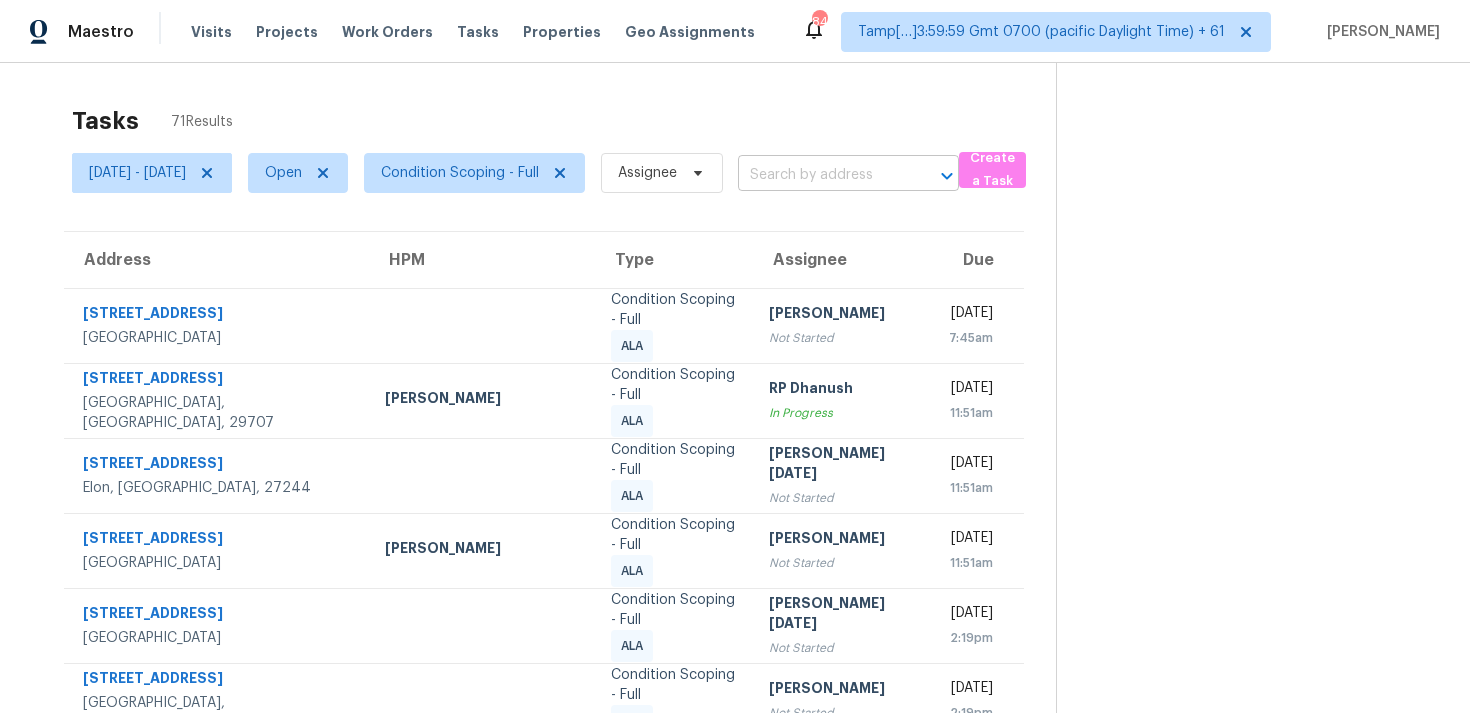 click at bounding box center [820, 175] 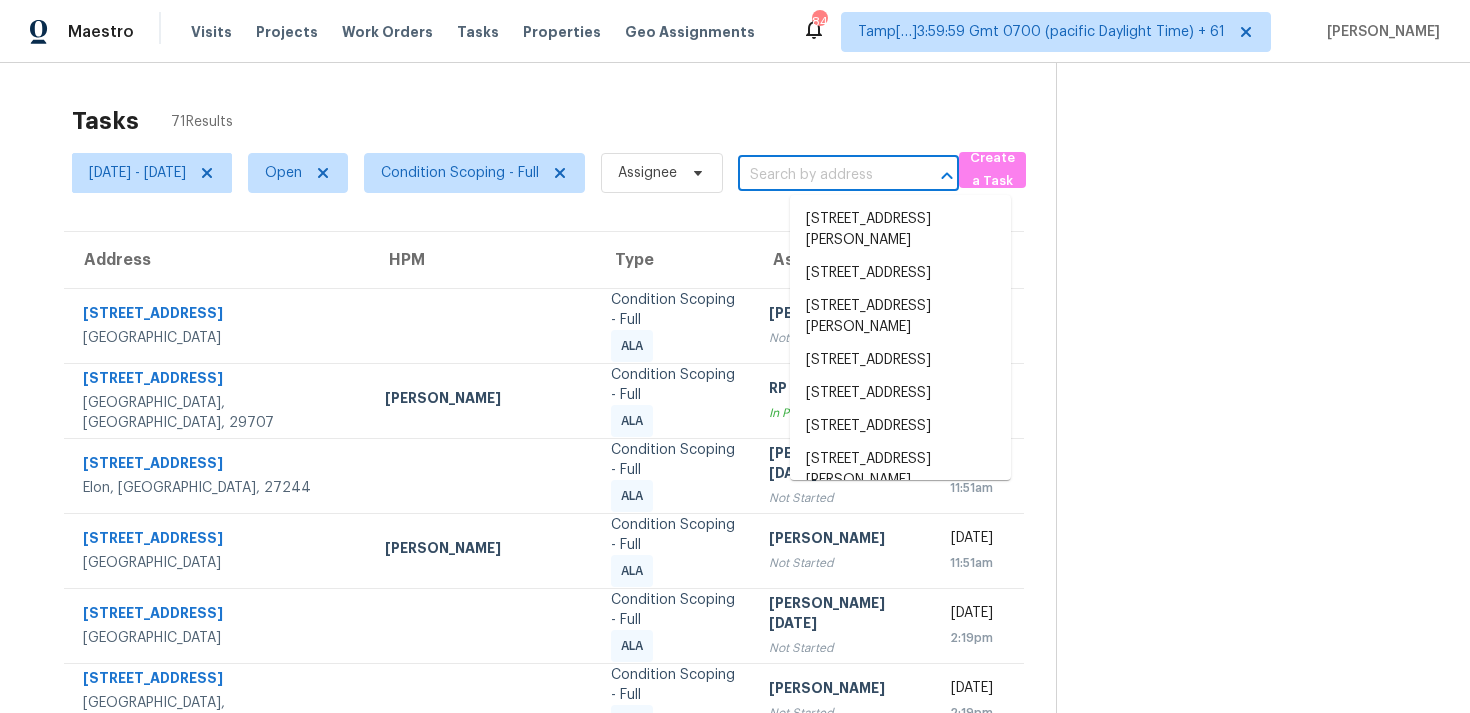 paste on "[STREET_ADDRESS]" 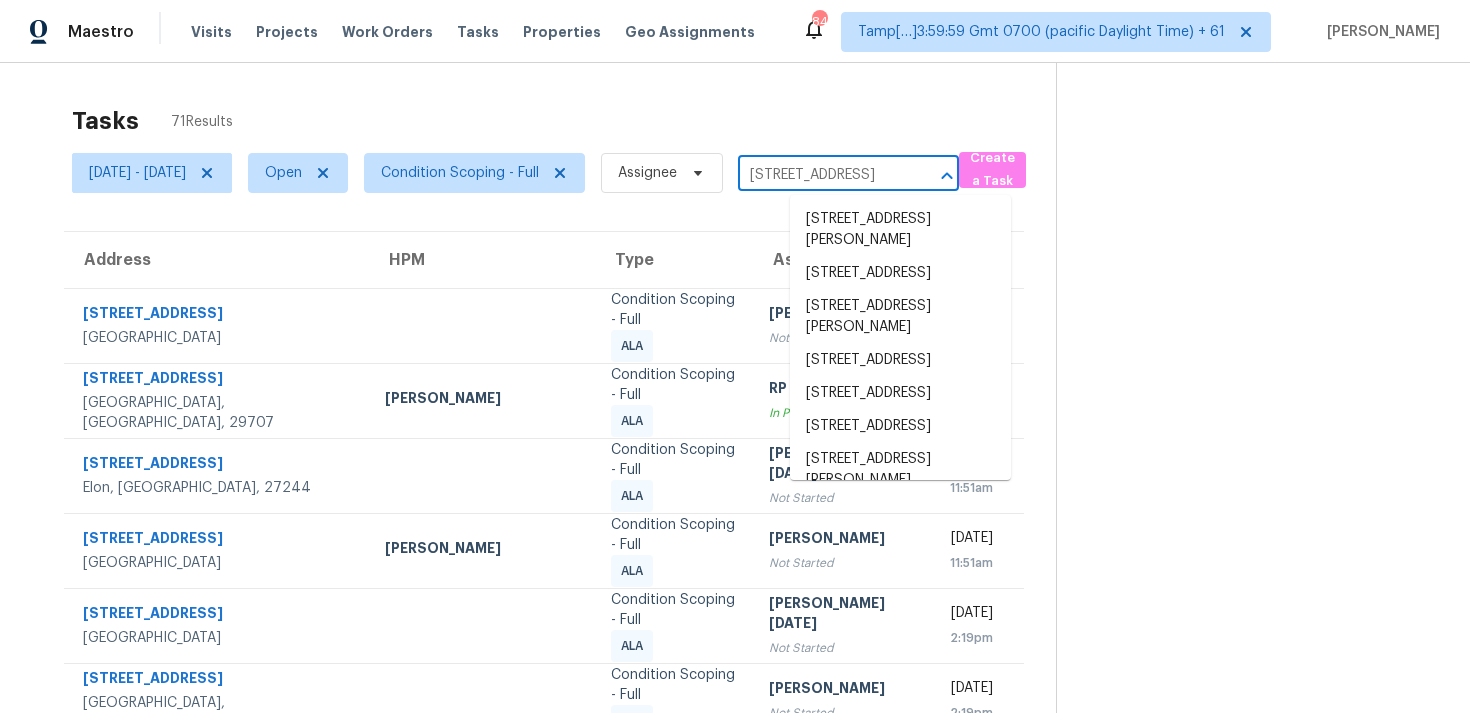 scroll, scrollTop: 0, scrollLeft: 123, axis: horizontal 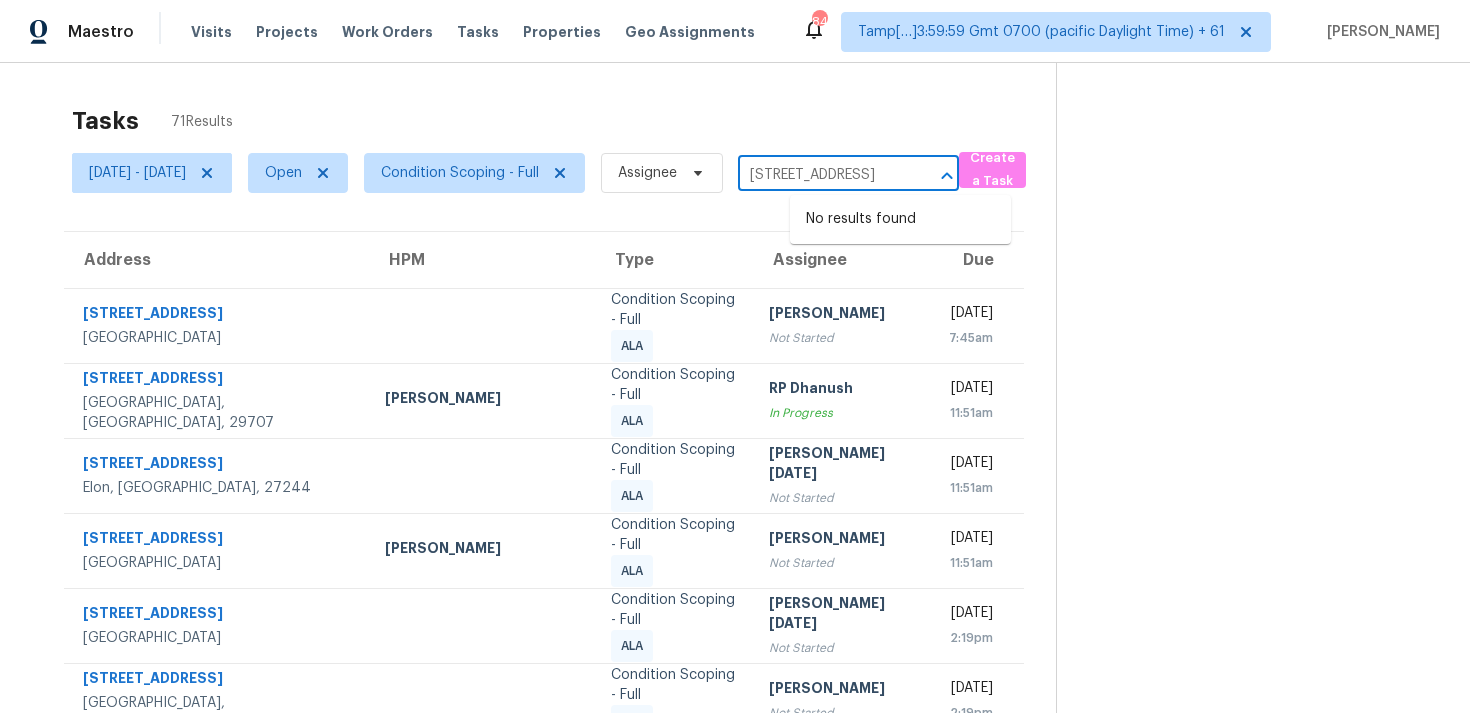 type 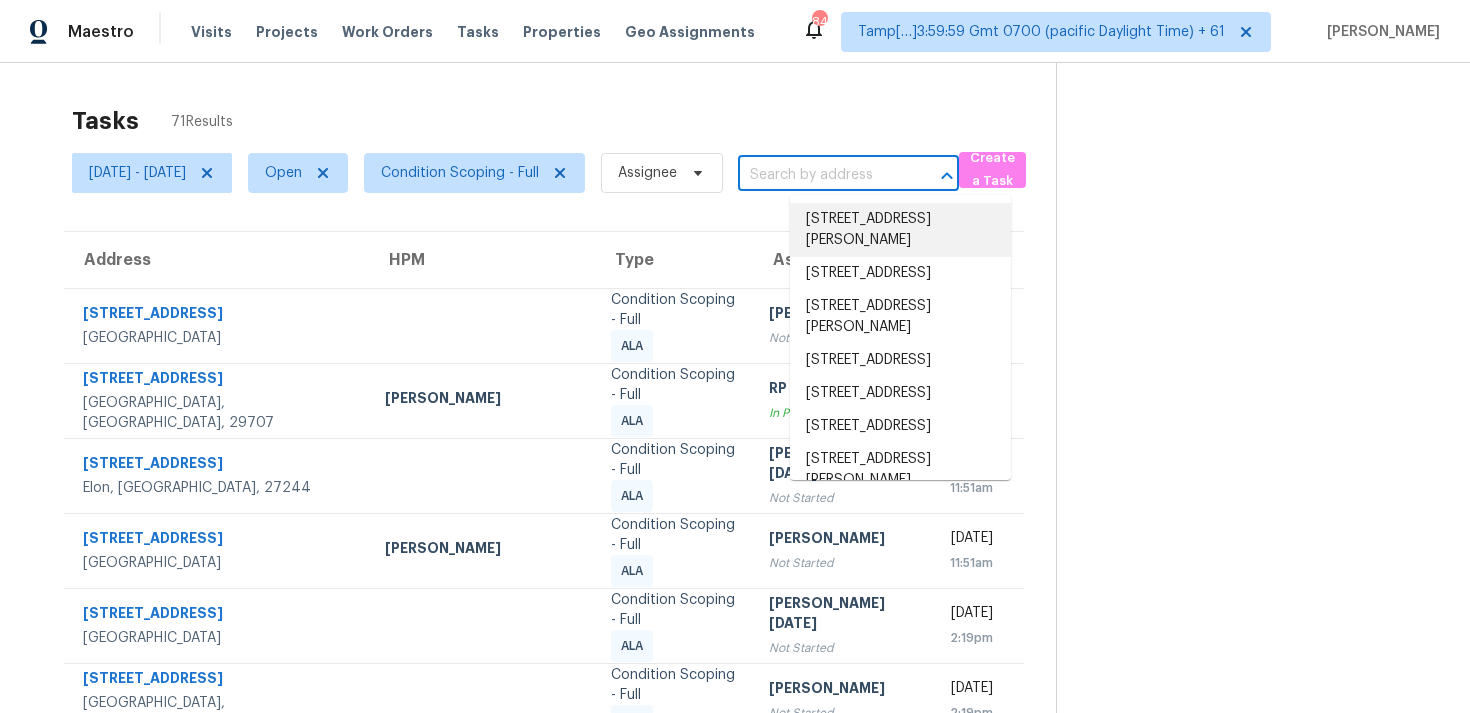 scroll, scrollTop: 0, scrollLeft: 0, axis: both 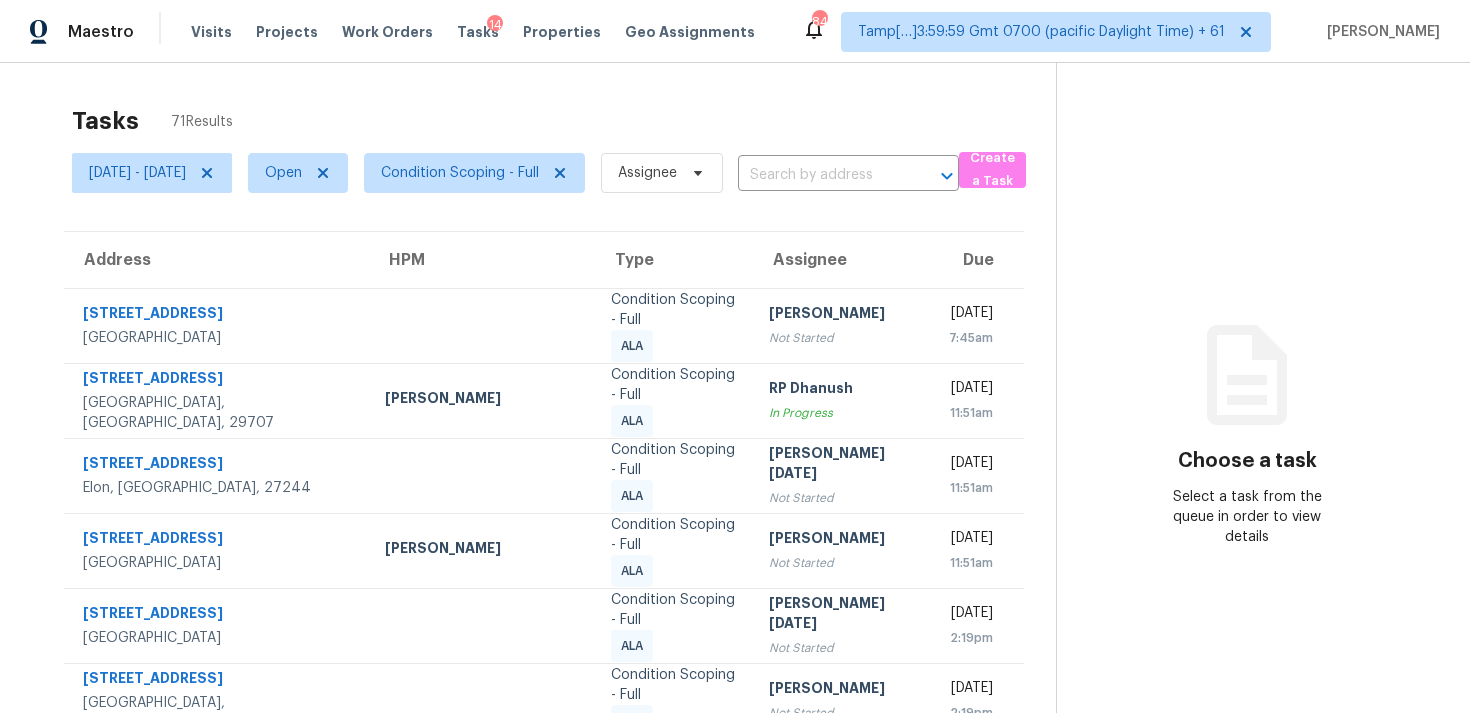 click on "Thu, Jul 10 - Thu, Jul 10 Open Condition Scoping - Full Assignee ​" at bounding box center (515, 173) 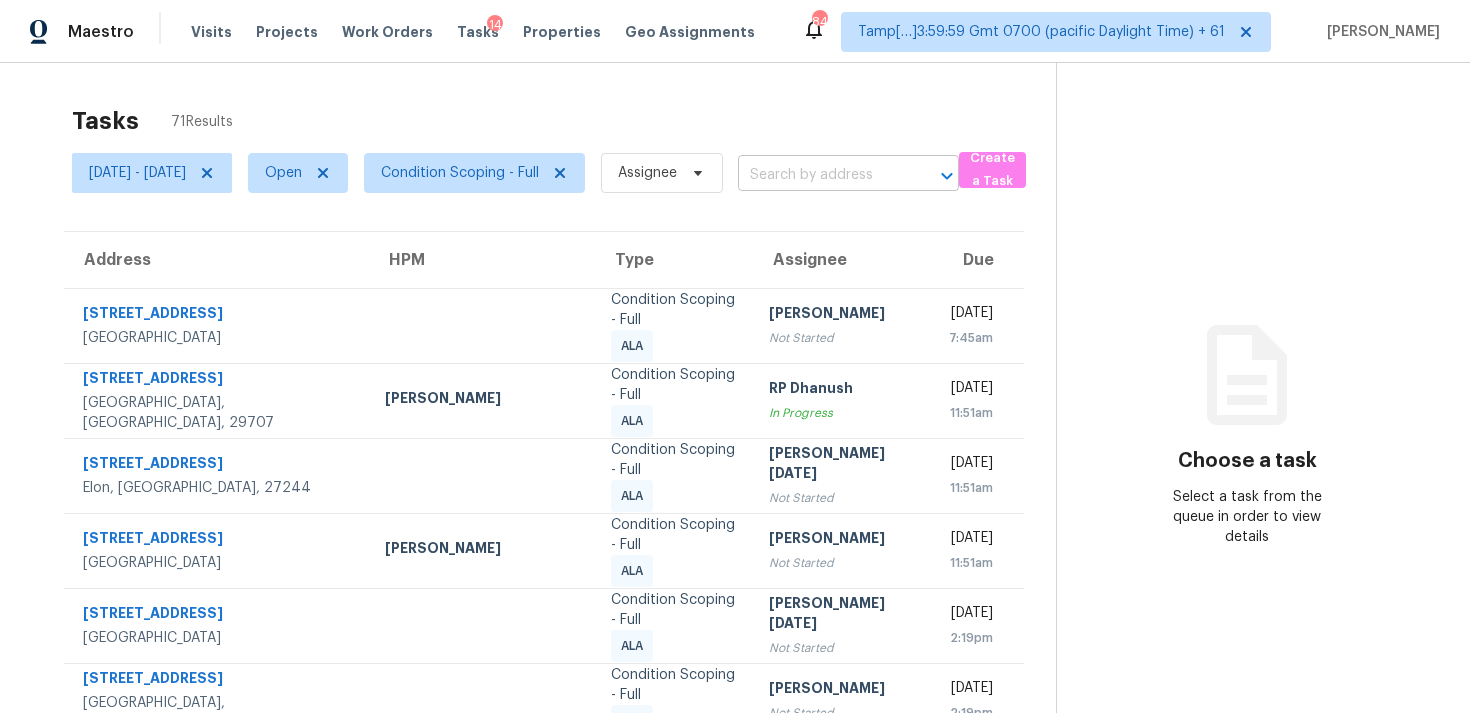 click at bounding box center (820, 175) 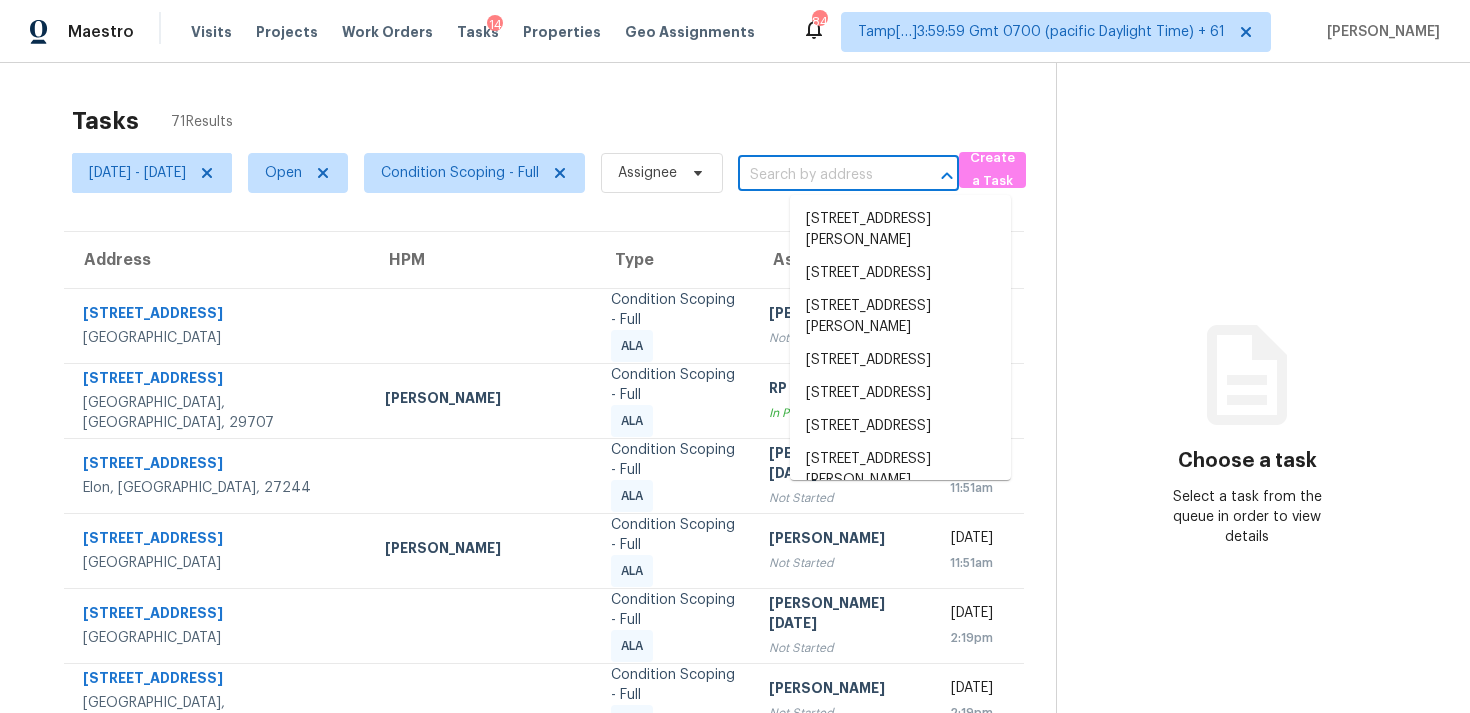 paste on "2233 Goldenrod Ave, Fort Worth, TX, 76111" 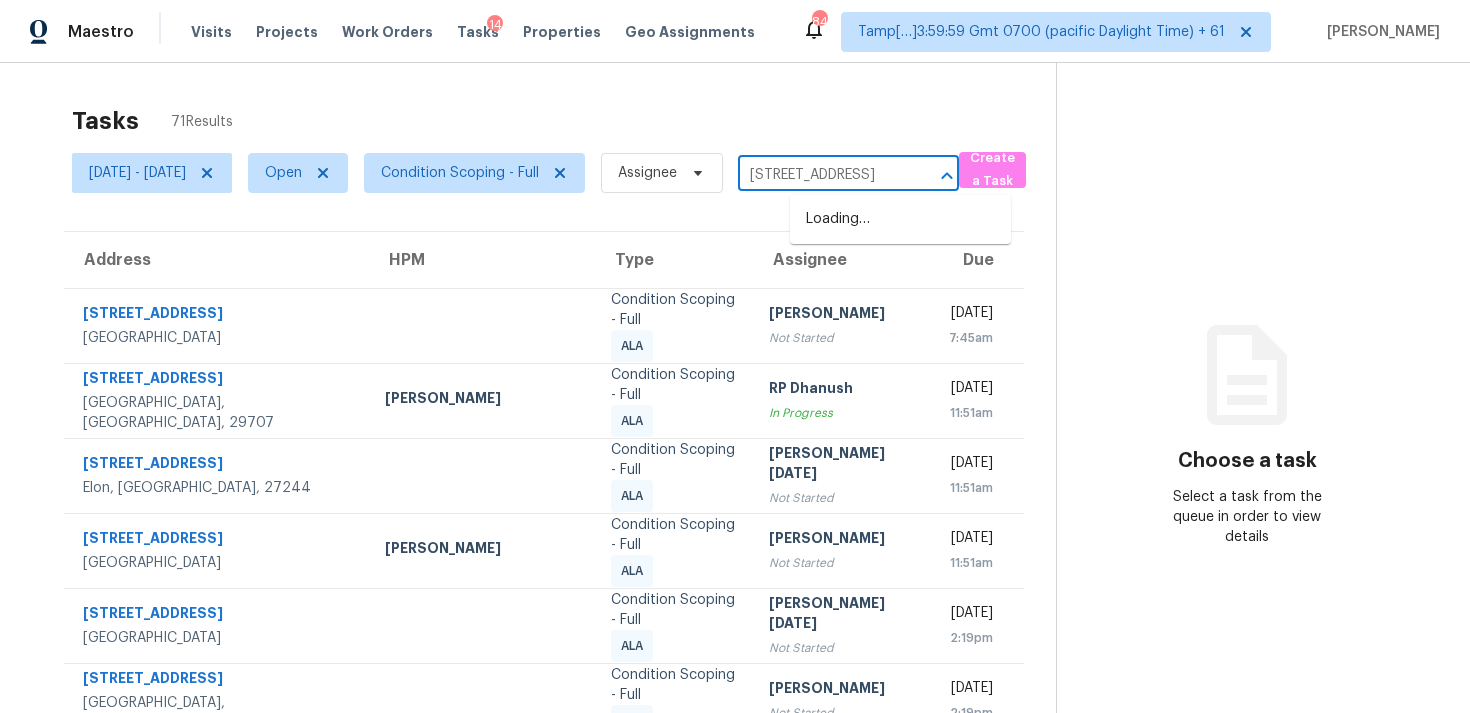 scroll, scrollTop: 0, scrollLeft: 123, axis: horizontal 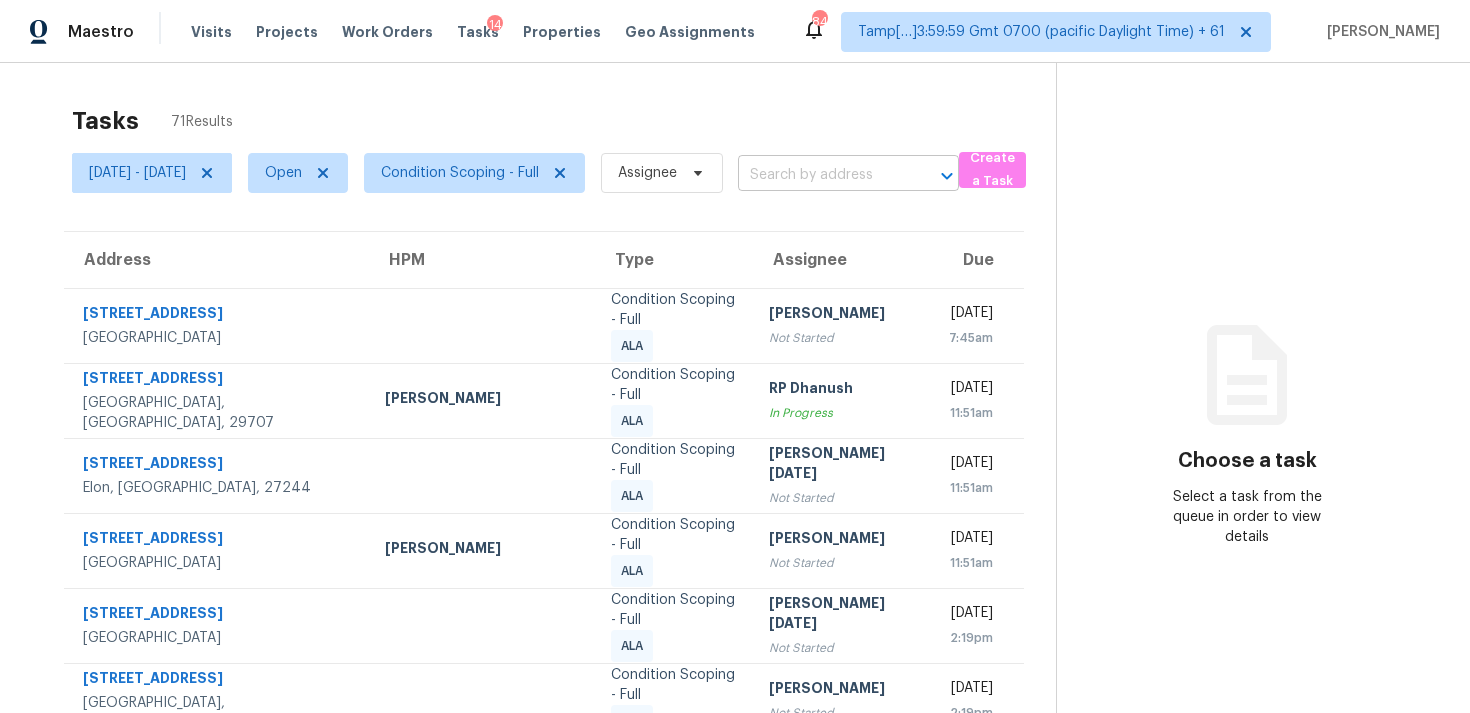 click at bounding box center [820, 175] 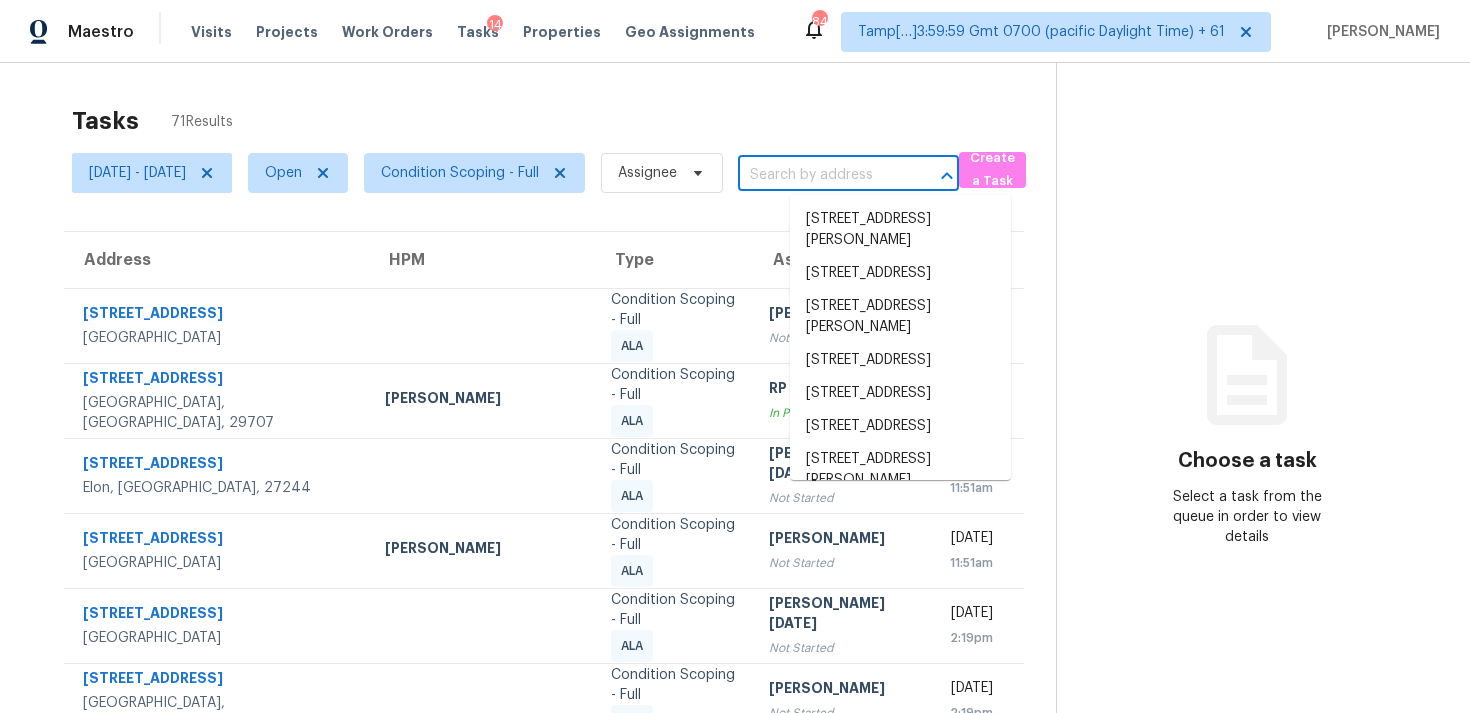 paste on "2233 Goldenrod Ave, Fort Worth, TX, 76111" 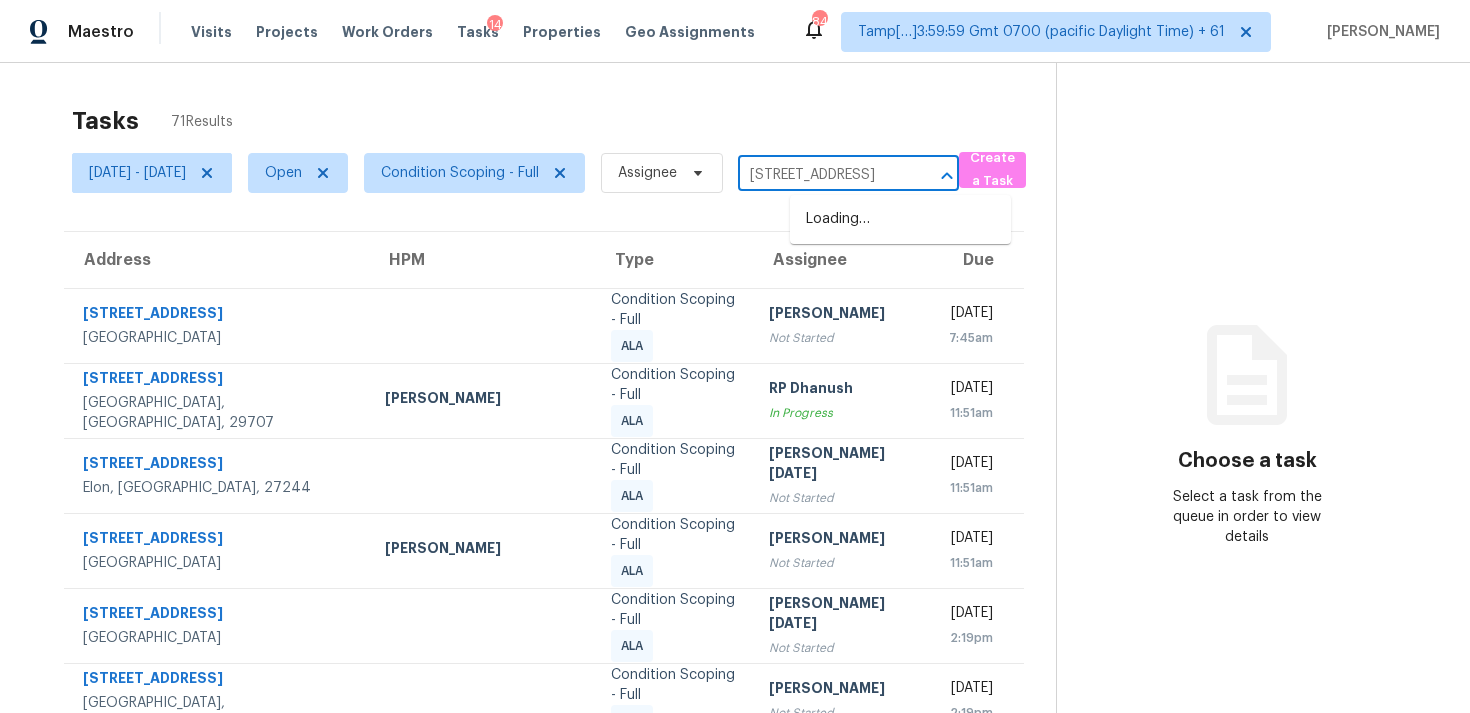 scroll, scrollTop: 0, scrollLeft: 123, axis: horizontal 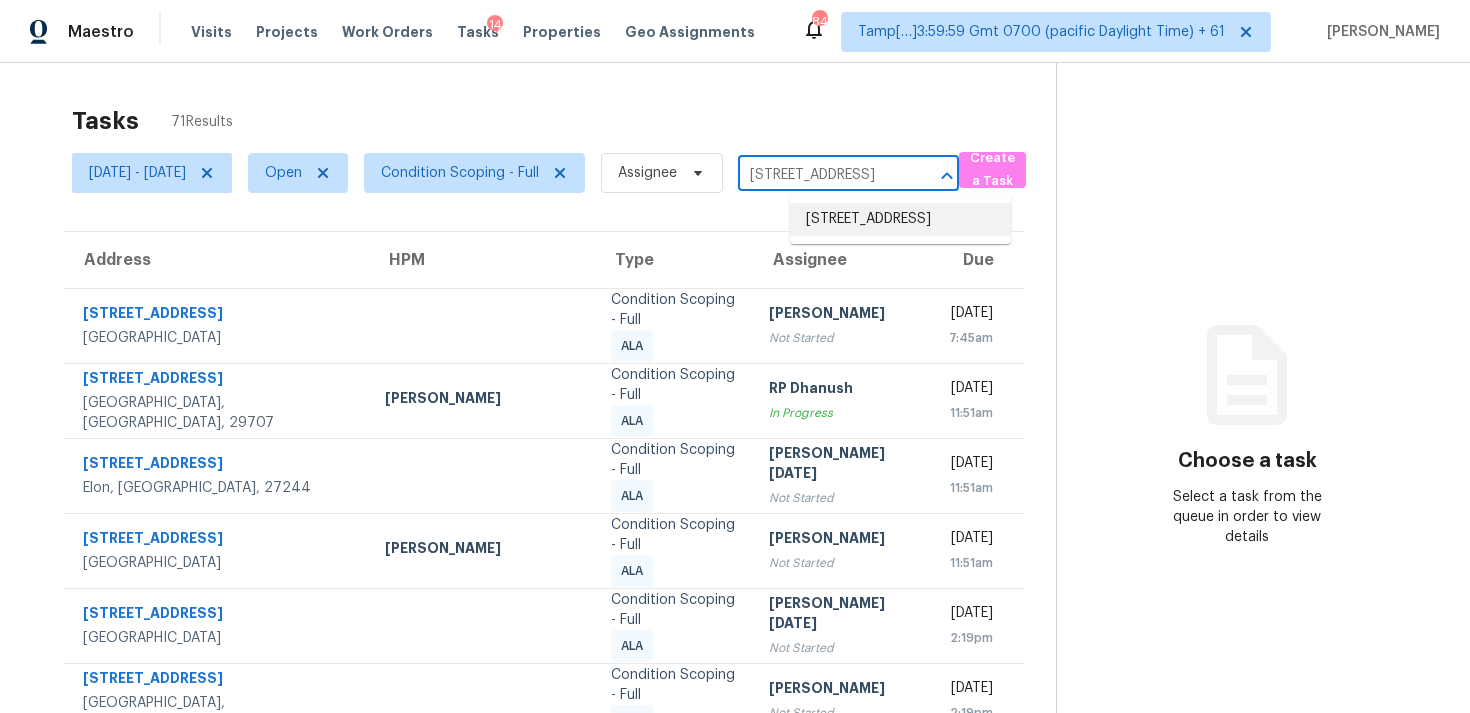 click on "2233 Goldenrod Ave, Fort Worth, TX 76111" at bounding box center (900, 219) 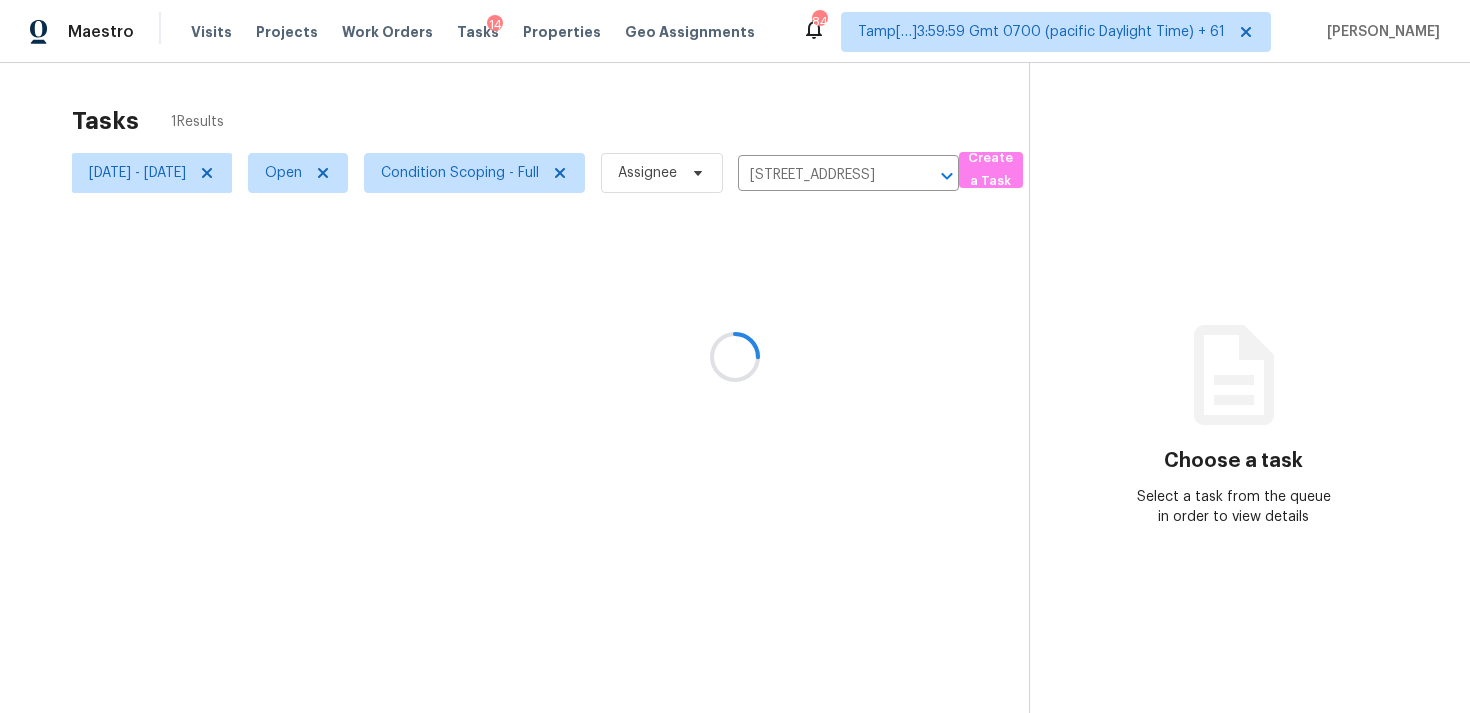 click at bounding box center [735, 356] 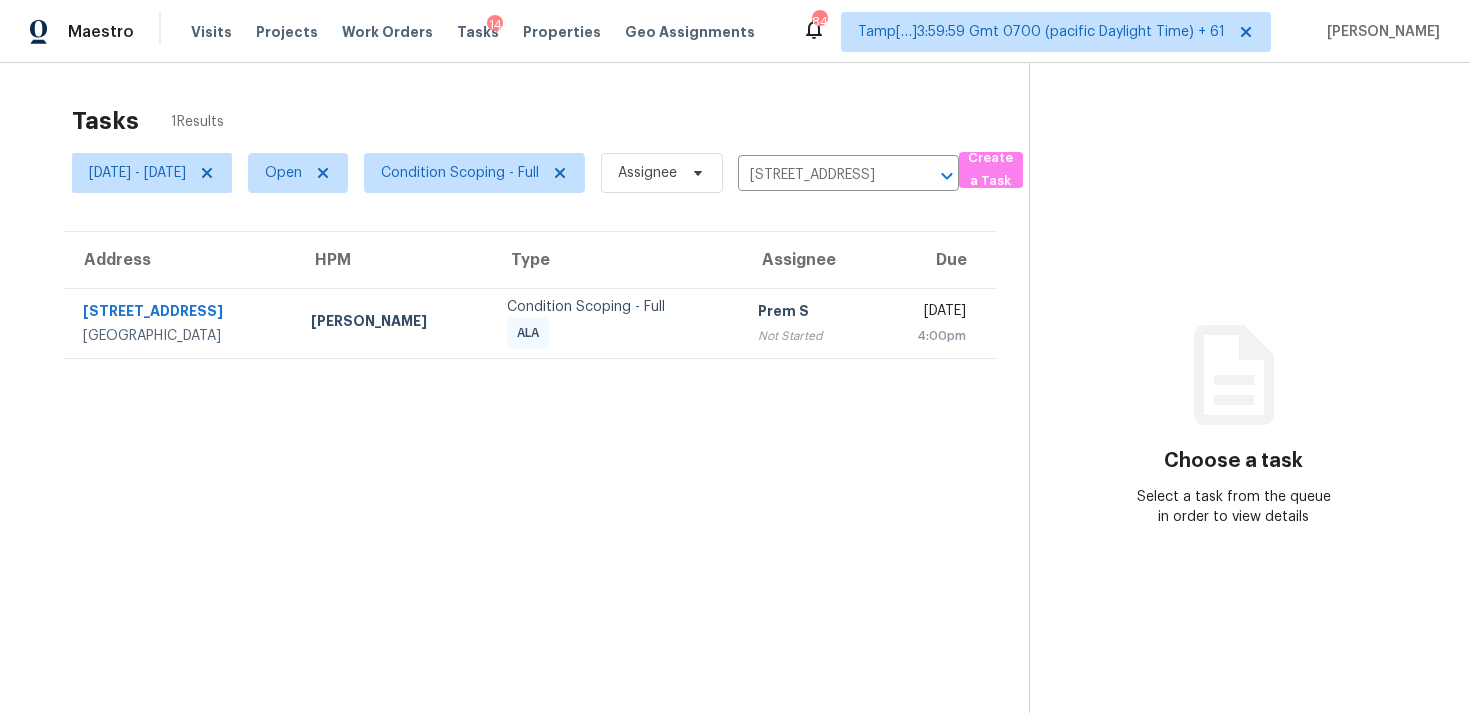click on "Thu, Jul 10th 2025 4:00pm" at bounding box center (933, 323) 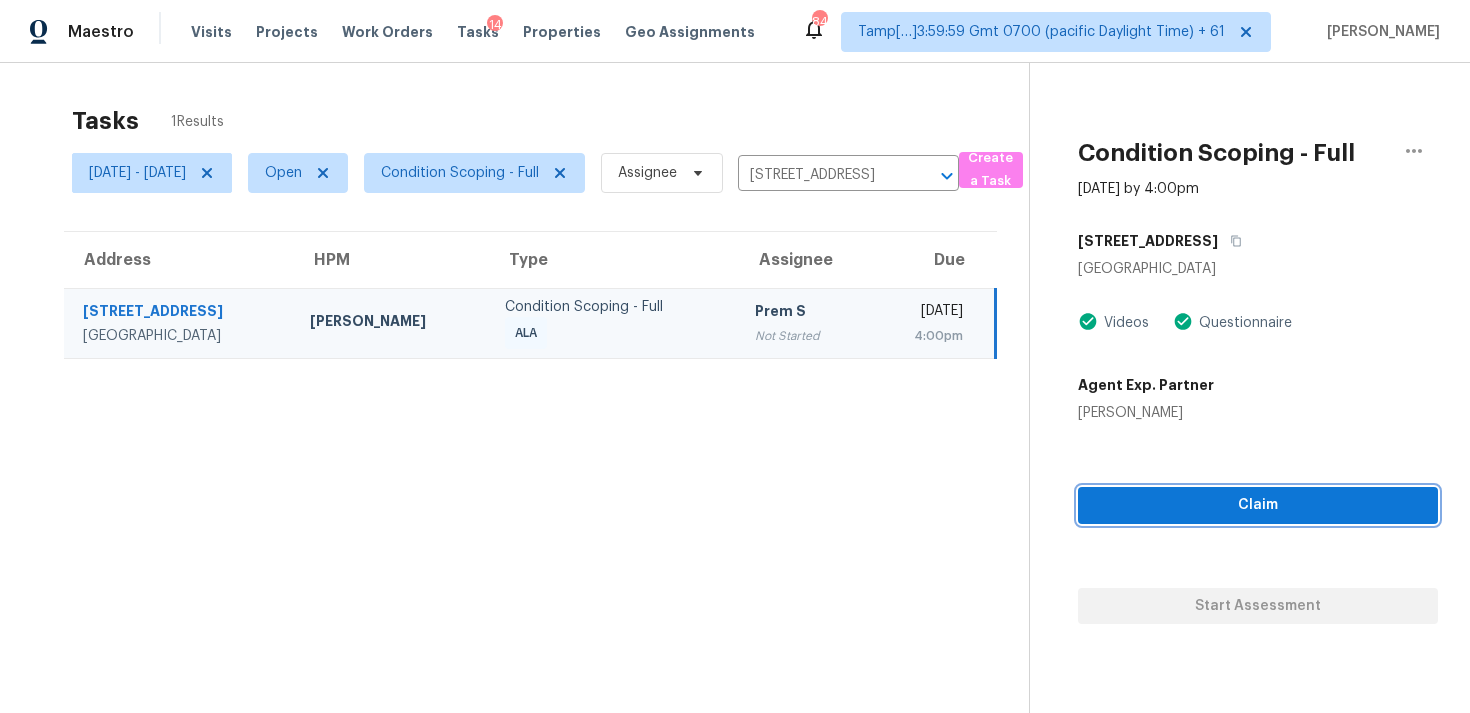 click on "Claim" at bounding box center (1258, 505) 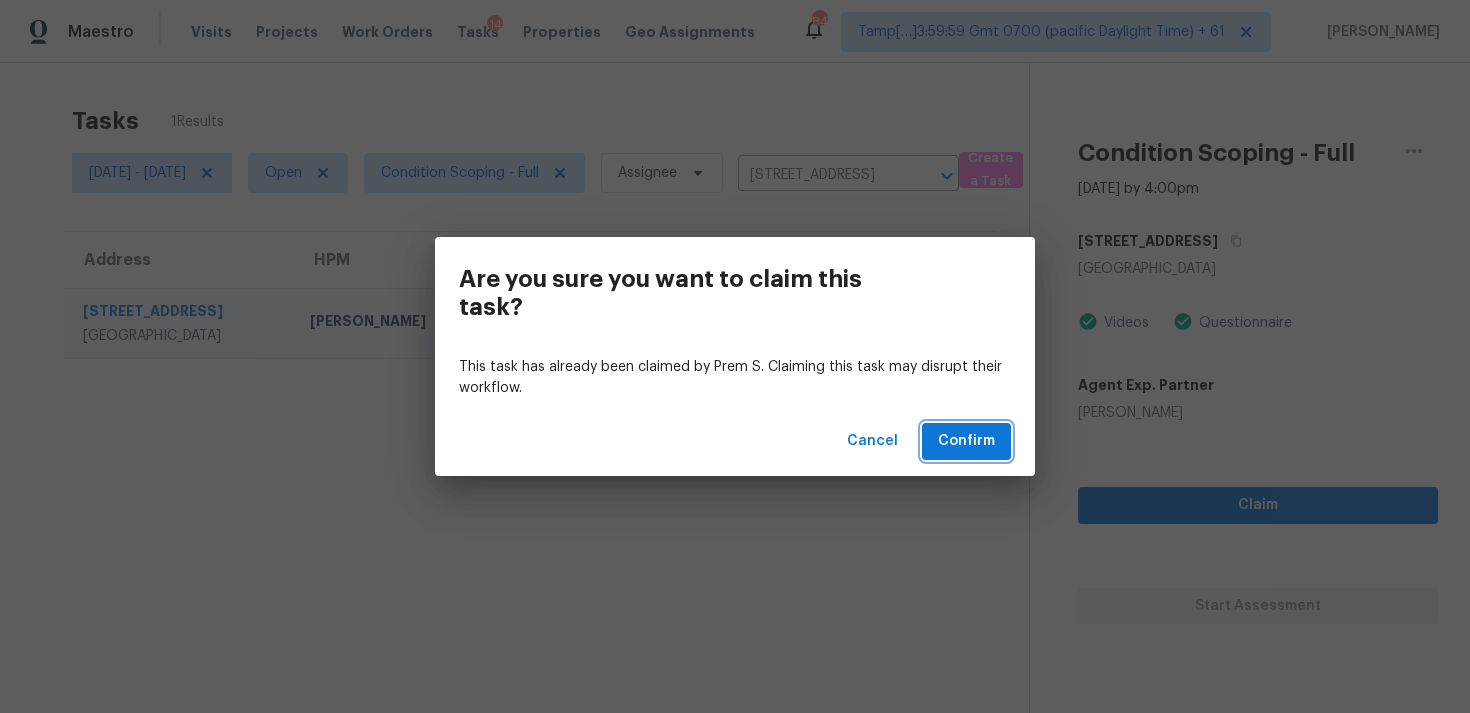 click on "Confirm" at bounding box center (966, 441) 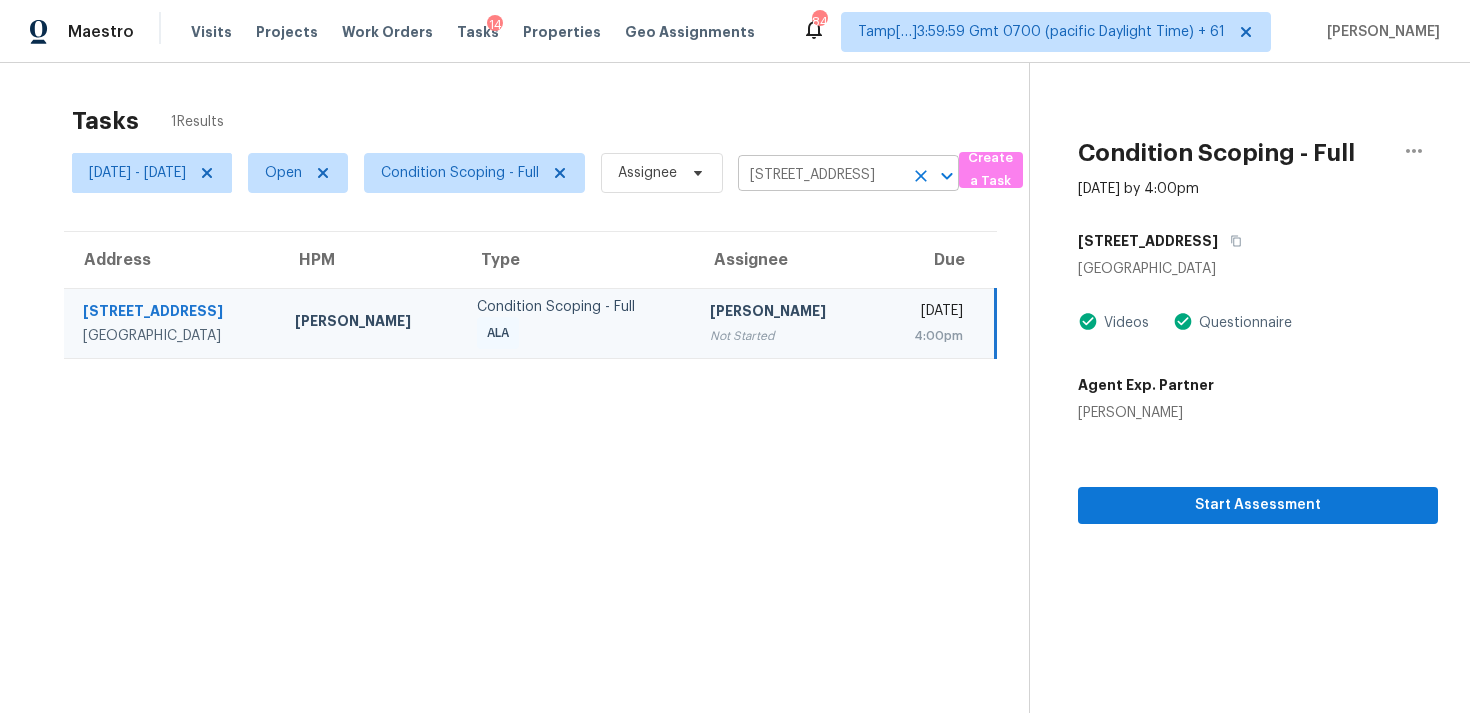 click 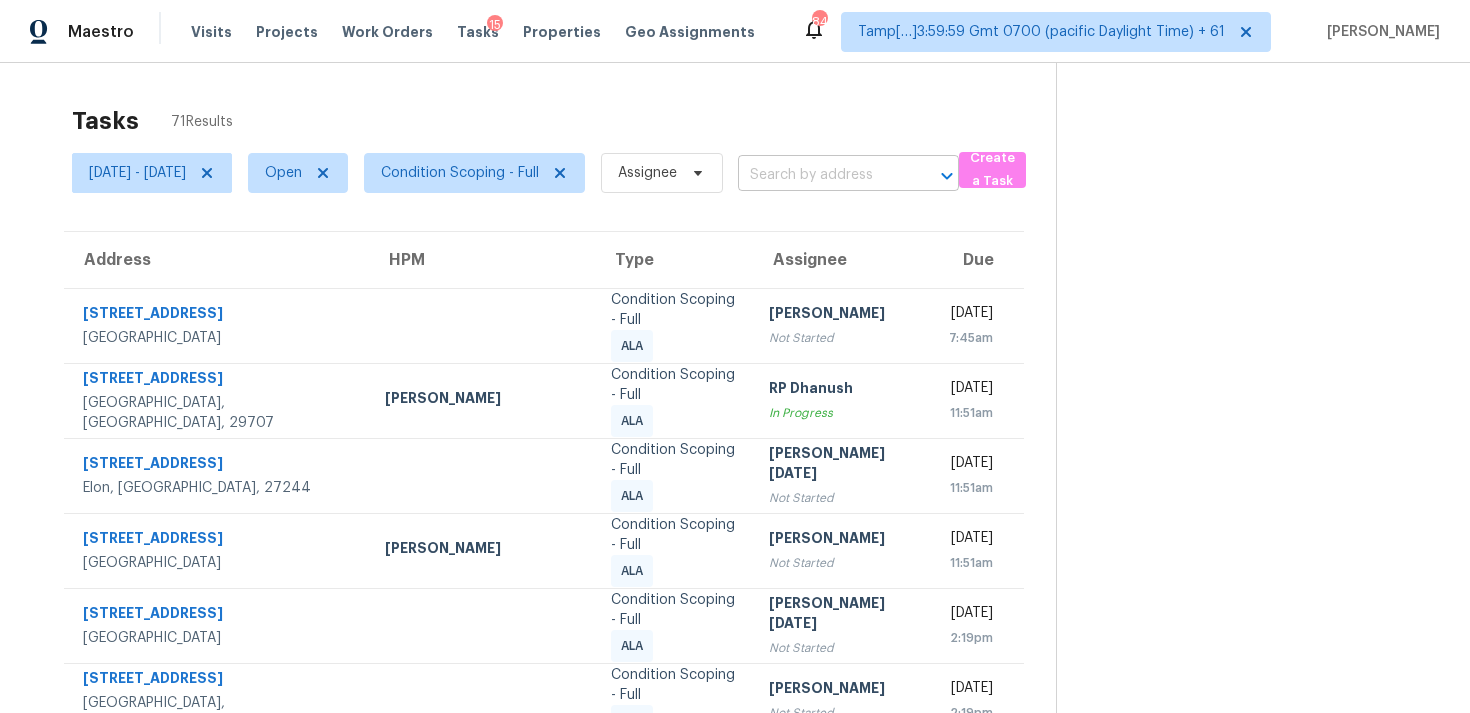 click at bounding box center [820, 175] 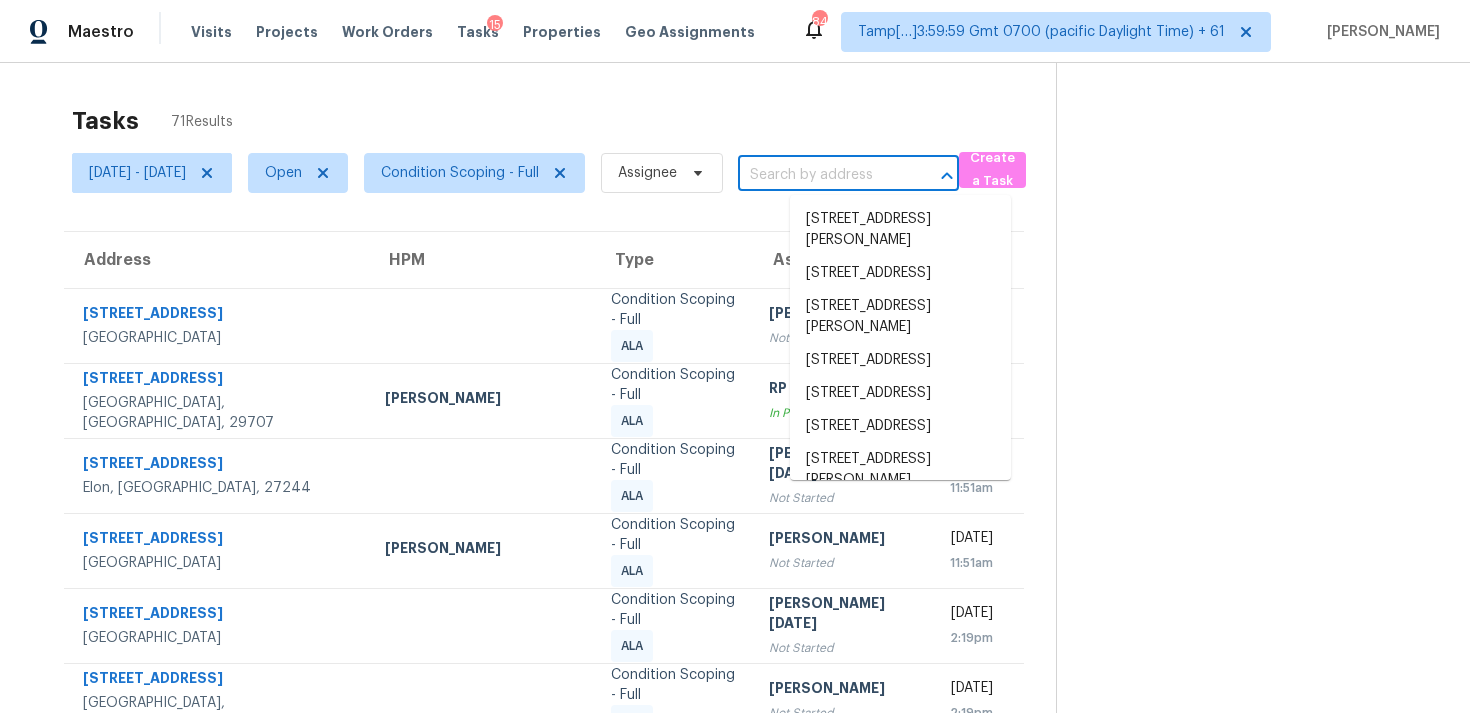paste on "5249 Sun Valley Dr, Las Vegas, NV, 89122" 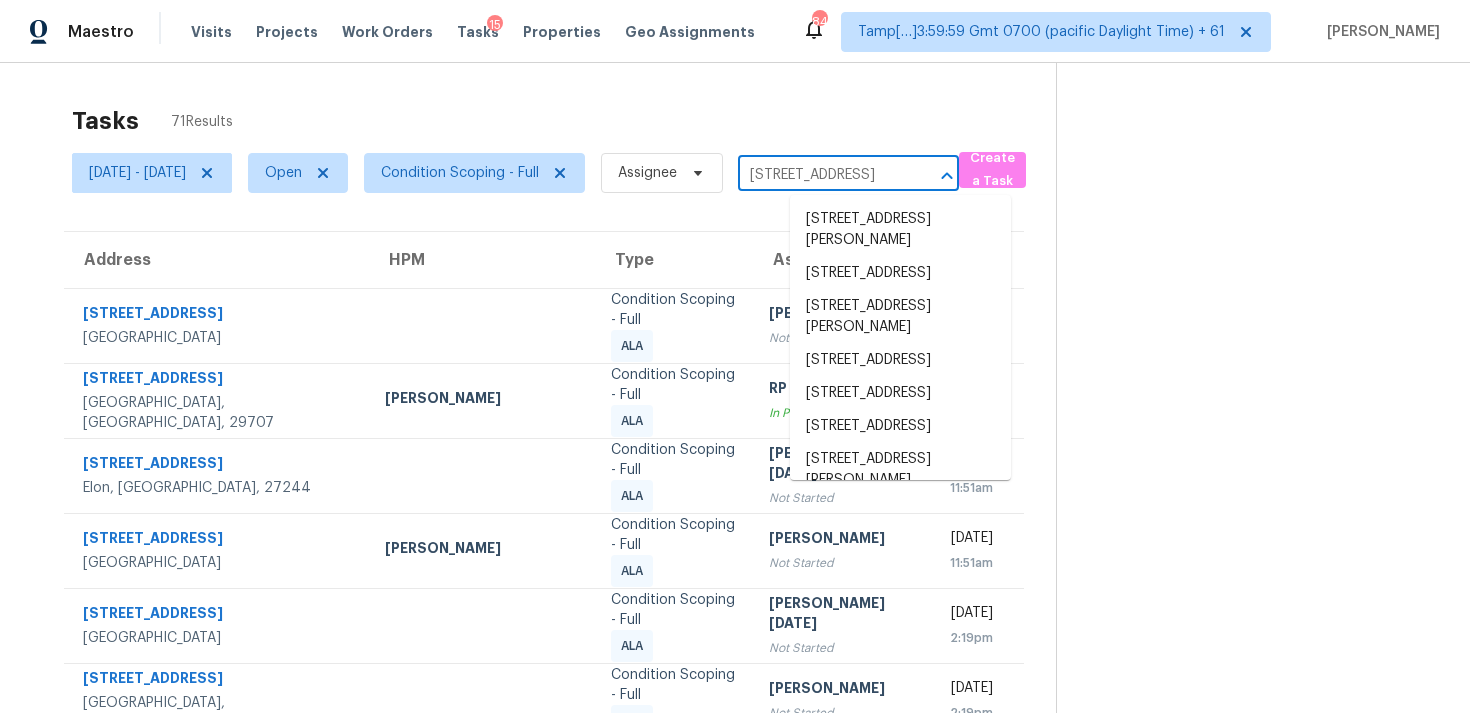 scroll, scrollTop: 0, scrollLeft: 113, axis: horizontal 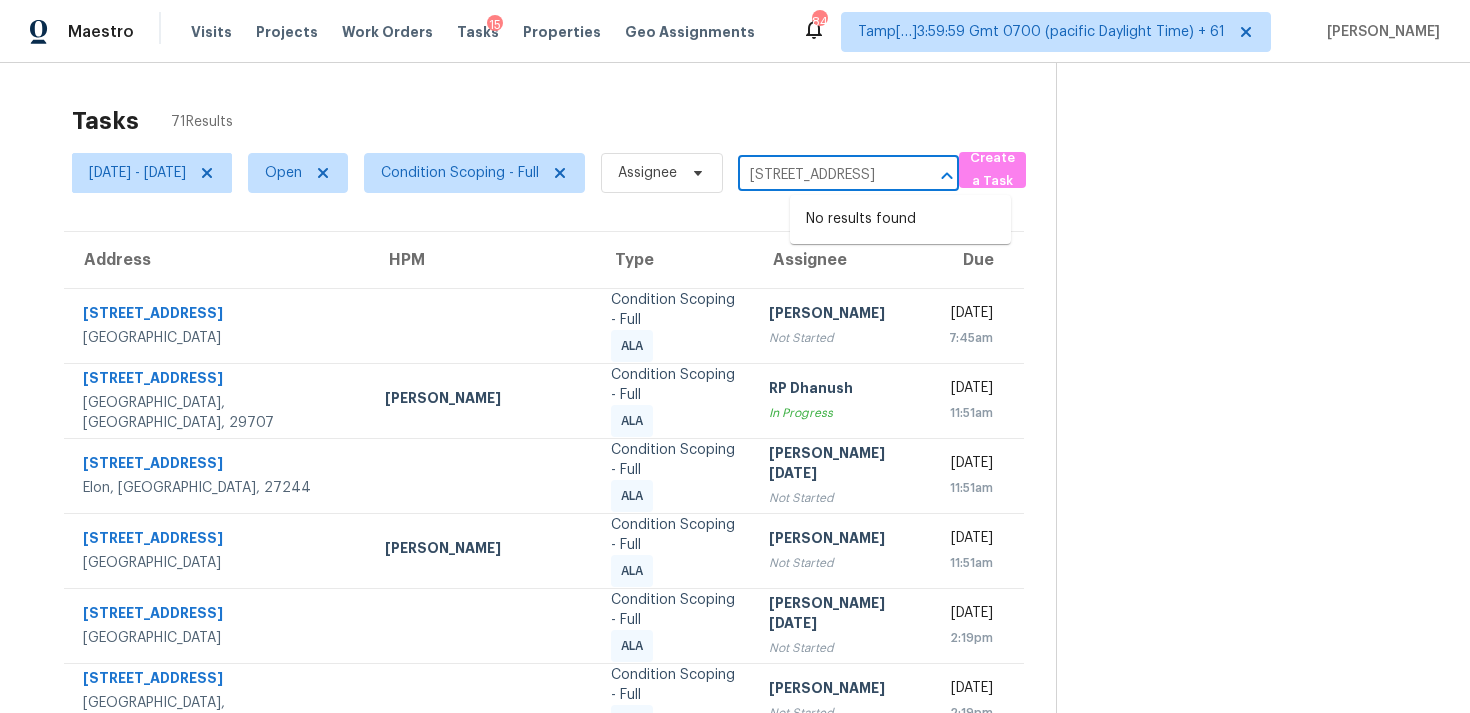 type 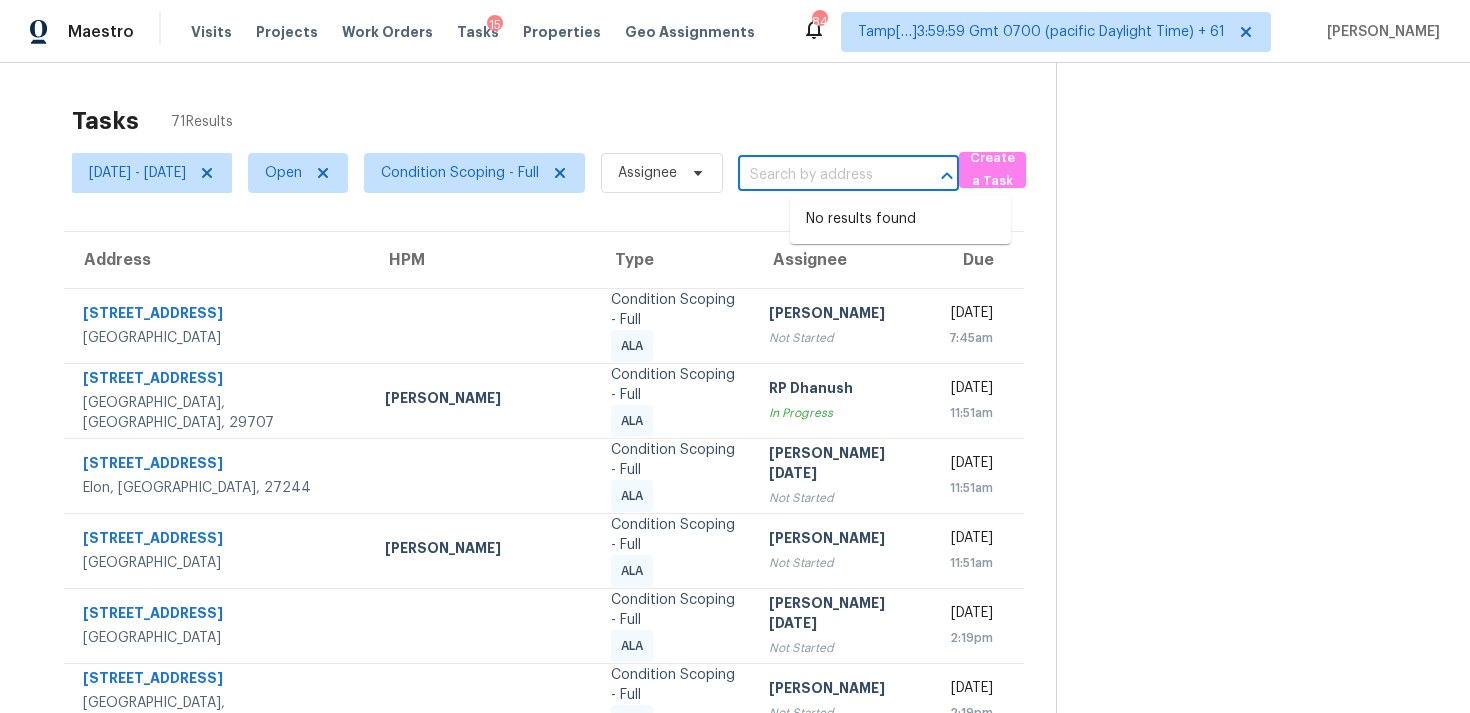 scroll, scrollTop: 0, scrollLeft: 0, axis: both 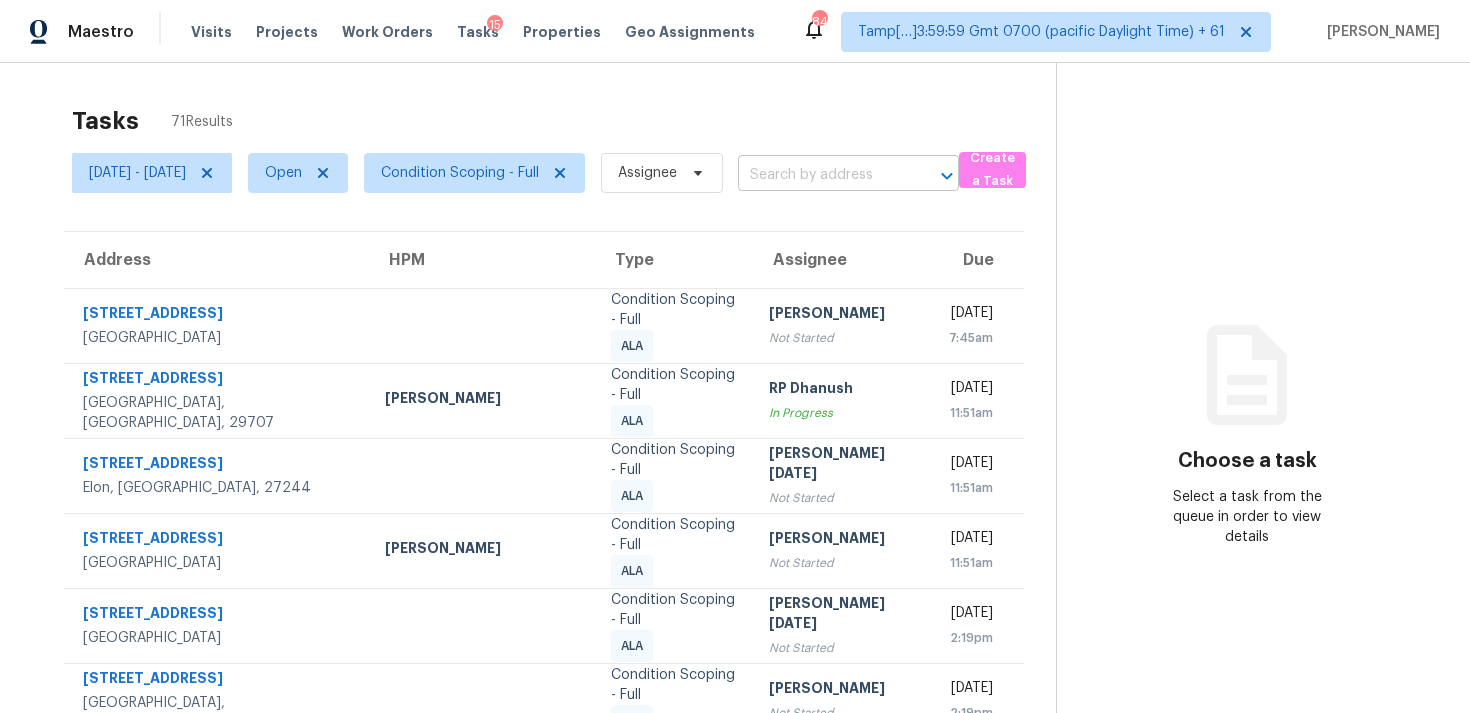 click at bounding box center (820, 175) 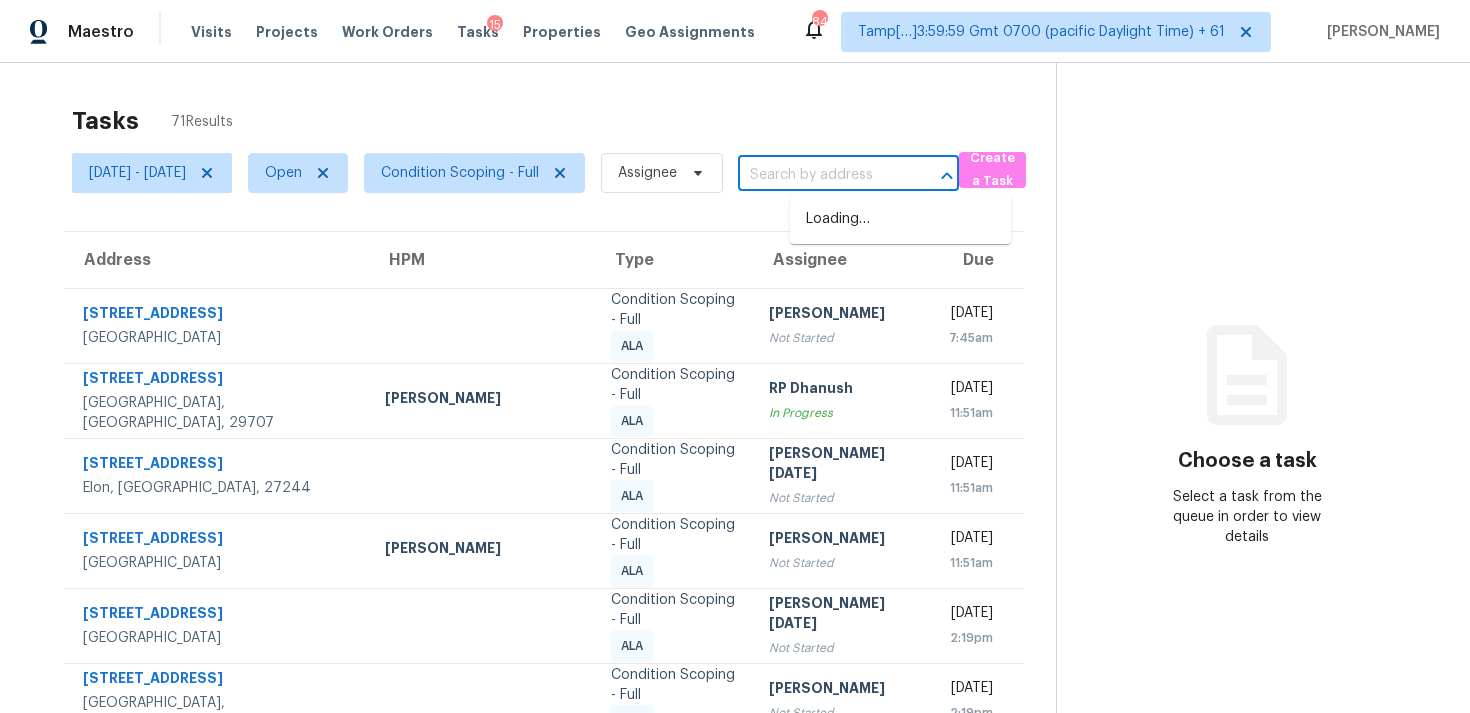 paste on "[STREET_ADDRESS]" 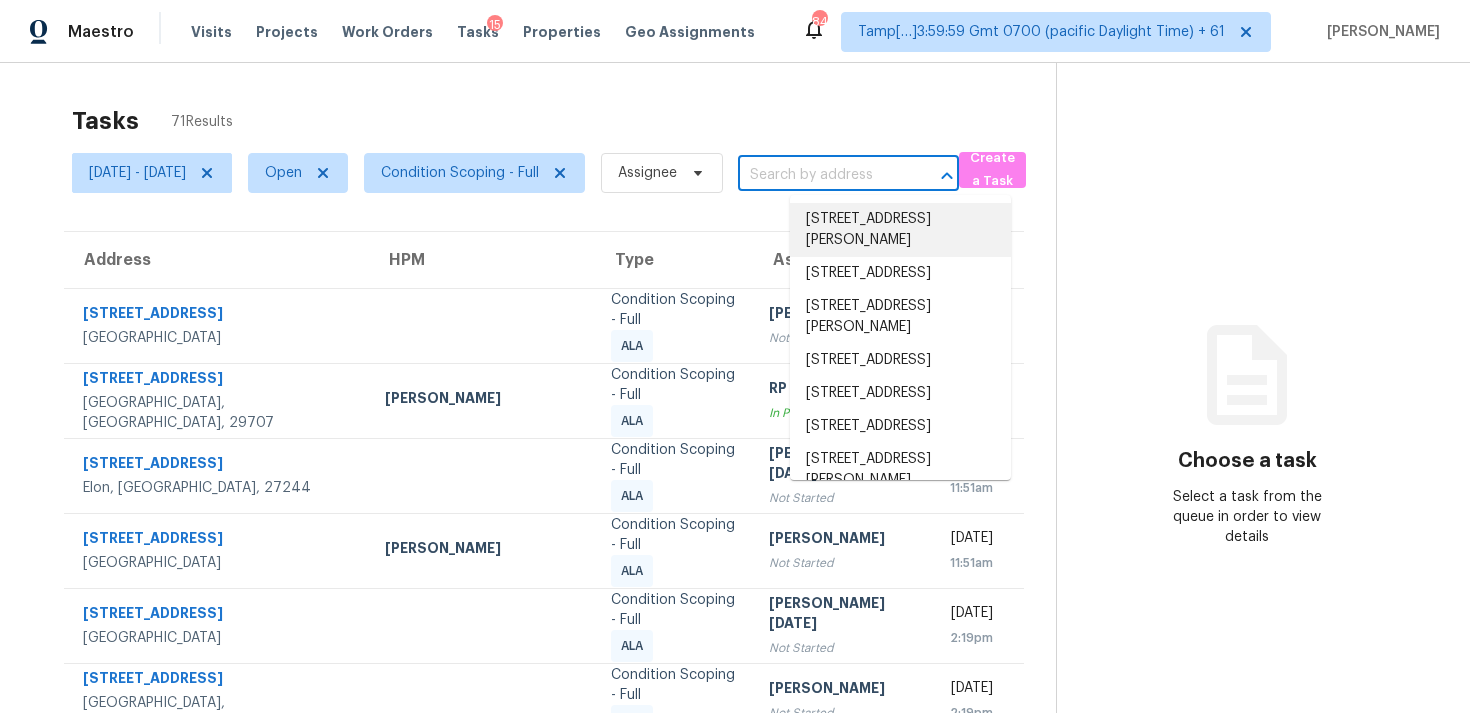click at bounding box center (820, 175) 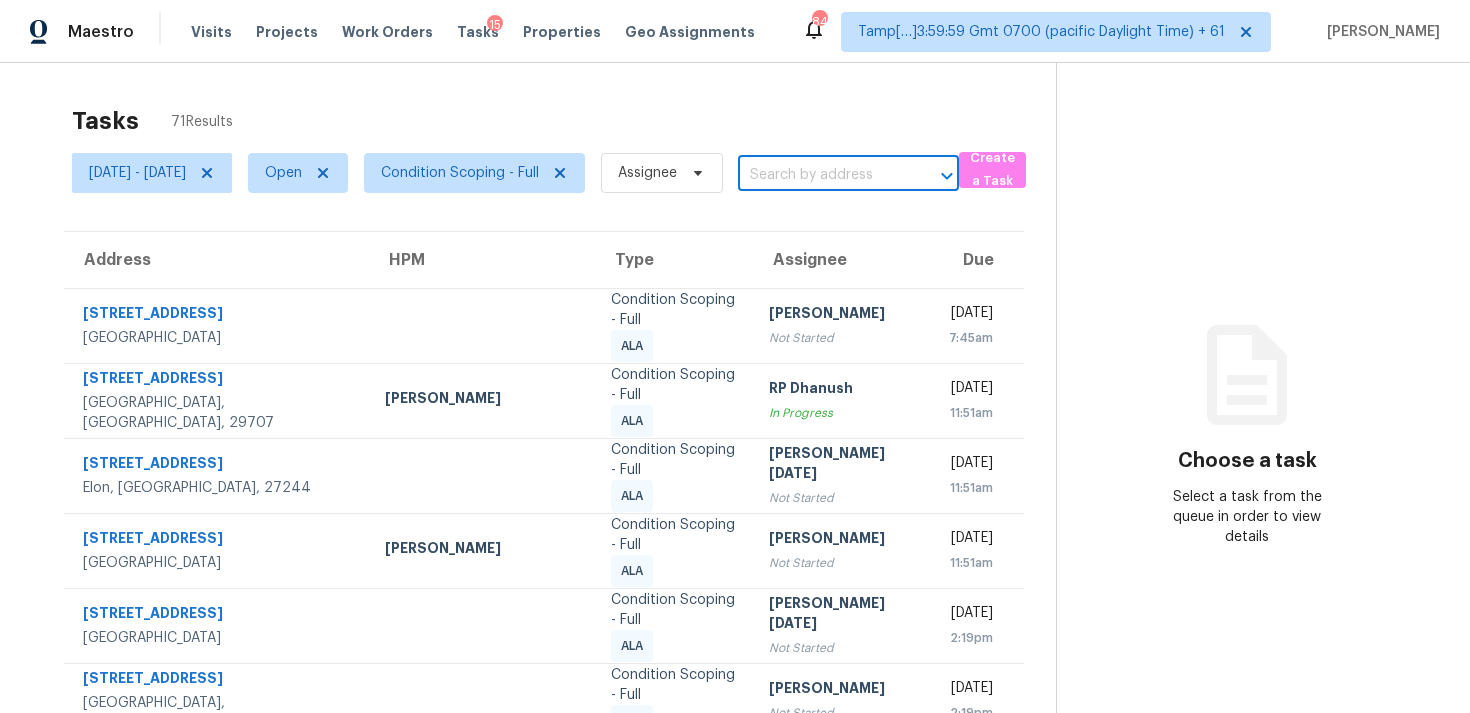 paste on "[STREET_ADDRESS]" 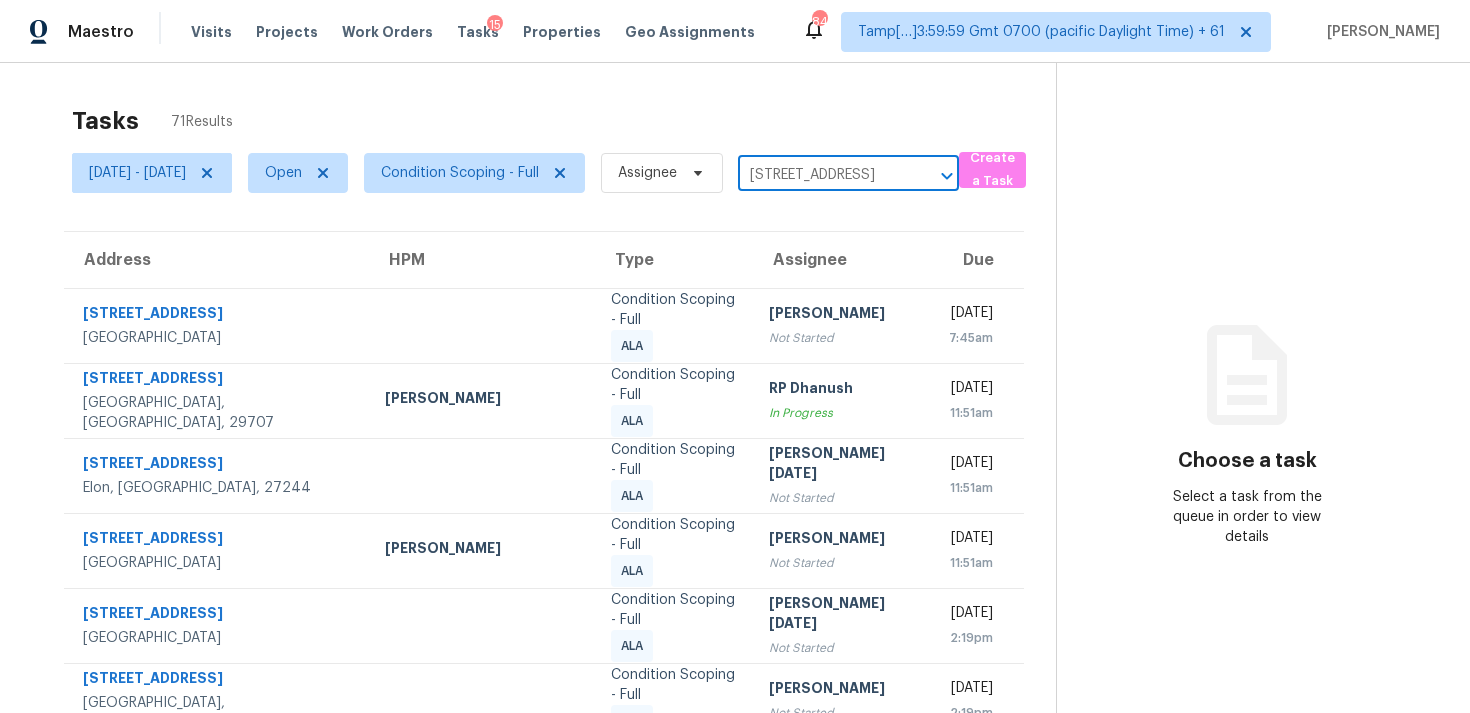 scroll, scrollTop: 0, scrollLeft: 113, axis: horizontal 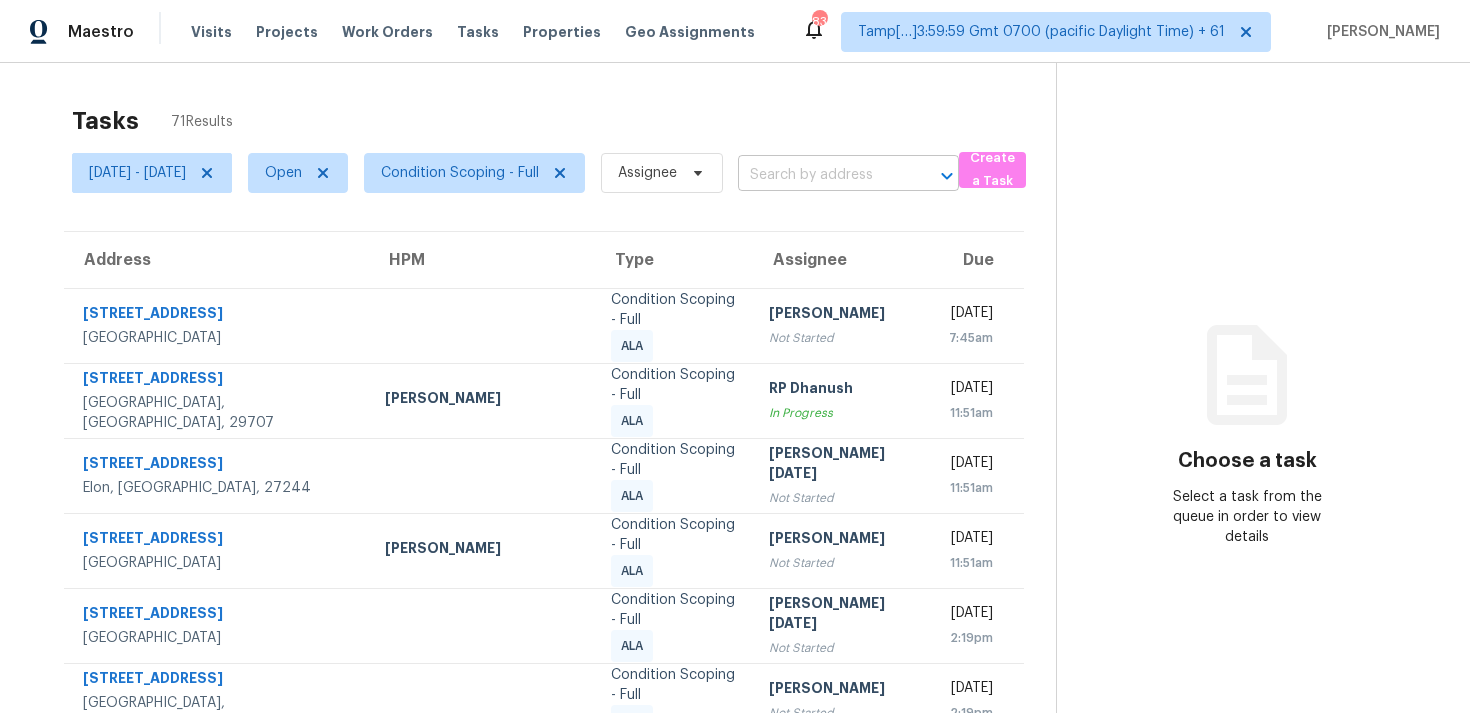 click at bounding box center (820, 175) 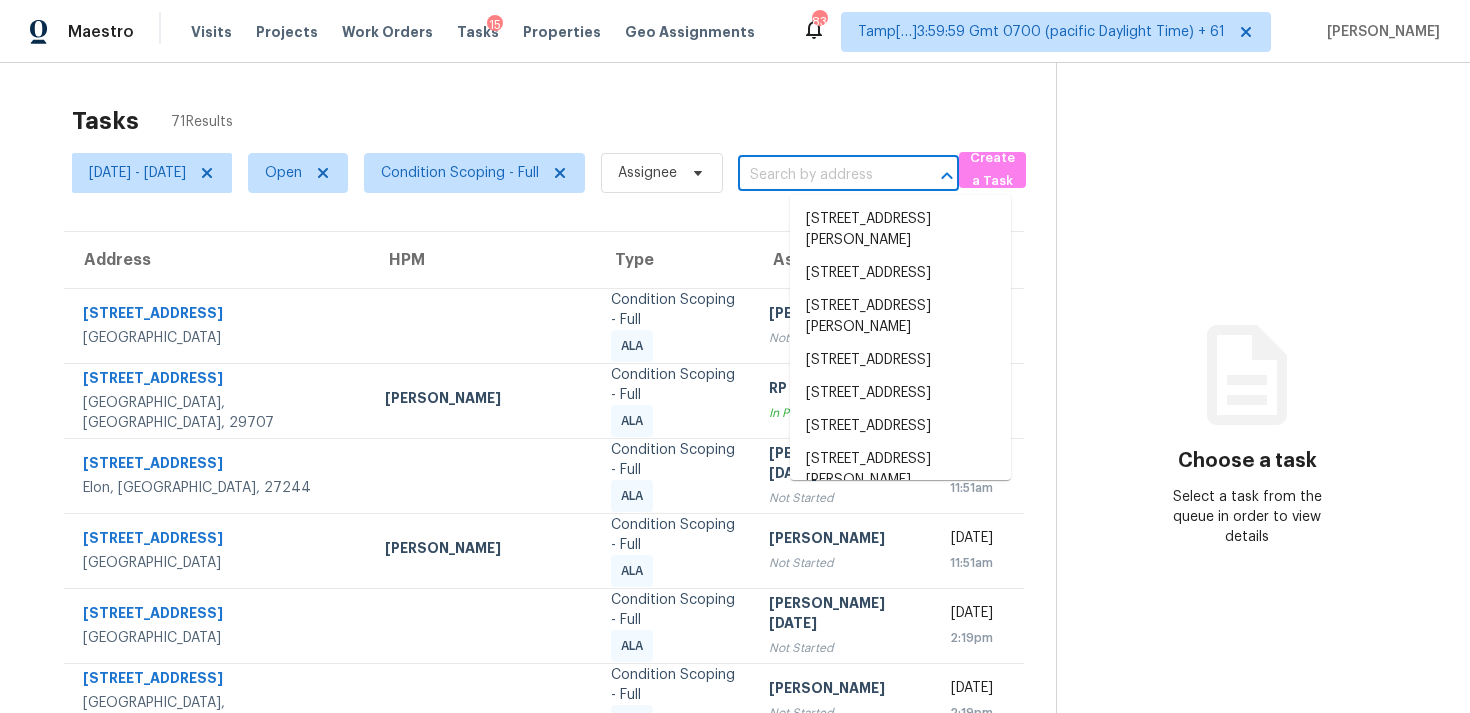 paste on "[STREET_ADDRESS]" 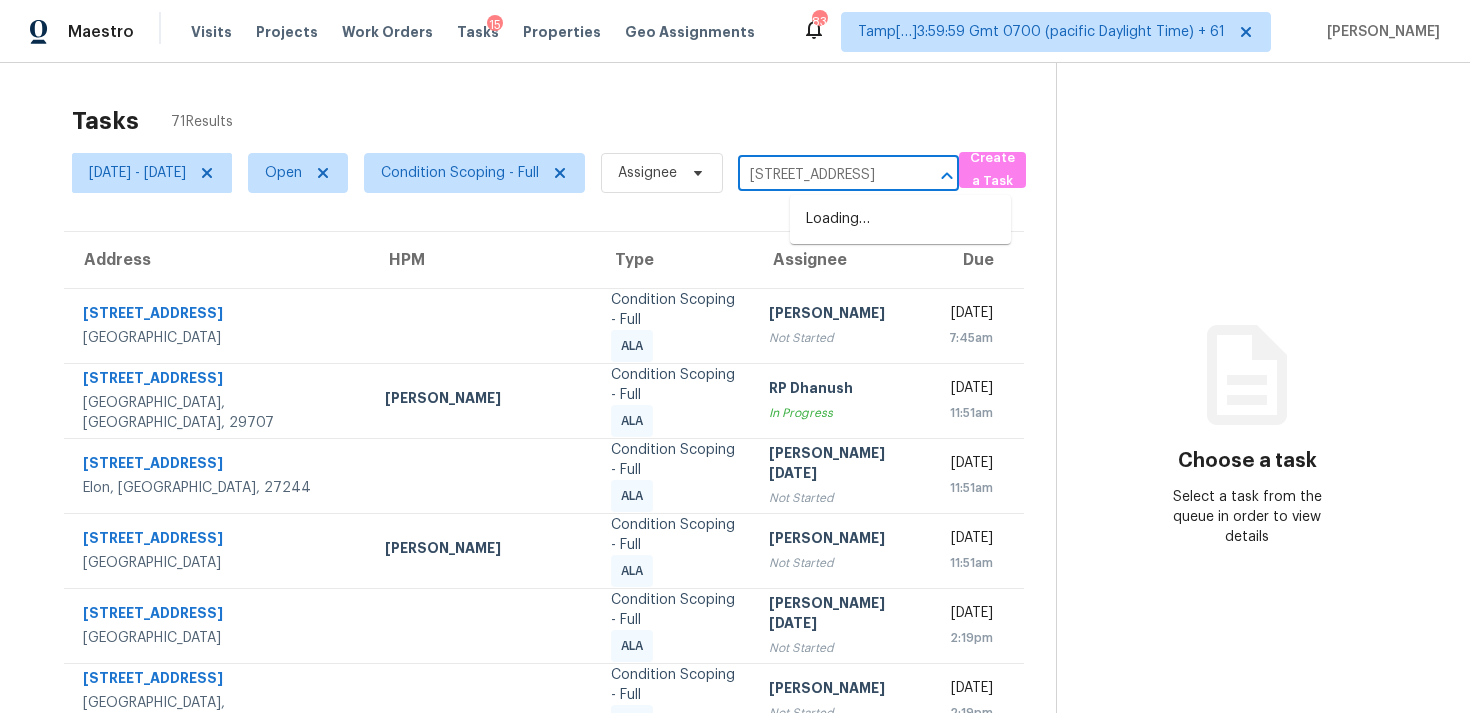 scroll, scrollTop: 0, scrollLeft: 113, axis: horizontal 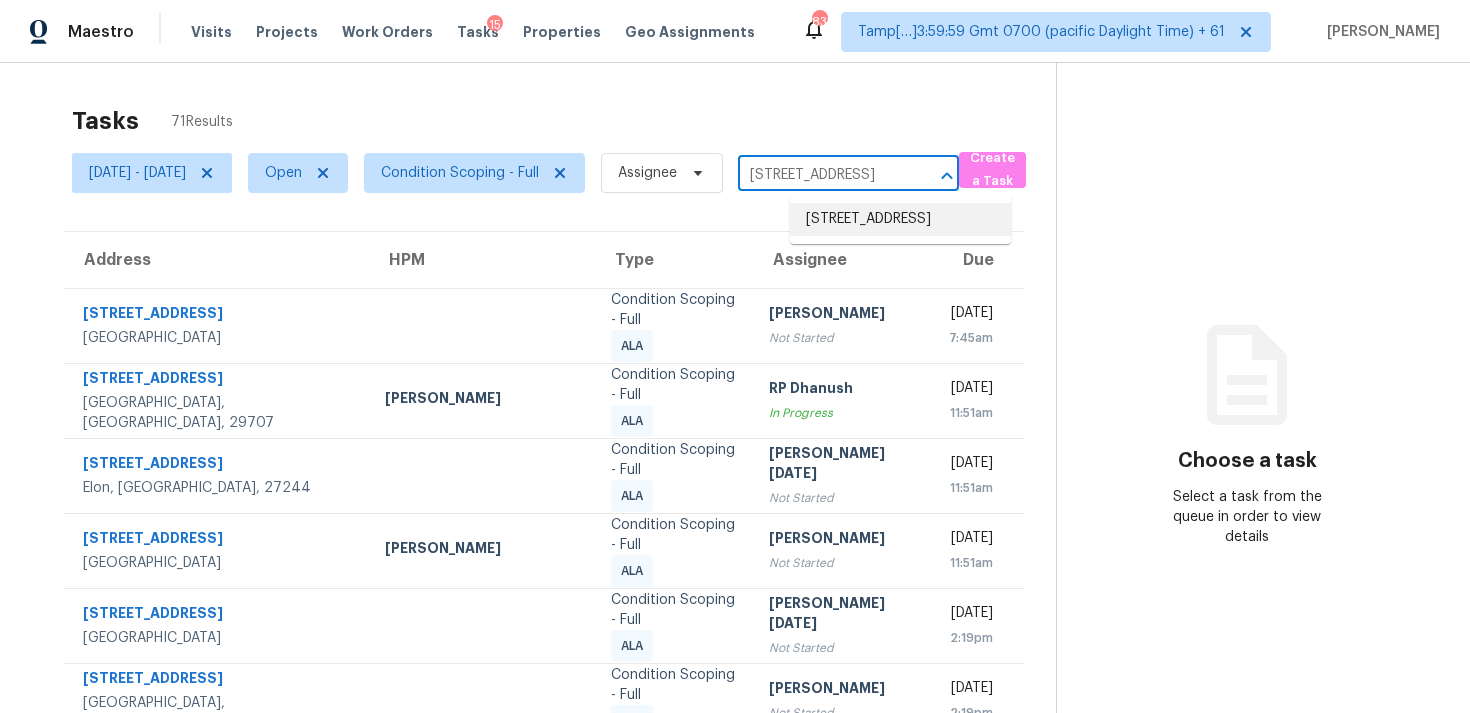 click on "5249 Sun Valley Dr, Las Vegas, NV 89122" at bounding box center (900, 219) 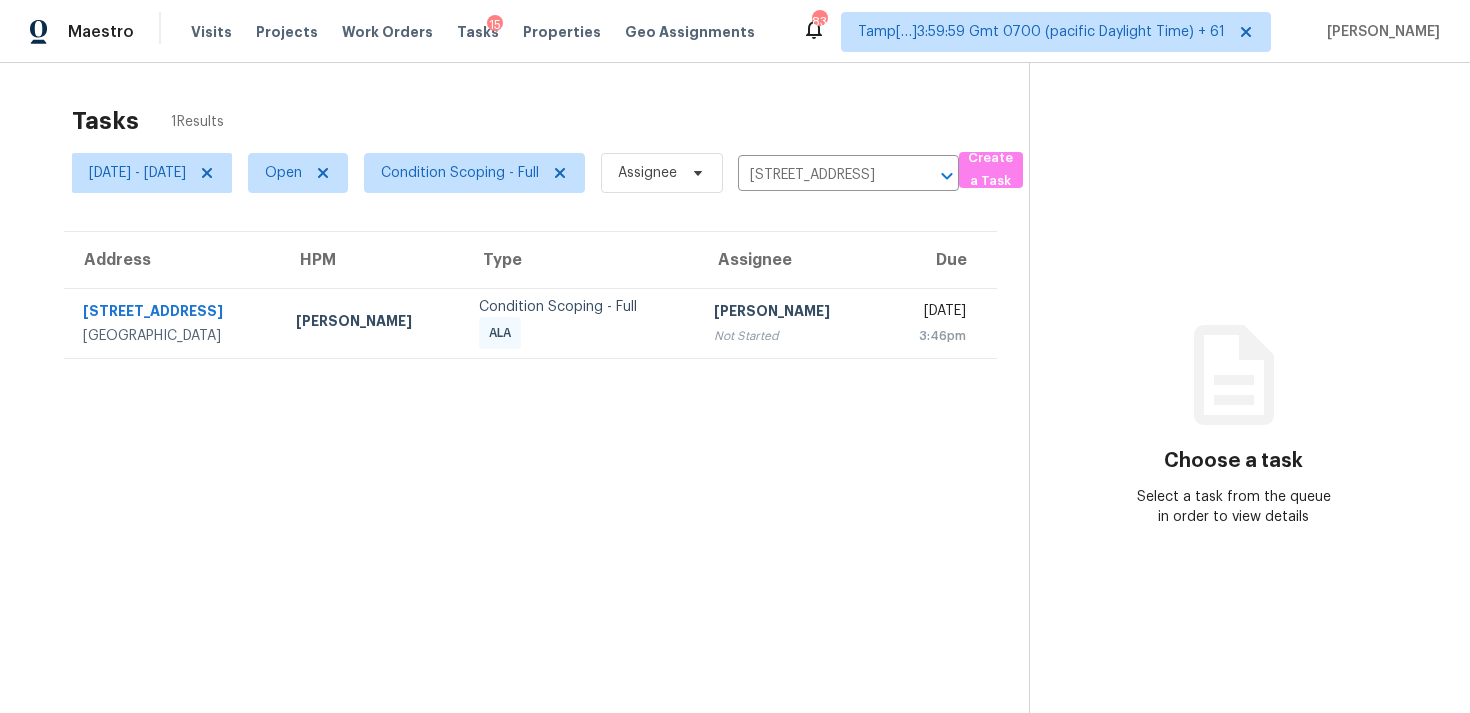 click on "[DATE] 3:46pm" at bounding box center (939, 323) 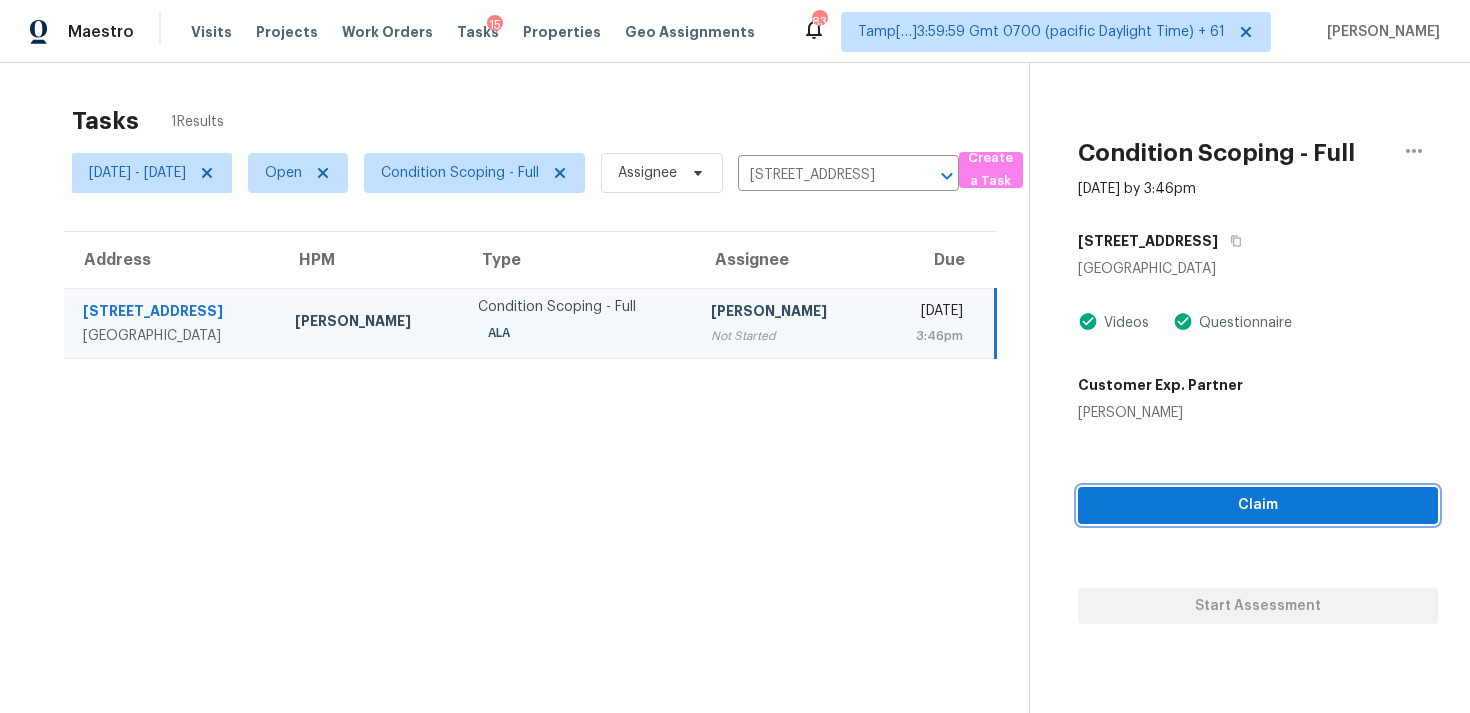 click on "Claim" at bounding box center [1258, 505] 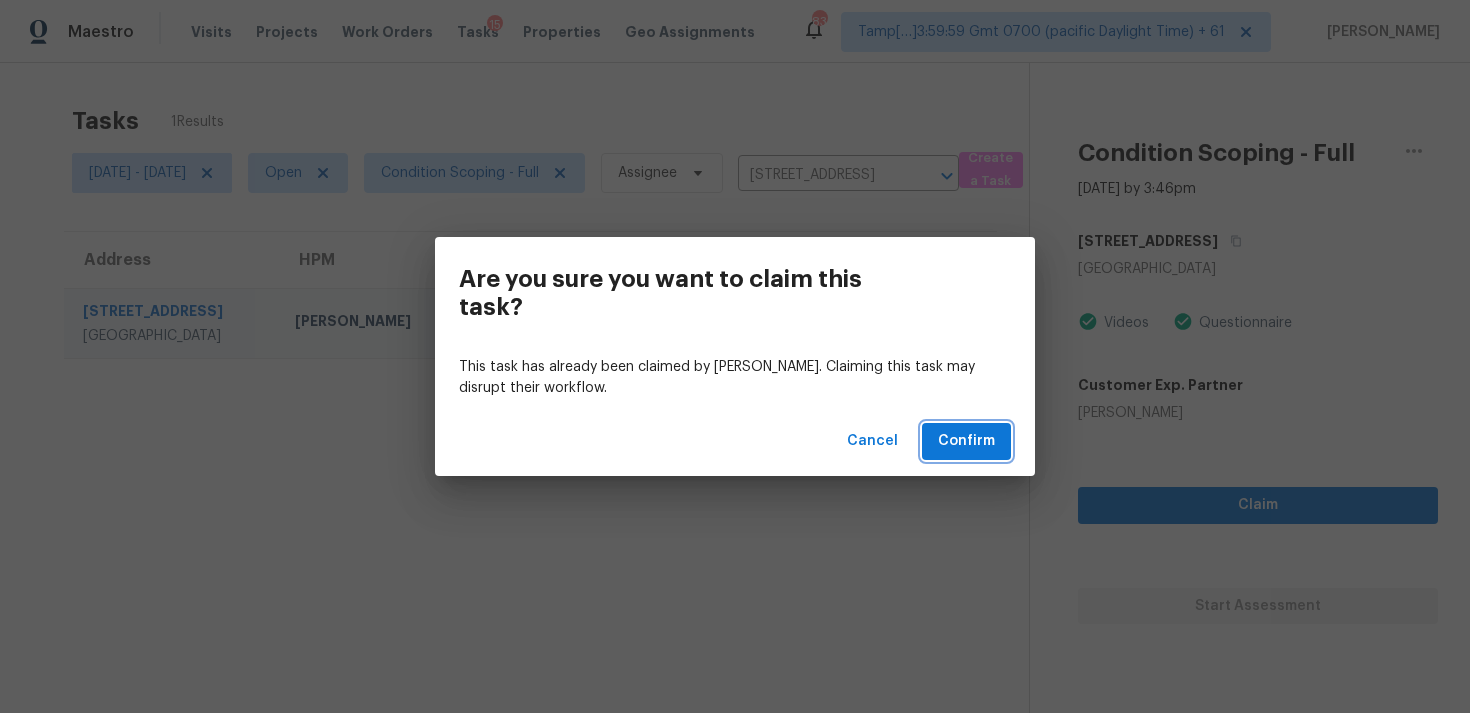 click on "Confirm" at bounding box center (966, 441) 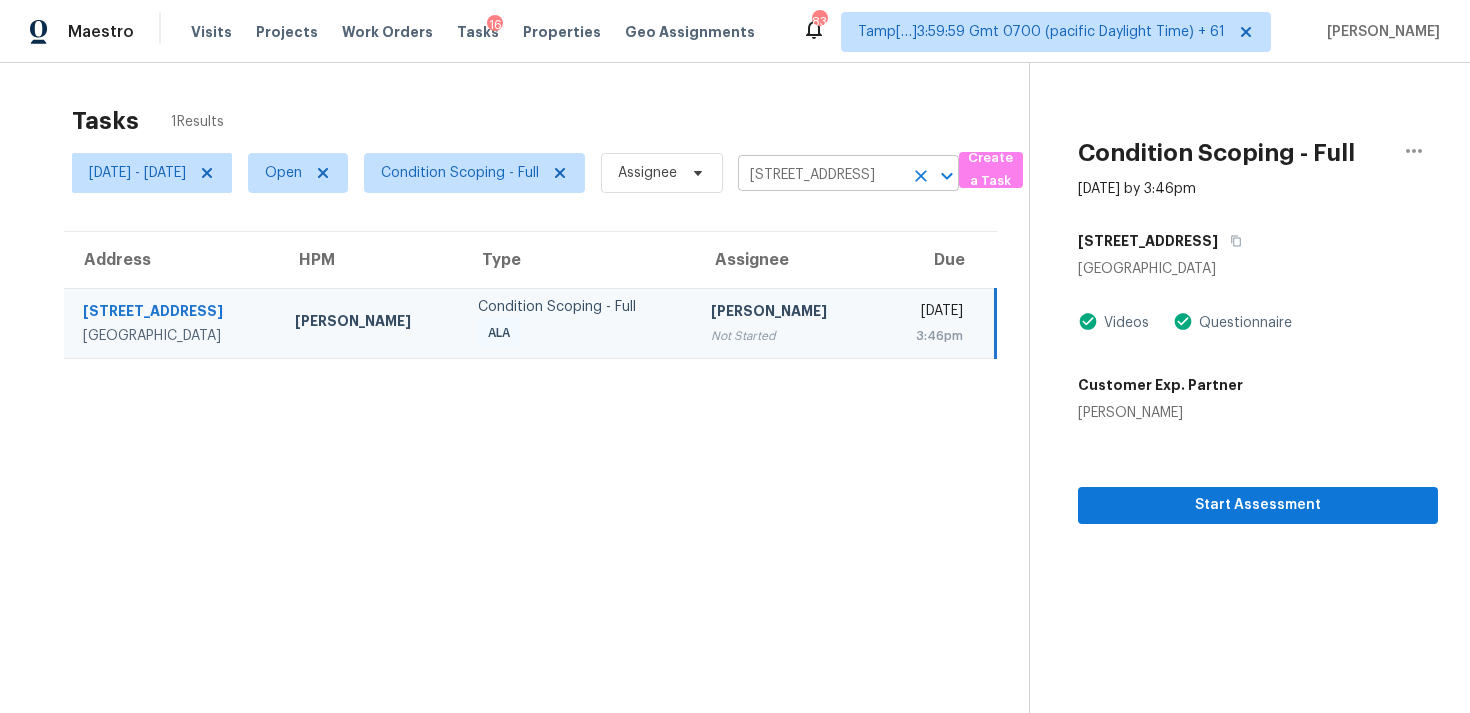 click at bounding box center (933, 176) 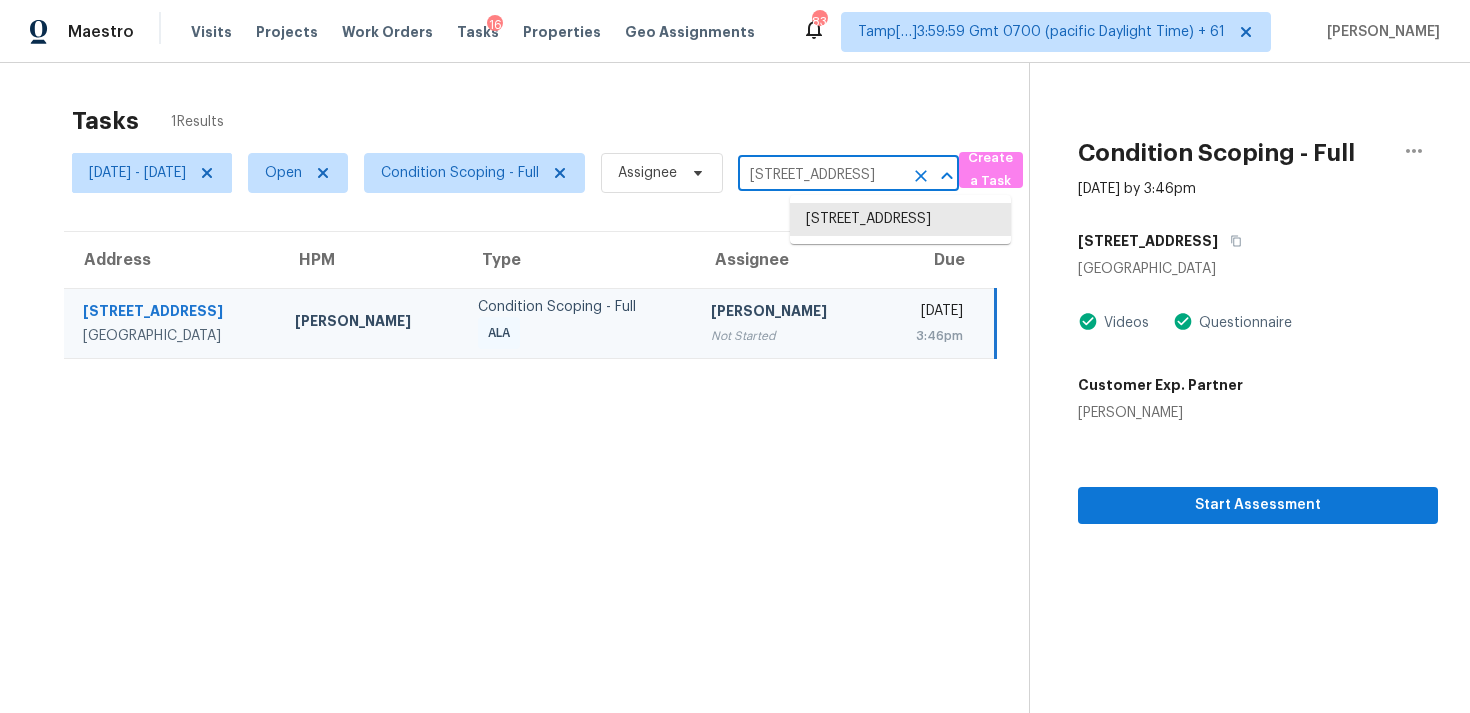 click 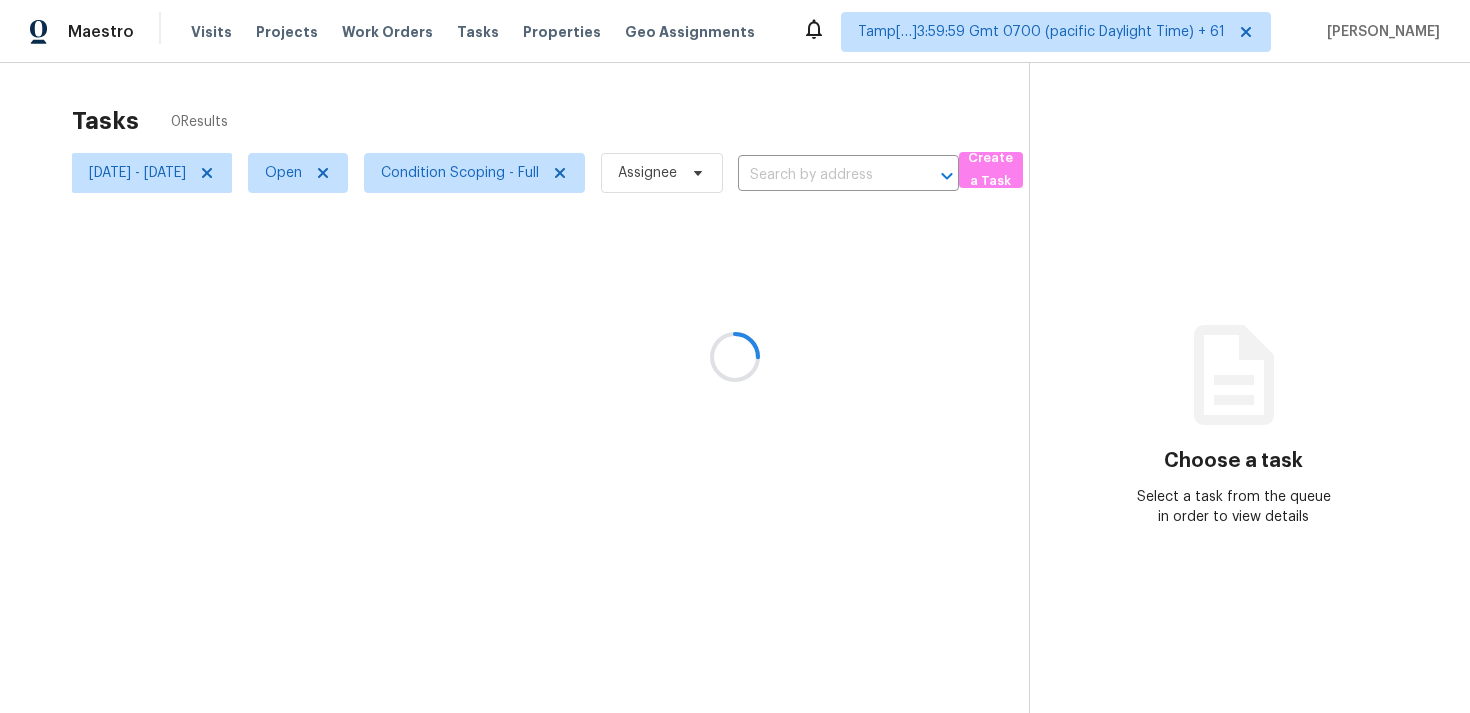 scroll, scrollTop: 0, scrollLeft: 0, axis: both 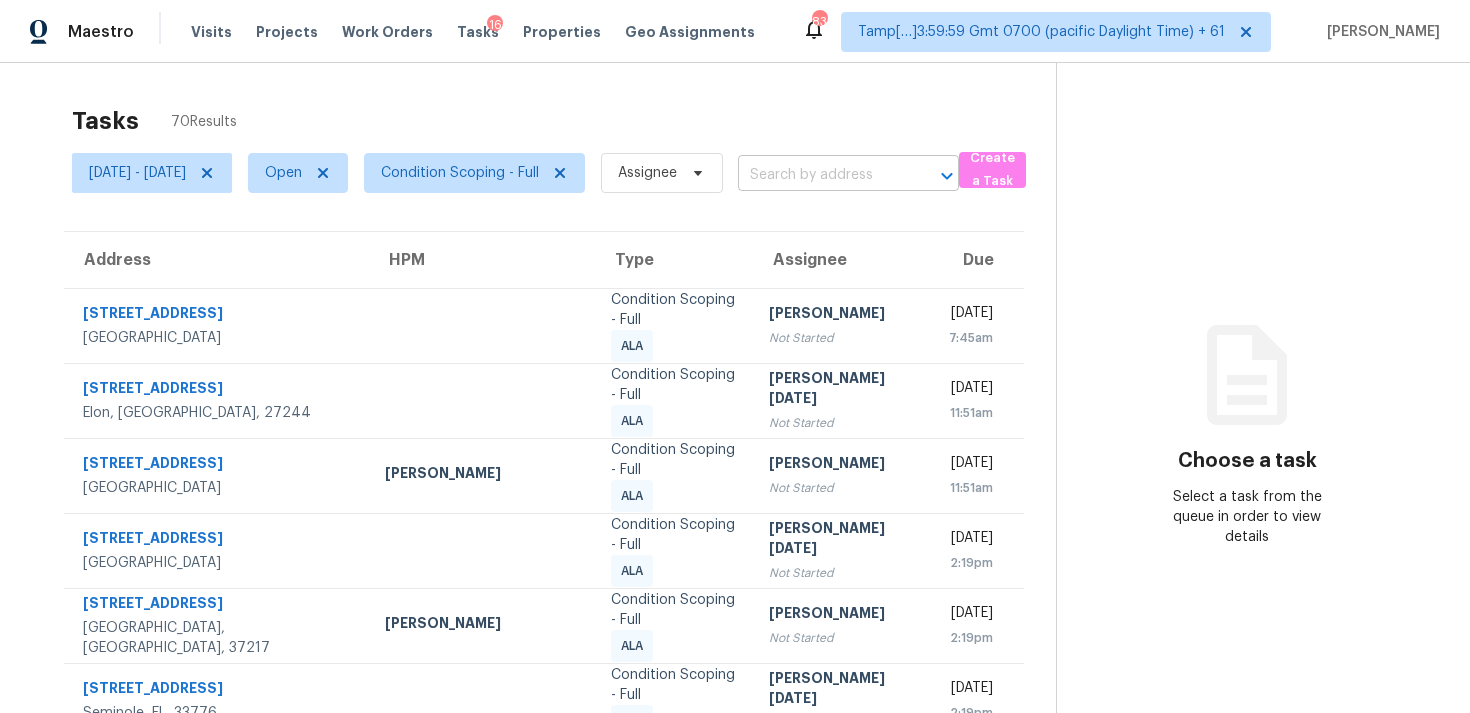 click at bounding box center (820, 175) 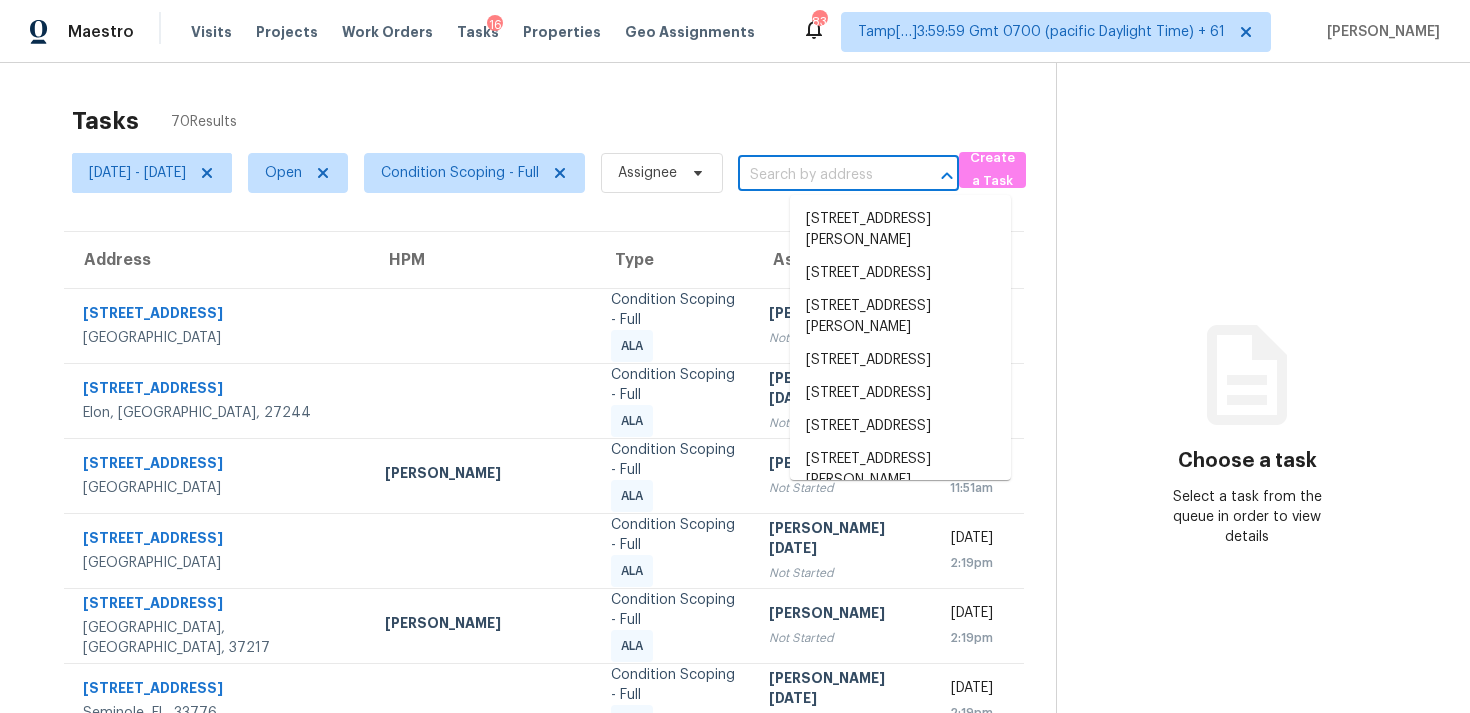 paste on "[STREET_ADDRESS]" 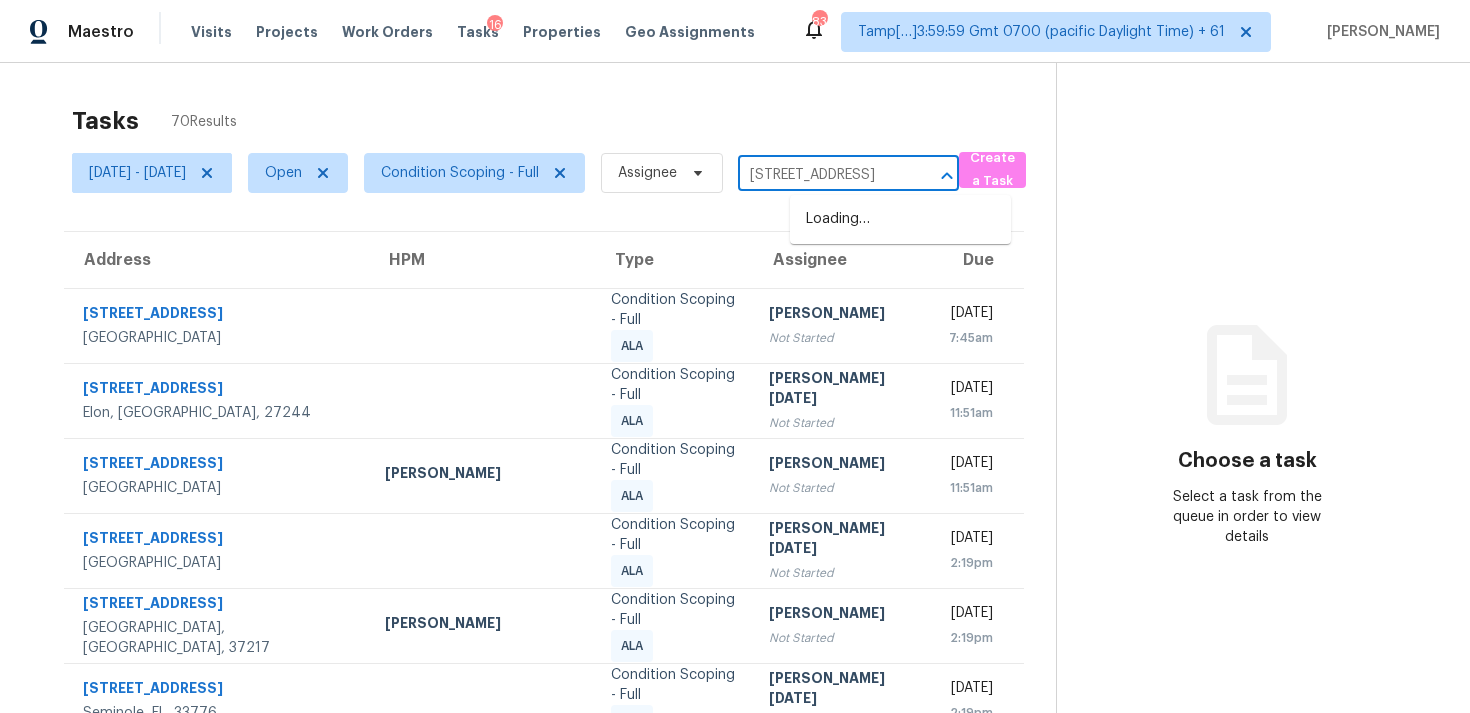 scroll, scrollTop: 0, scrollLeft: 155, axis: horizontal 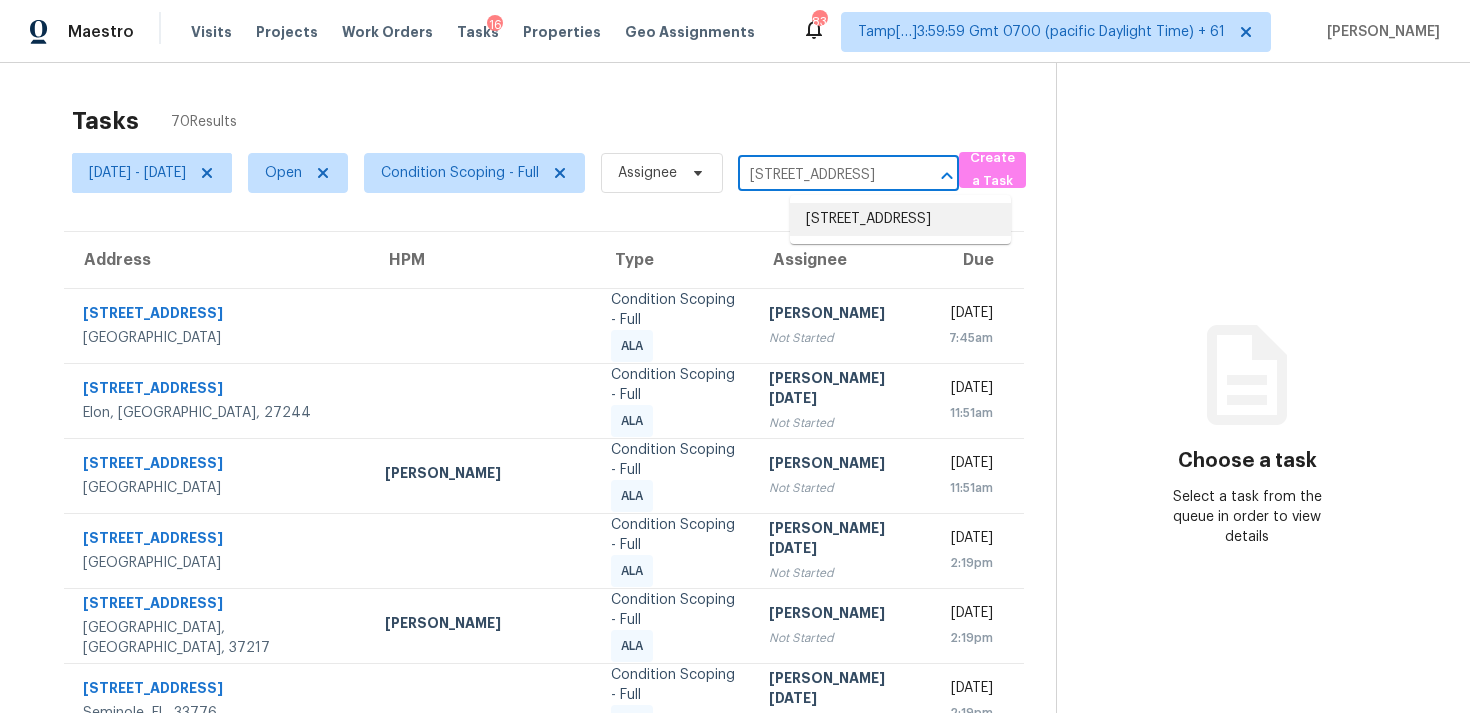 click on "[STREET_ADDRESS]" at bounding box center (900, 219) 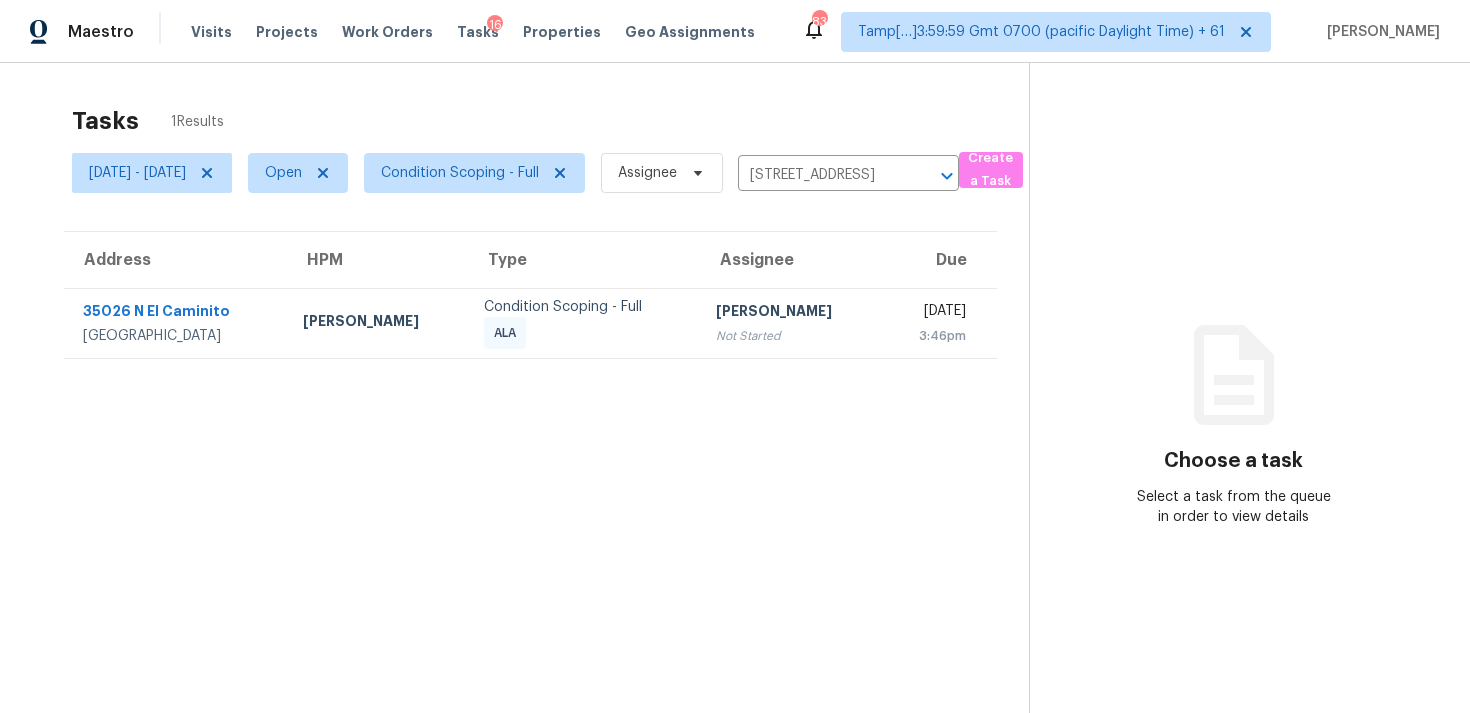 click on "[DATE] 3:46pm" at bounding box center [939, 323] 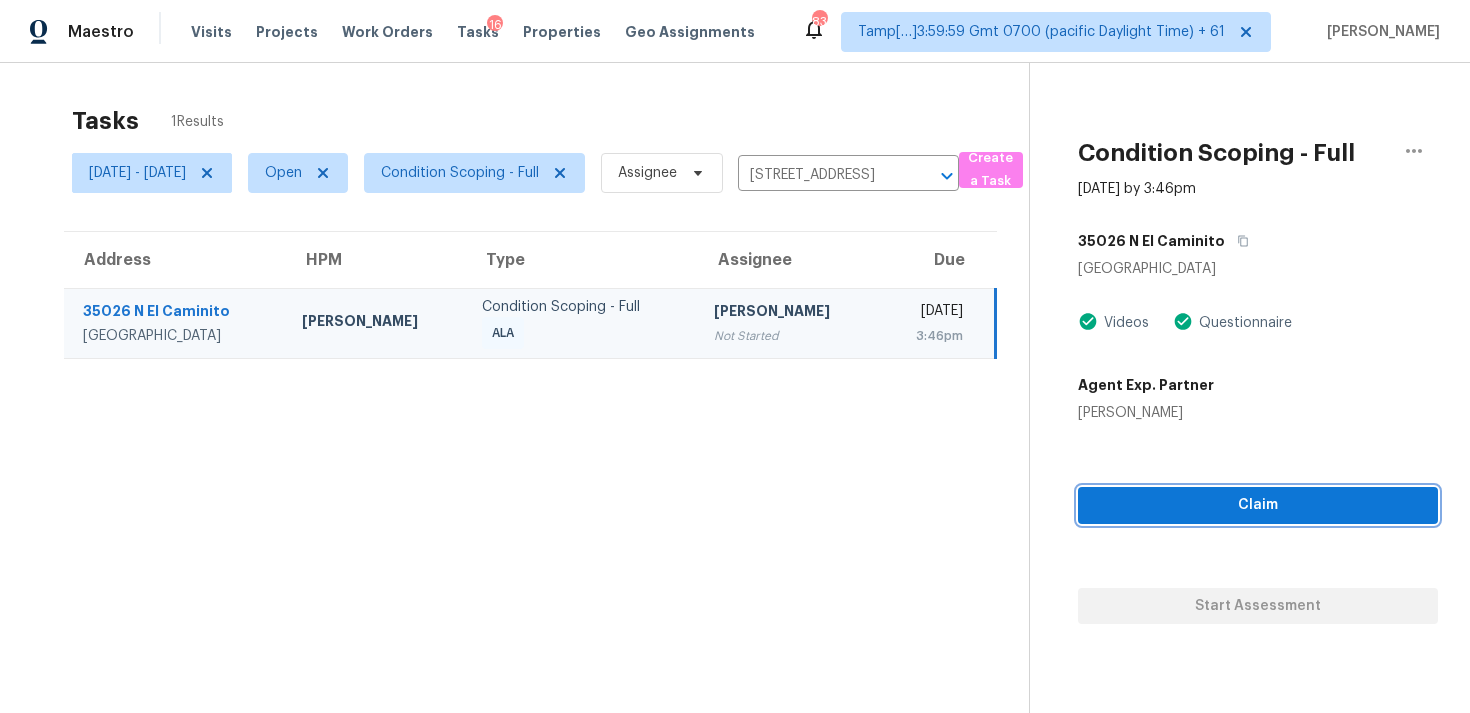 click on "Claim" at bounding box center (1258, 505) 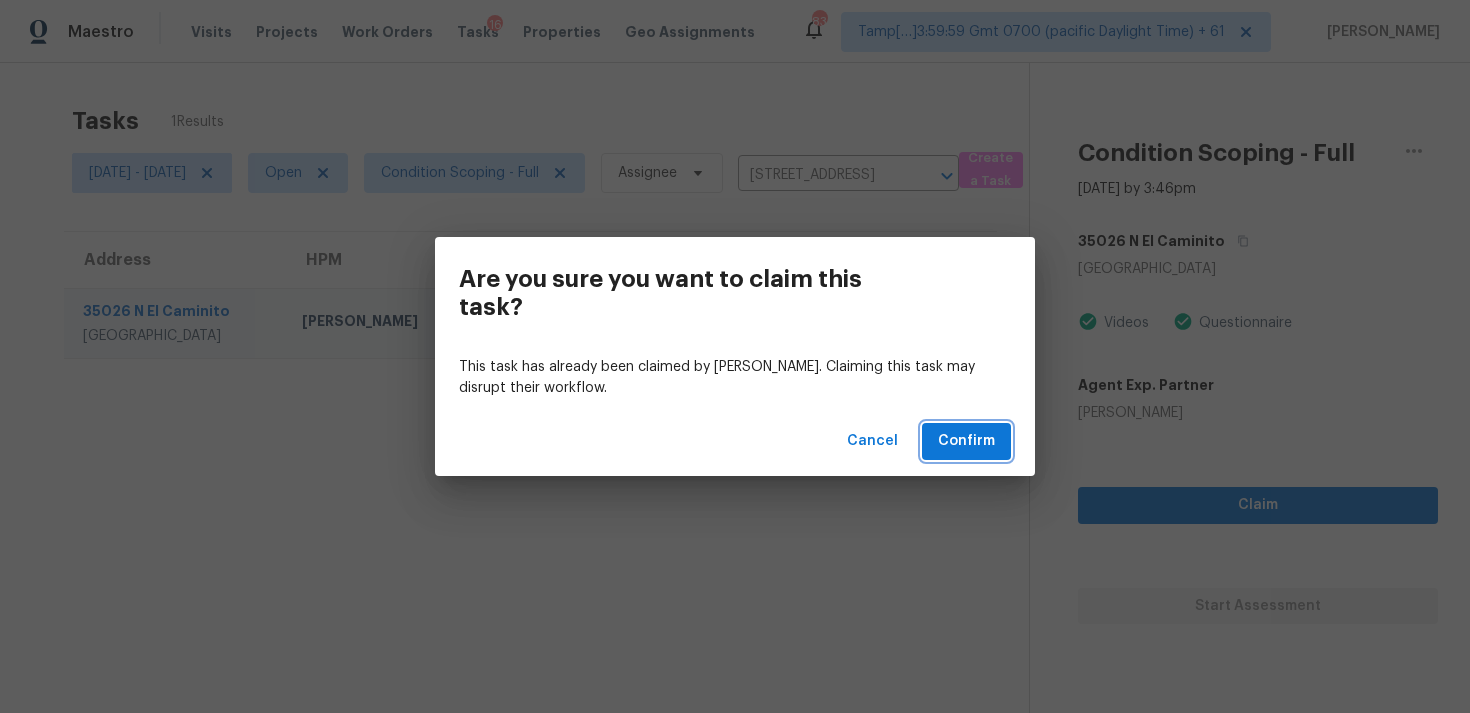 click on "Confirm" at bounding box center [966, 441] 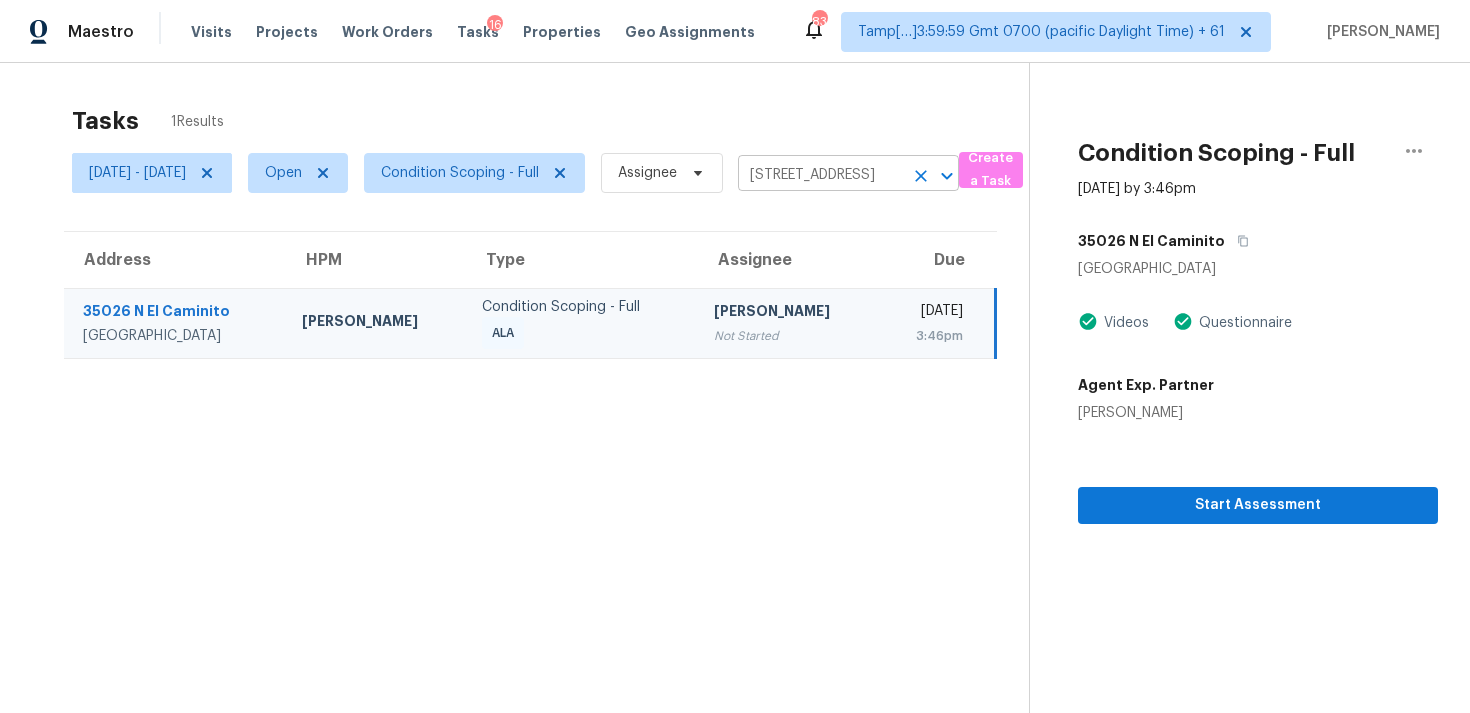 click on "35026 N El Caminito, San Tan Valley, AZ 85140 ​" at bounding box center (848, 175) 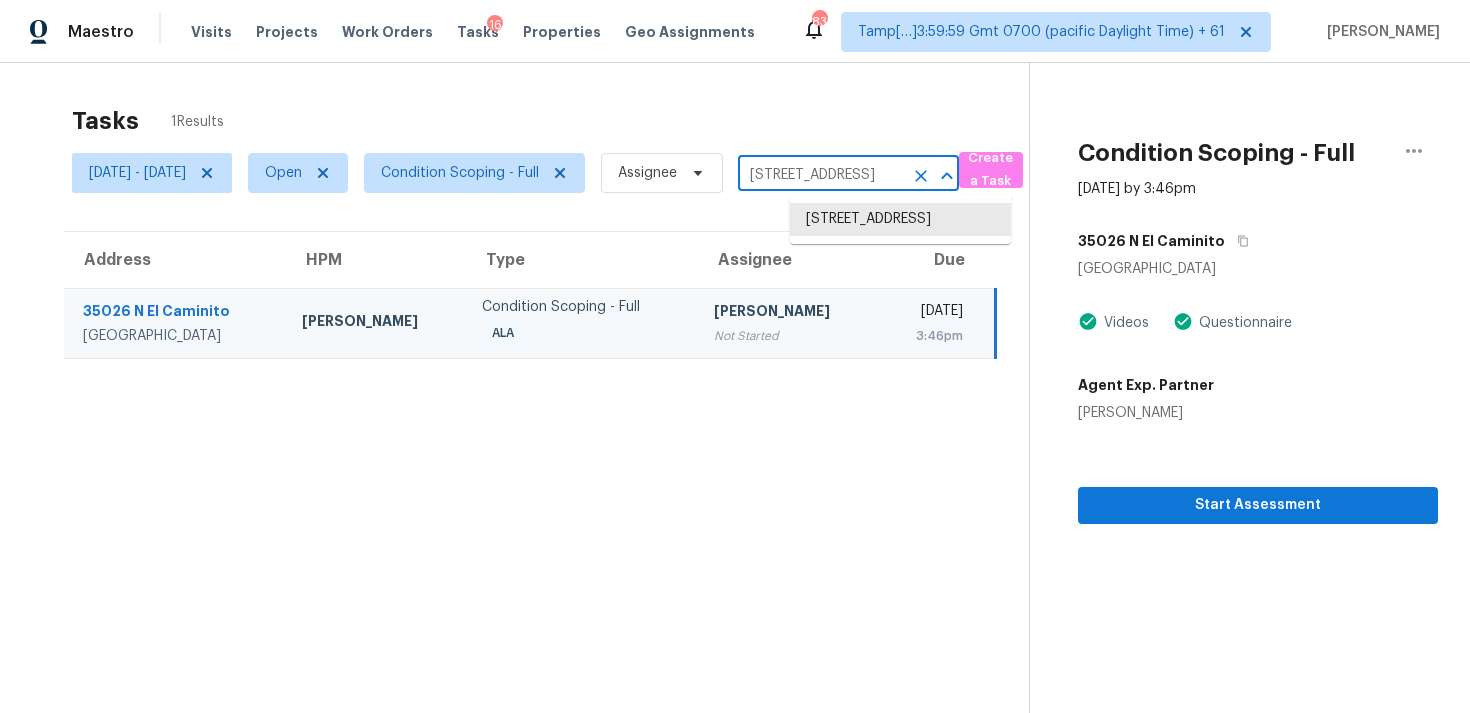 scroll, scrollTop: 0, scrollLeft: 151, axis: horizontal 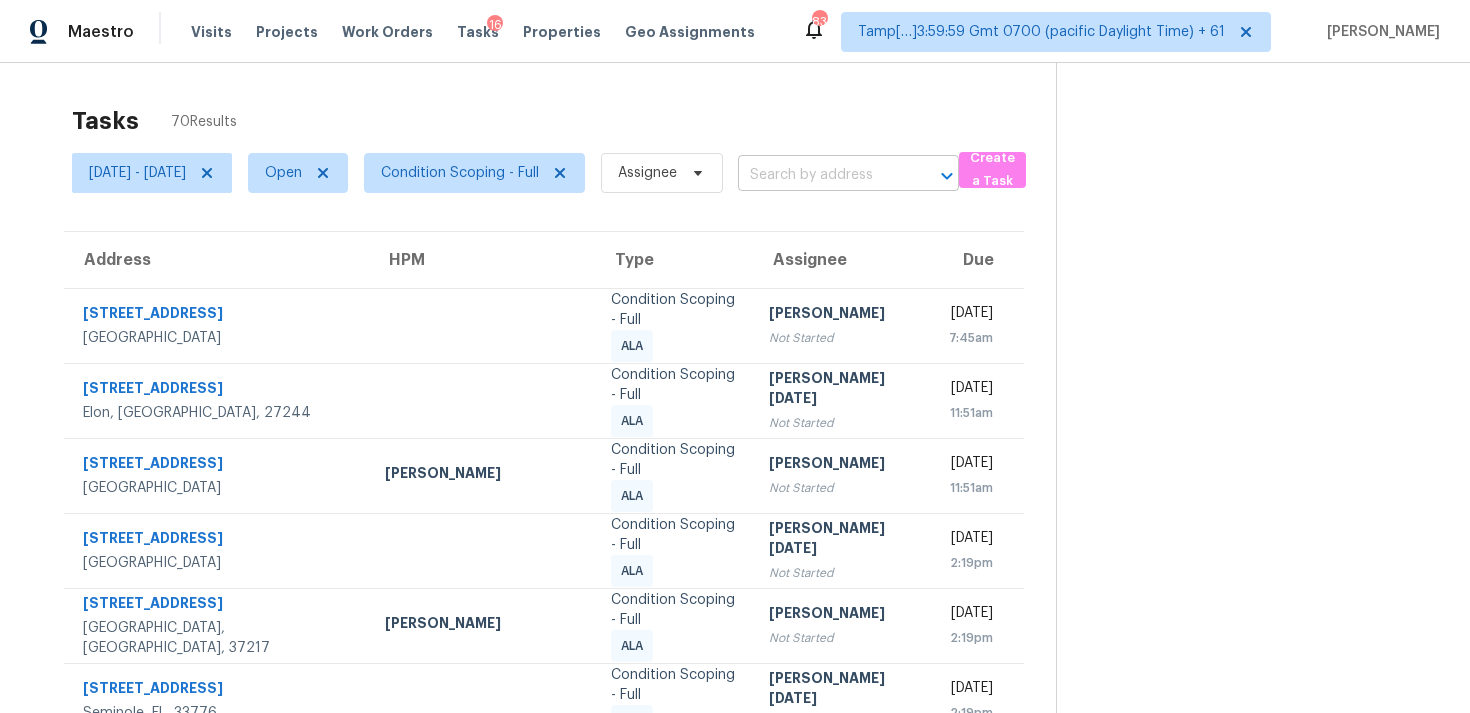 click at bounding box center [820, 175] 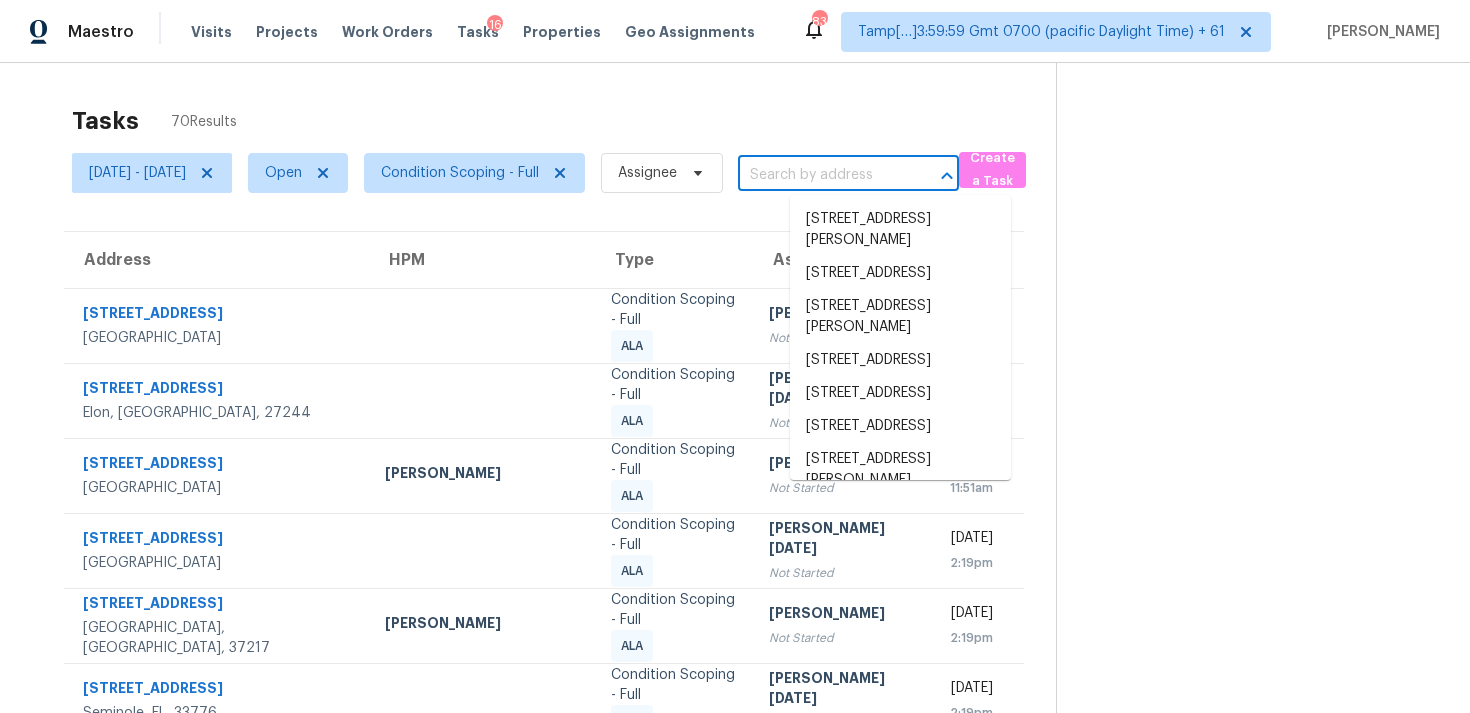 paste on "2065 Cobb Meadow Ln, Clarksville, TN, 37043" 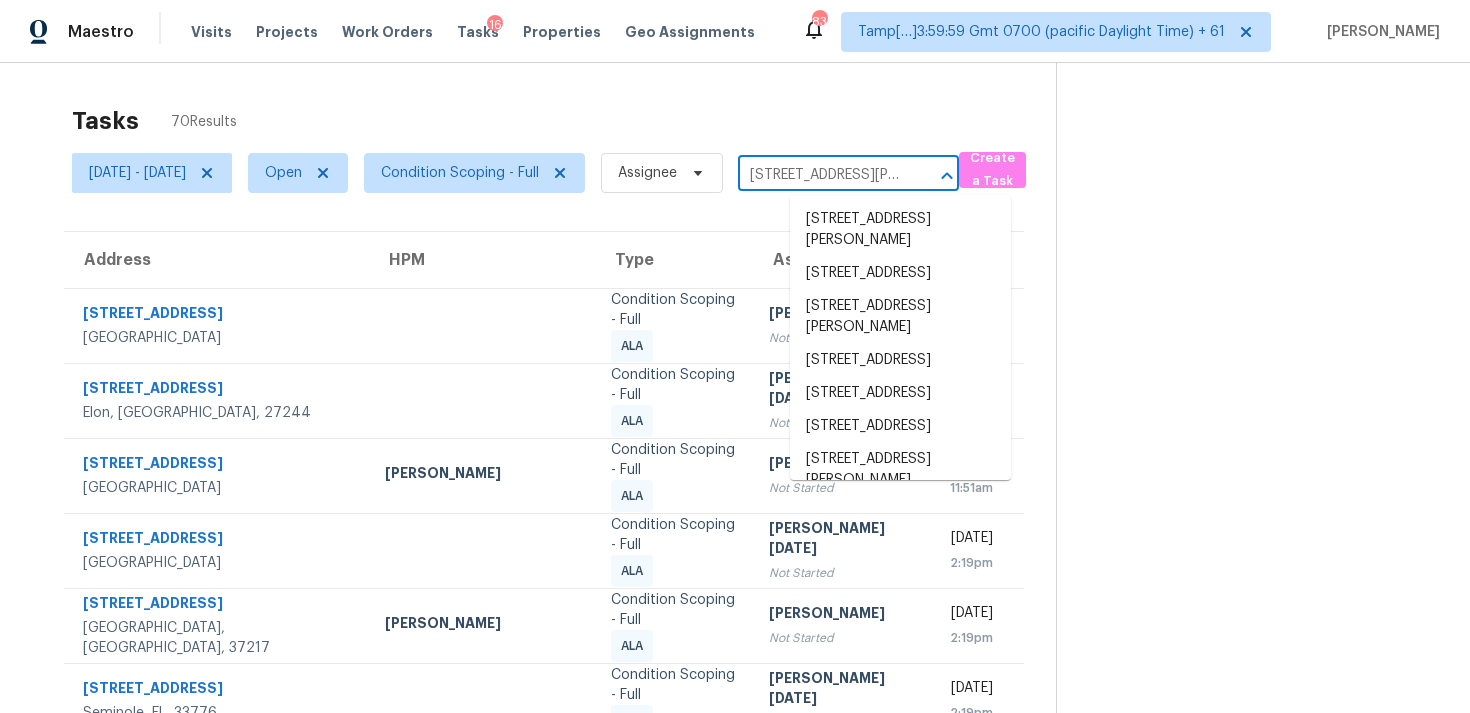 scroll, scrollTop: 0, scrollLeft: 149, axis: horizontal 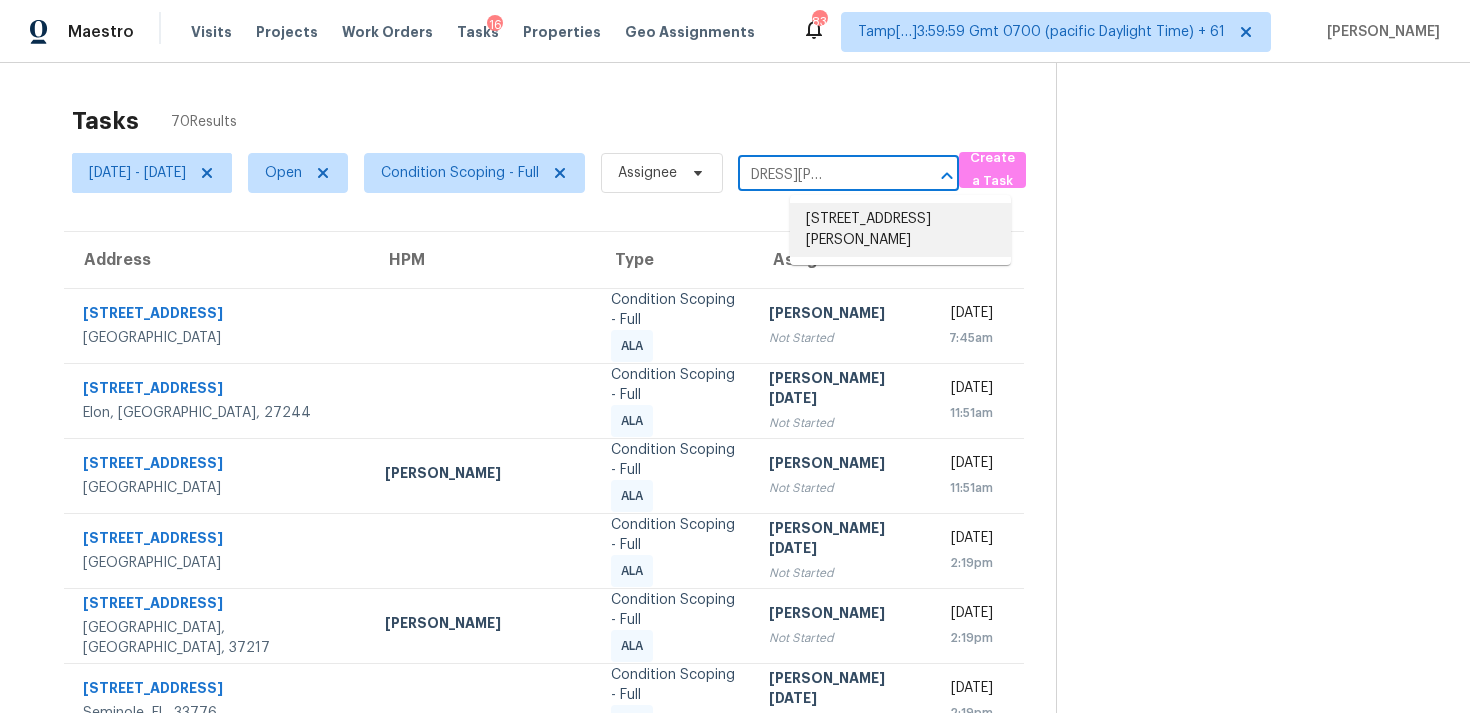 click on "2065 Cobb Meadow Ln, Clarksville, TN 37043" at bounding box center (900, 230) 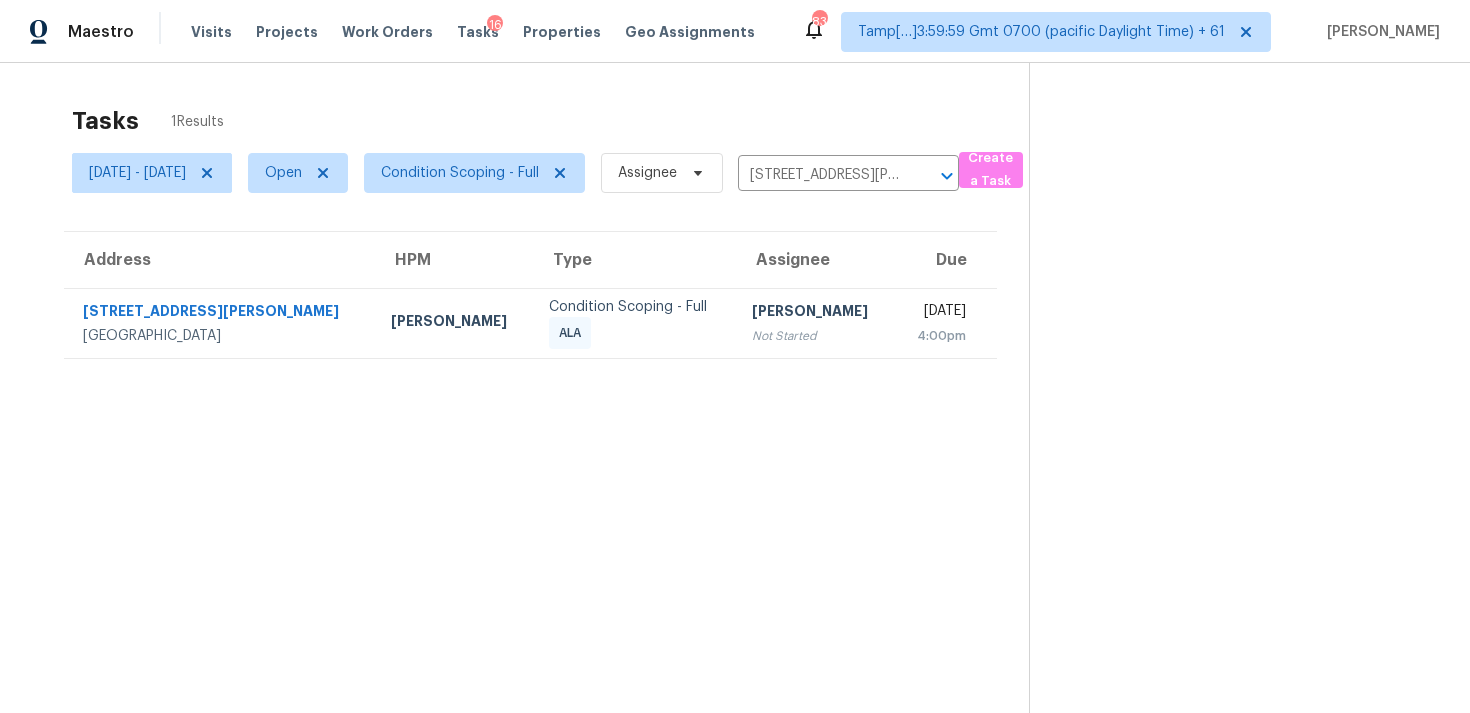 click on "Hariharan GV Not Started" at bounding box center (815, 323) 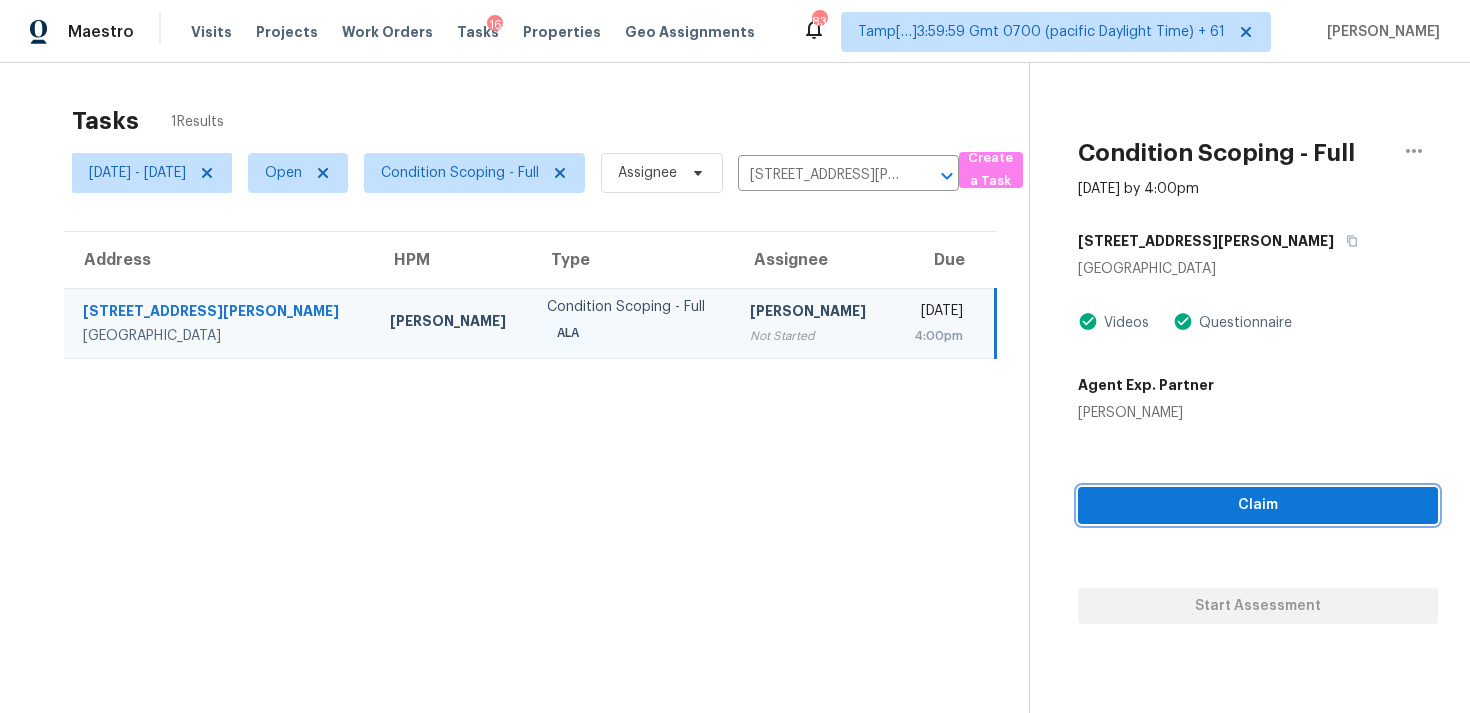 click on "Claim" at bounding box center [1258, 505] 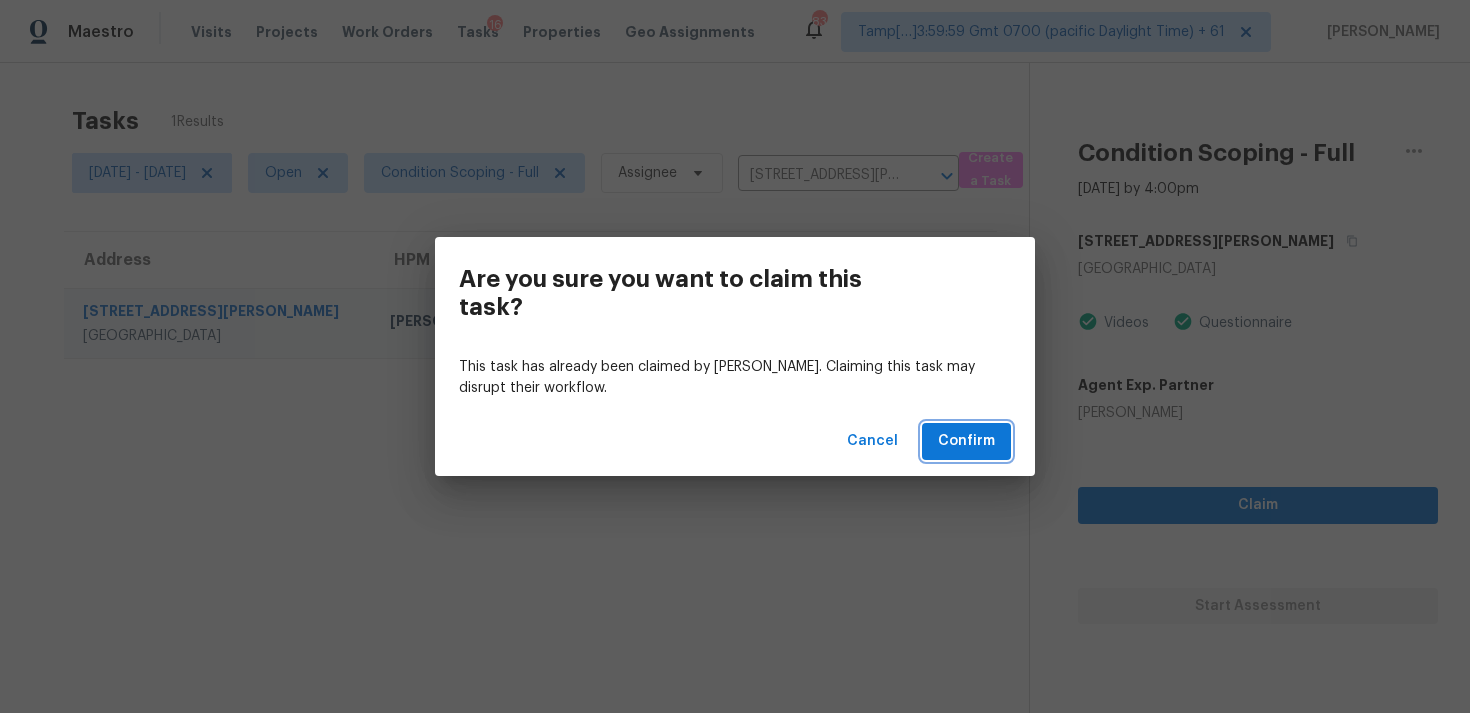 click on "Confirm" at bounding box center (966, 441) 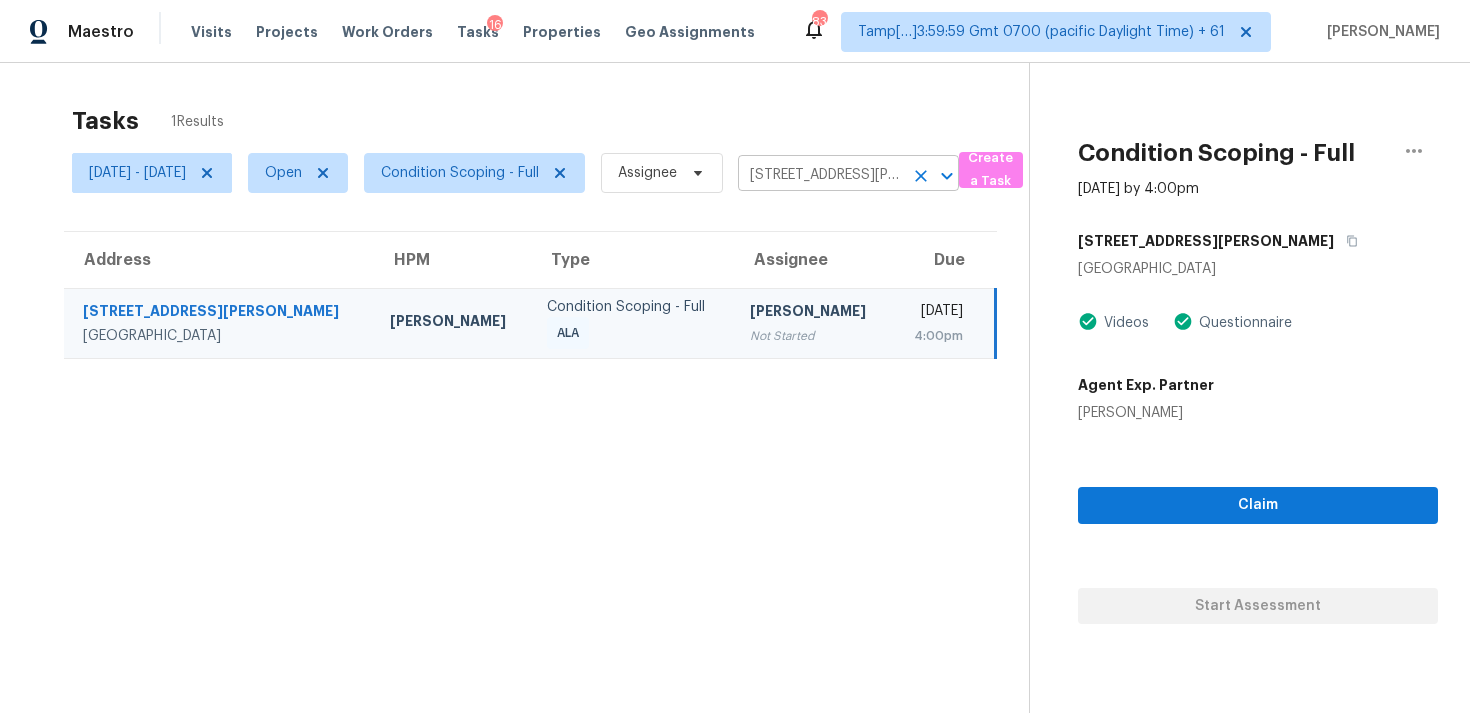 click 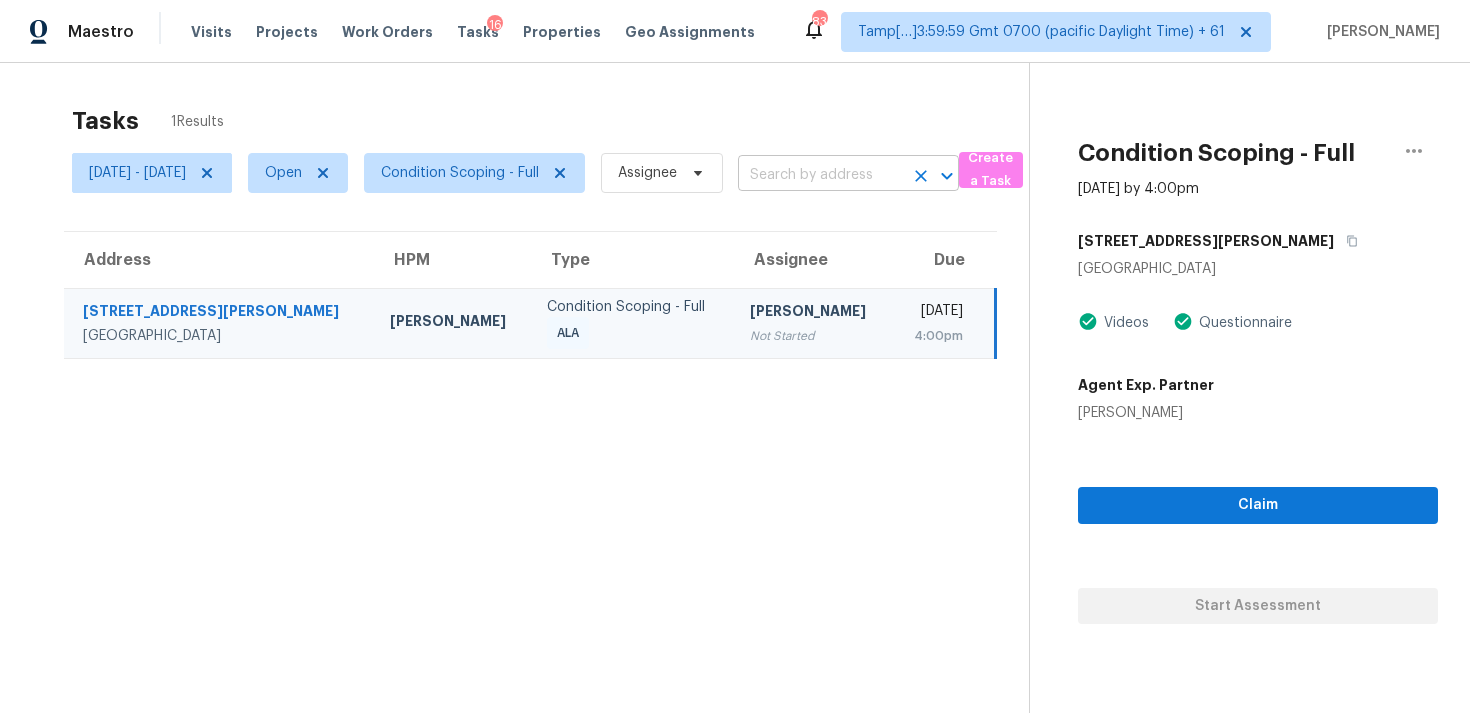 scroll, scrollTop: 0, scrollLeft: 0, axis: both 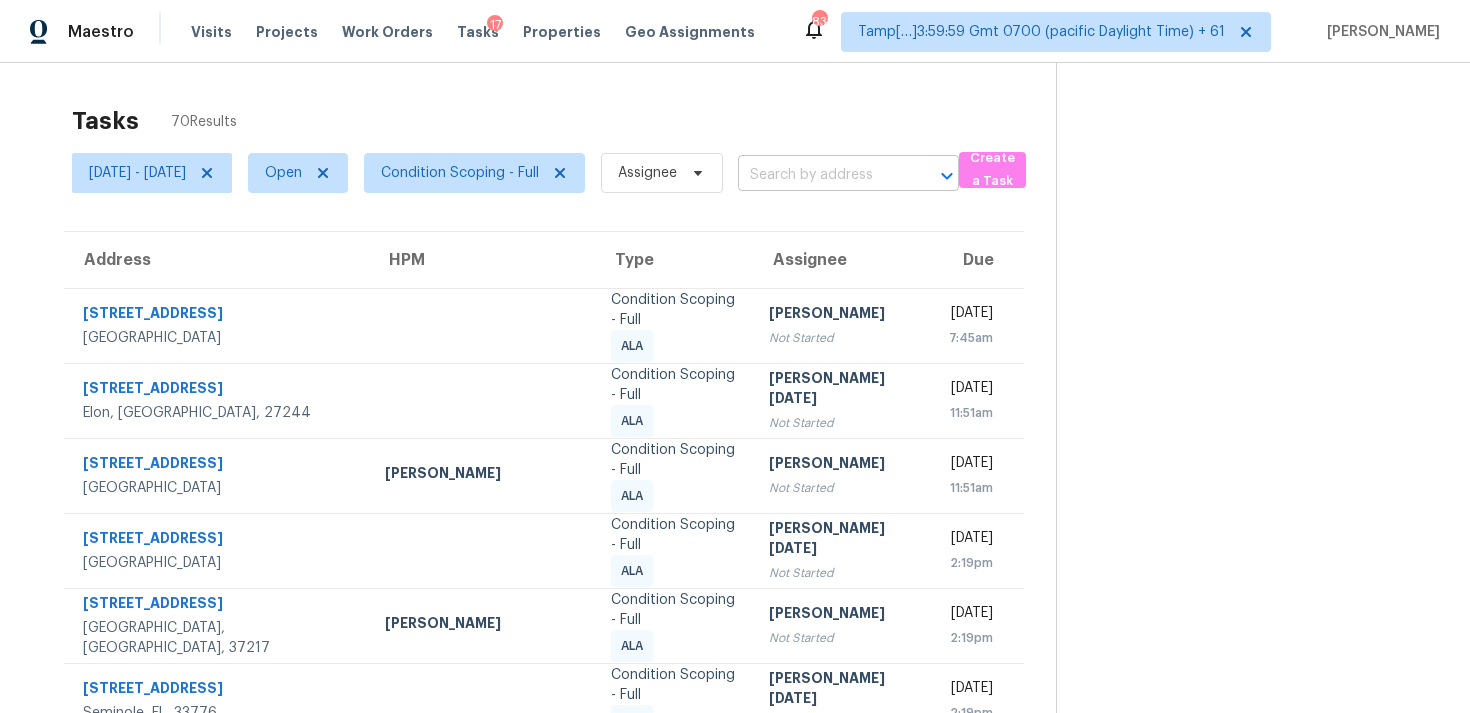 click at bounding box center [820, 175] 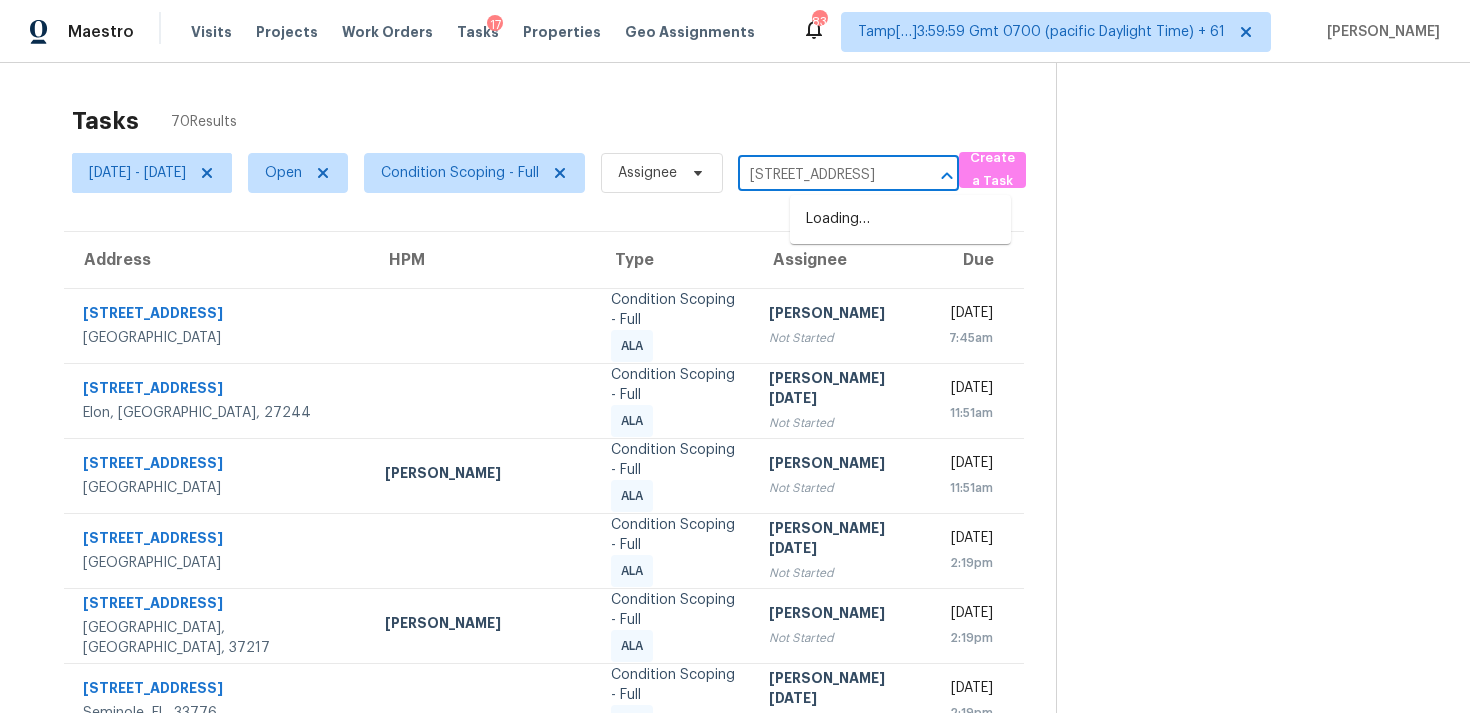 scroll, scrollTop: 0, scrollLeft: 98, axis: horizontal 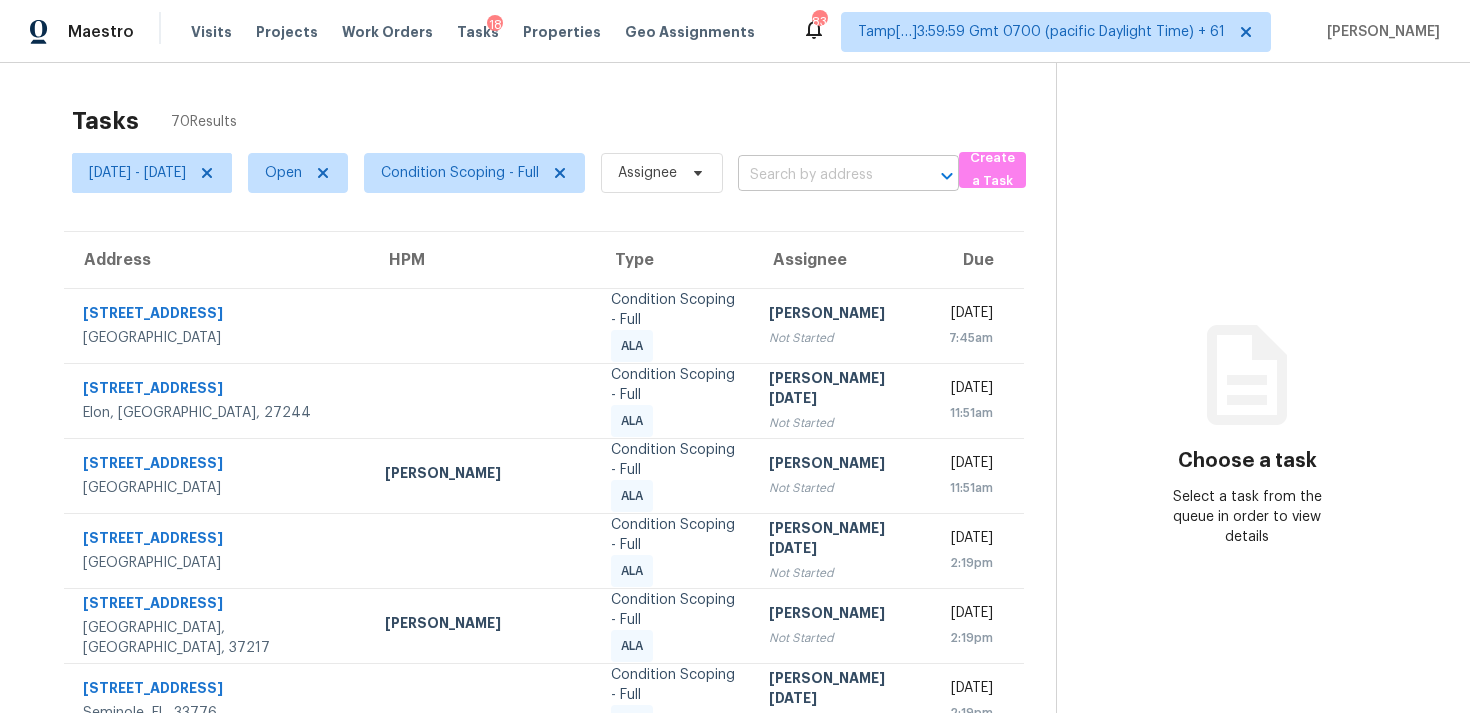 click at bounding box center (820, 175) 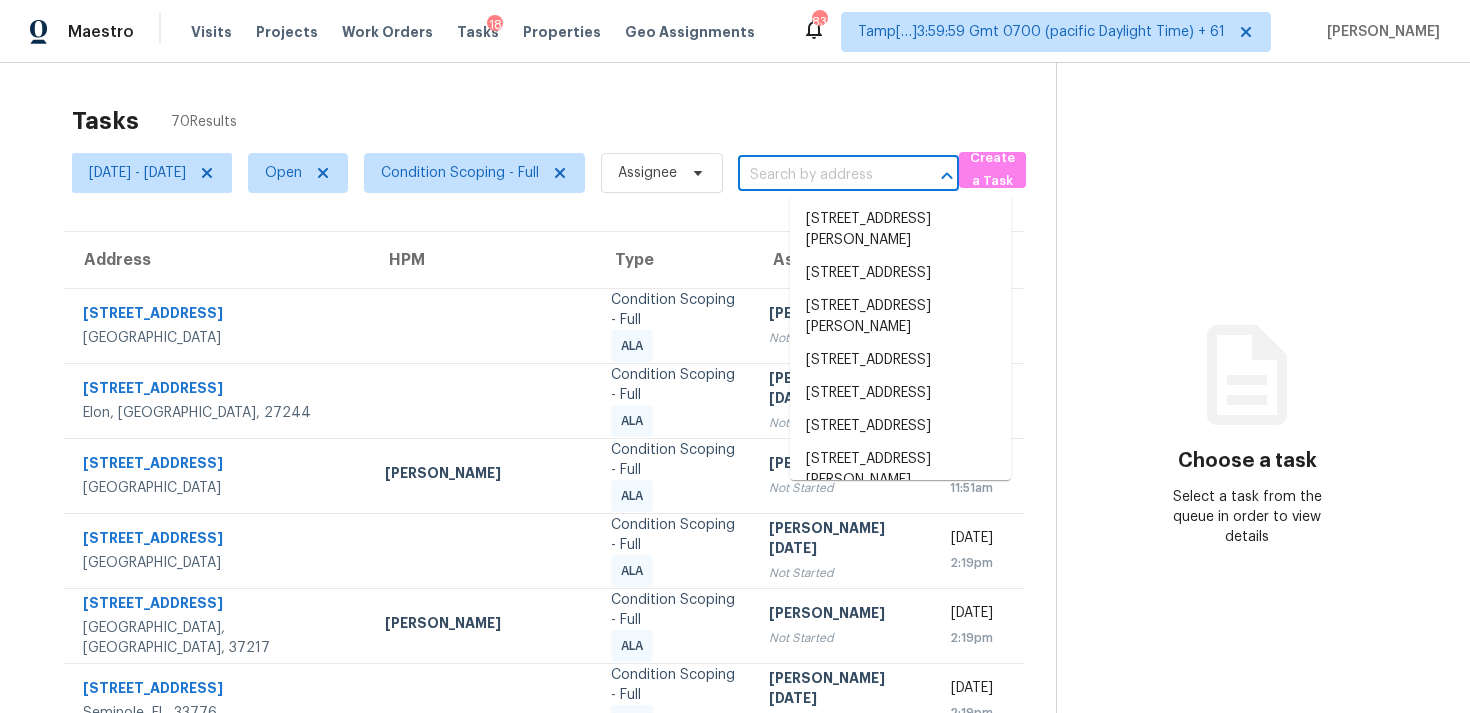 paste on "[STREET_ADDRESS]" 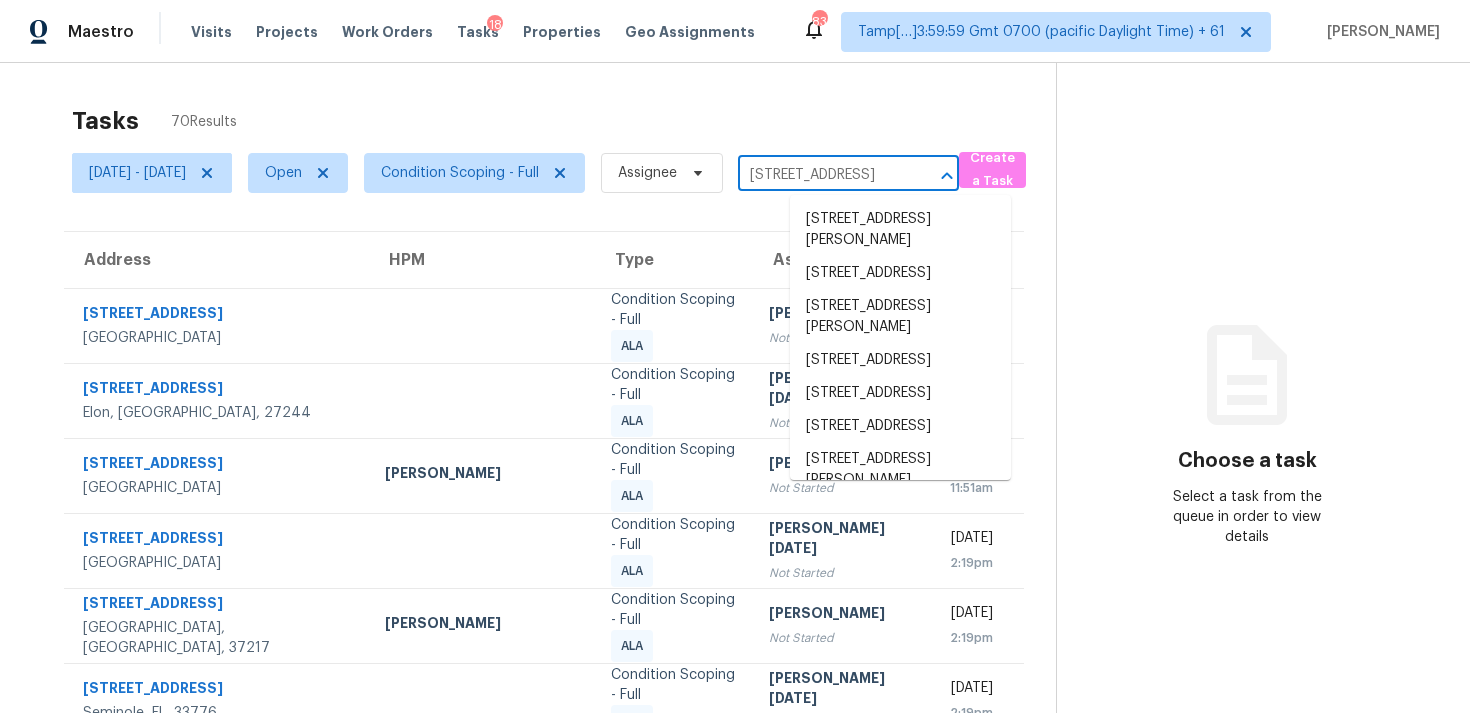 scroll, scrollTop: 0, scrollLeft: 98, axis: horizontal 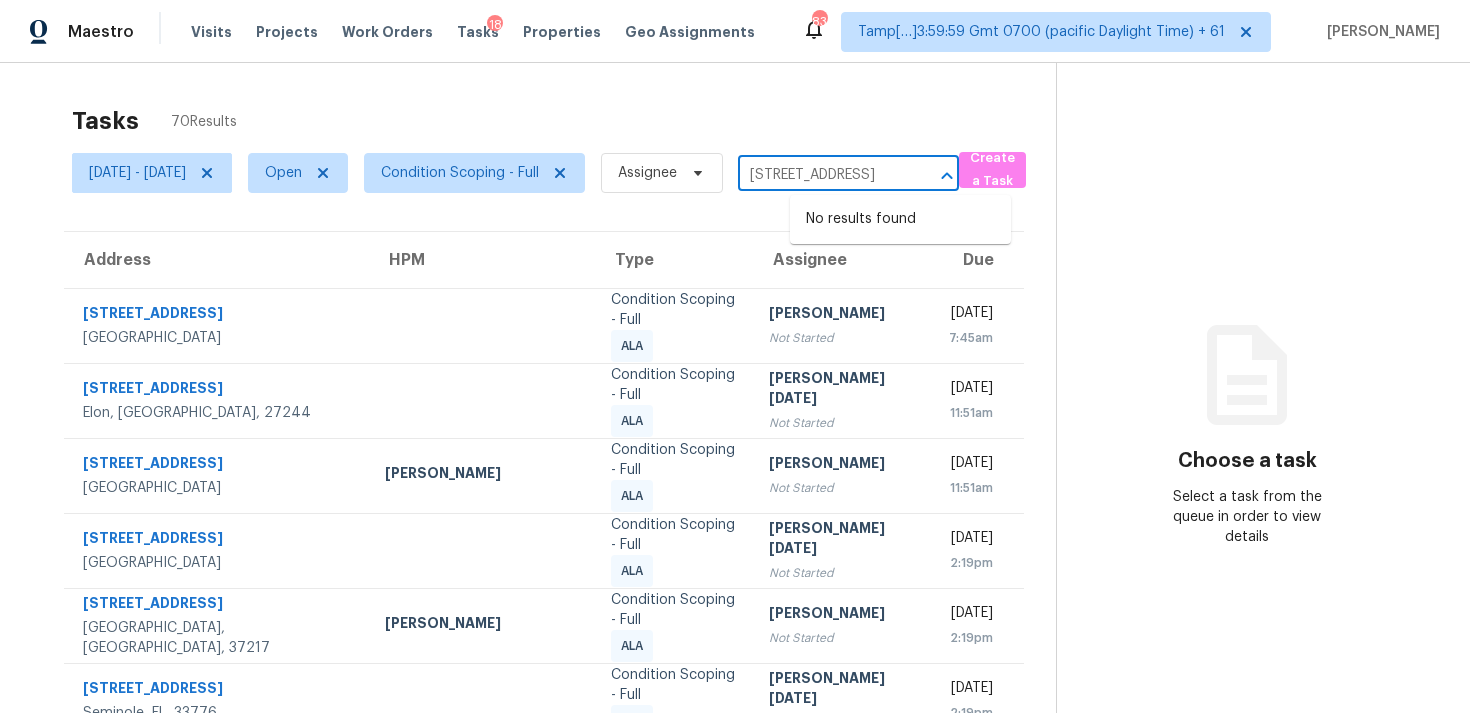 type 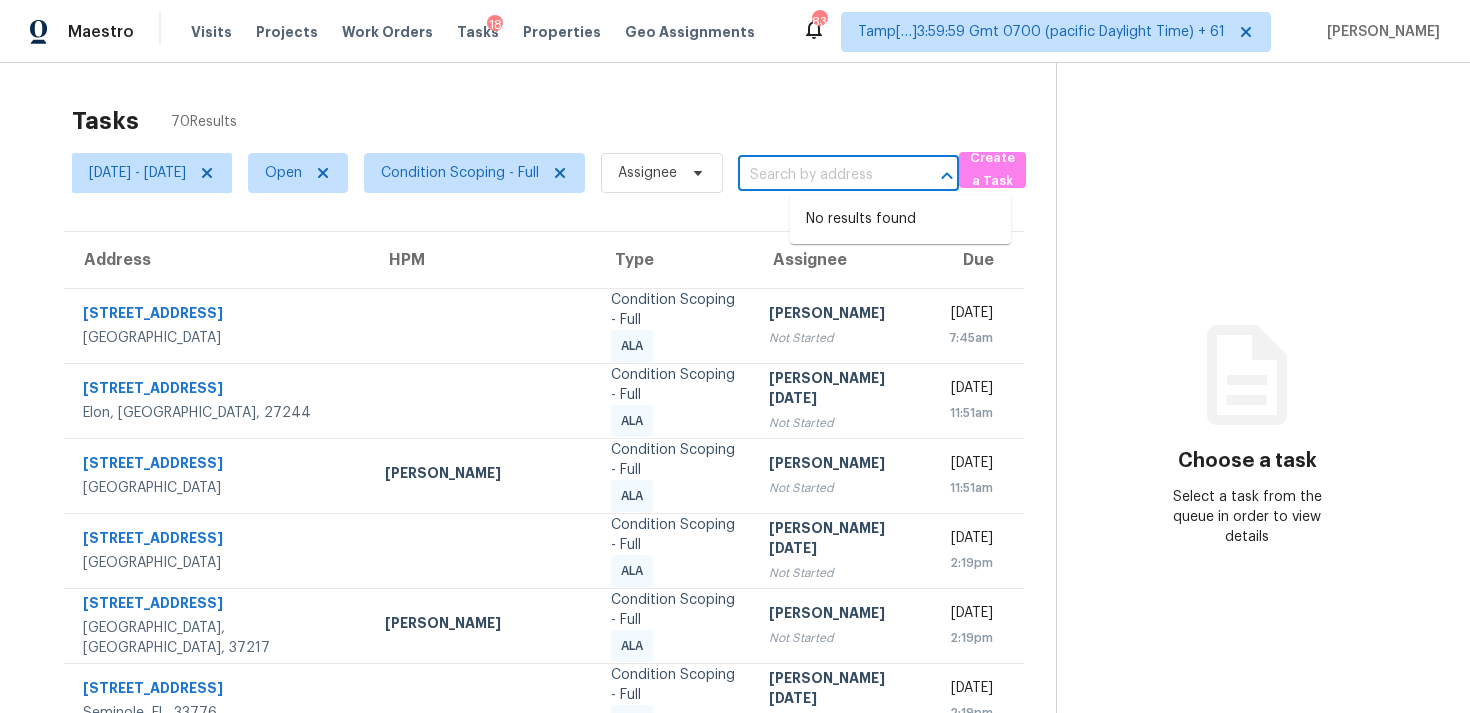 scroll, scrollTop: 0, scrollLeft: 0, axis: both 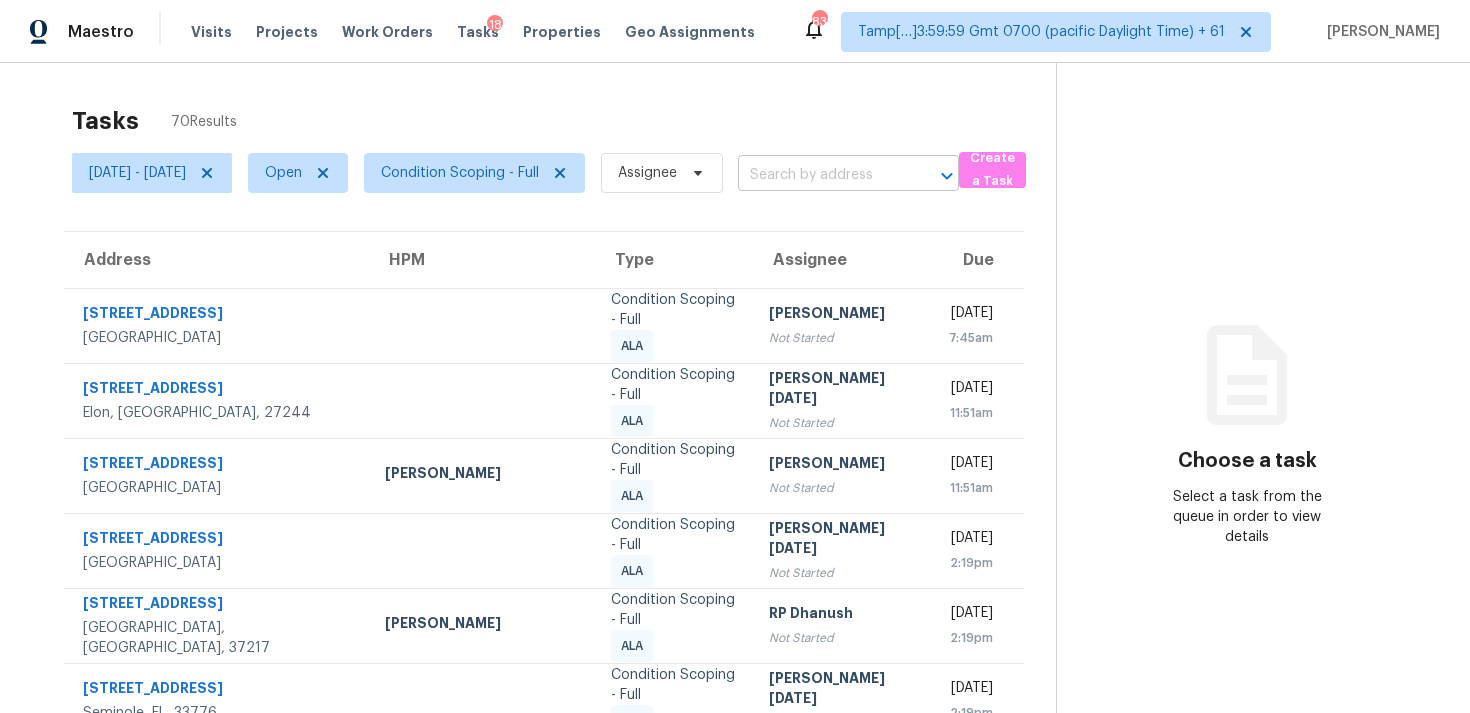 click at bounding box center (820, 175) 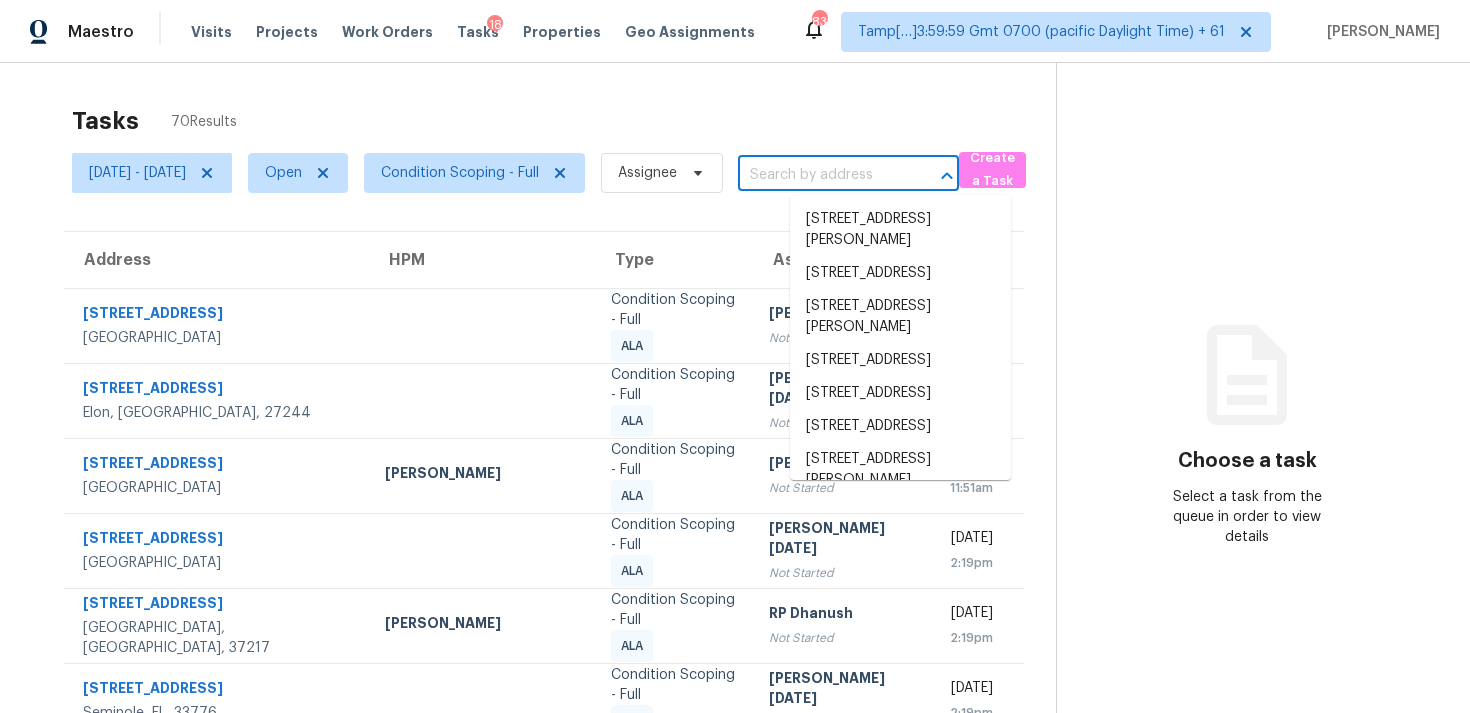 paste on "[STREET_ADDRESS]" 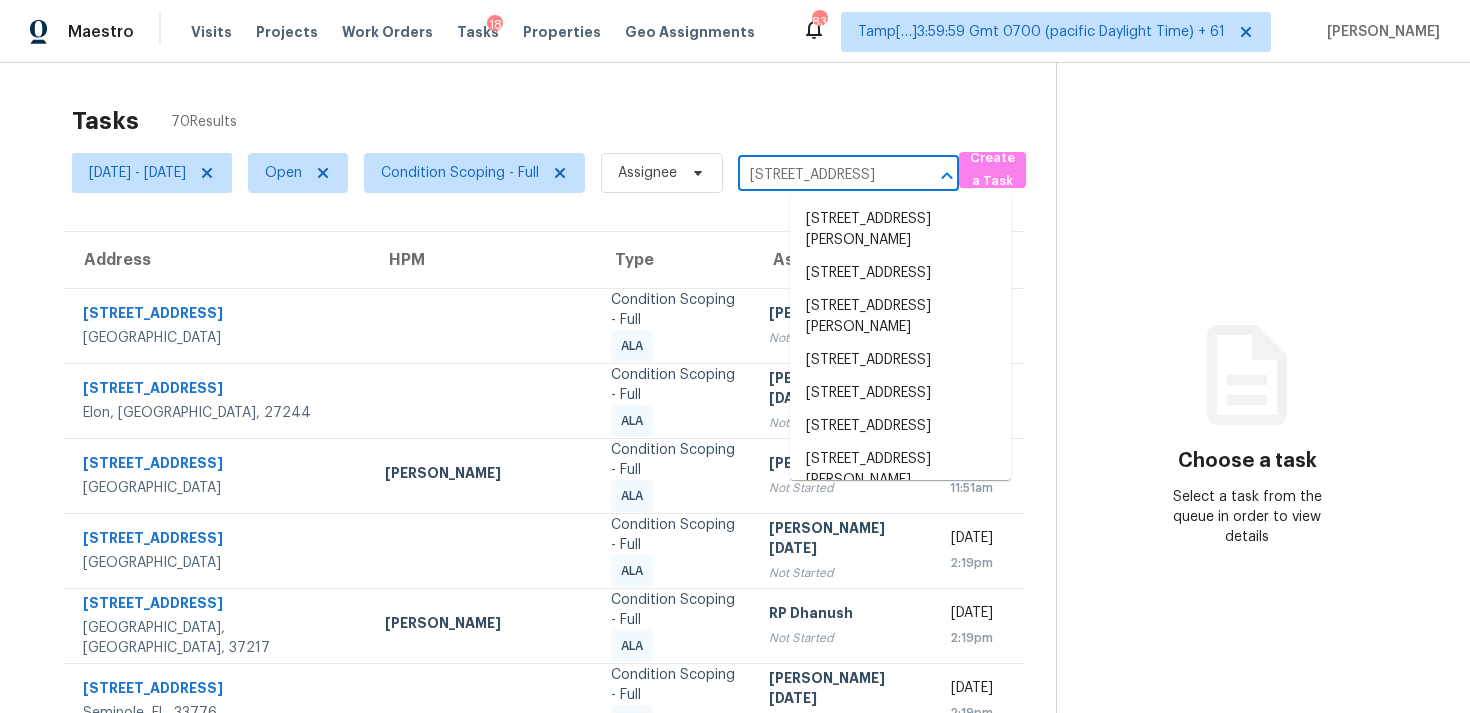 scroll, scrollTop: 0, scrollLeft: 98, axis: horizontal 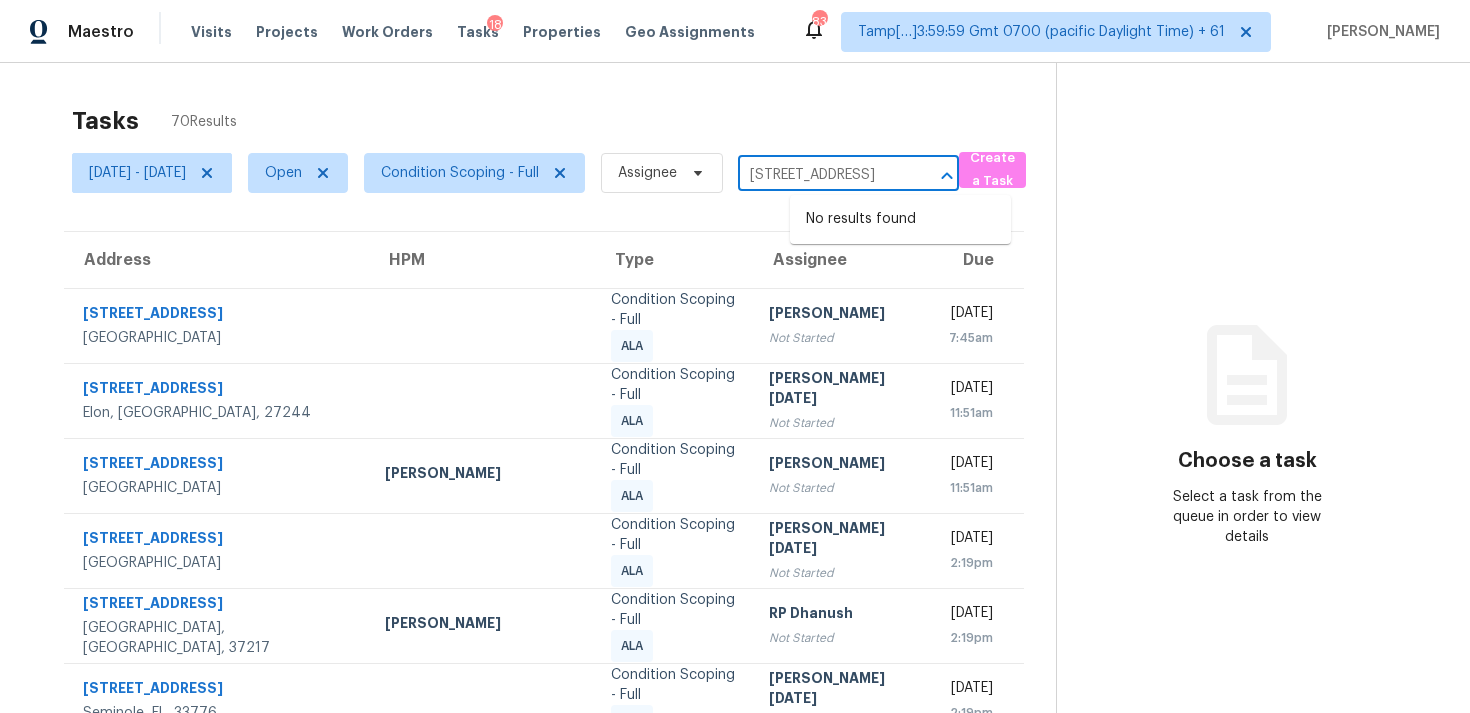 type on "[STREET_ADDRESS]" 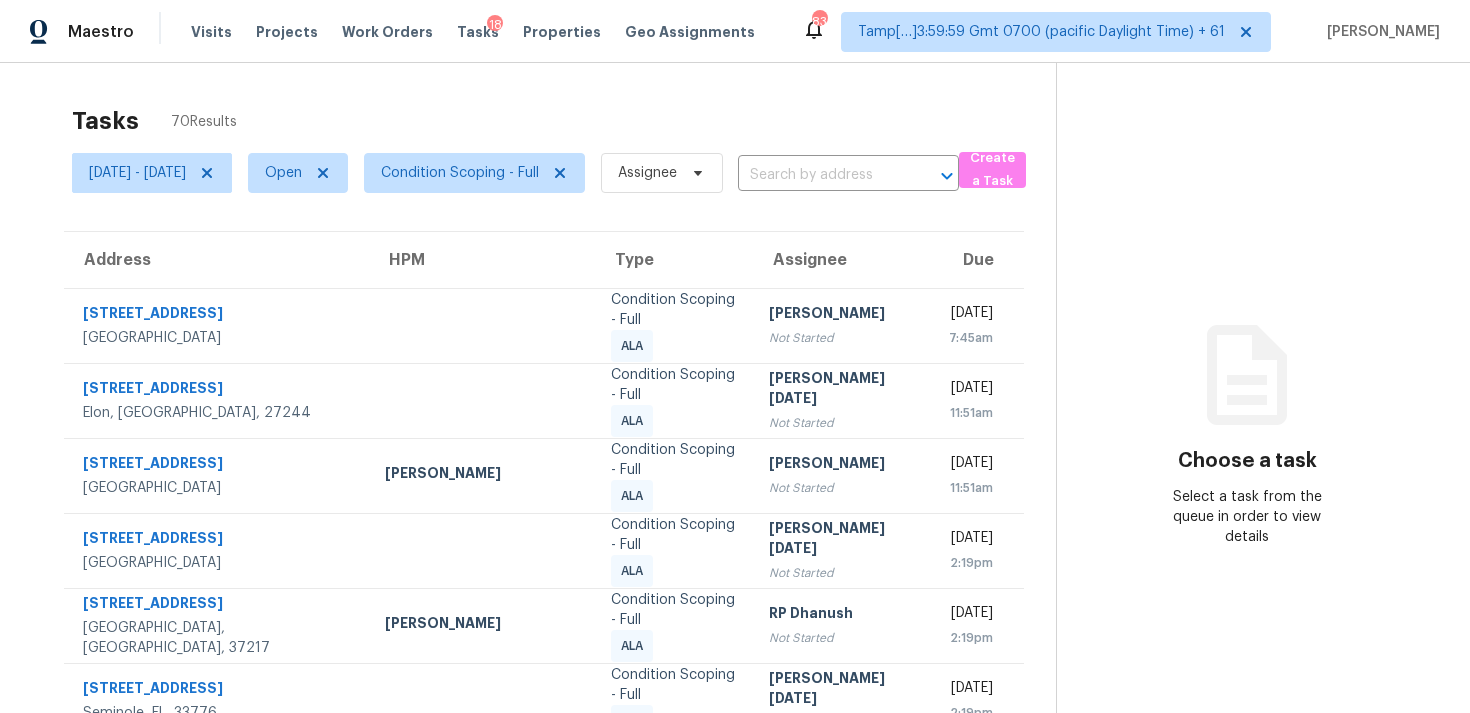 click on "Tasks 70  Results" at bounding box center (564, 121) 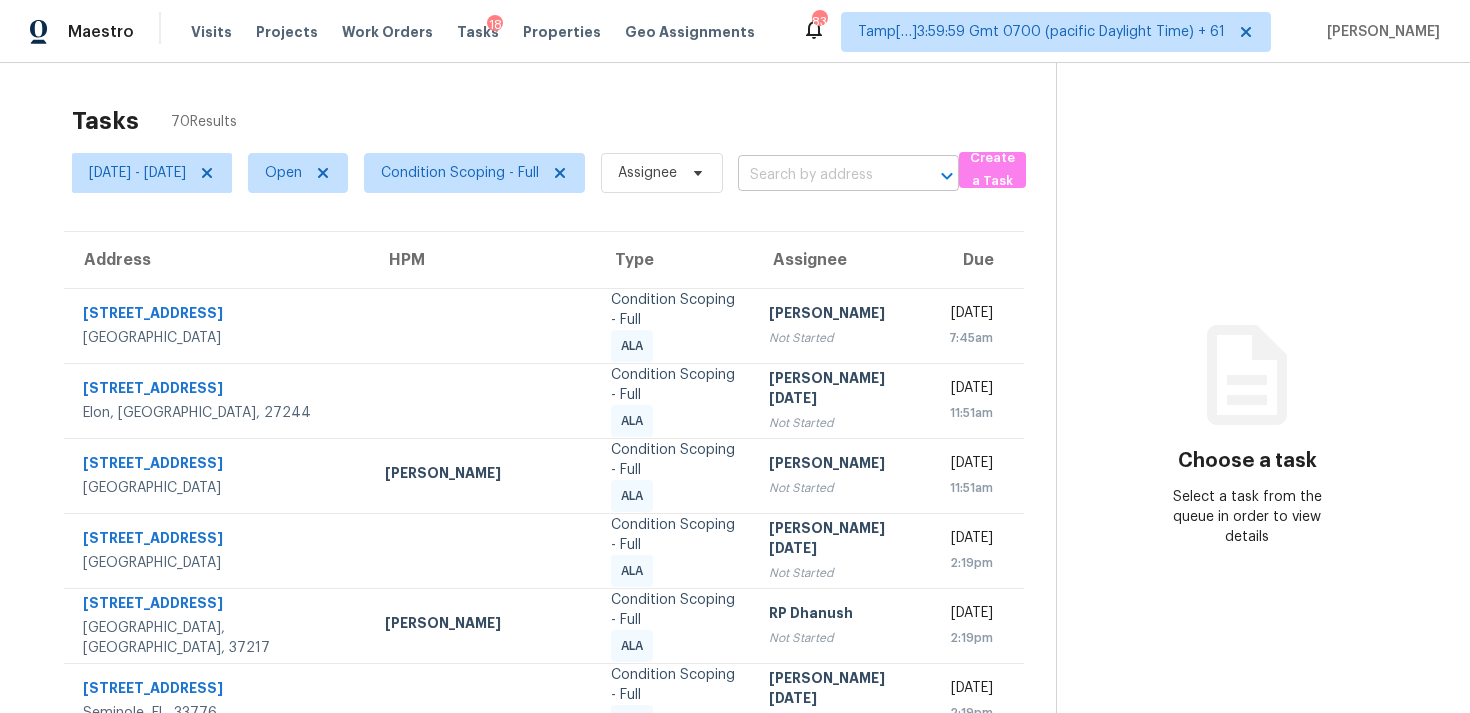click at bounding box center (820, 175) 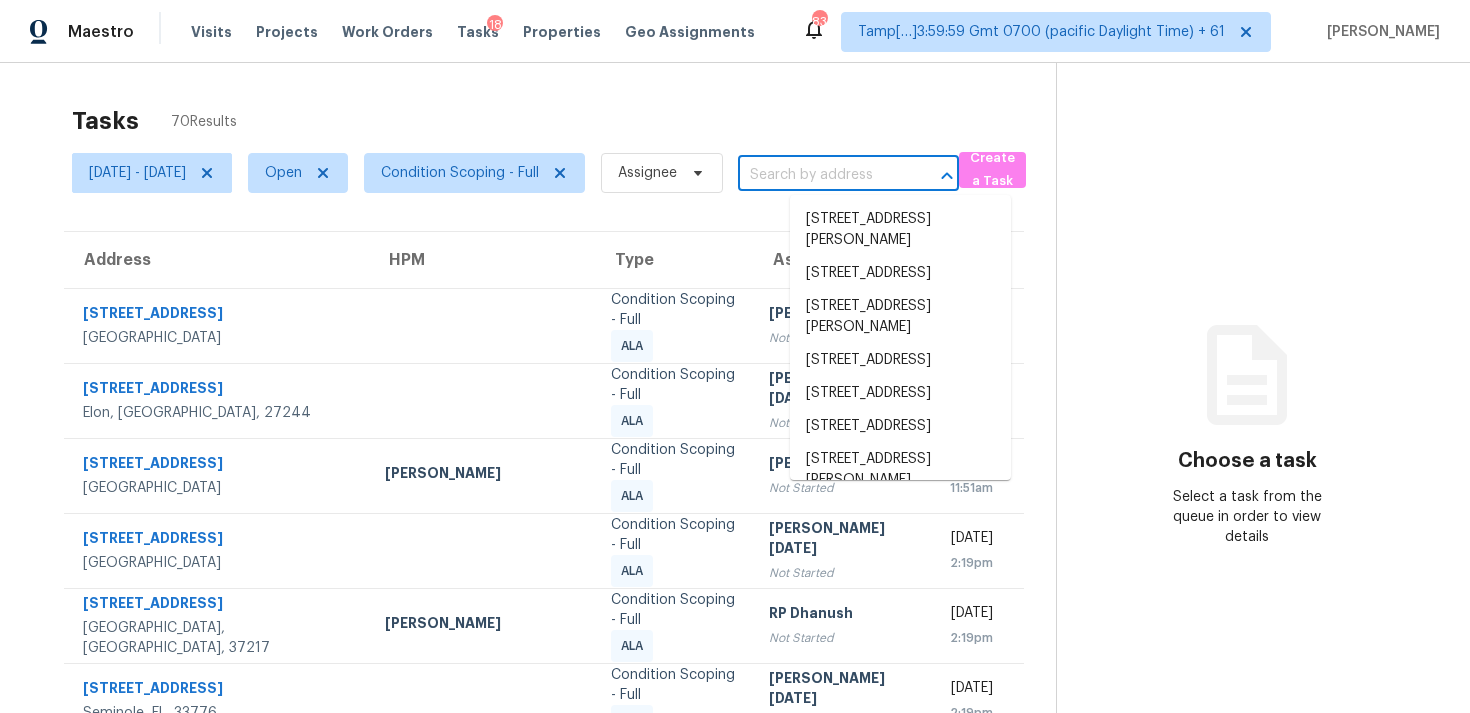 paste on "1301 Rivermont Dr, Gallatin, TN, 37066" 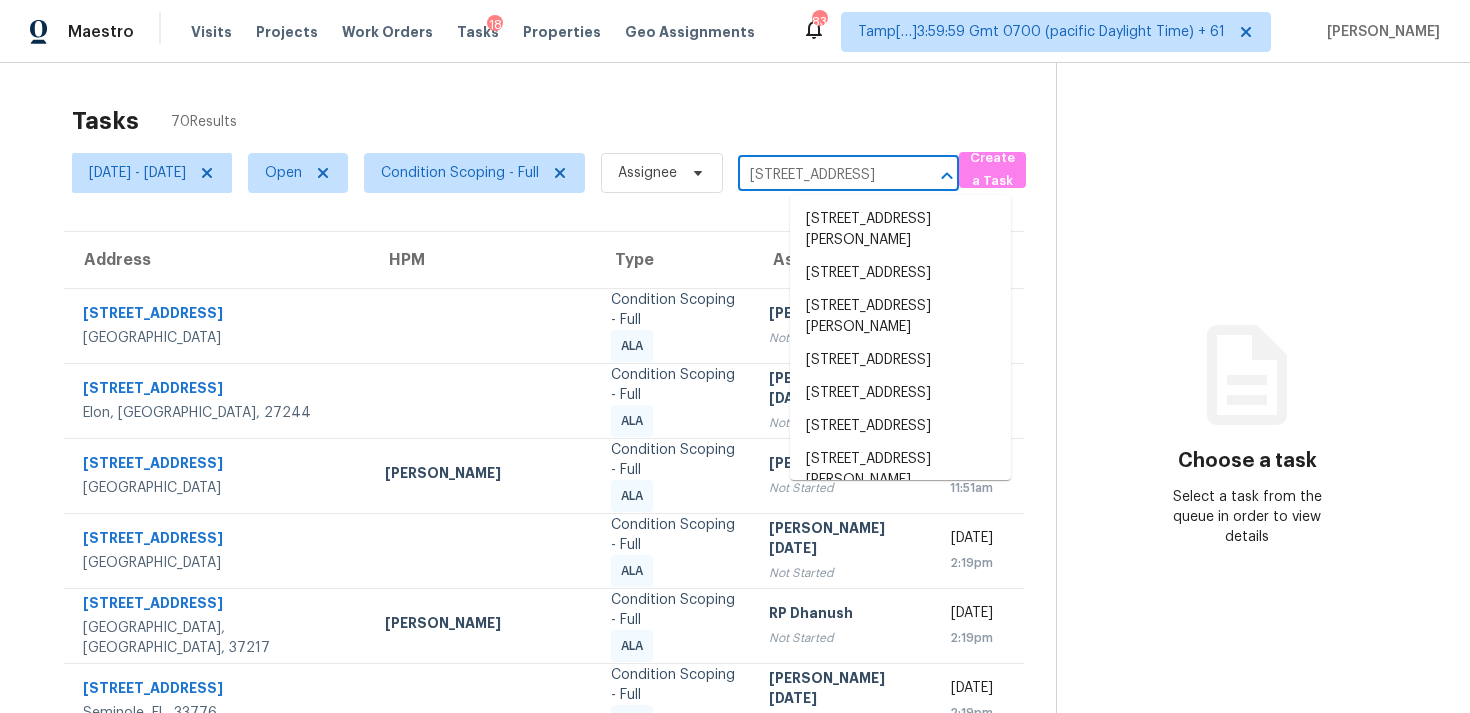 scroll, scrollTop: 0, scrollLeft: 98, axis: horizontal 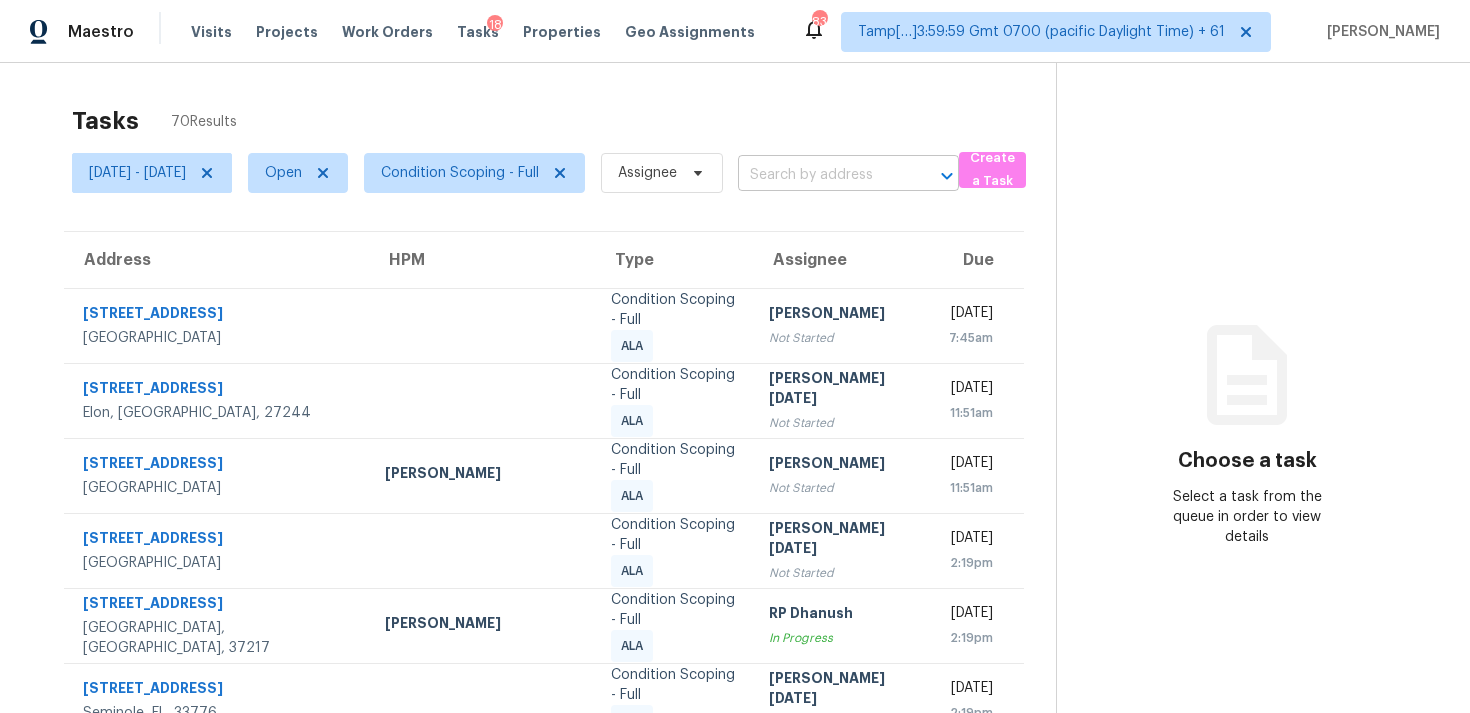 click at bounding box center [820, 175] 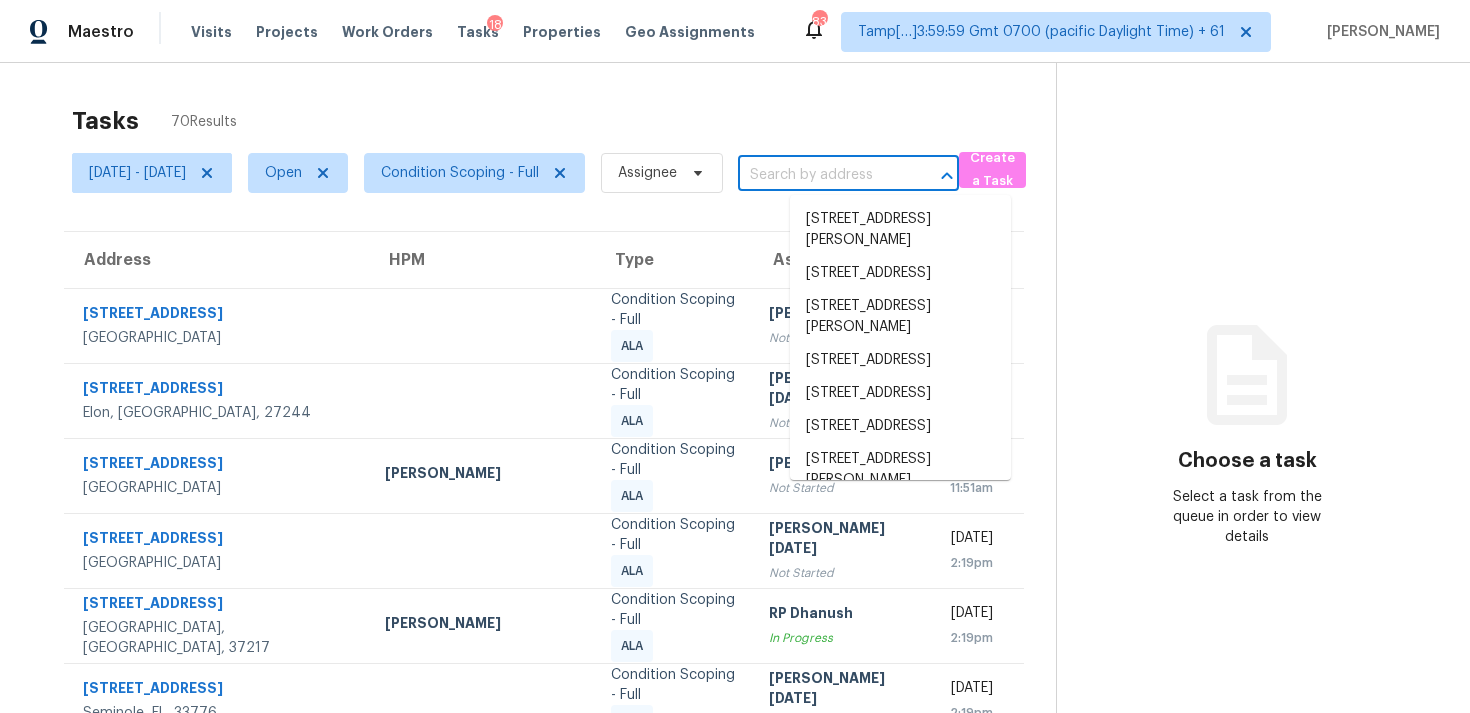 paste on "[STREET_ADDRESS]" 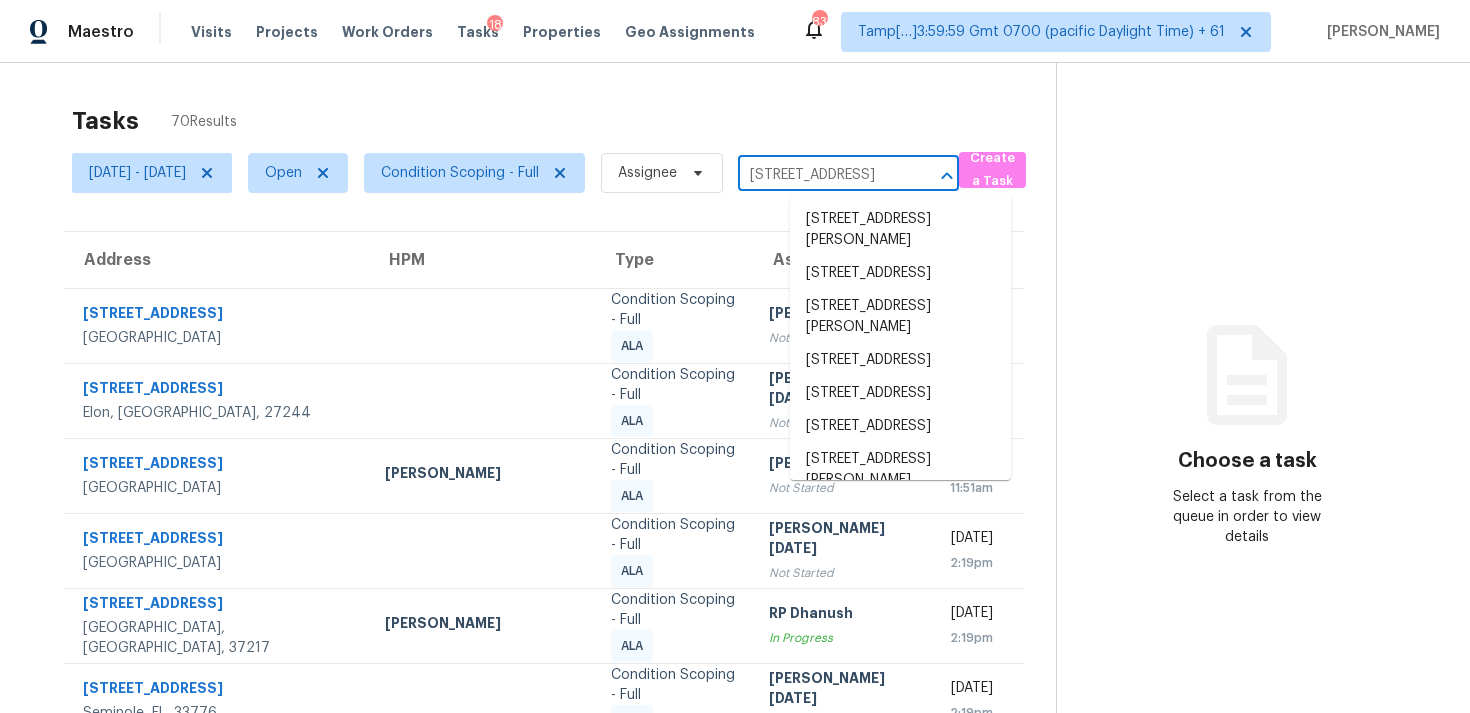 scroll, scrollTop: 0, scrollLeft: 98, axis: horizontal 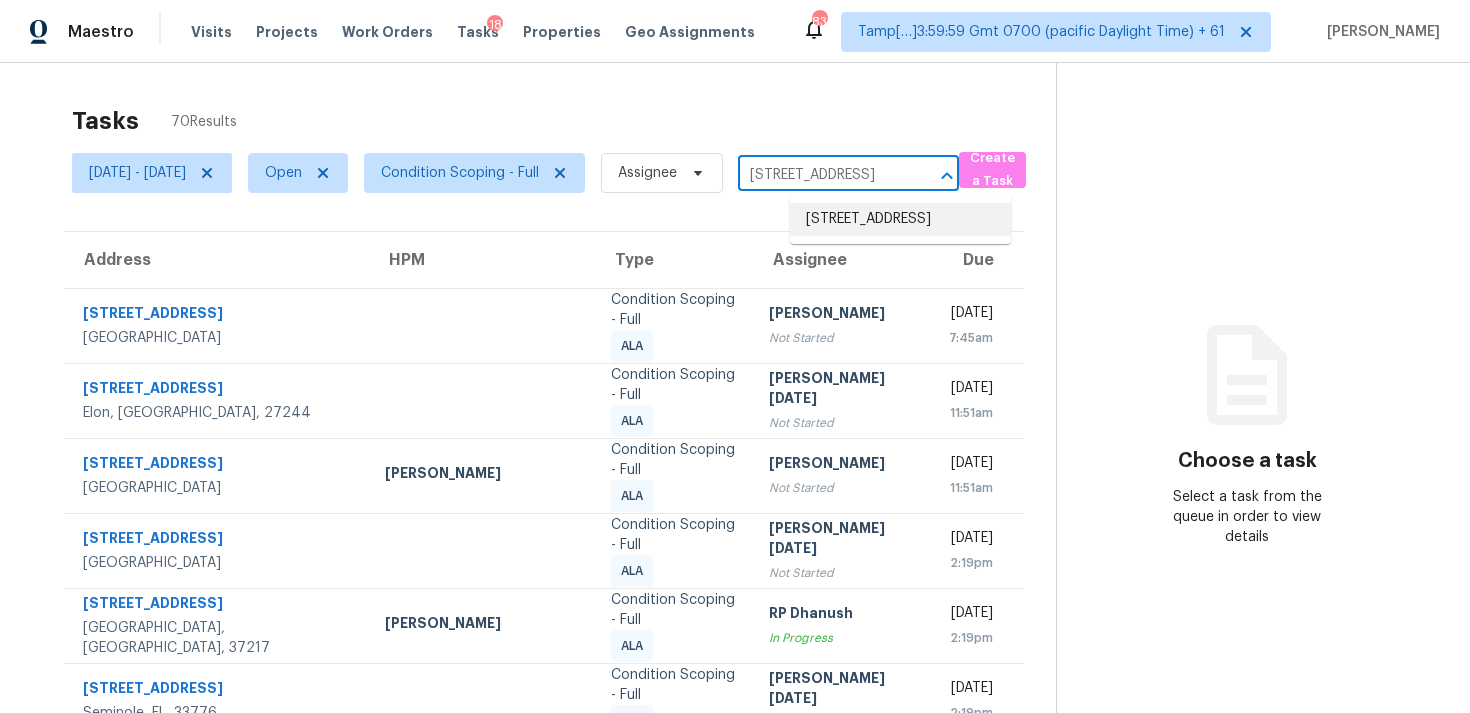click on "[STREET_ADDRESS]" at bounding box center (900, 219) 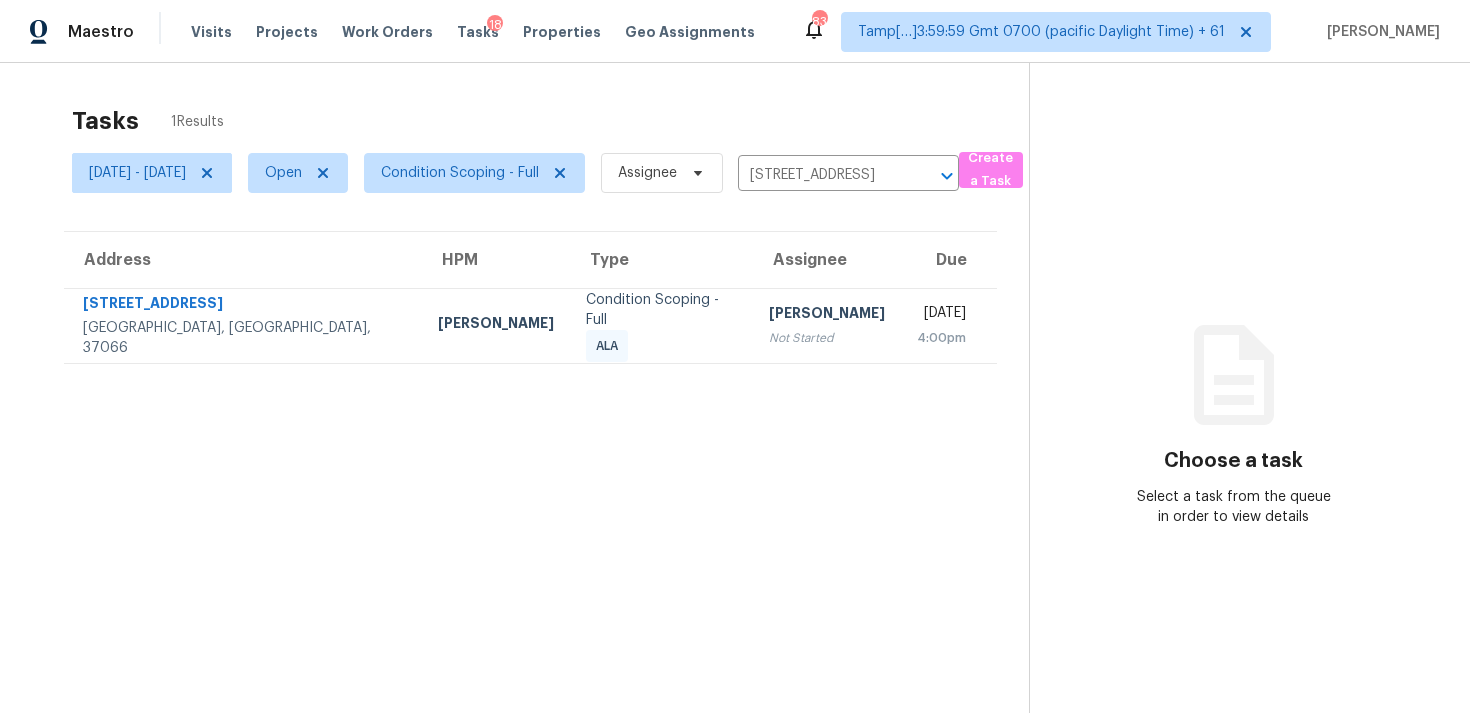 click on "[PERSON_NAME] Not Started" at bounding box center [827, 325] 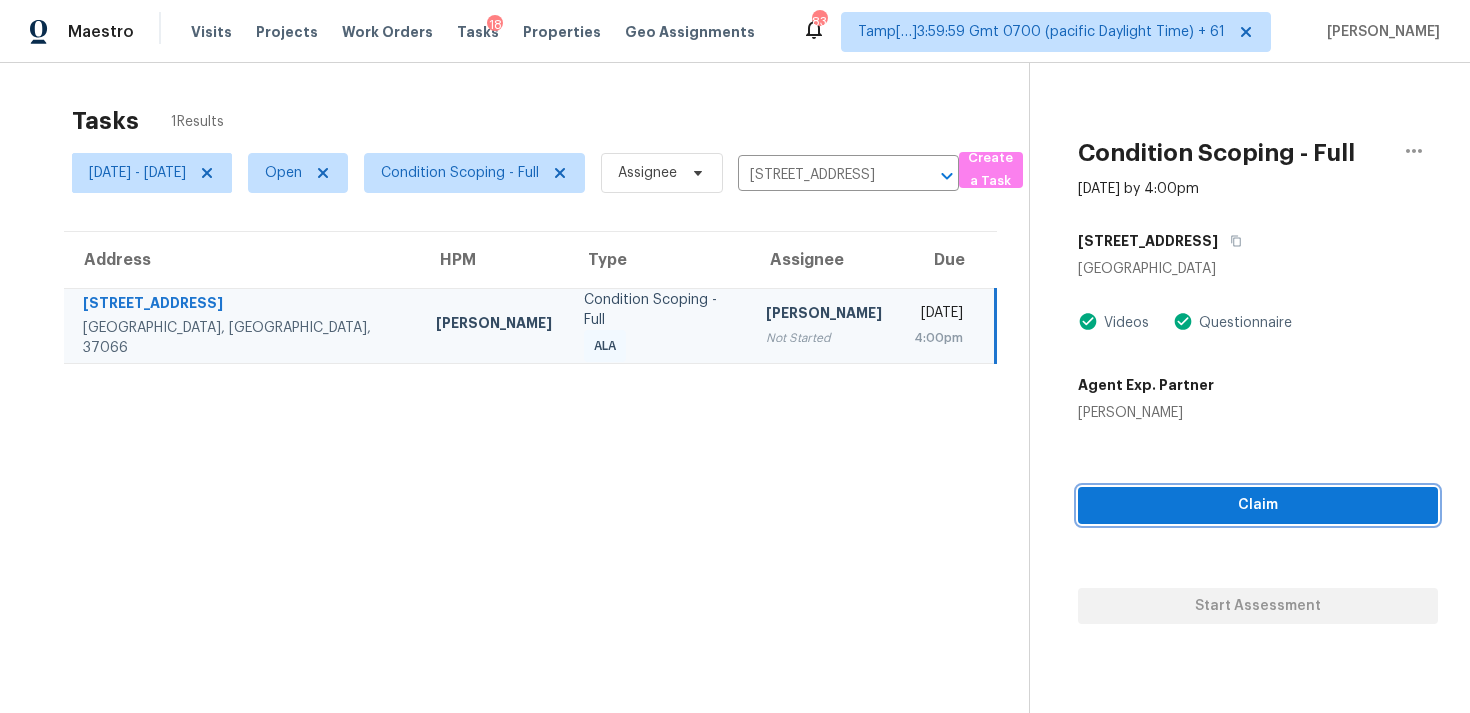 click on "Claim" at bounding box center (1258, 505) 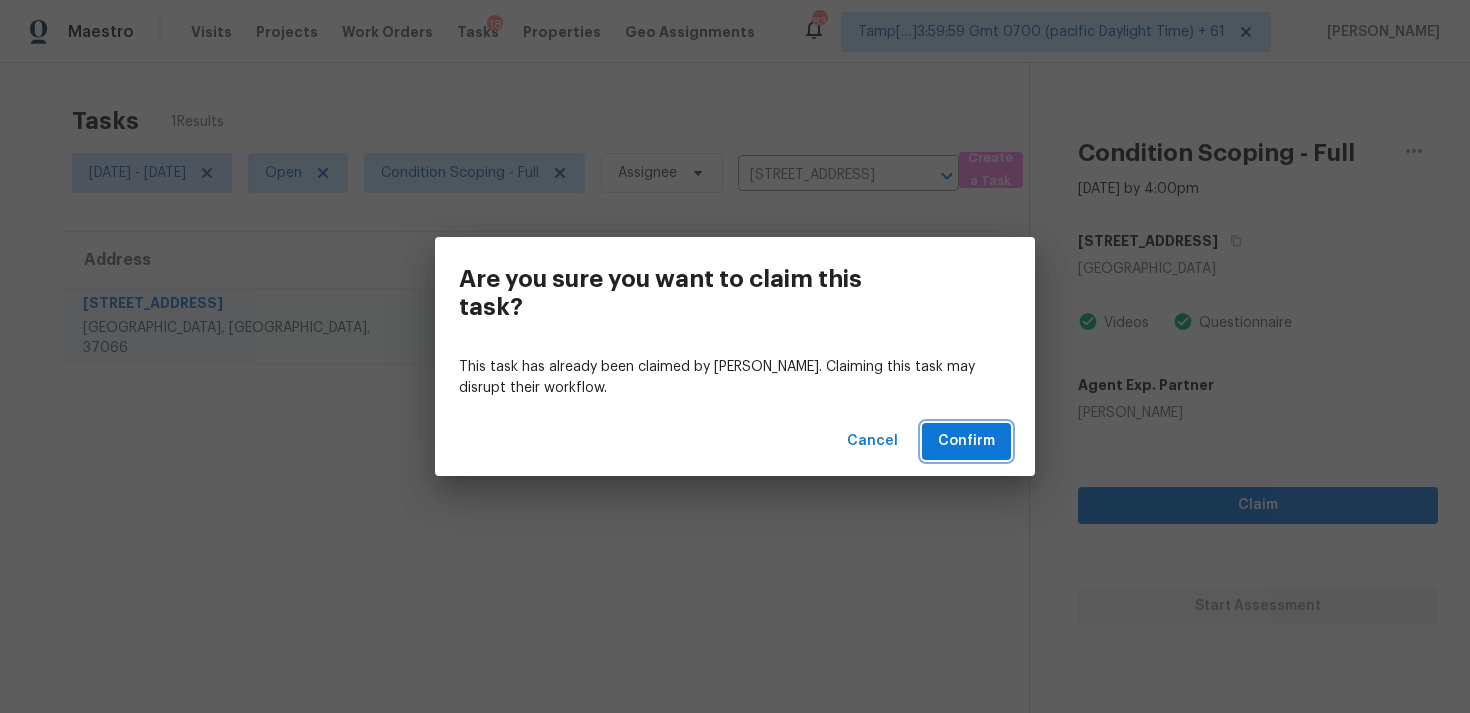 click on "Confirm" at bounding box center [966, 441] 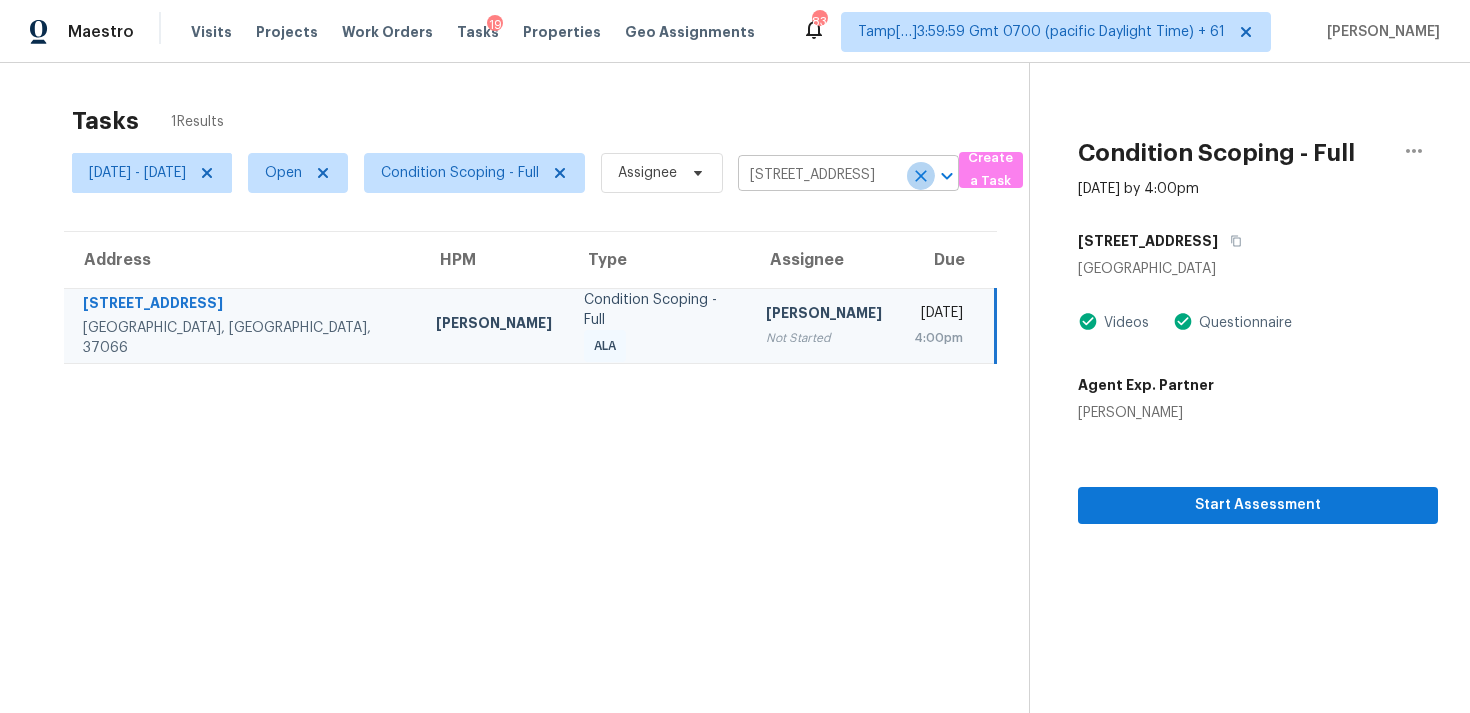 click 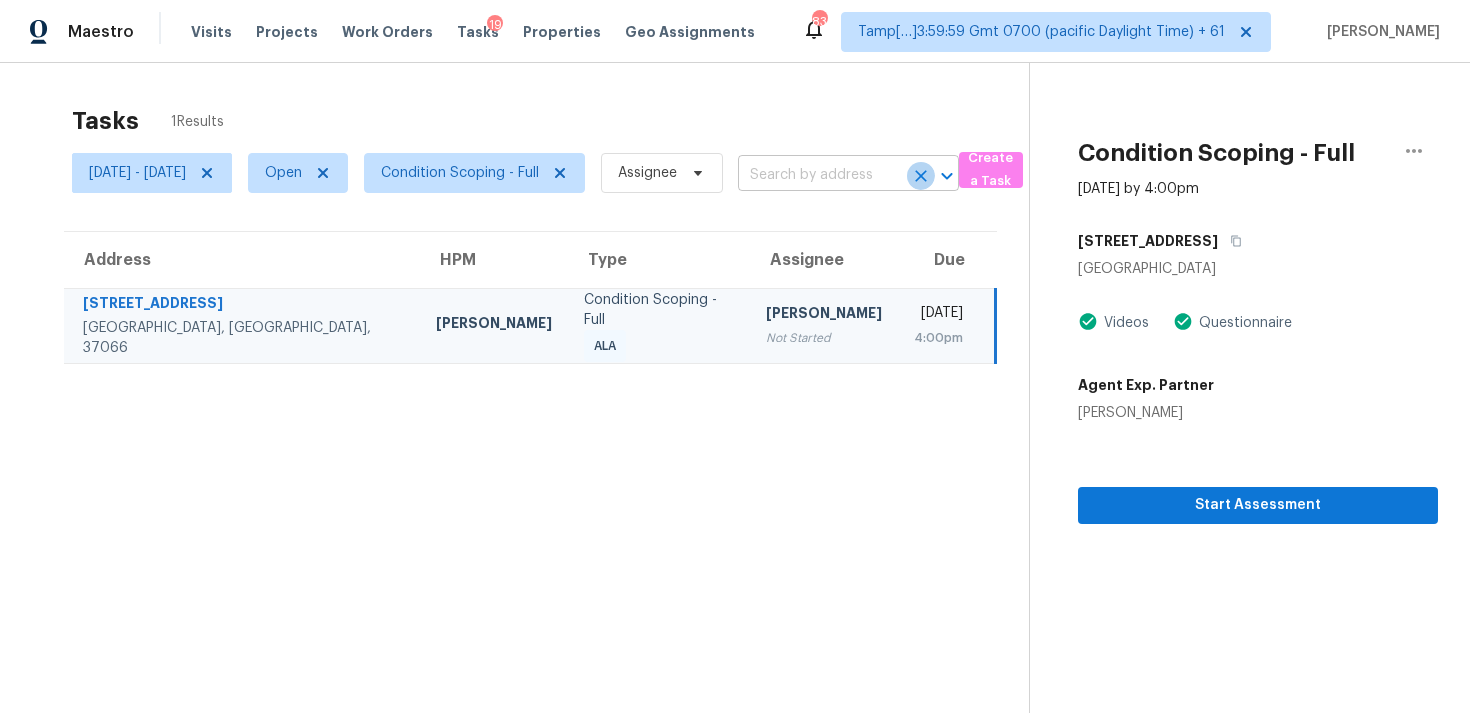 scroll, scrollTop: 0, scrollLeft: 0, axis: both 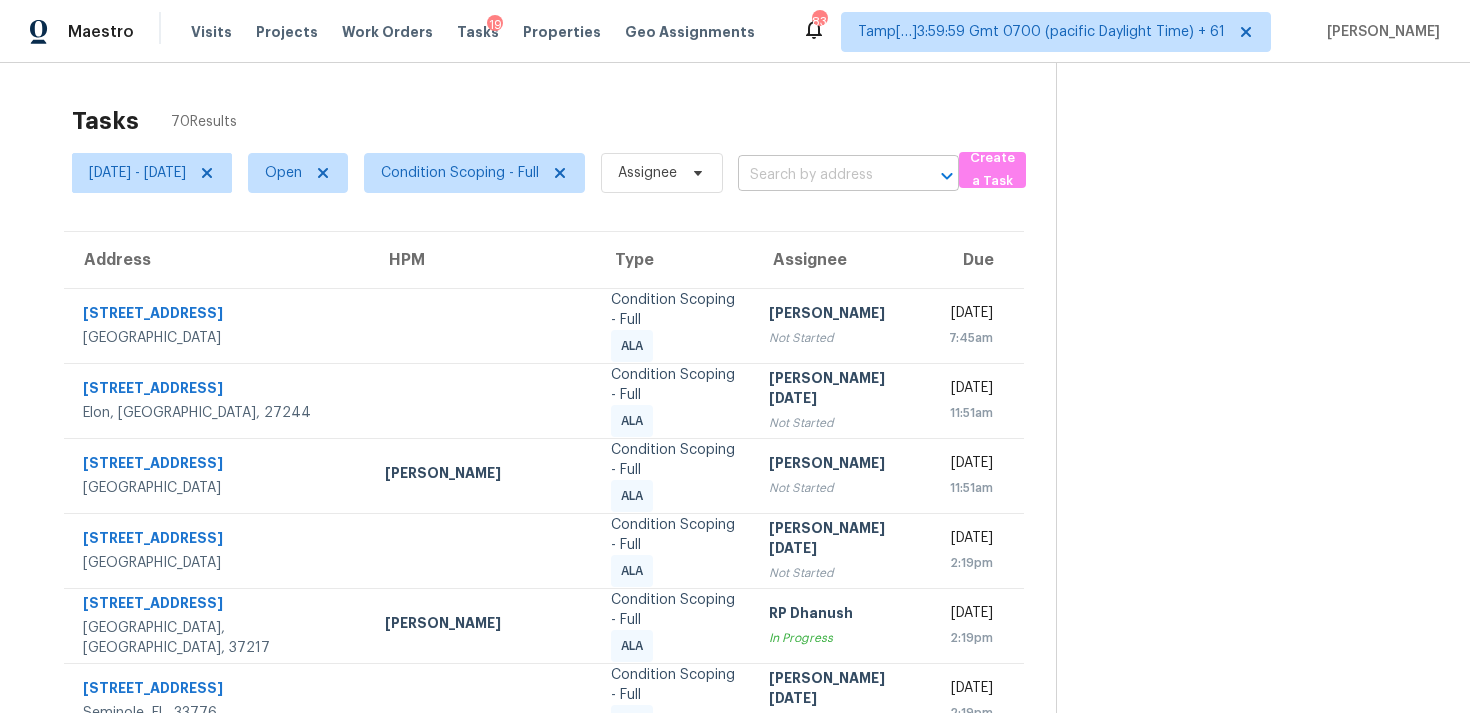 click at bounding box center (820, 175) 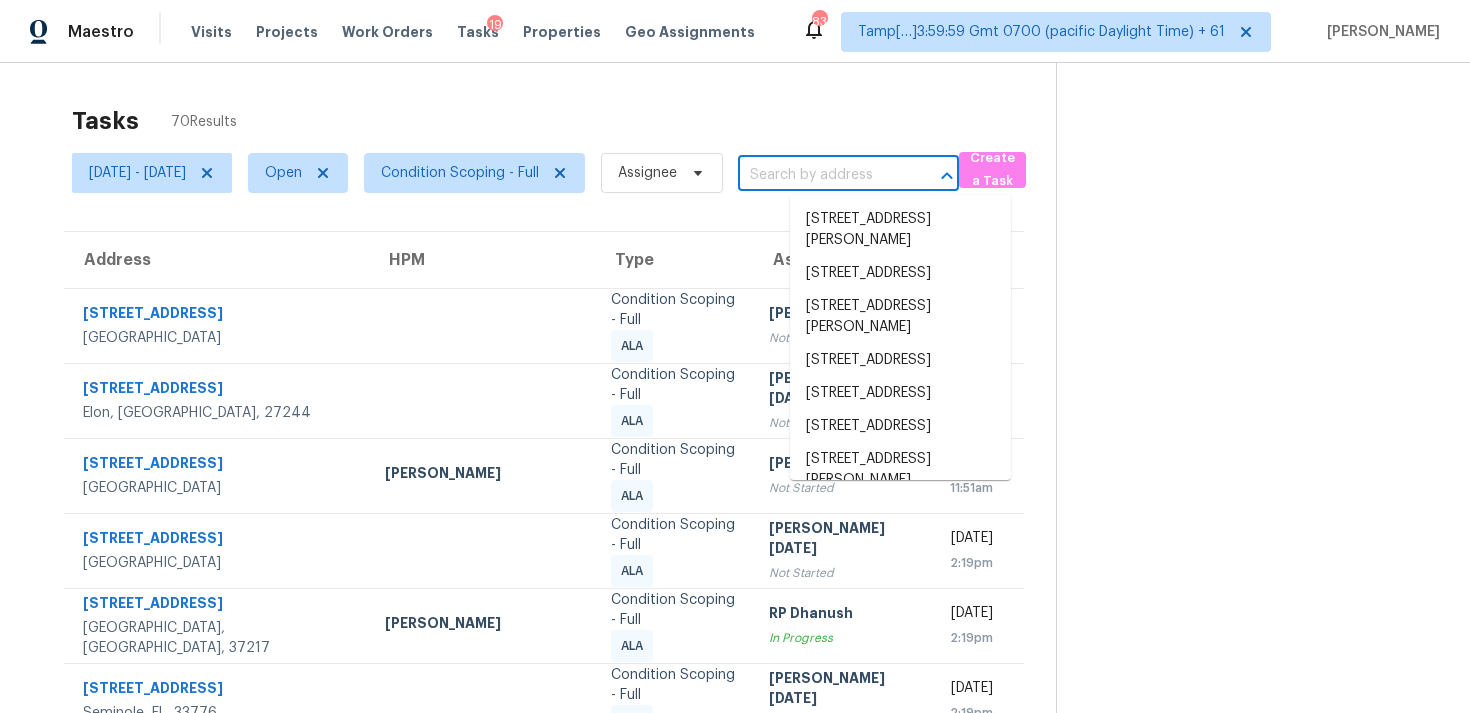 paste on "5622 W Top Hand Trl, Laveen, AZ, 85339" 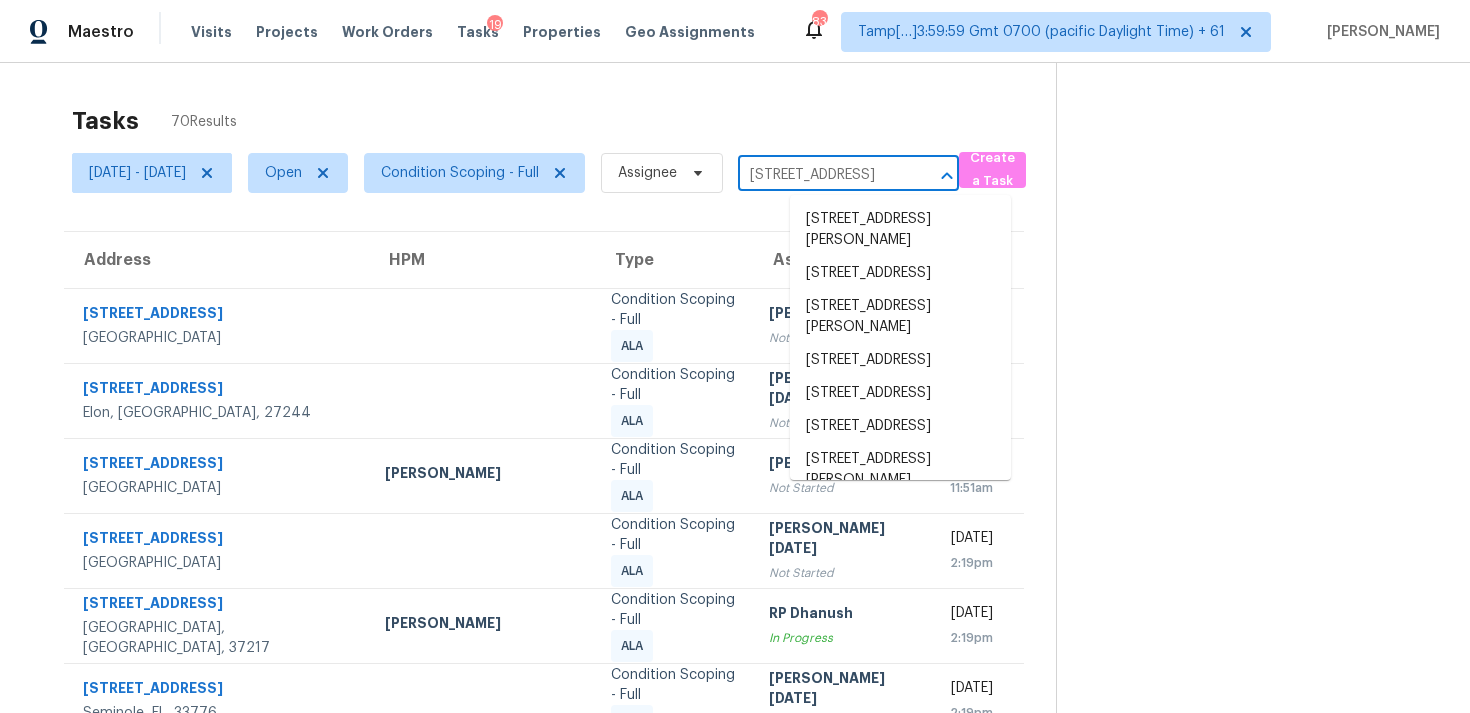 scroll, scrollTop: 0, scrollLeft: 112, axis: horizontal 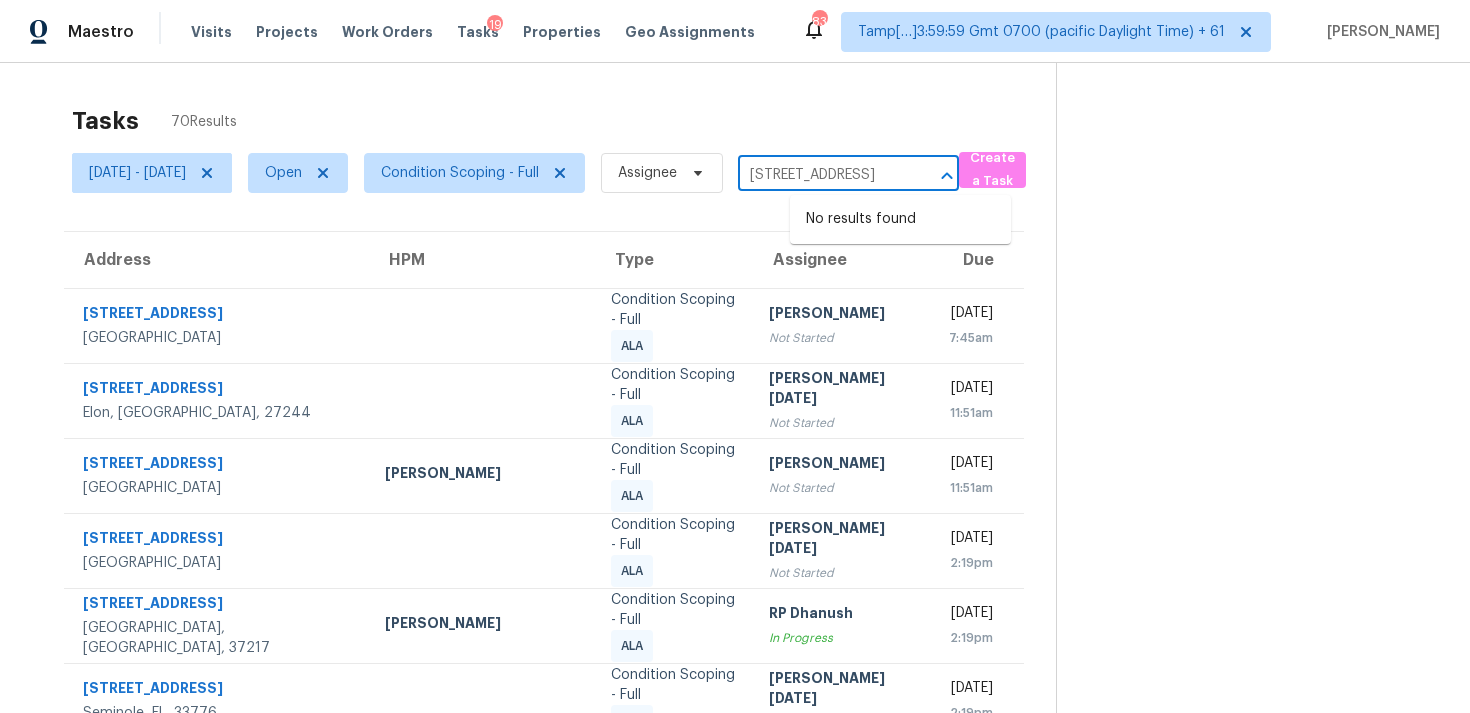 type on "5622 W Top Hand Trl, Laveen, AZ, 85339" 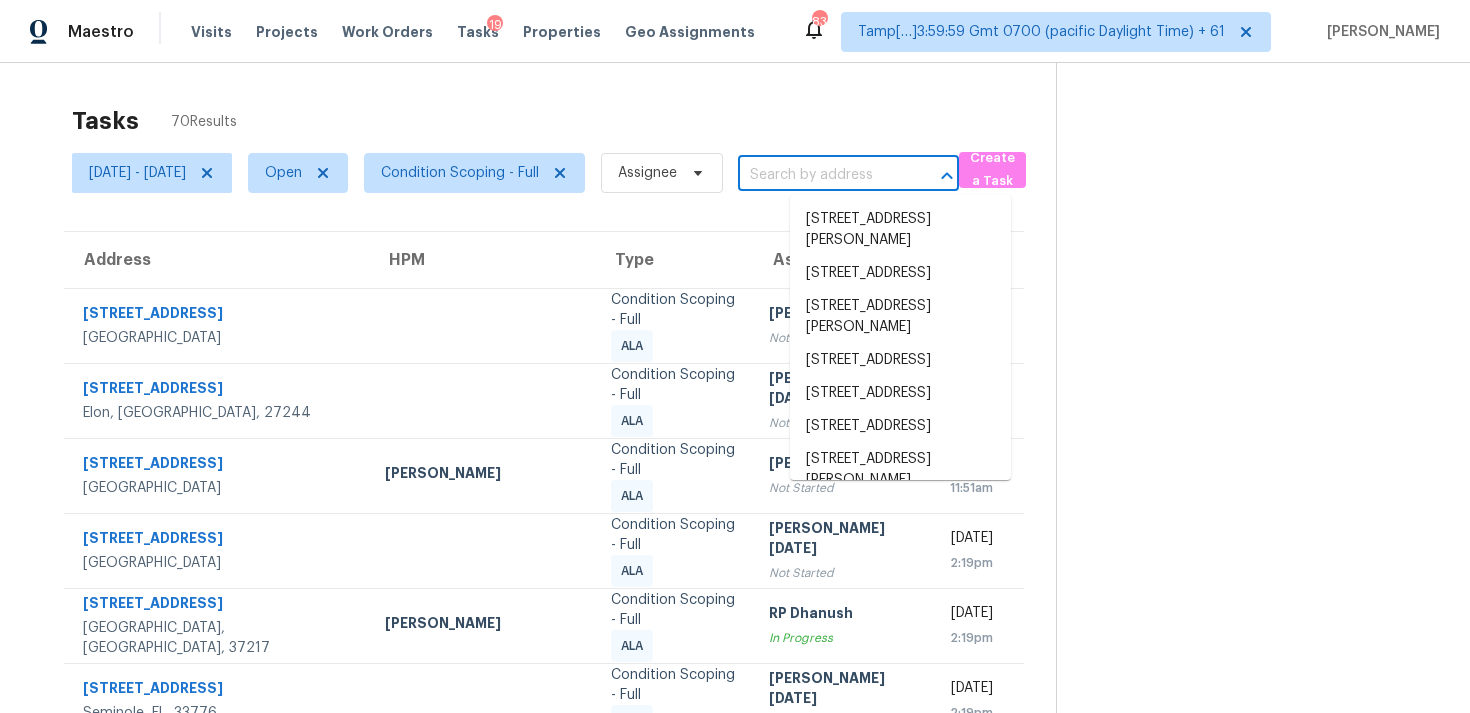 scroll, scrollTop: 0, scrollLeft: 0, axis: both 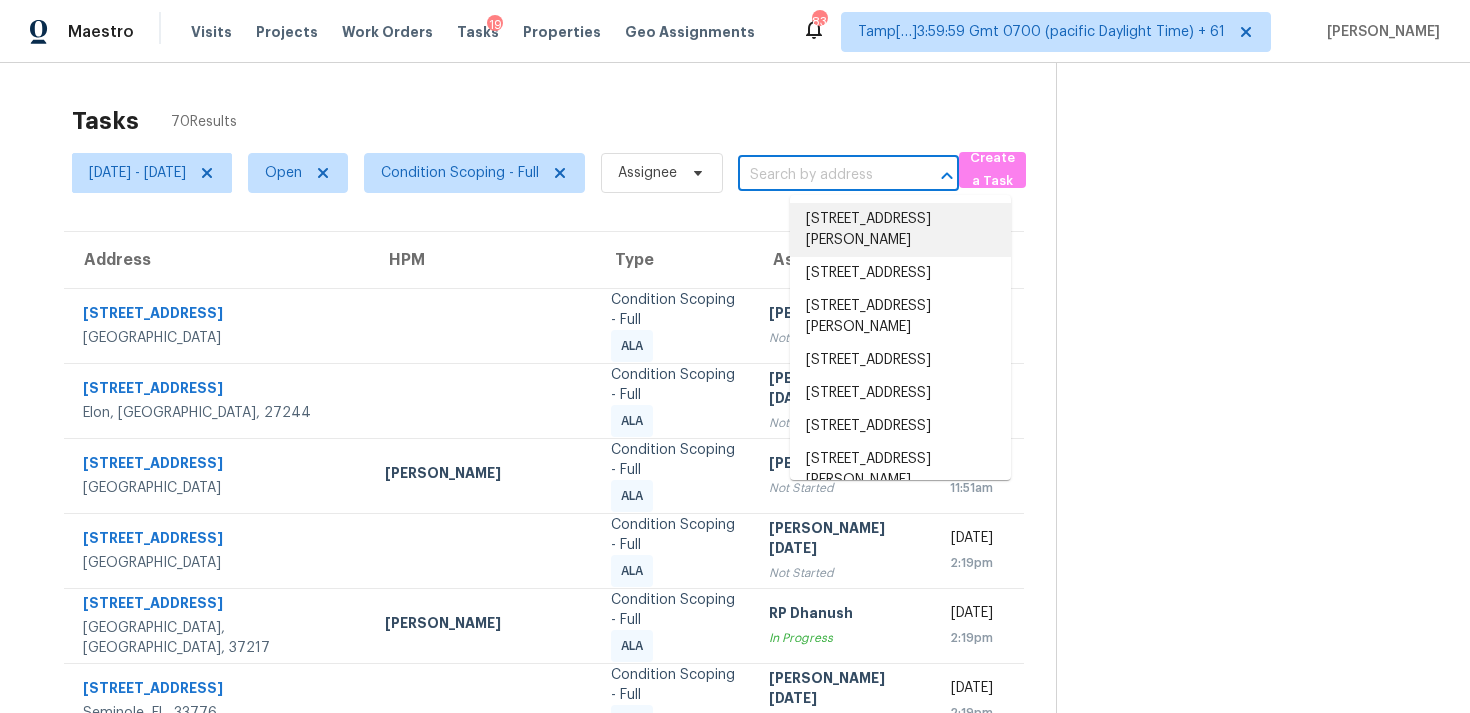 click at bounding box center [820, 175] 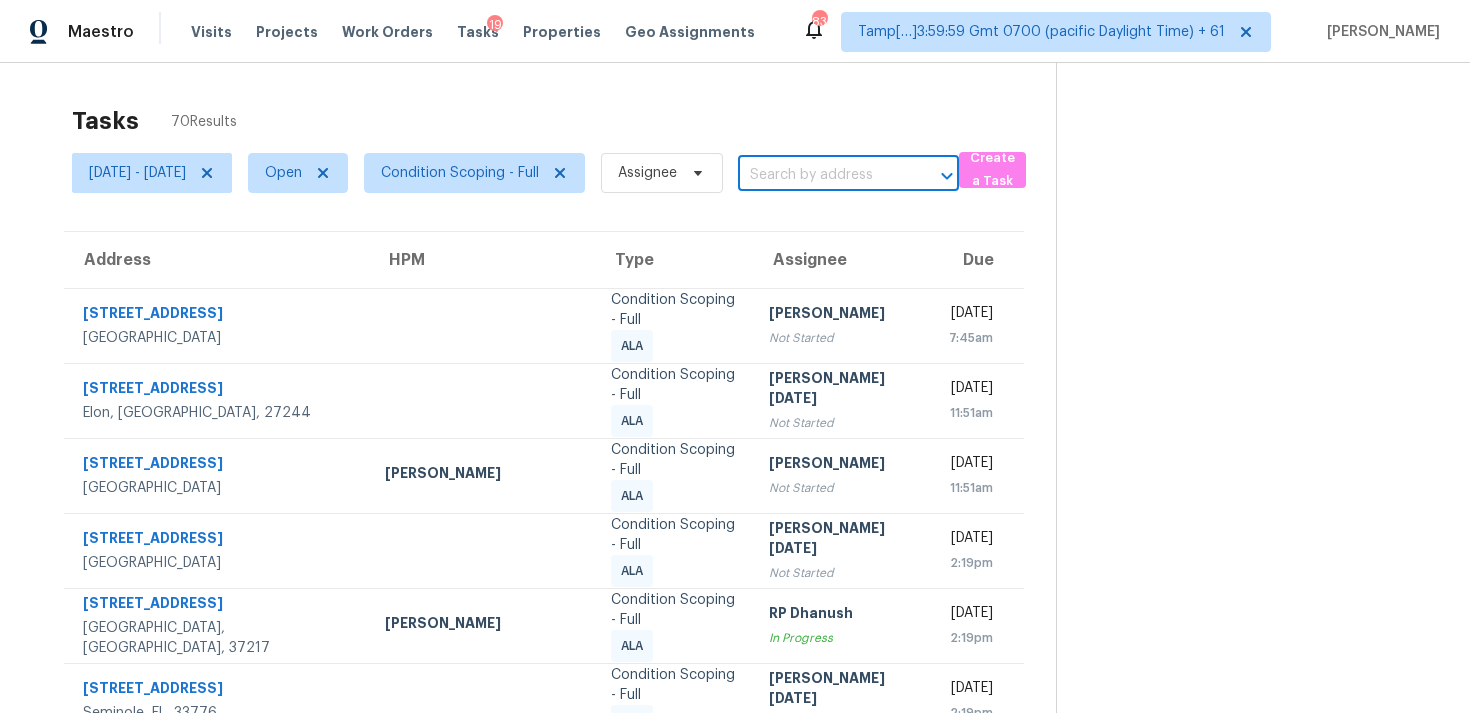 paste on "5622 W Top Hand Trl, Laveen, AZ, 85339" 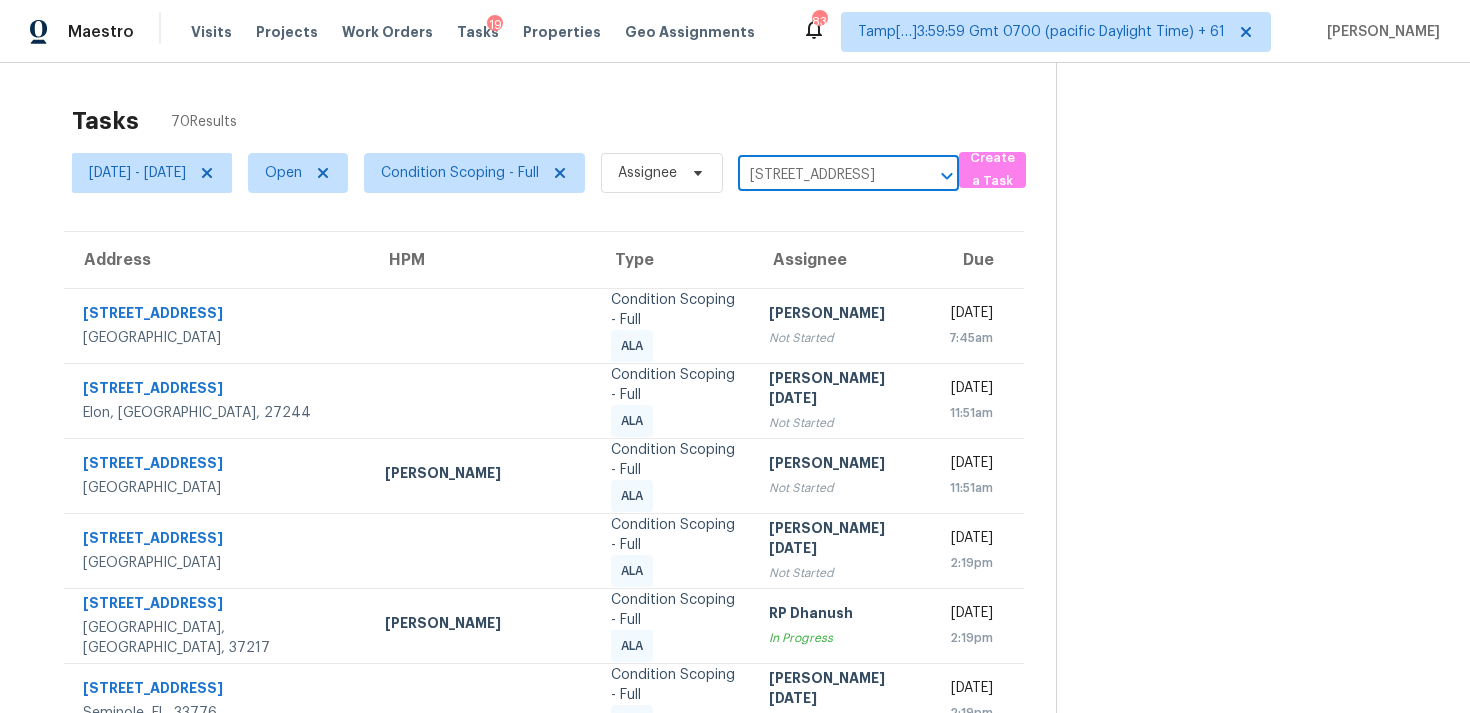 scroll, scrollTop: 0, scrollLeft: 112, axis: horizontal 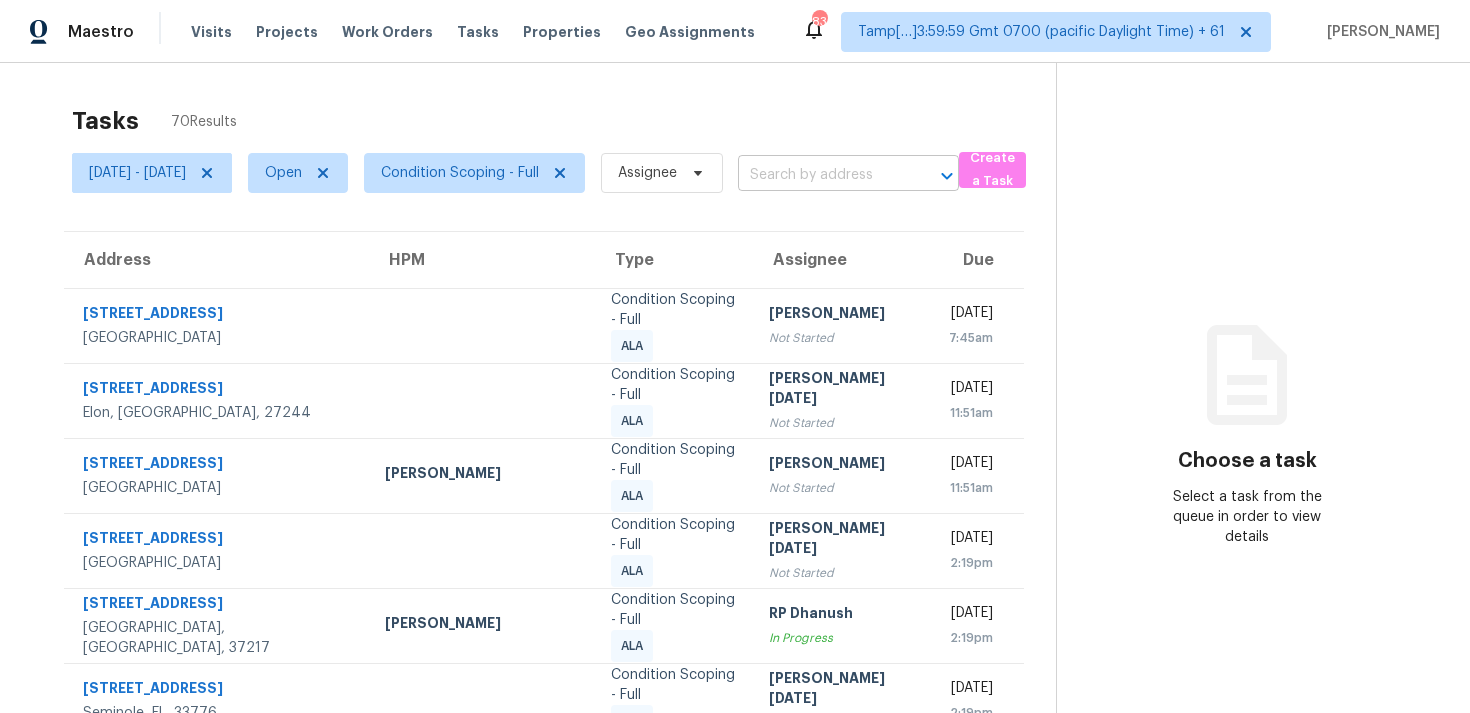 click at bounding box center [820, 175] 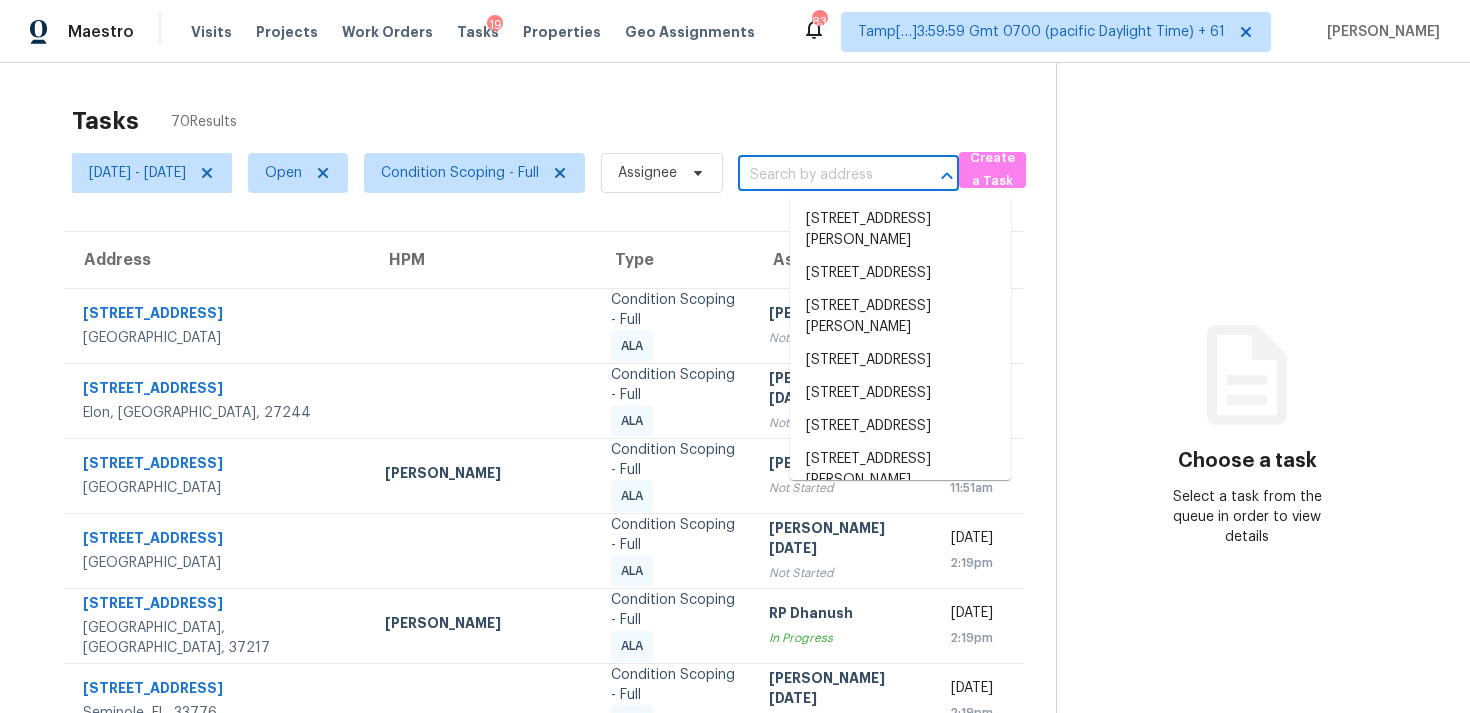 paste on "5622 W Top Hand Trl, Laveen, AZ, 85339" 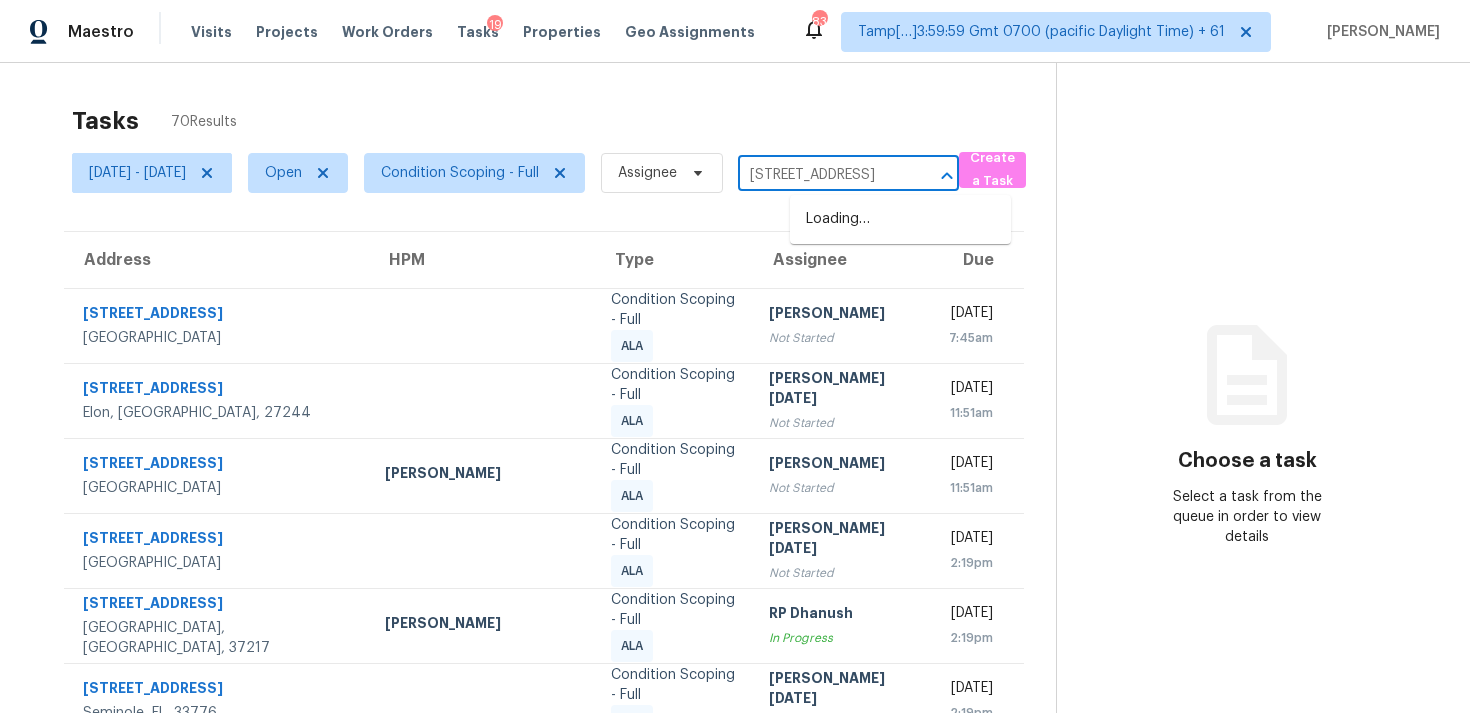 scroll, scrollTop: 0, scrollLeft: 112, axis: horizontal 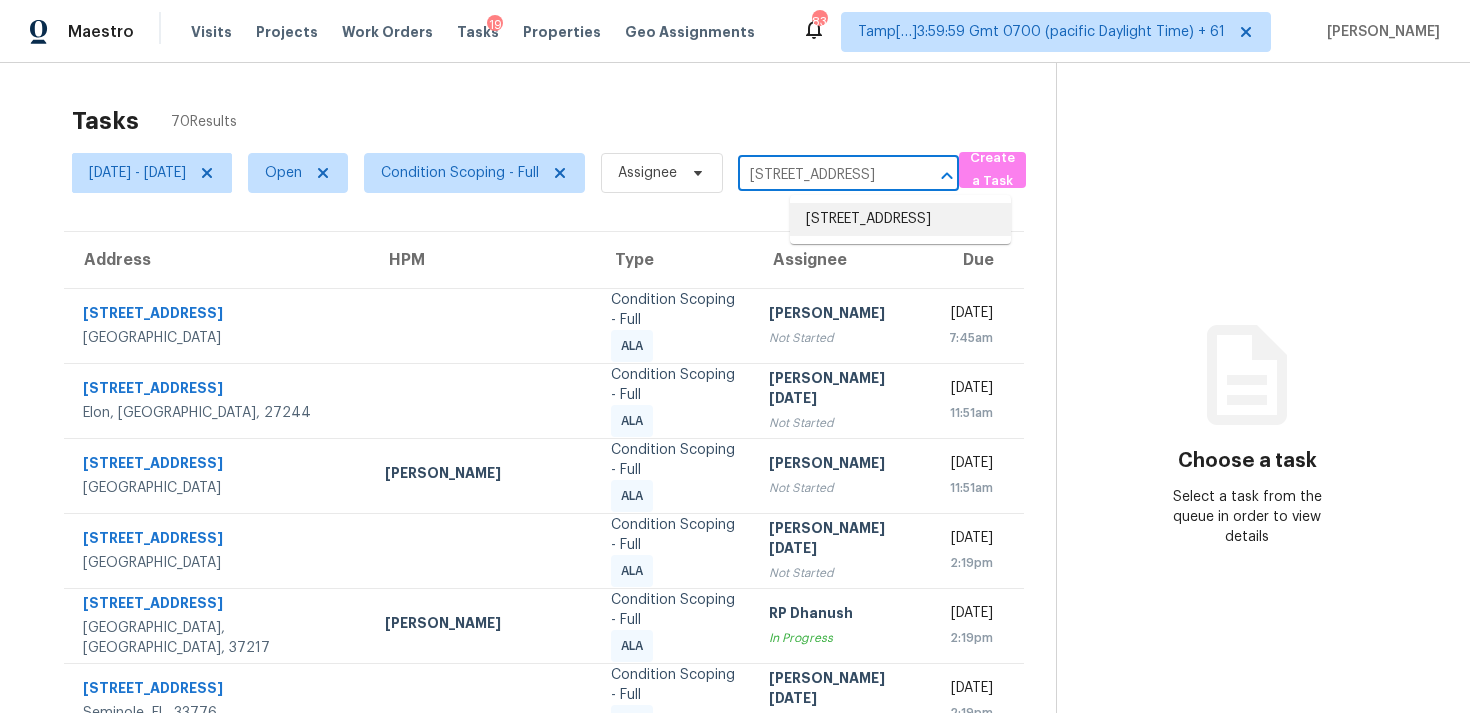 click on "5622 W Top Hand Trl, Laveen, AZ 85339" at bounding box center [900, 219] 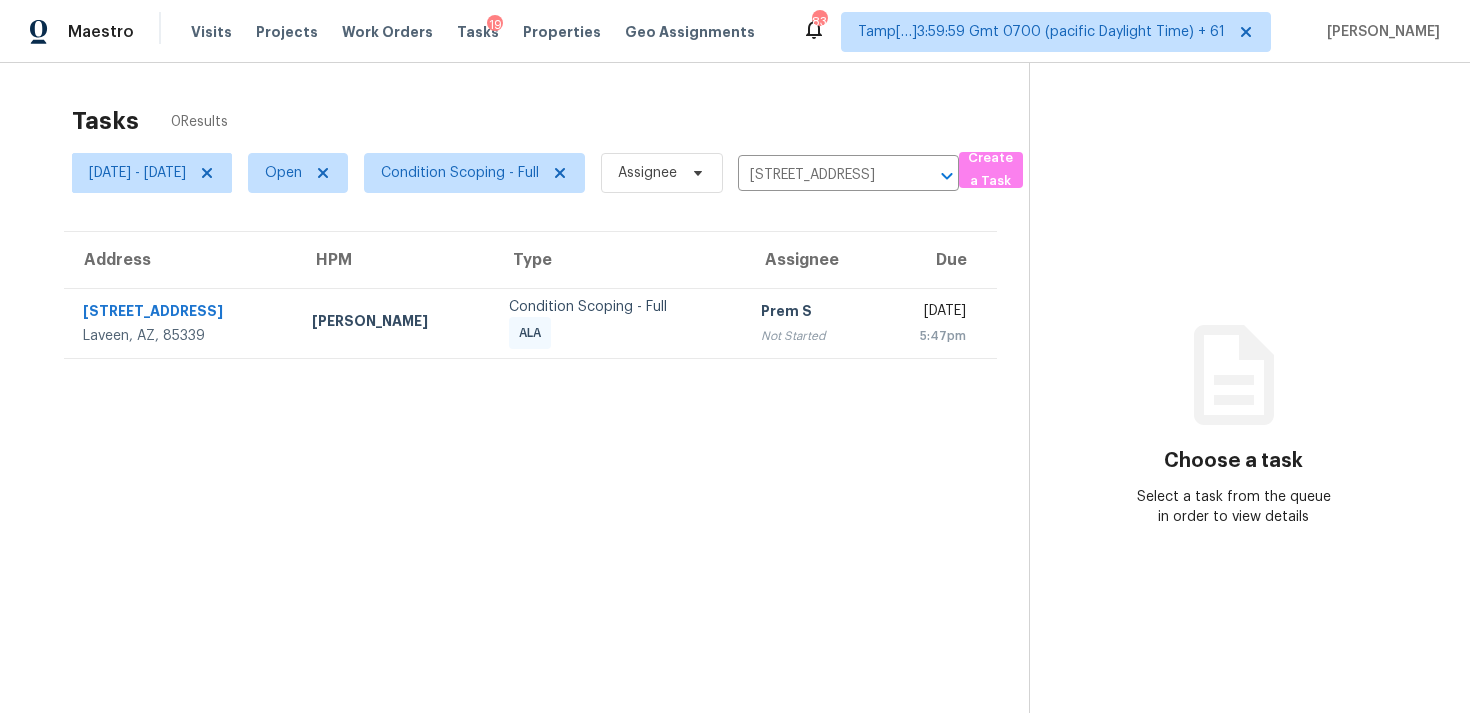click on "Not Started" at bounding box center (809, 336) 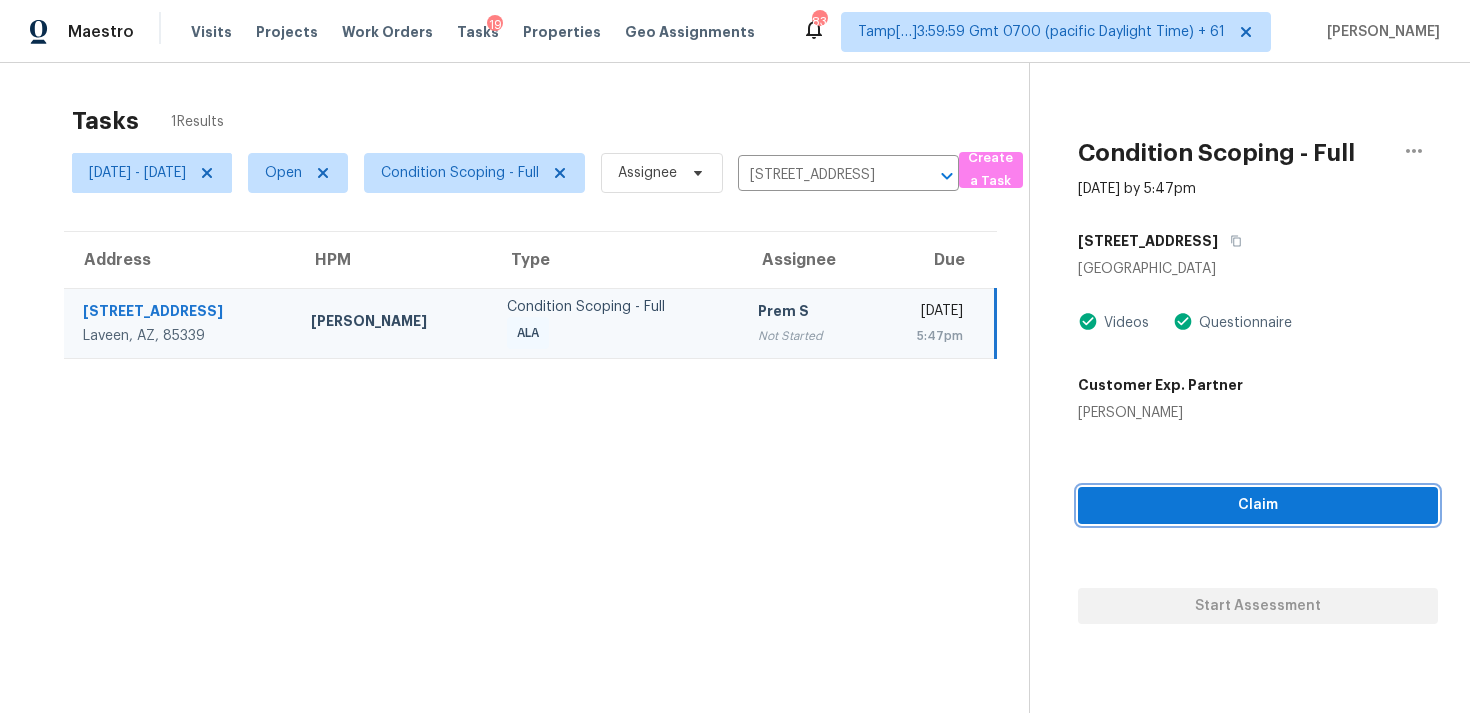 click on "Claim" at bounding box center [1258, 505] 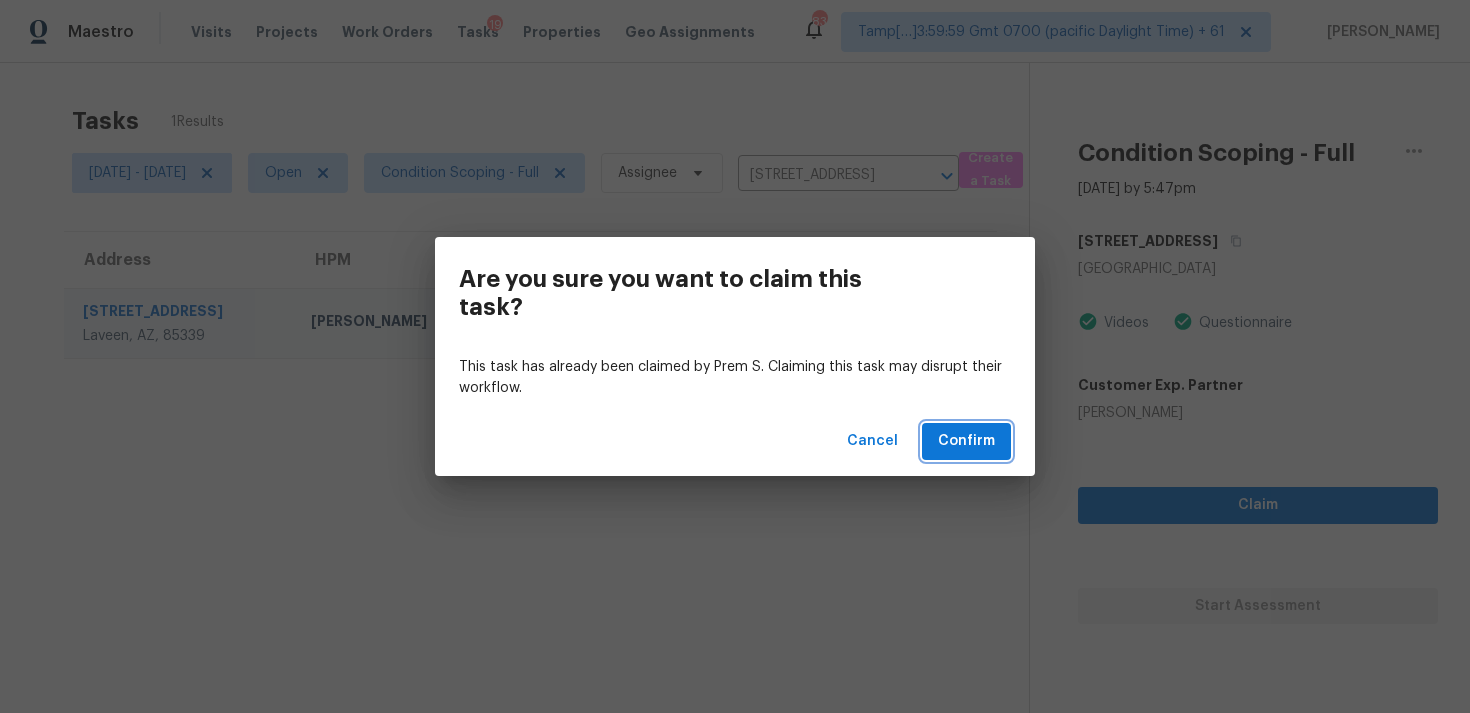 click on "Confirm" at bounding box center [966, 441] 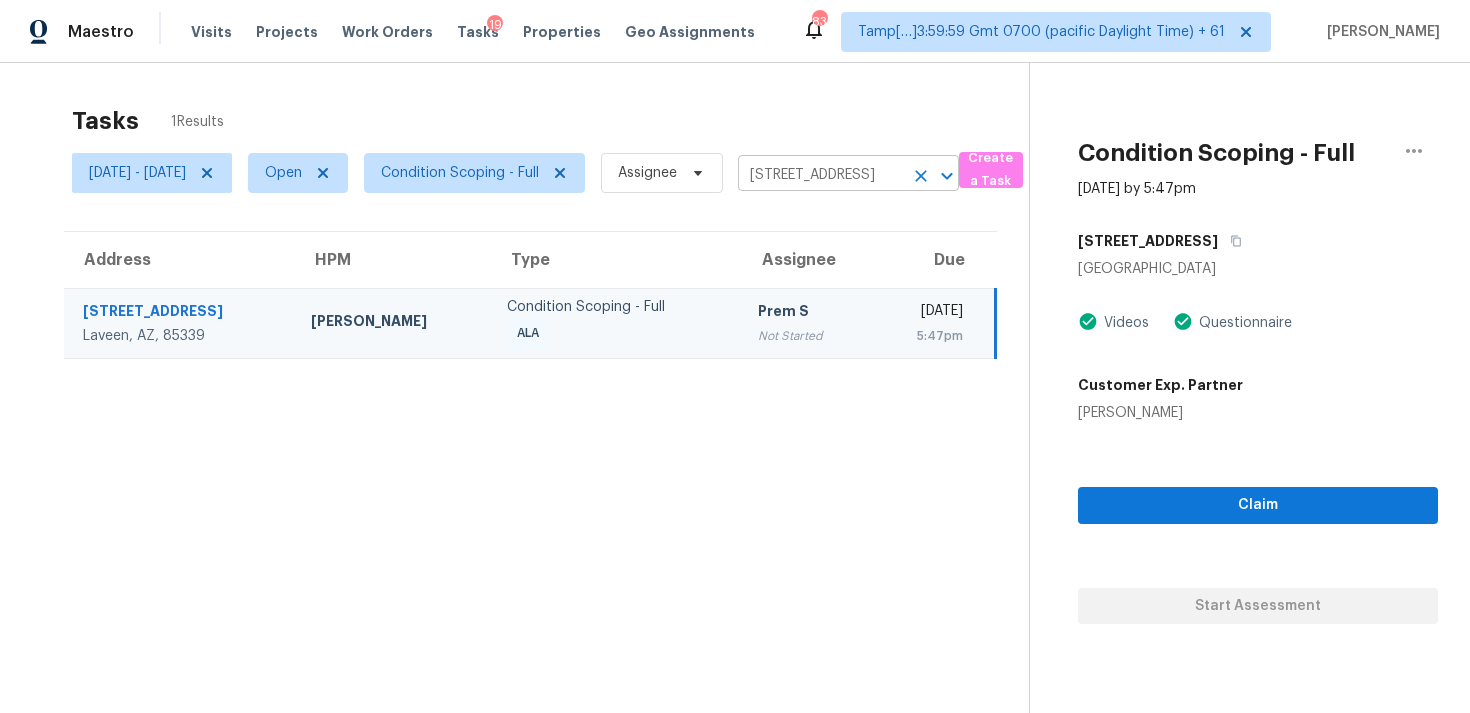 click 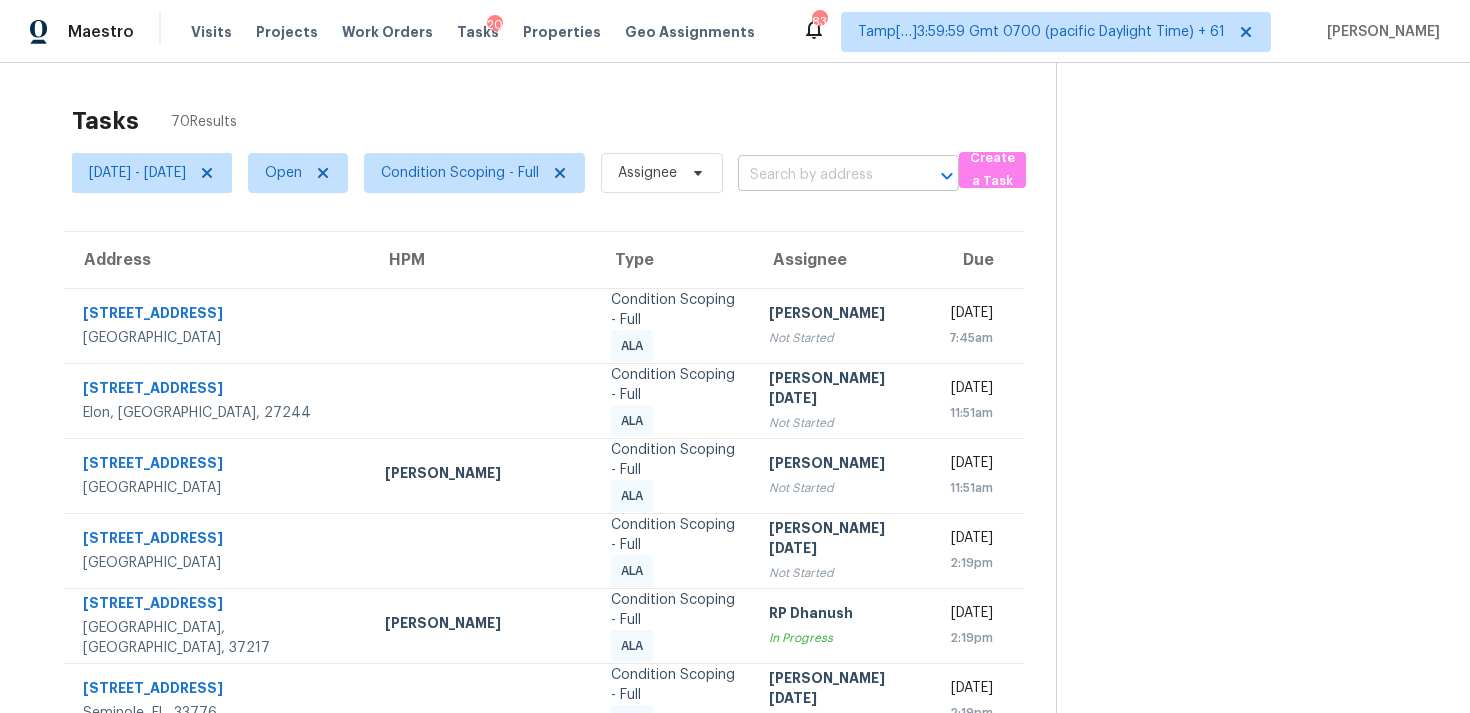 click at bounding box center [820, 175] 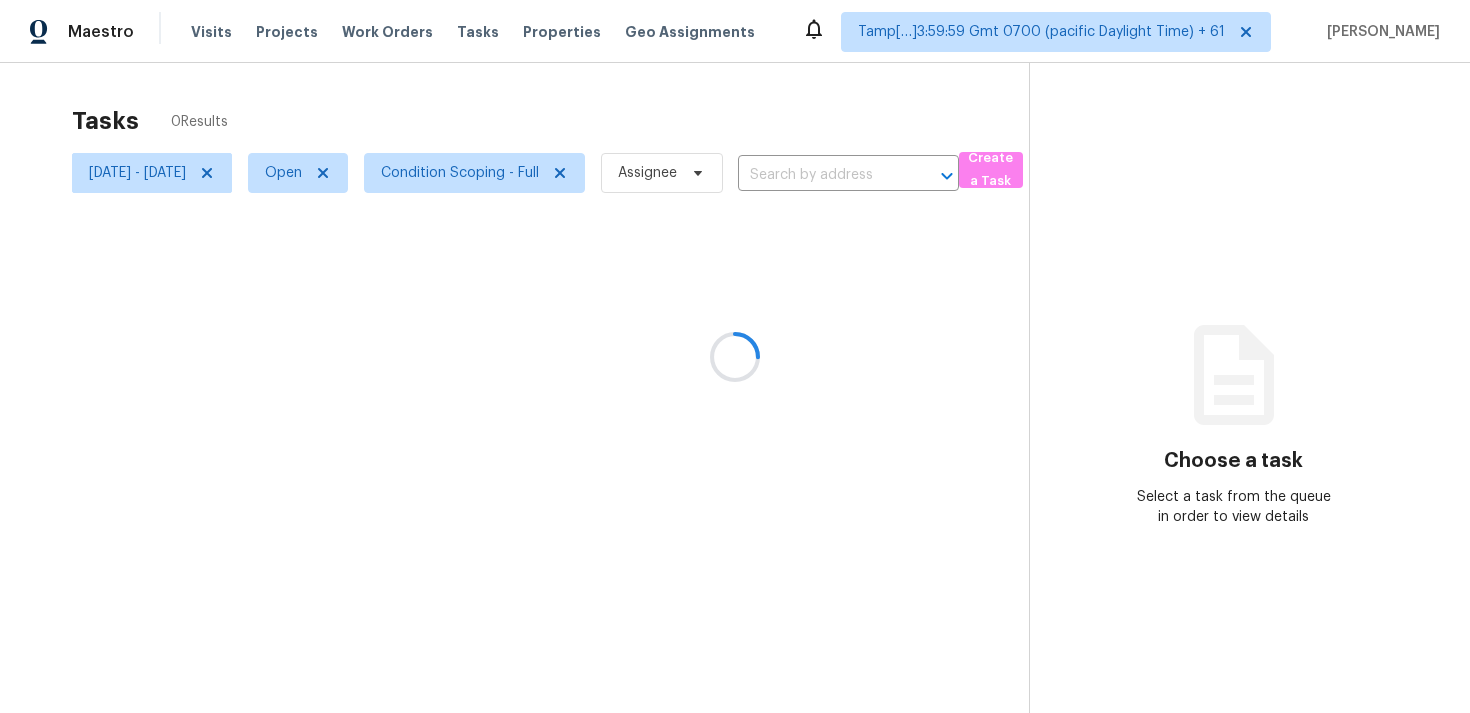 scroll, scrollTop: 0, scrollLeft: 0, axis: both 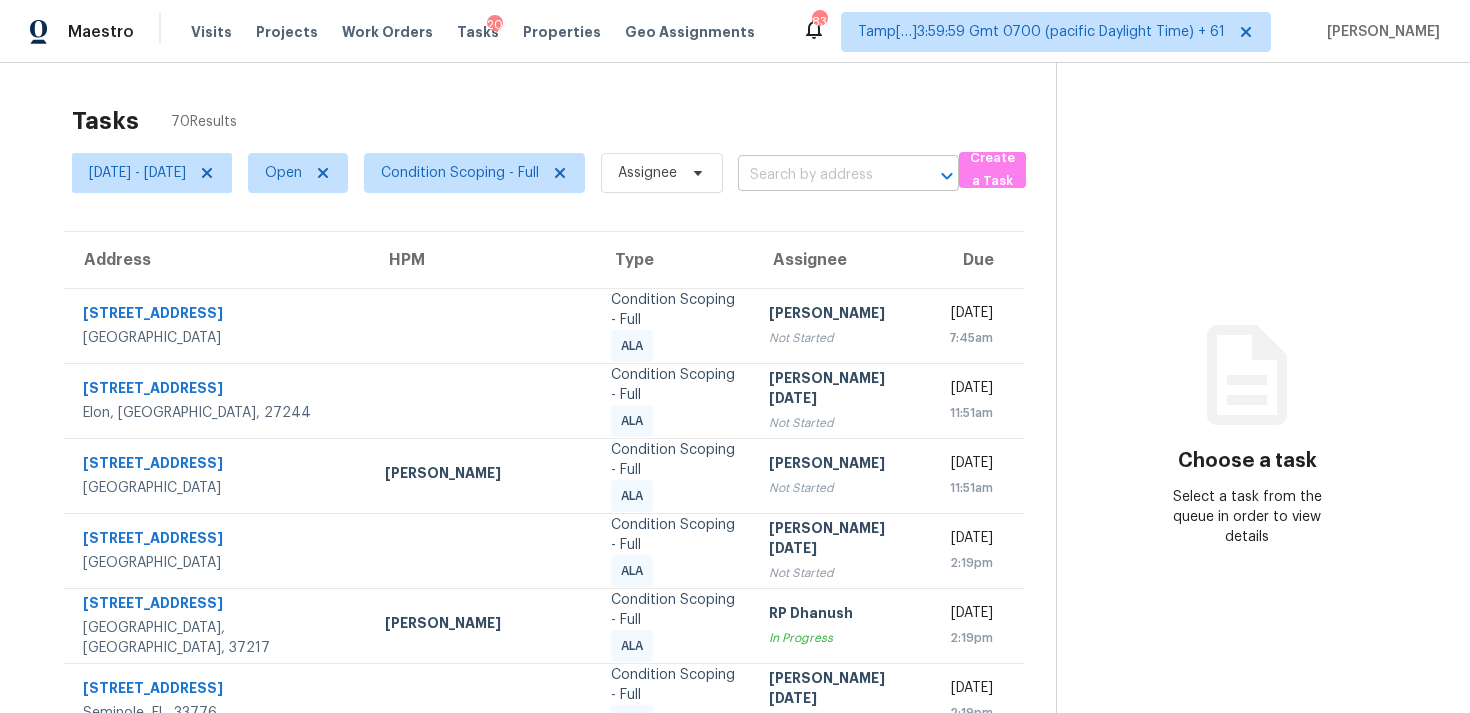 click at bounding box center [820, 175] 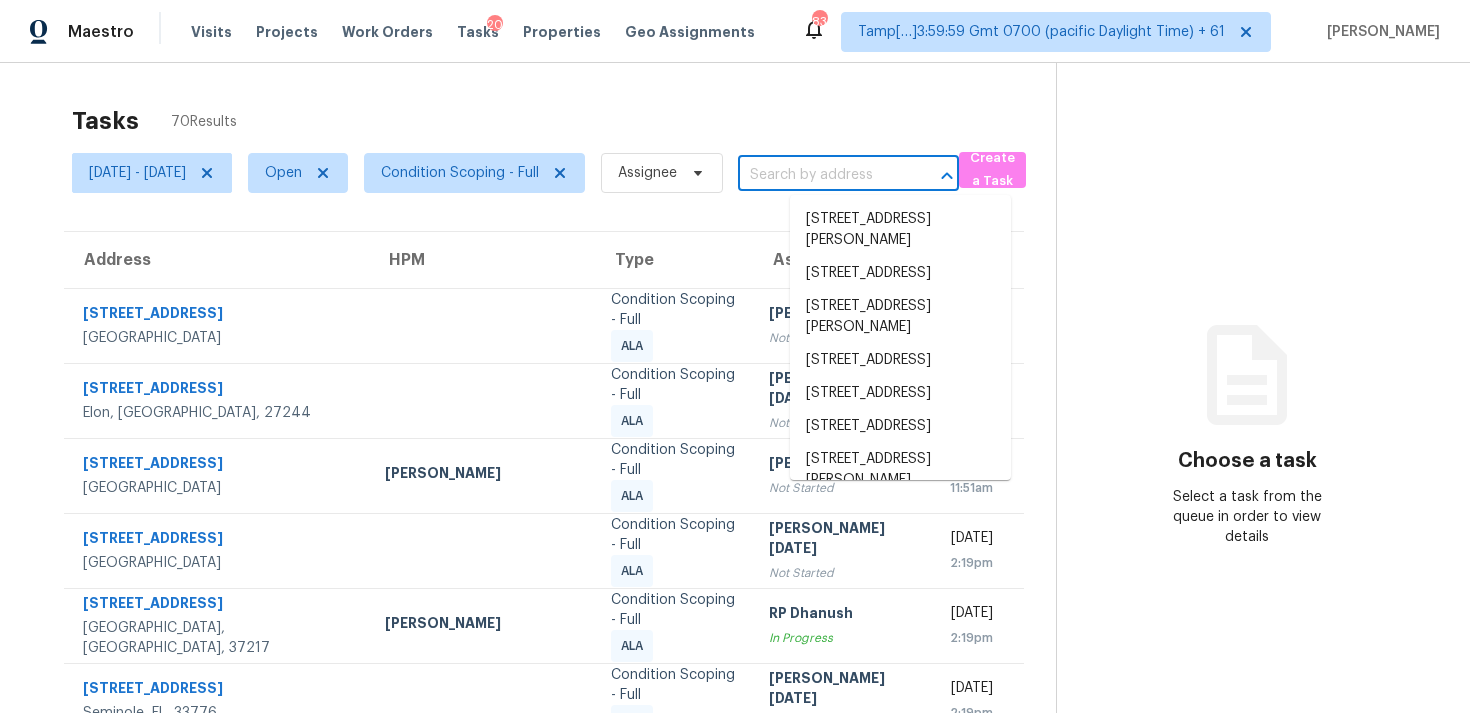 paste on "[STREET_ADDRESS]" 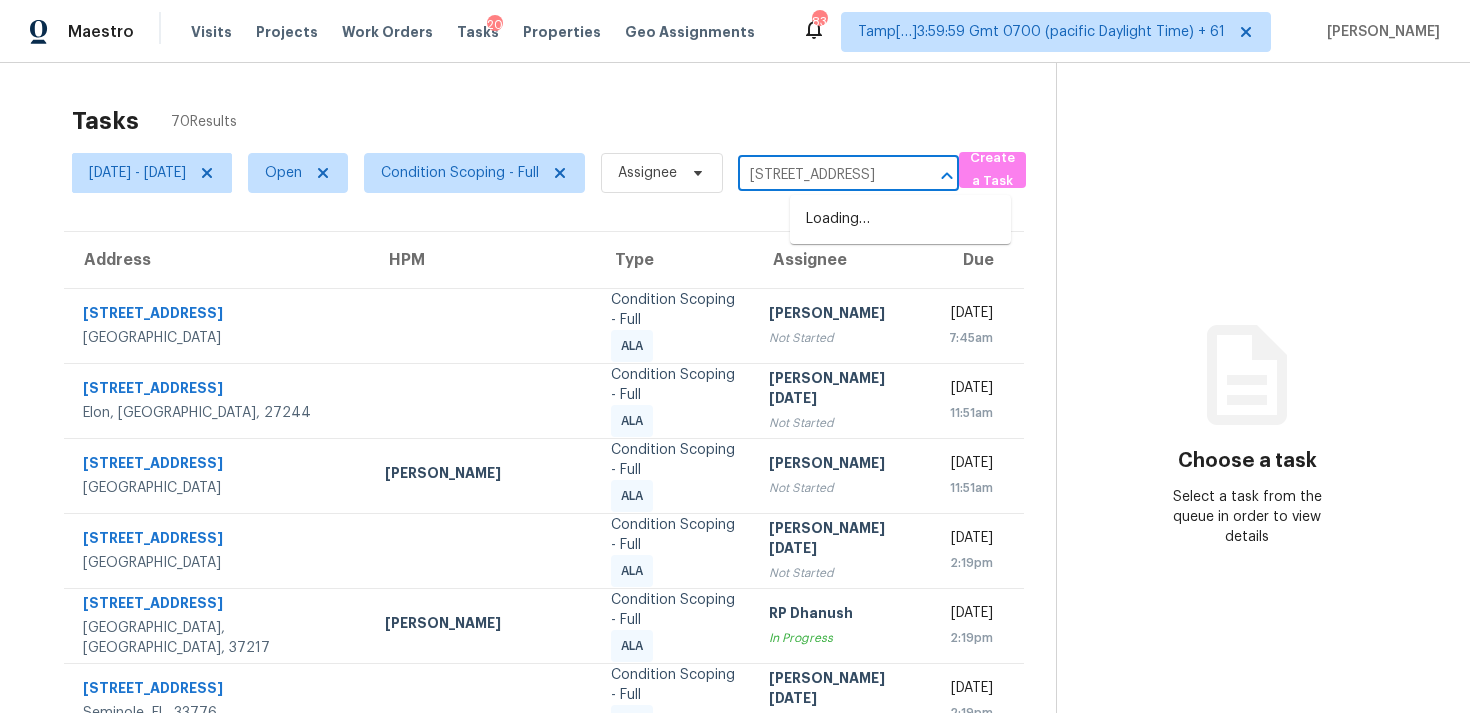 scroll, scrollTop: 0, scrollLeft: 120, axis: horizontal 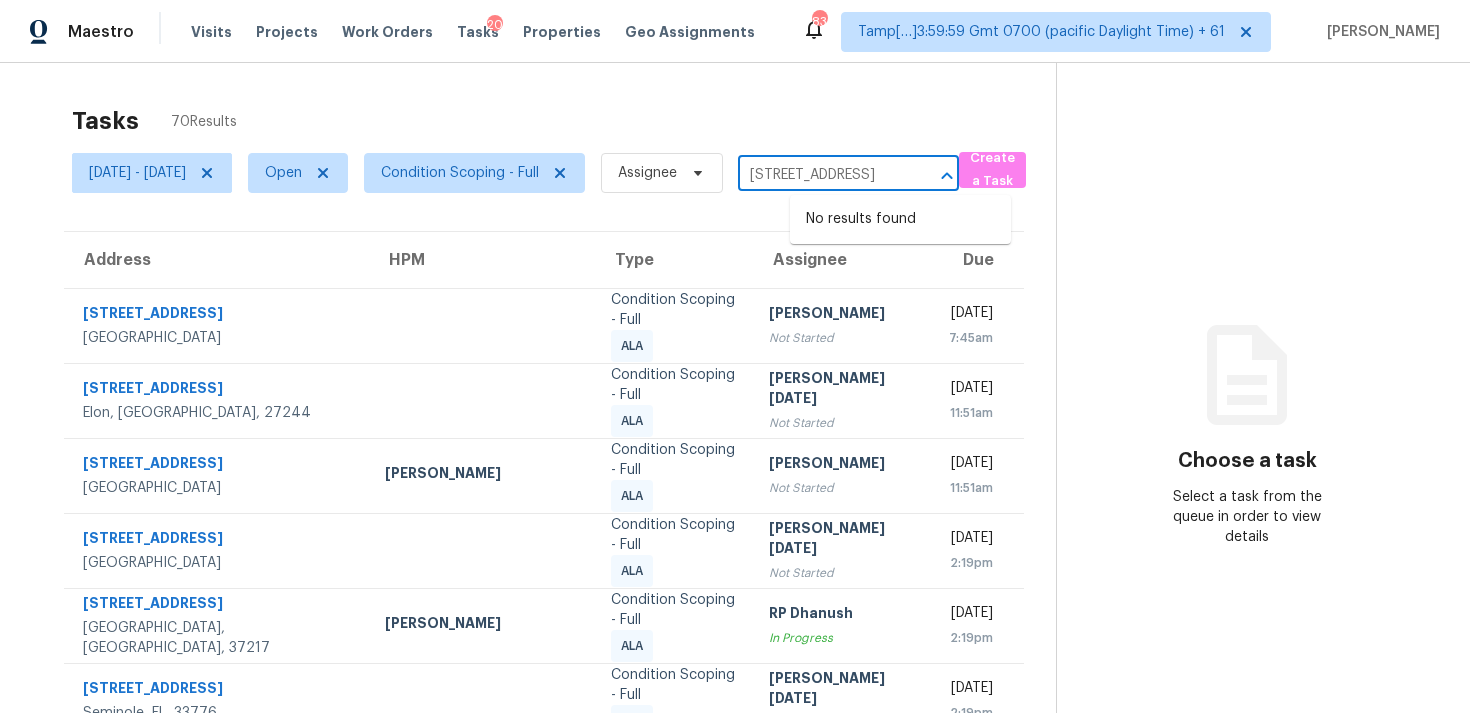 type on "[STREET_ADDRESS]" 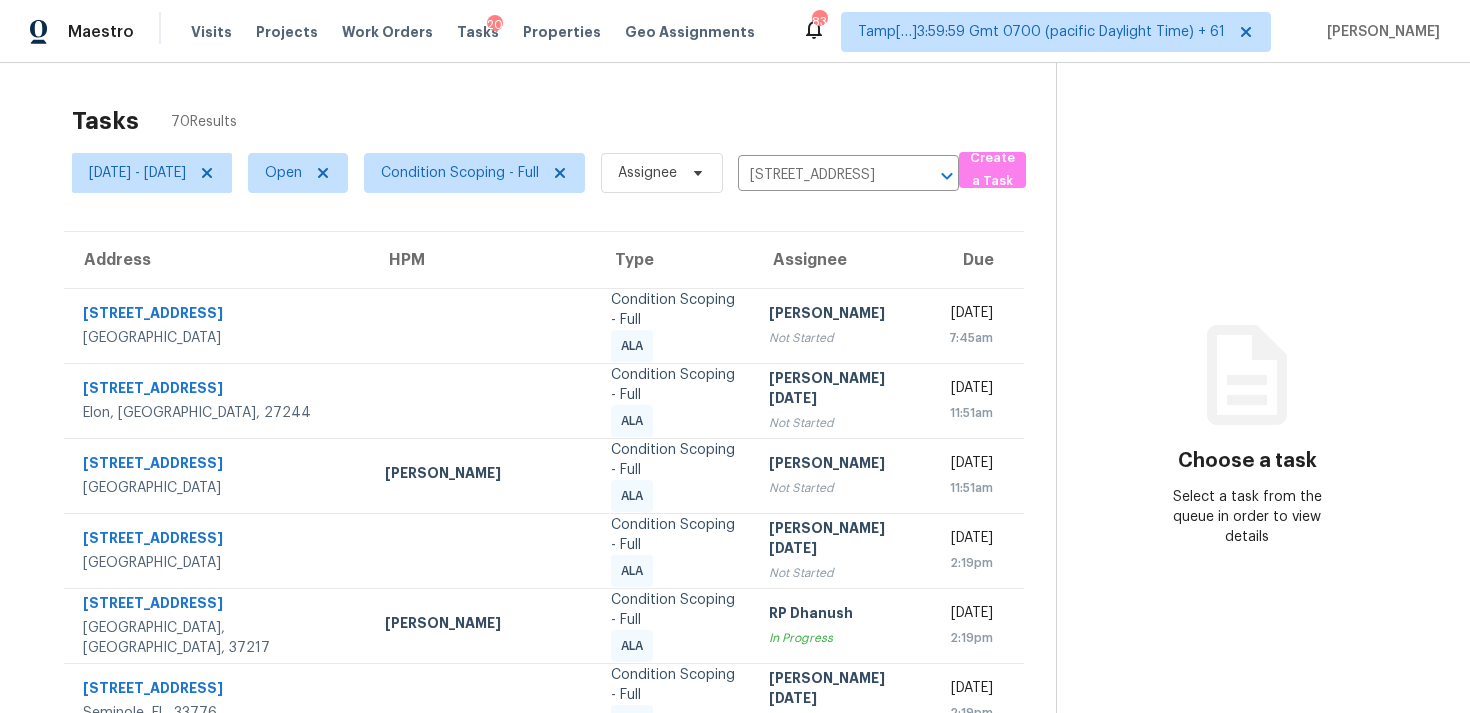 type 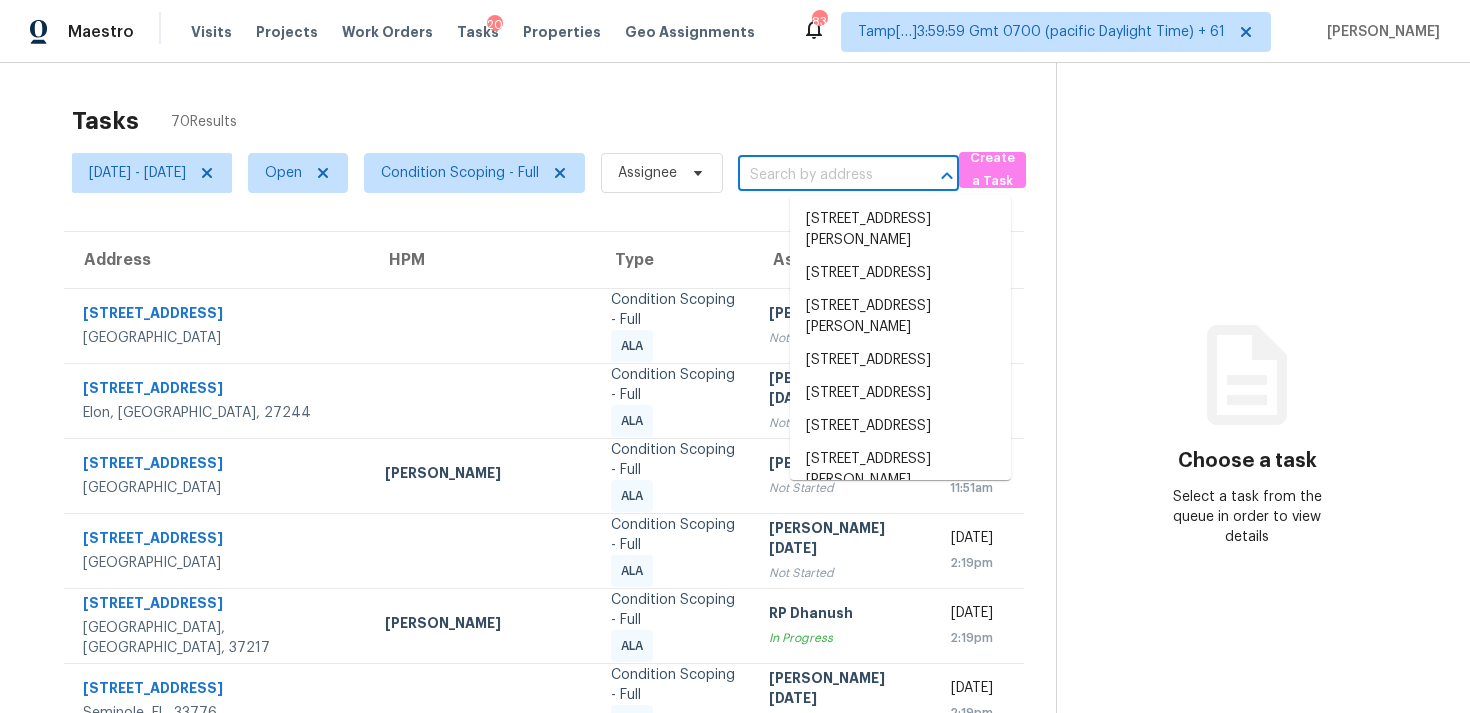 scroll, scrollTop: 0, scrollLeft: 0, axis: both 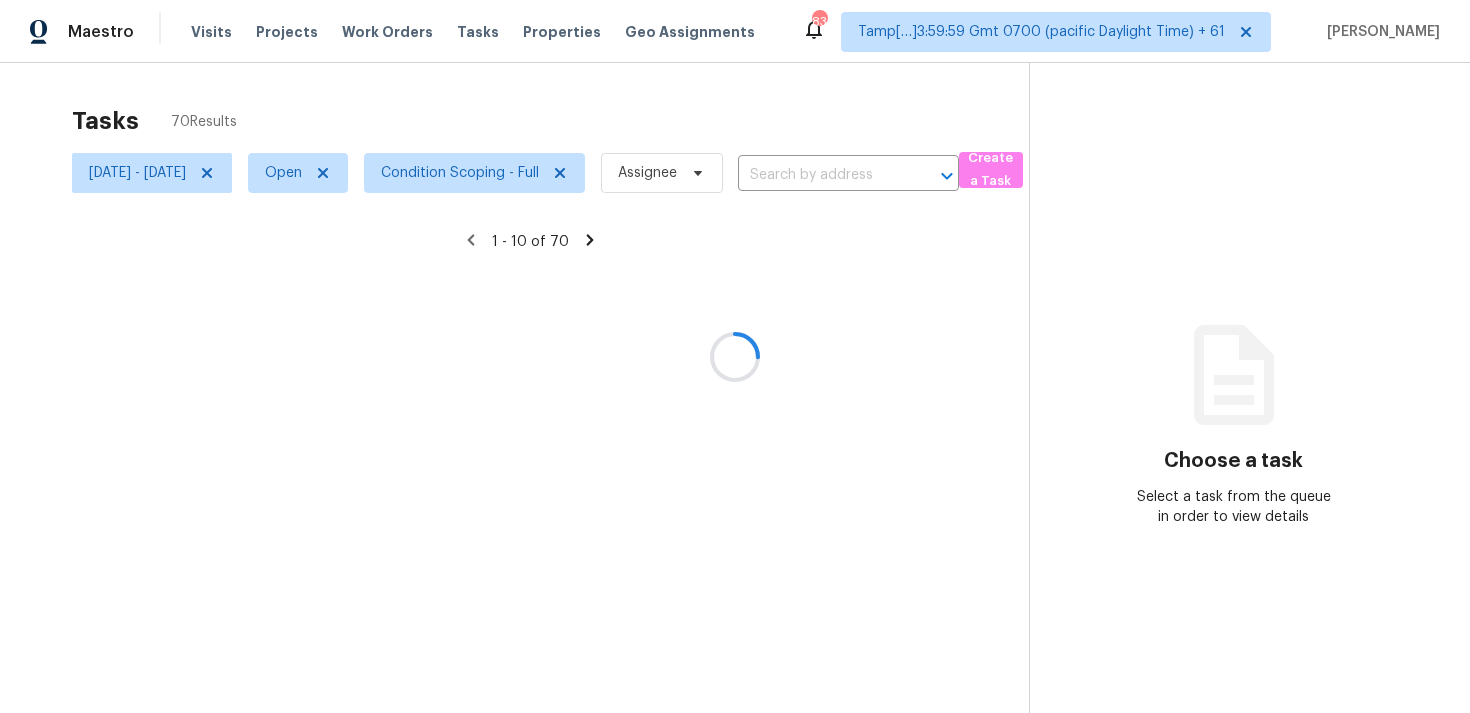 click at bounding box center [735, 356] 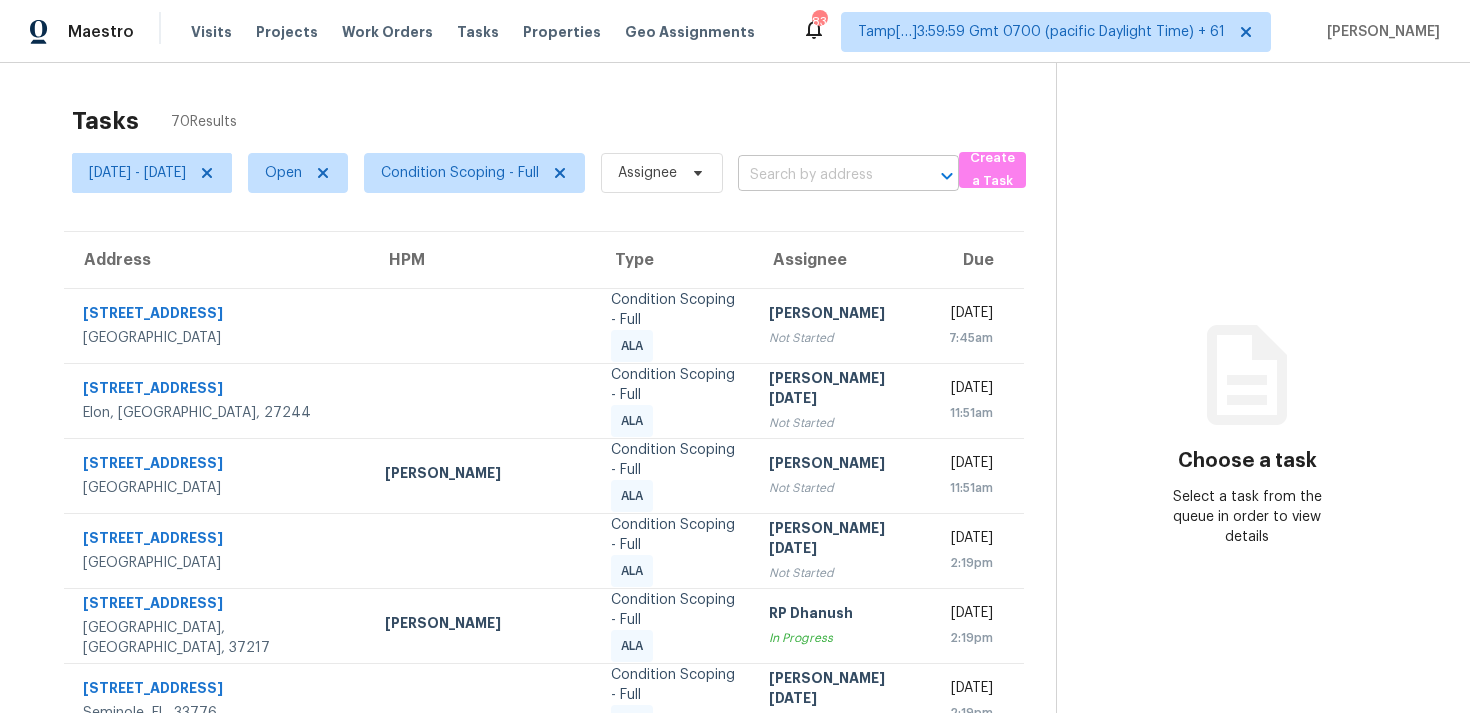click at bounding box center (820, 175) 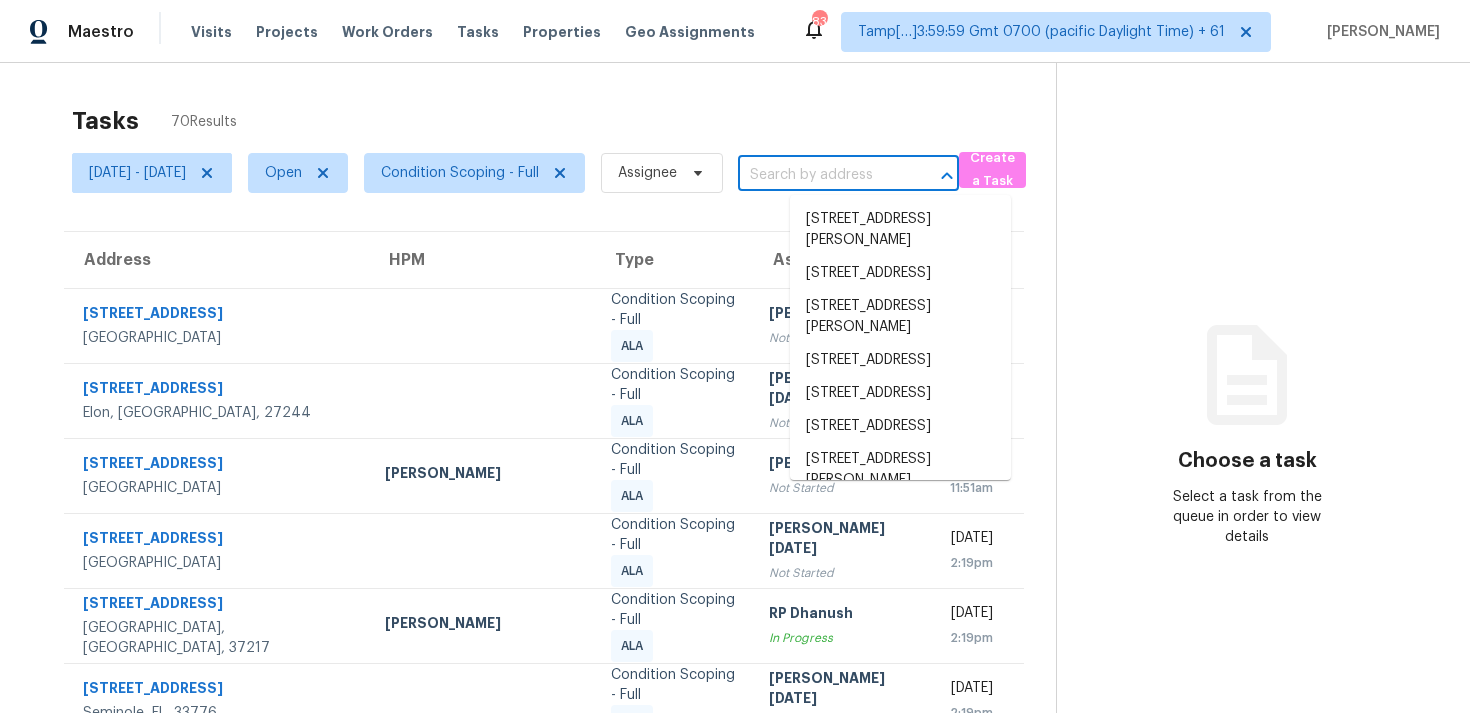 paste on "[STREET_ADDRESS]" 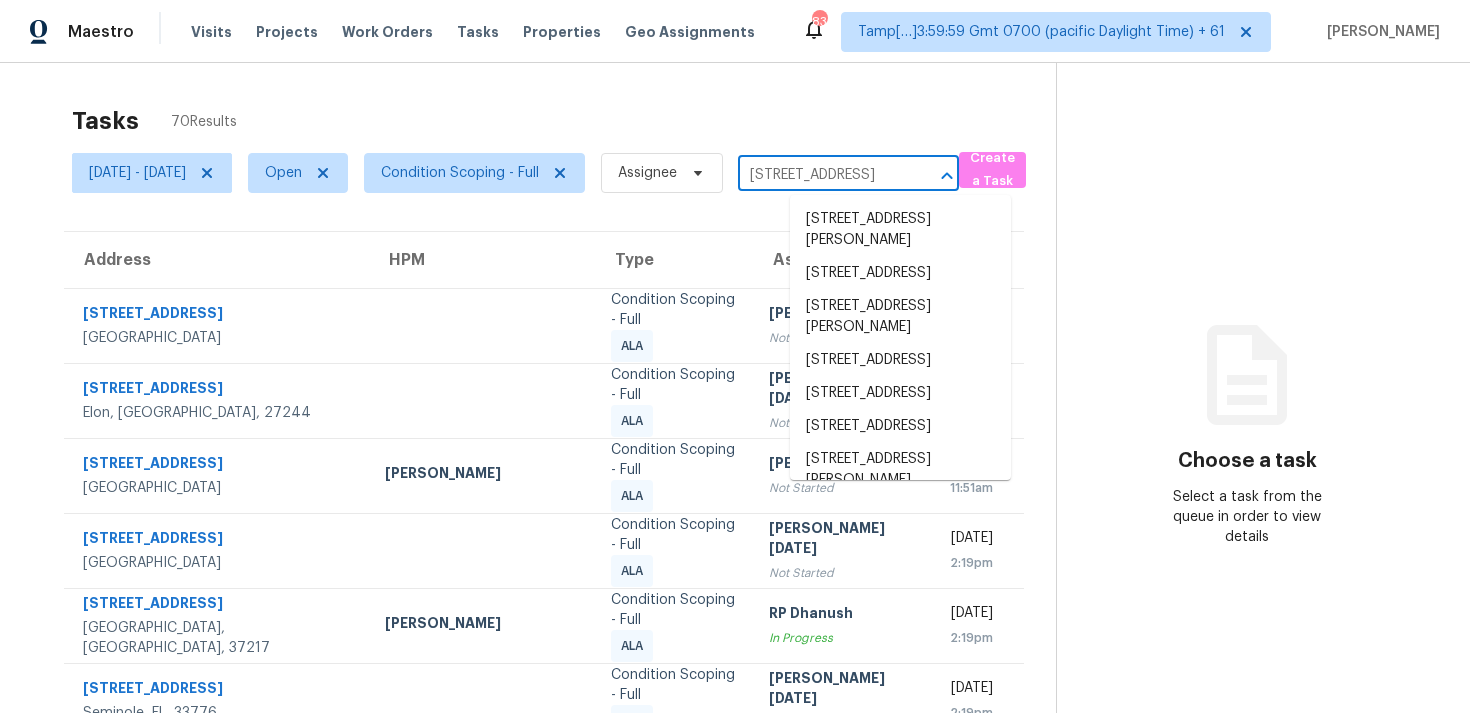 scroll, scrollTop: 0, scrollLeft: 120, axis: horizontal 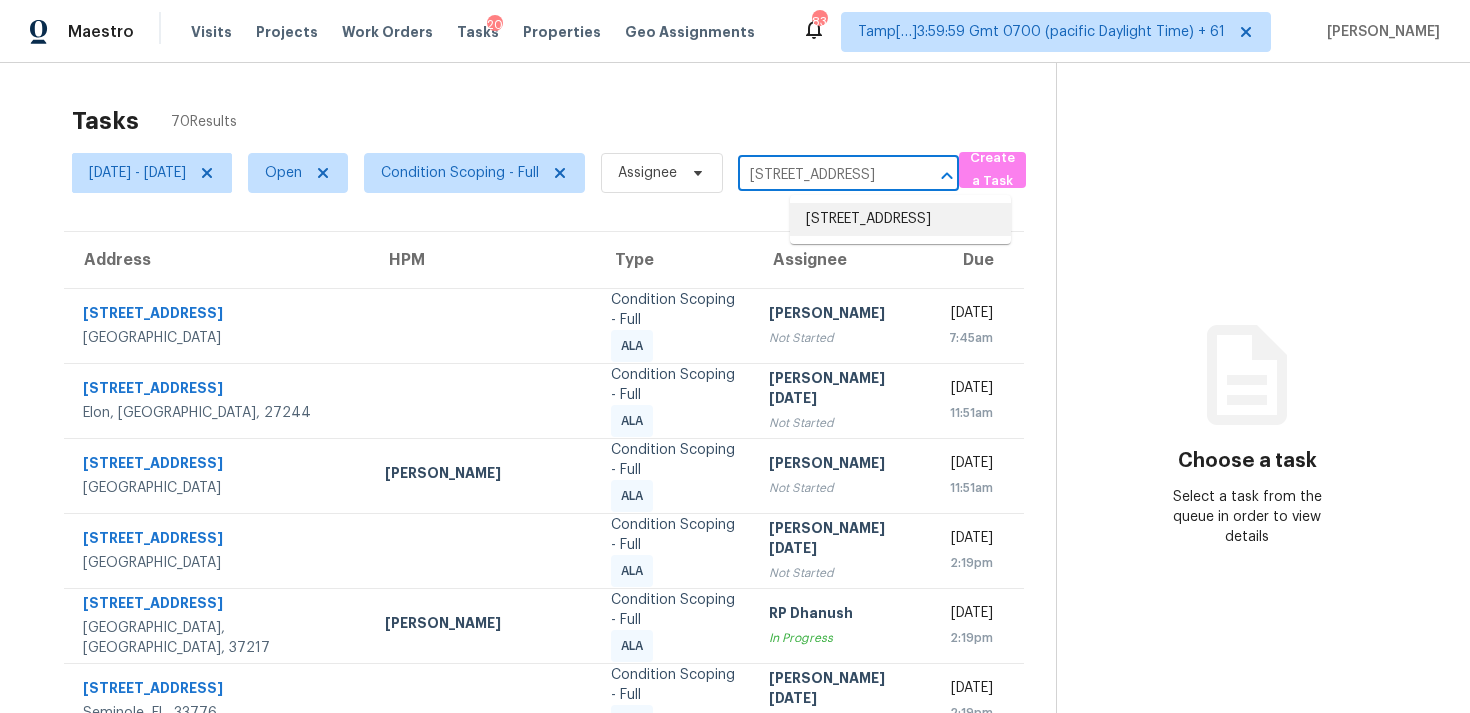 click on "[STREET_ADDRESS]" at bounding box center (900, 219) 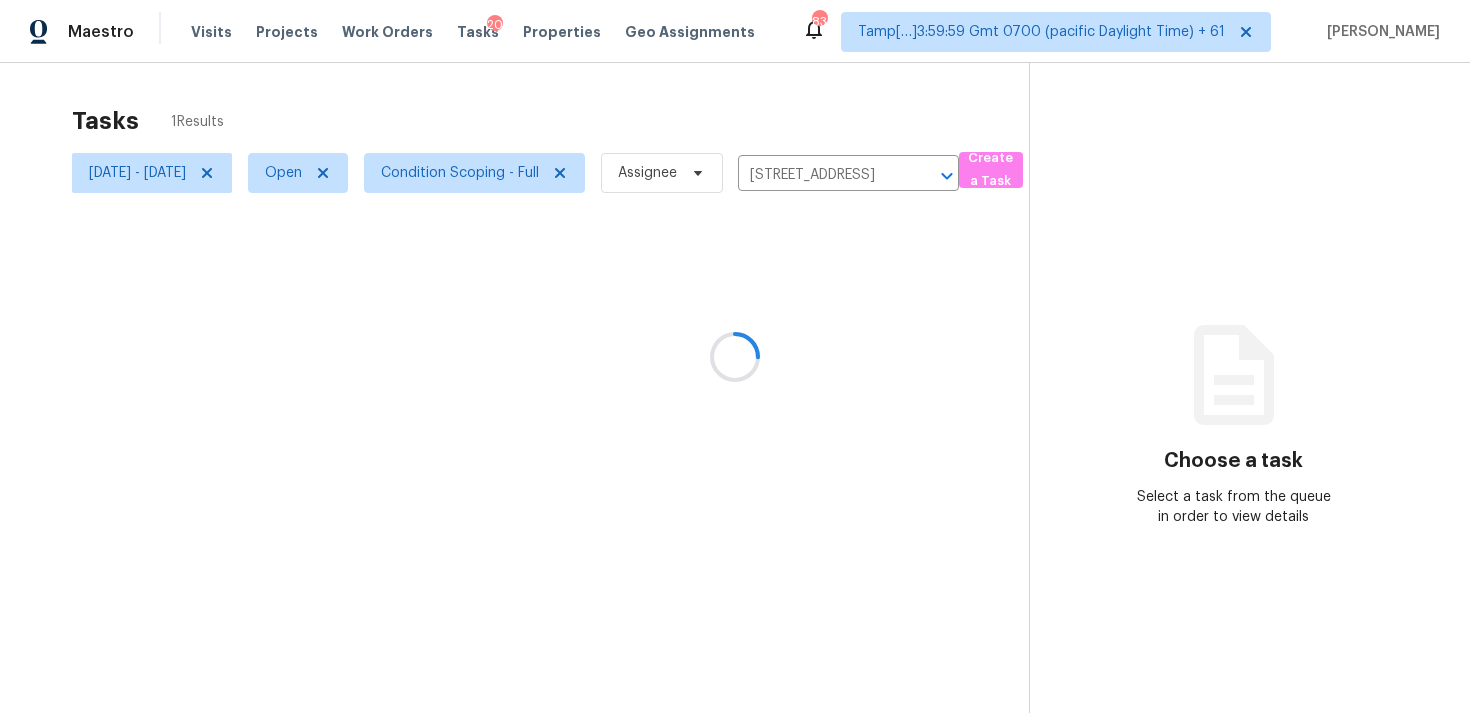 click at bounding box center [735, 356] 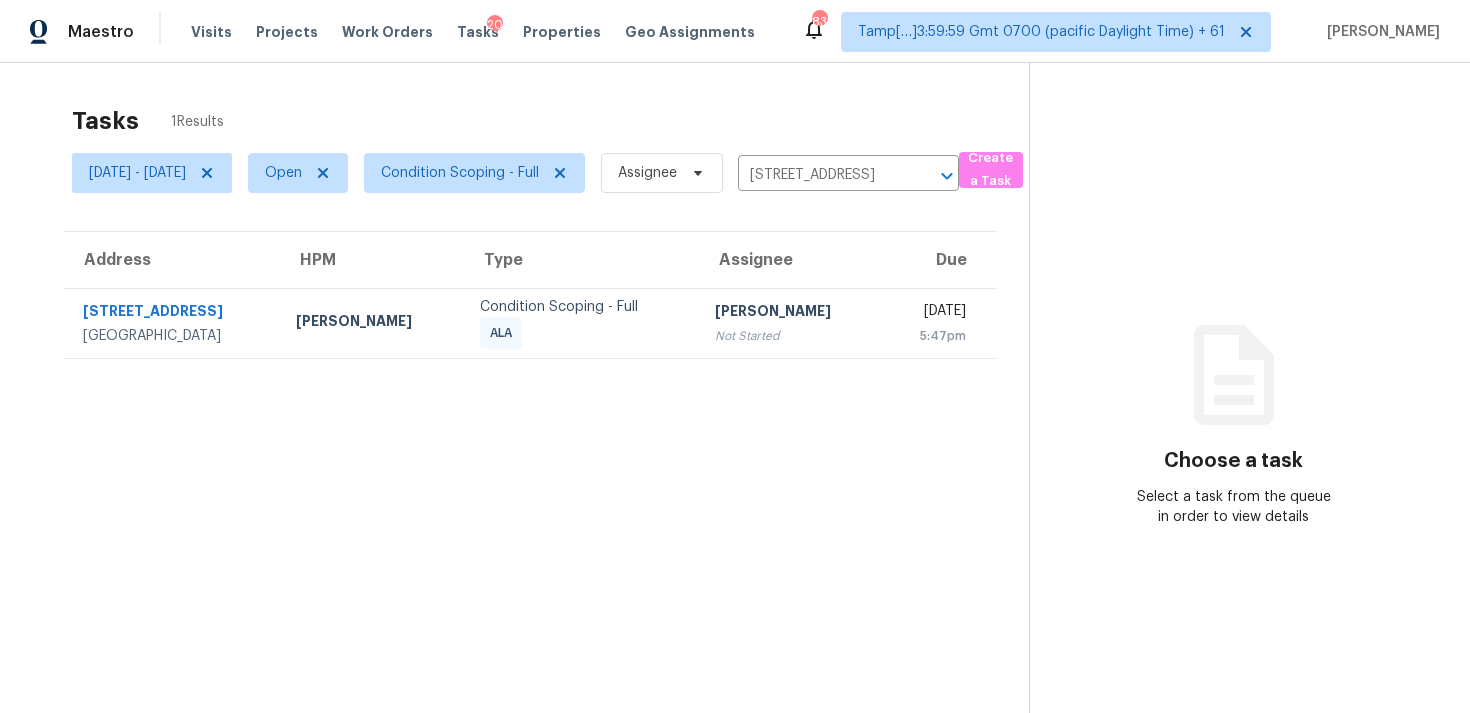 click on "[PERSON_NAME] Not Started" at bounding box center (790, 323) 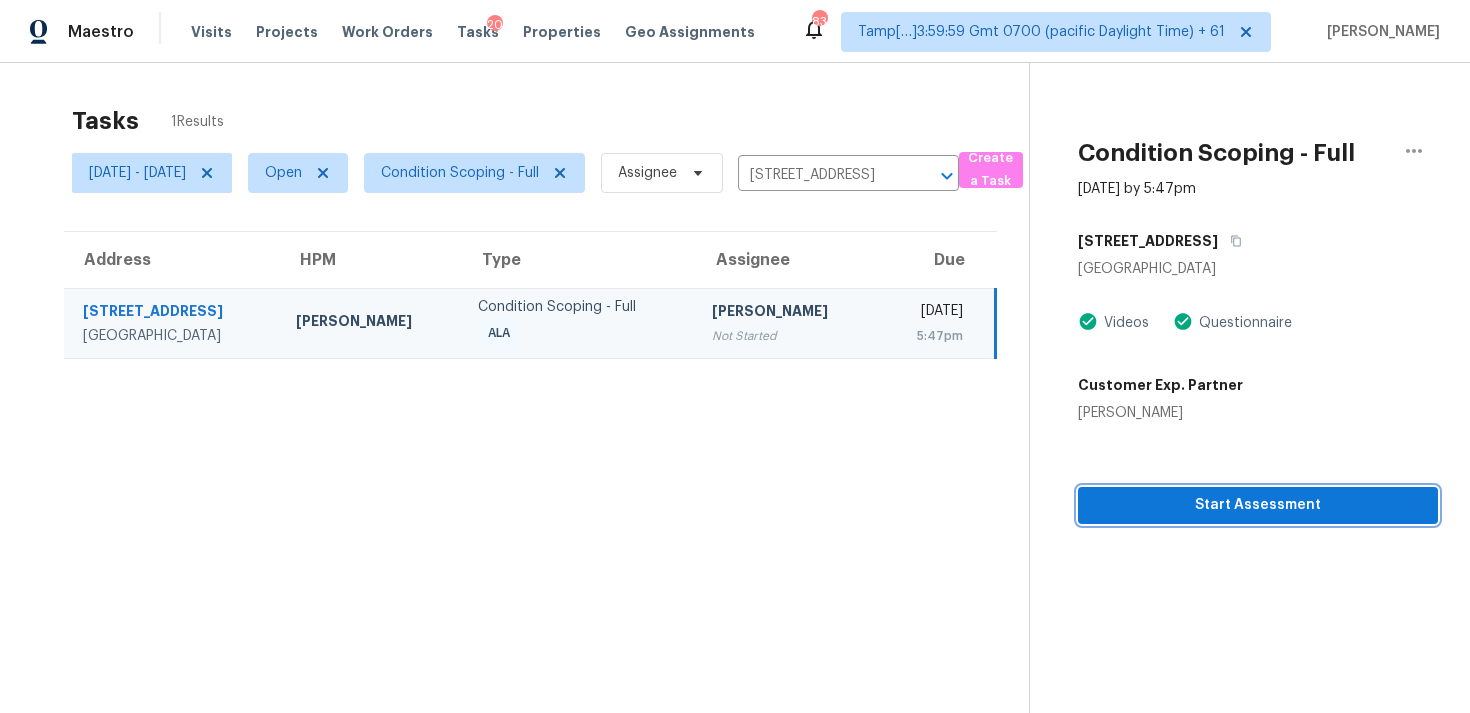click on "Start Assessment" at bounding box center (1258, 505) 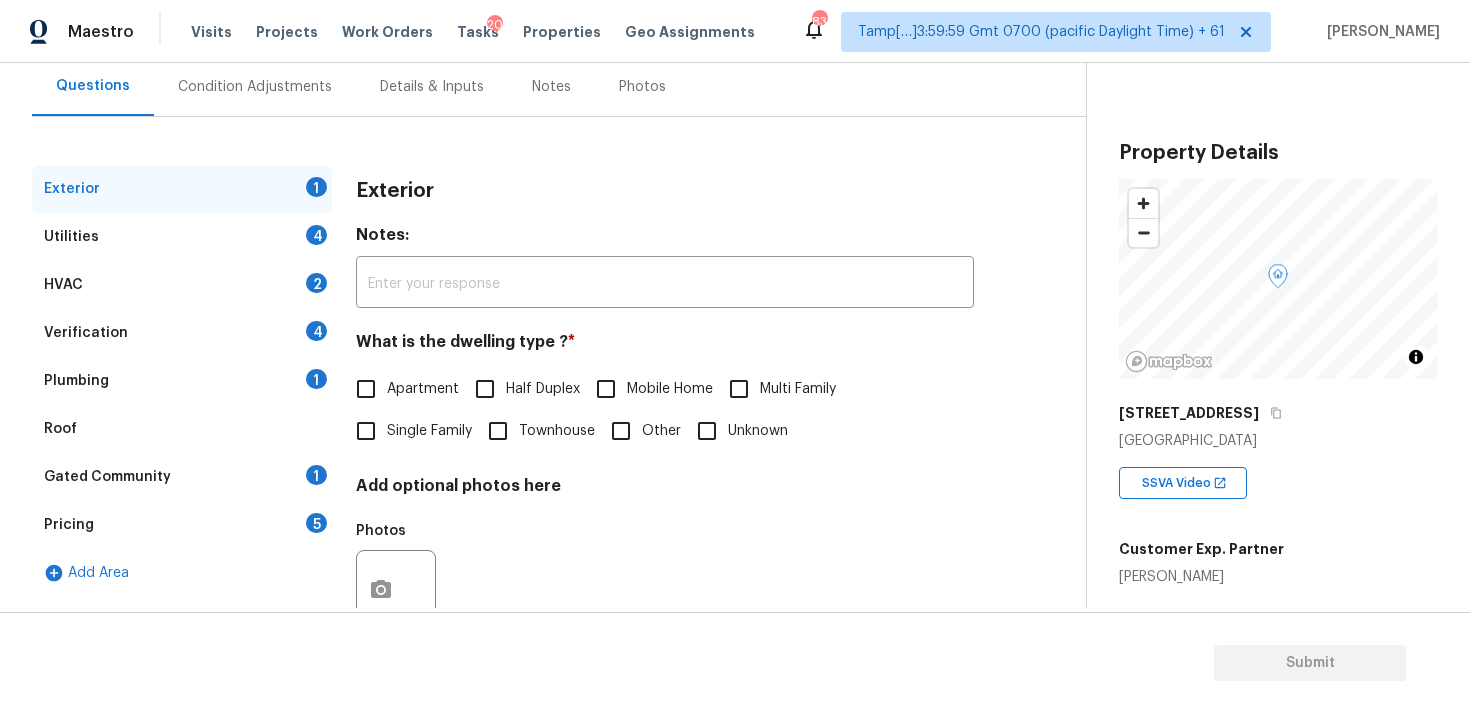 scroll, scrollTop: 0, scrollLeft: 0, axis: both 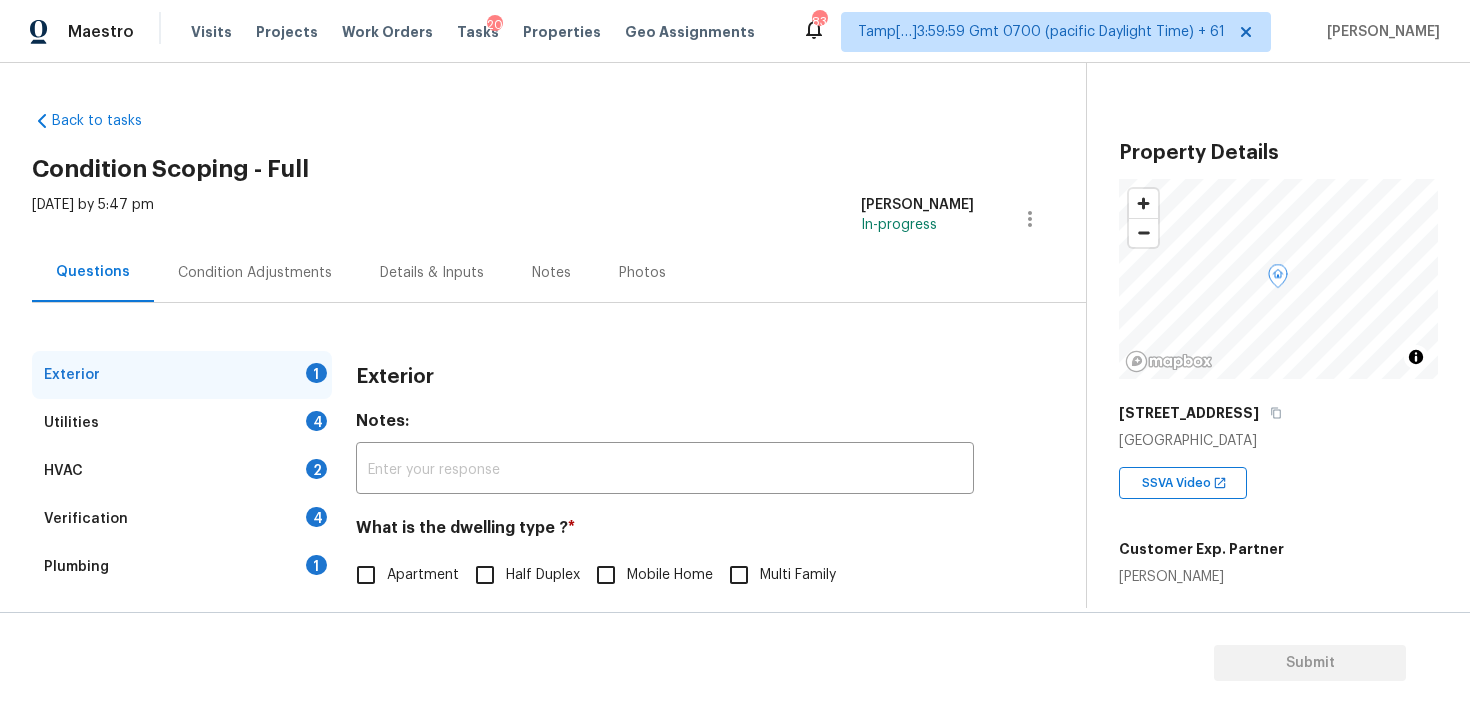 click on "Condition Adjustments" at bounding box center (255, 272) 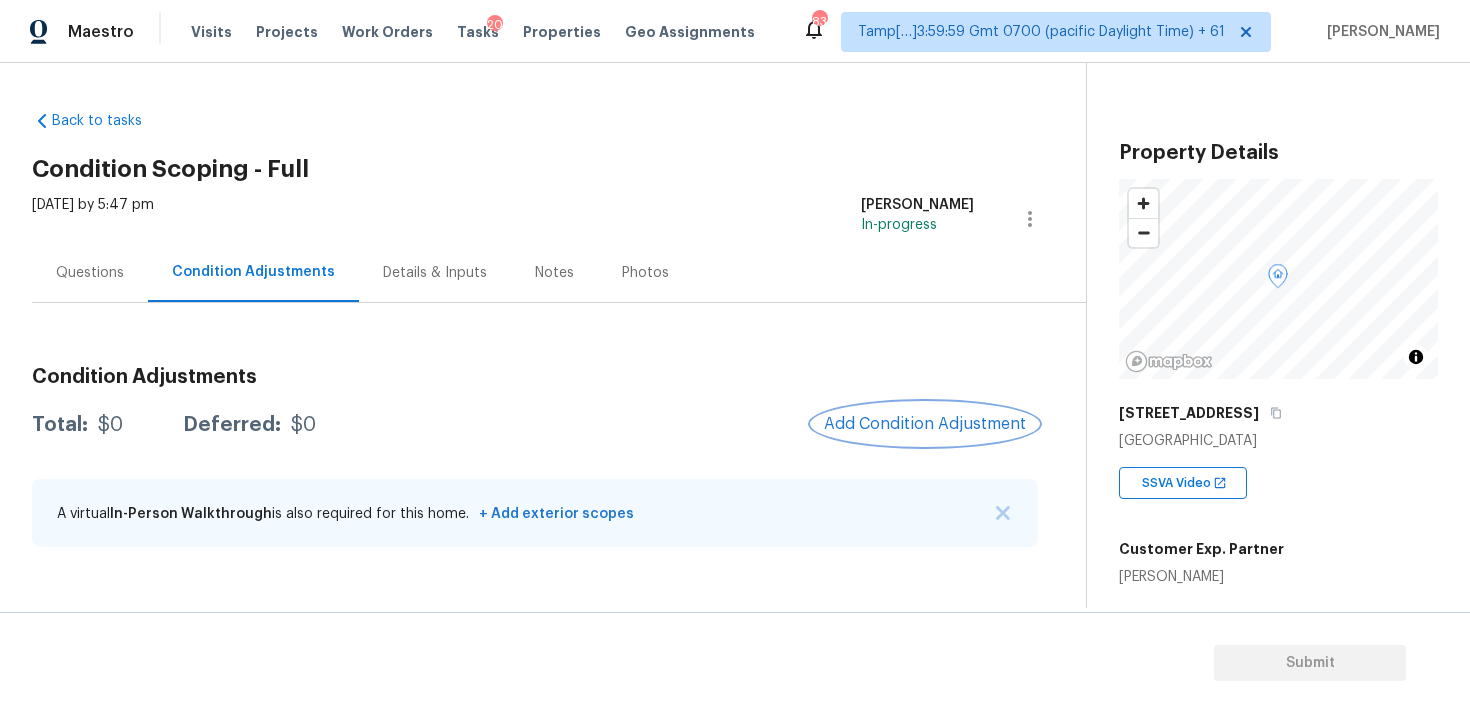 click on "Add Condition Adjustment" at bounding box center (925, 424) 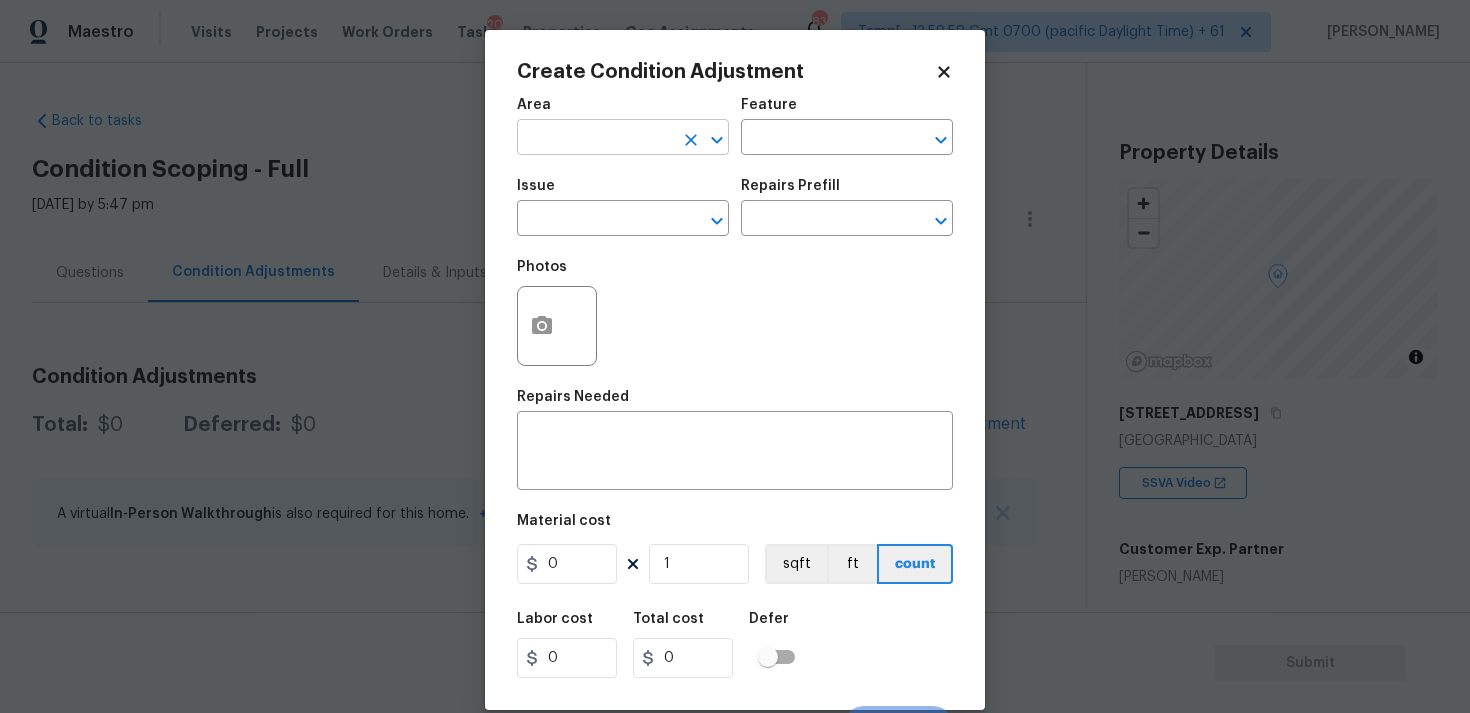 click at bounding box center (595, 139) 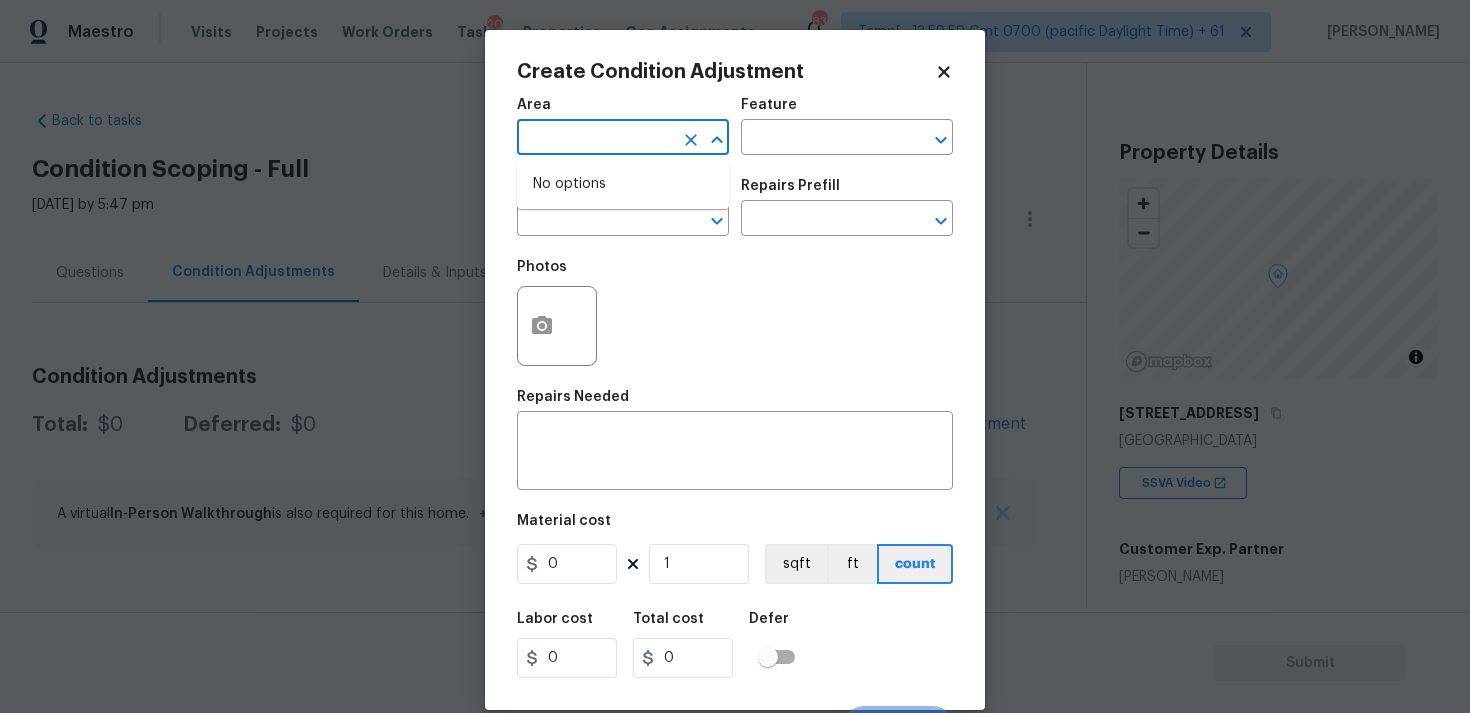 type on "e" 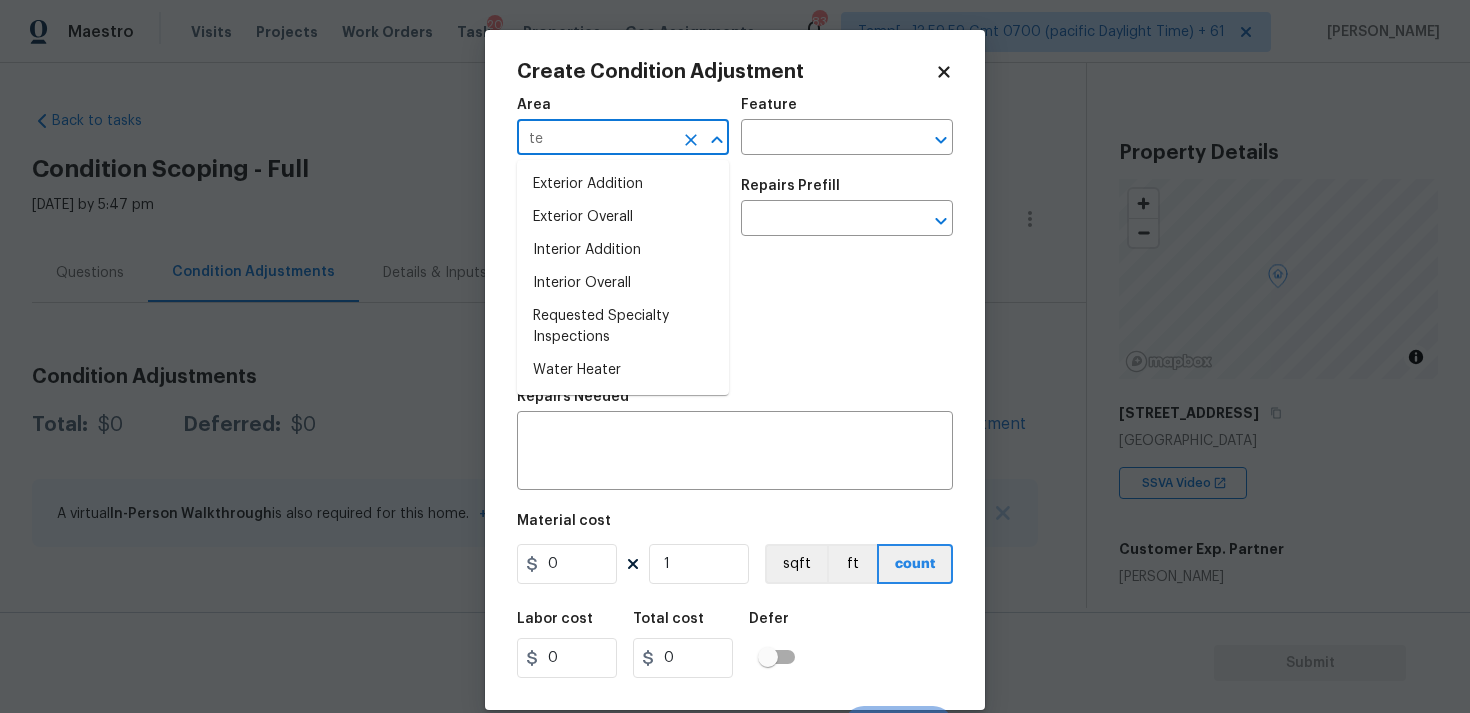 type on "t" 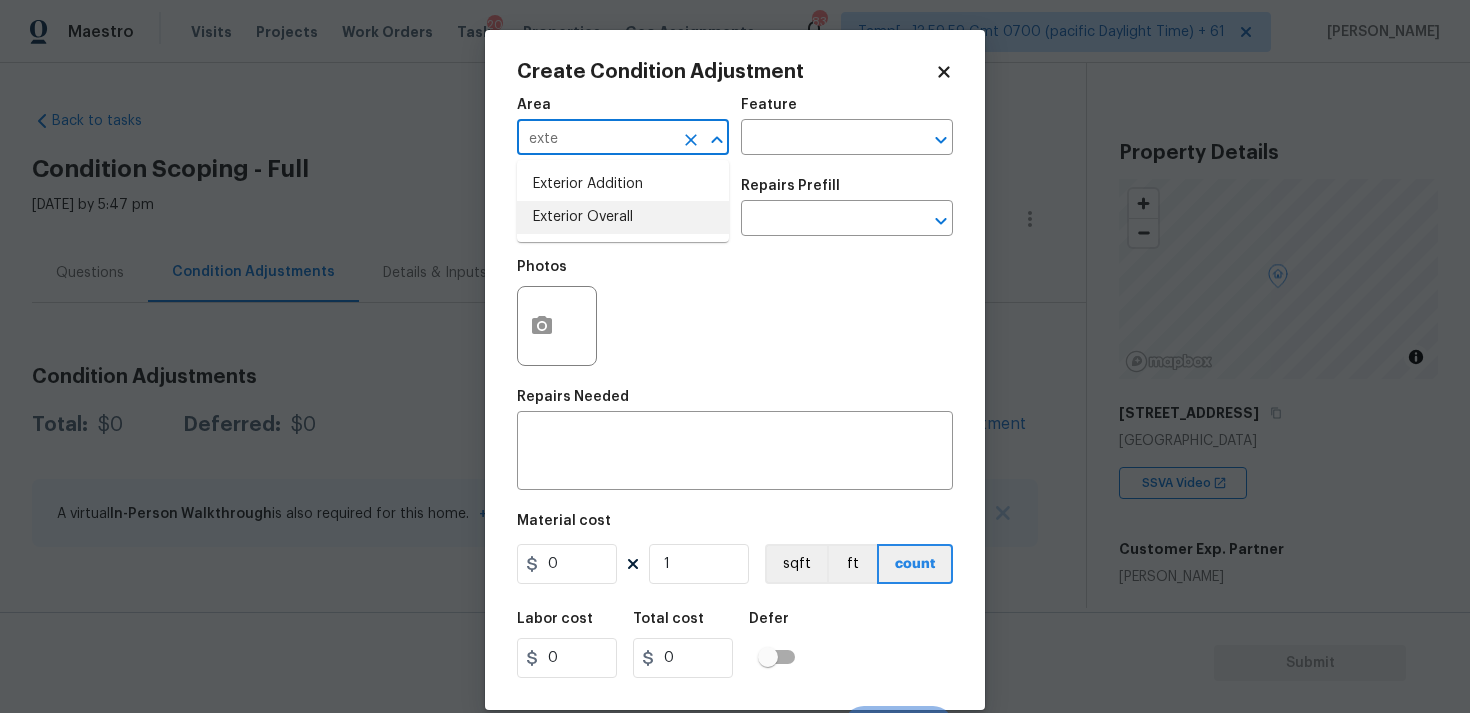 click on "Exterior Overall" at bounding box center (623, 217) 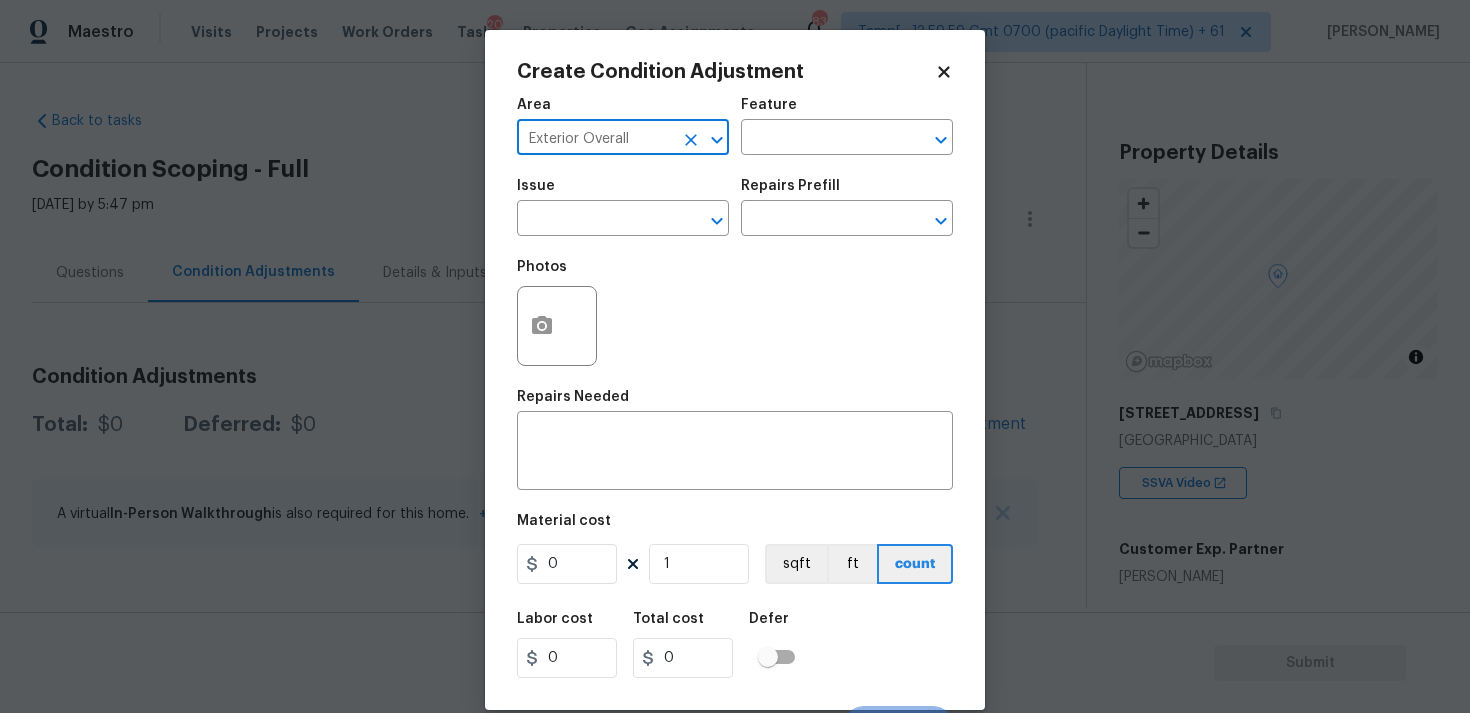 type on "Exterior Overall" 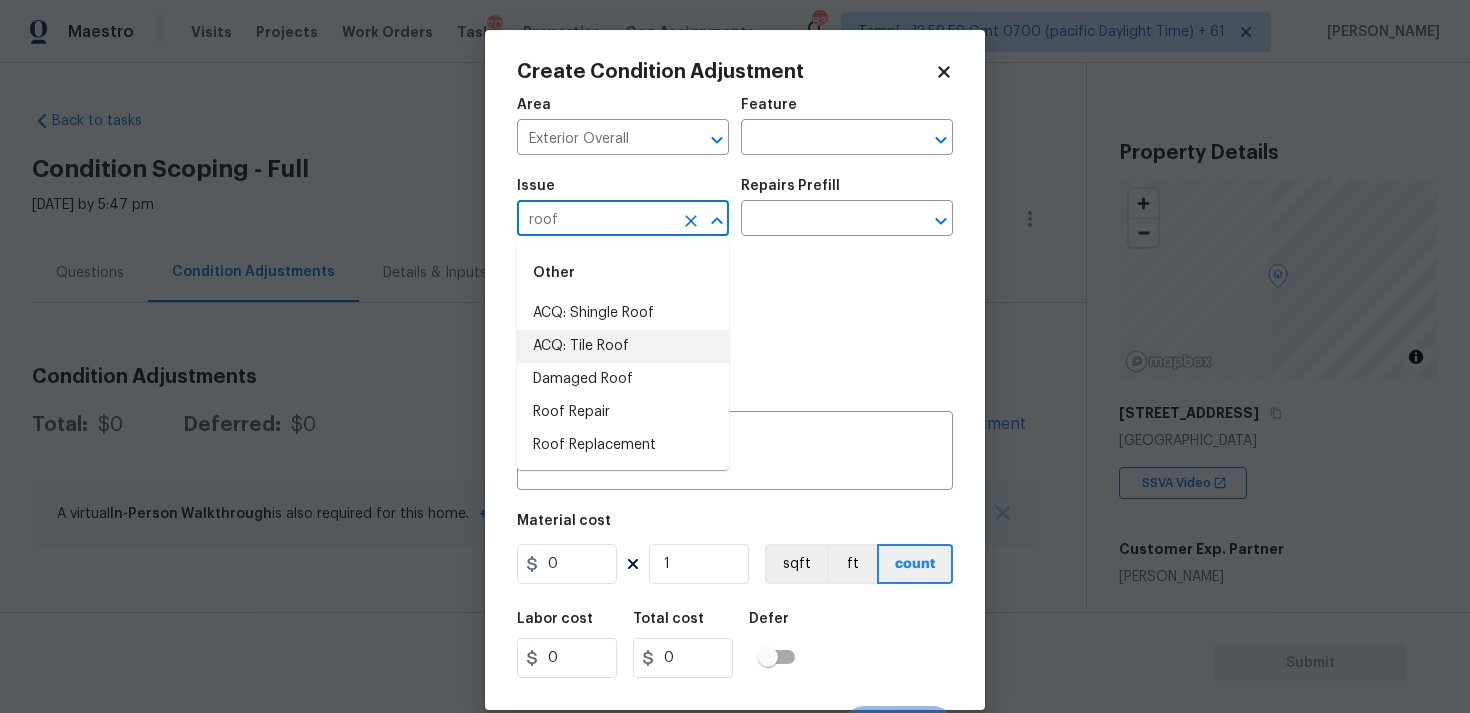 click on "ACQ: Tile Roof" at bounding box center [623, 346] 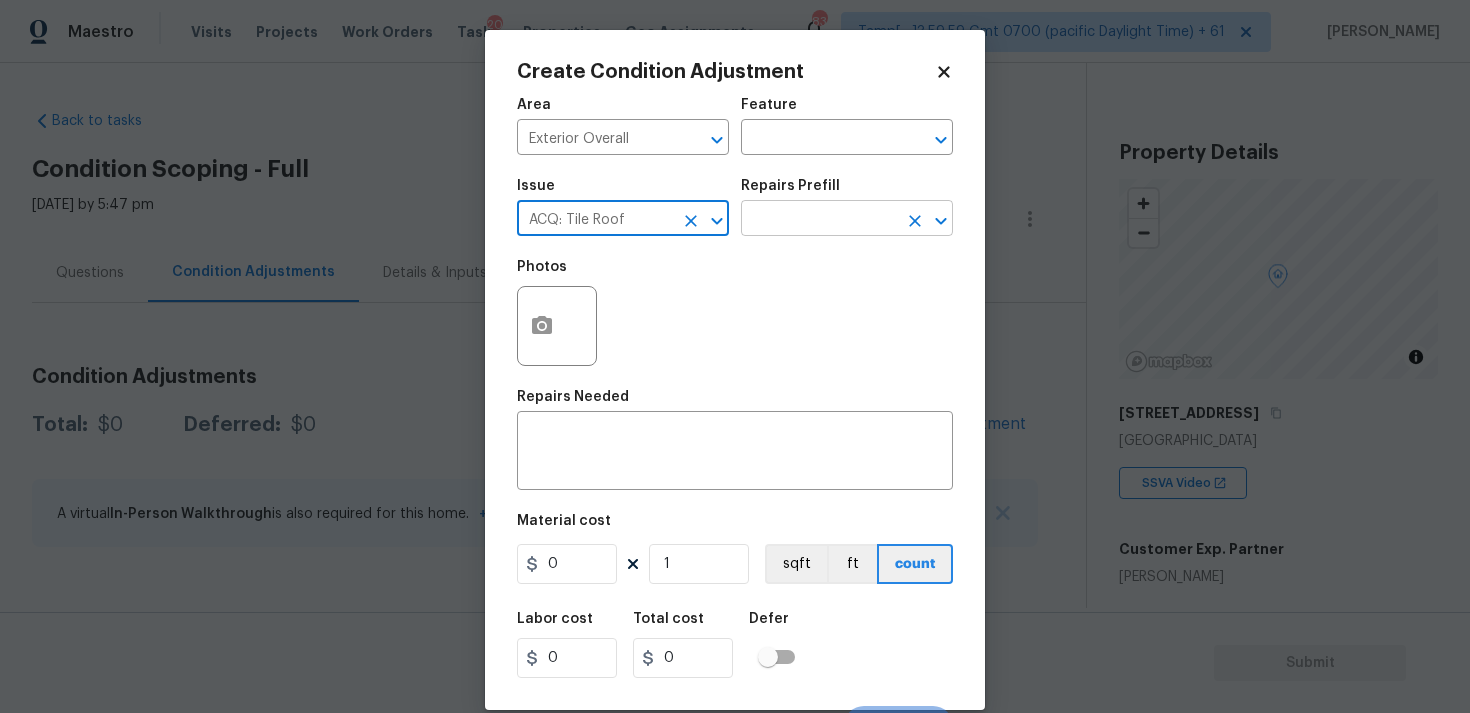 type on "ACQ: Tile Roof" 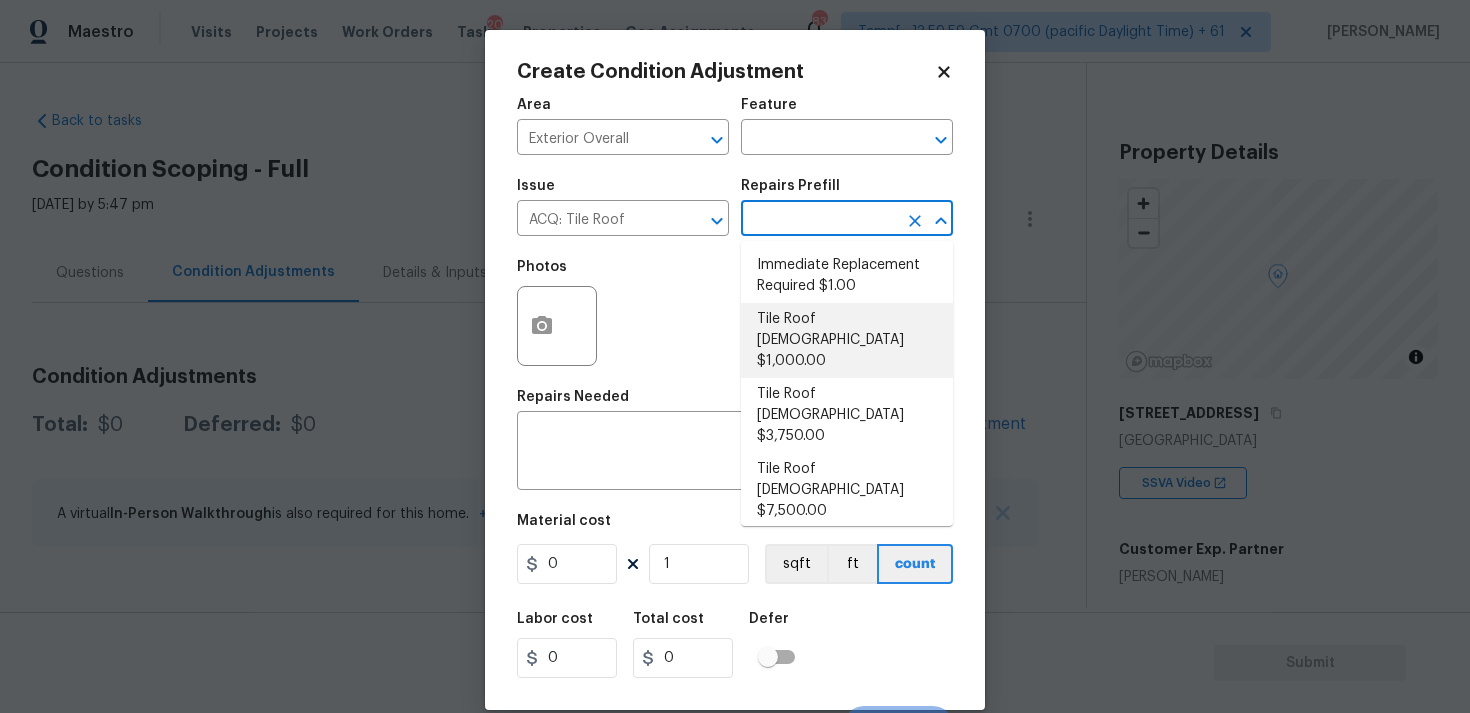 click on "Tile Roof 0-10 Years Old $1,000.00" at bounding box center [847, 340] 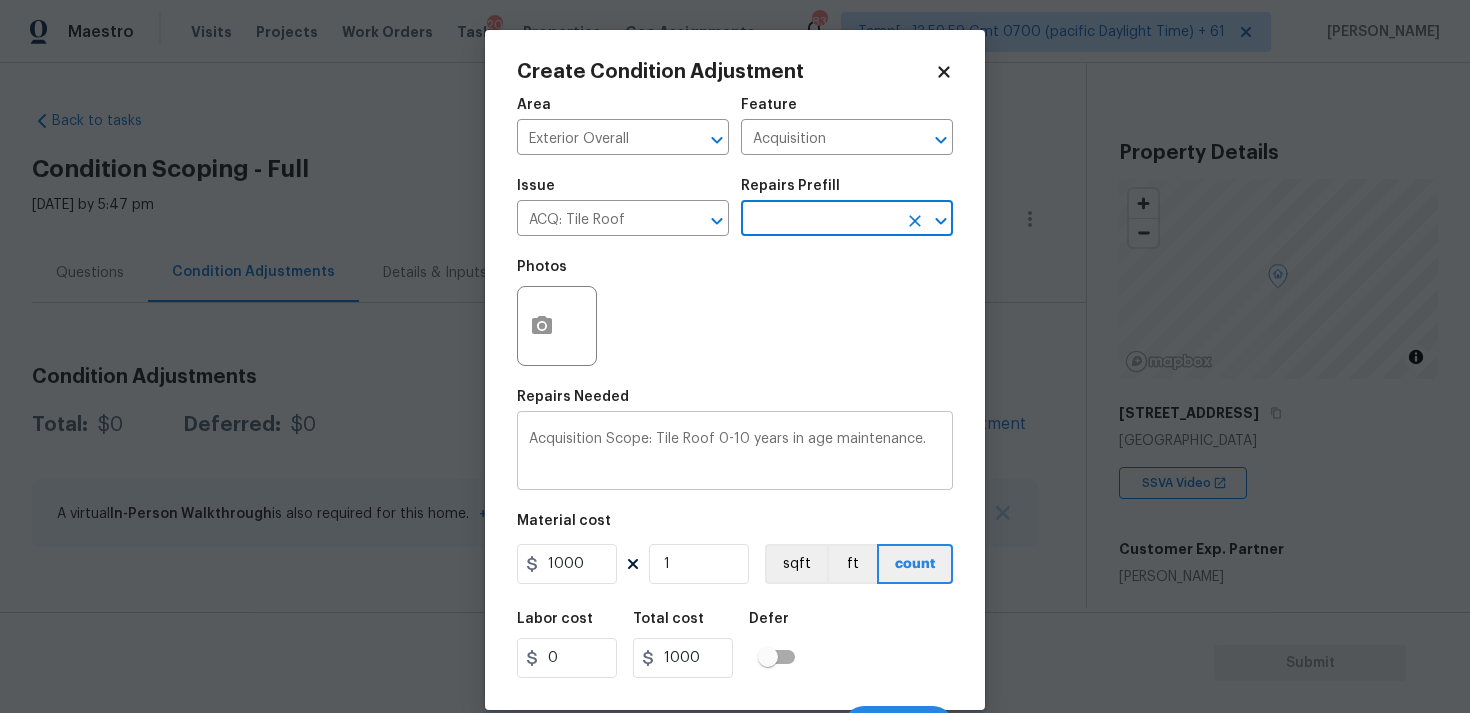 scroll, scrollTop: 34, scrollLeft: 0, axis: vertical 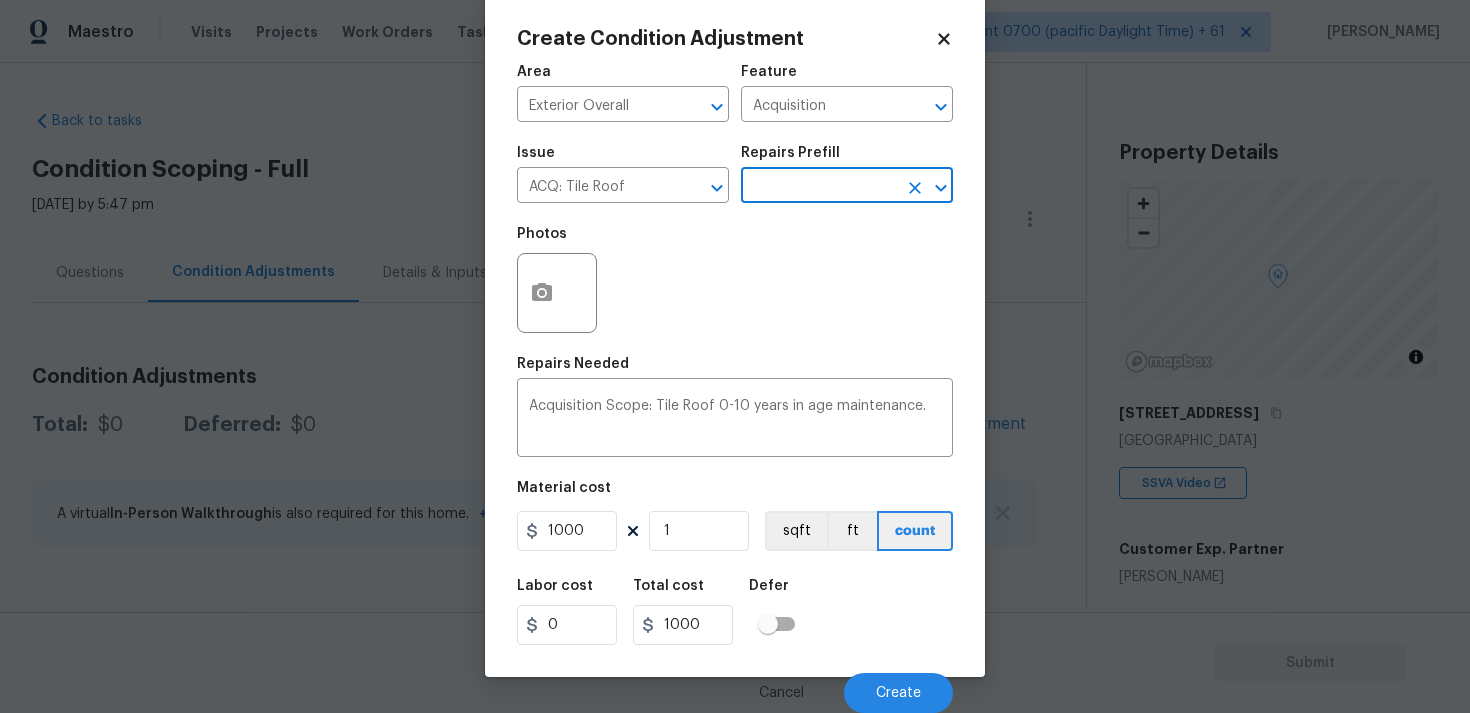click on "Cancel Create" at bounding box center (735, 685) 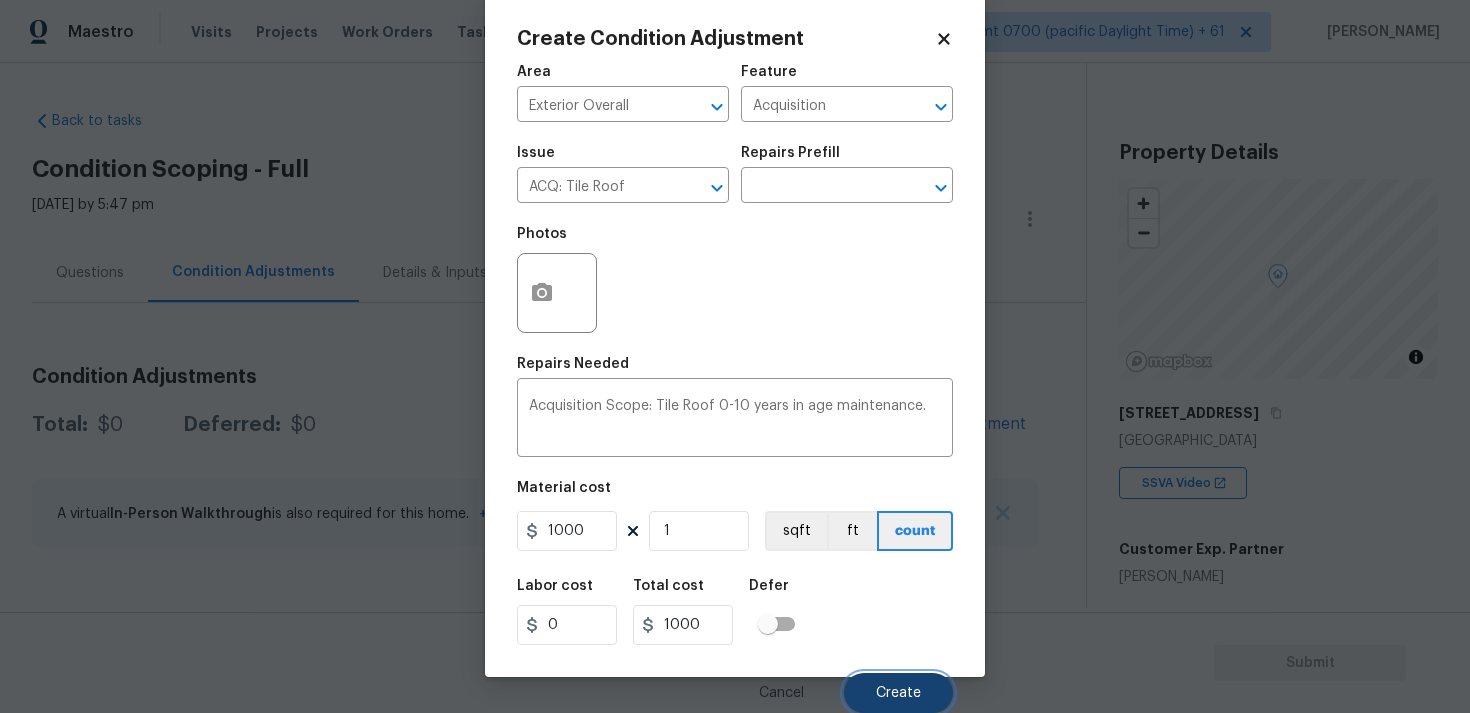 click on "Create" at bounding box center [898, 693] 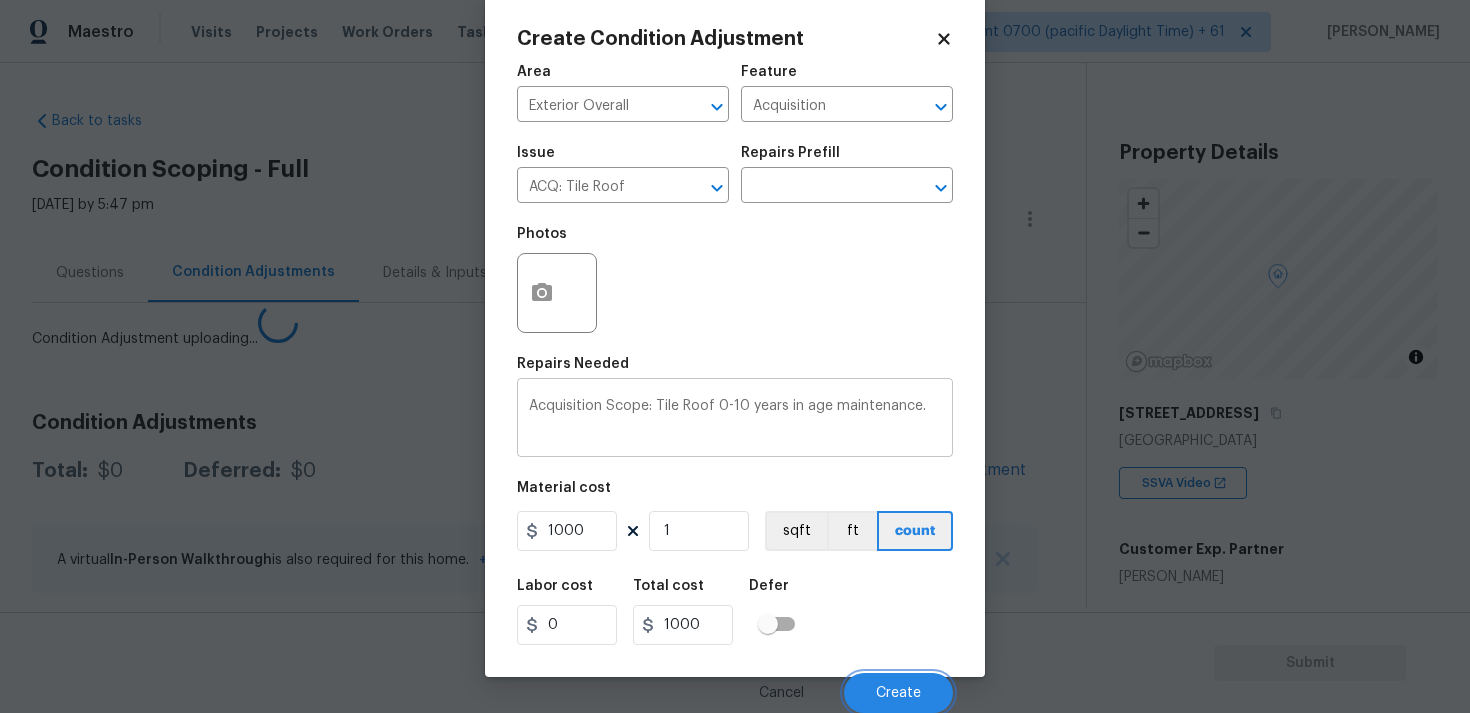 scroll, scrollTop: 27, scrollLeft: 0, axis: vertical 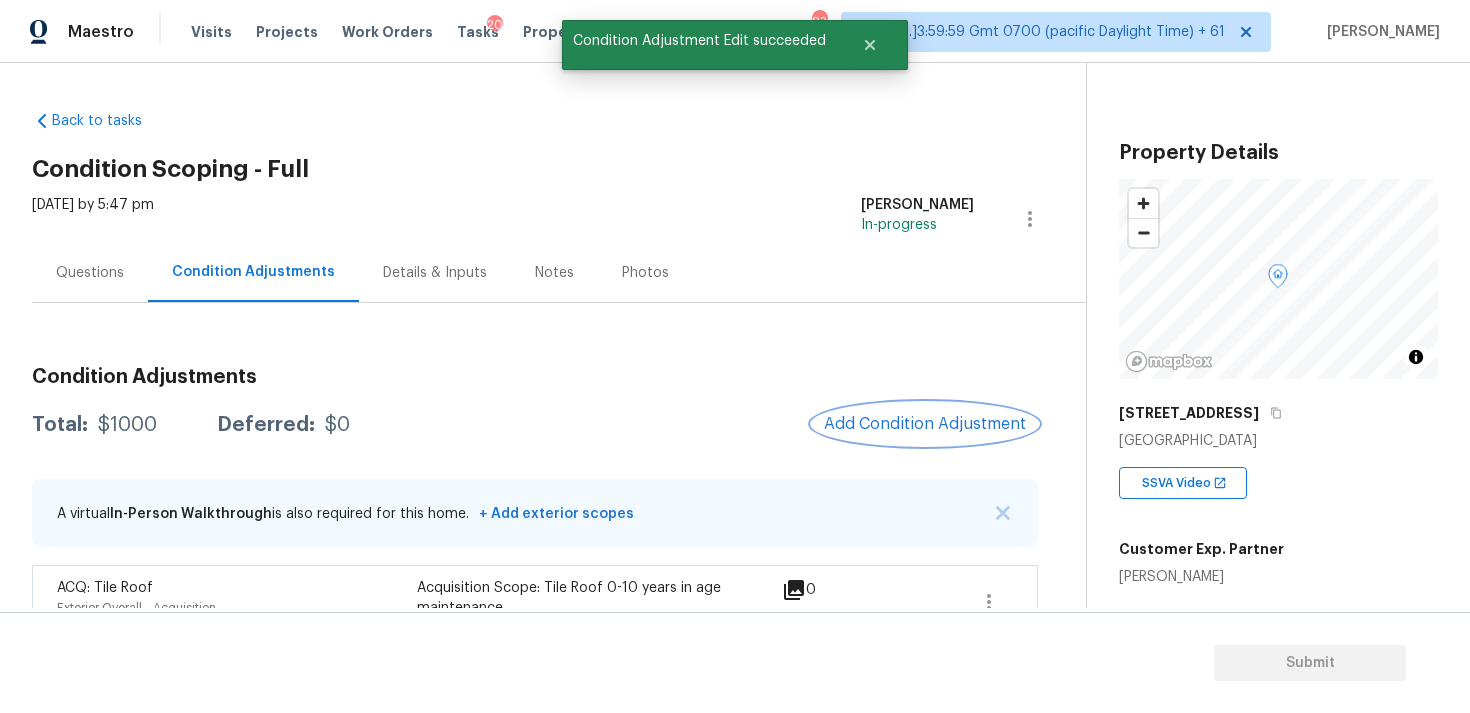 click on "Add Condition Adjustment" at bounding box center [925, 424] 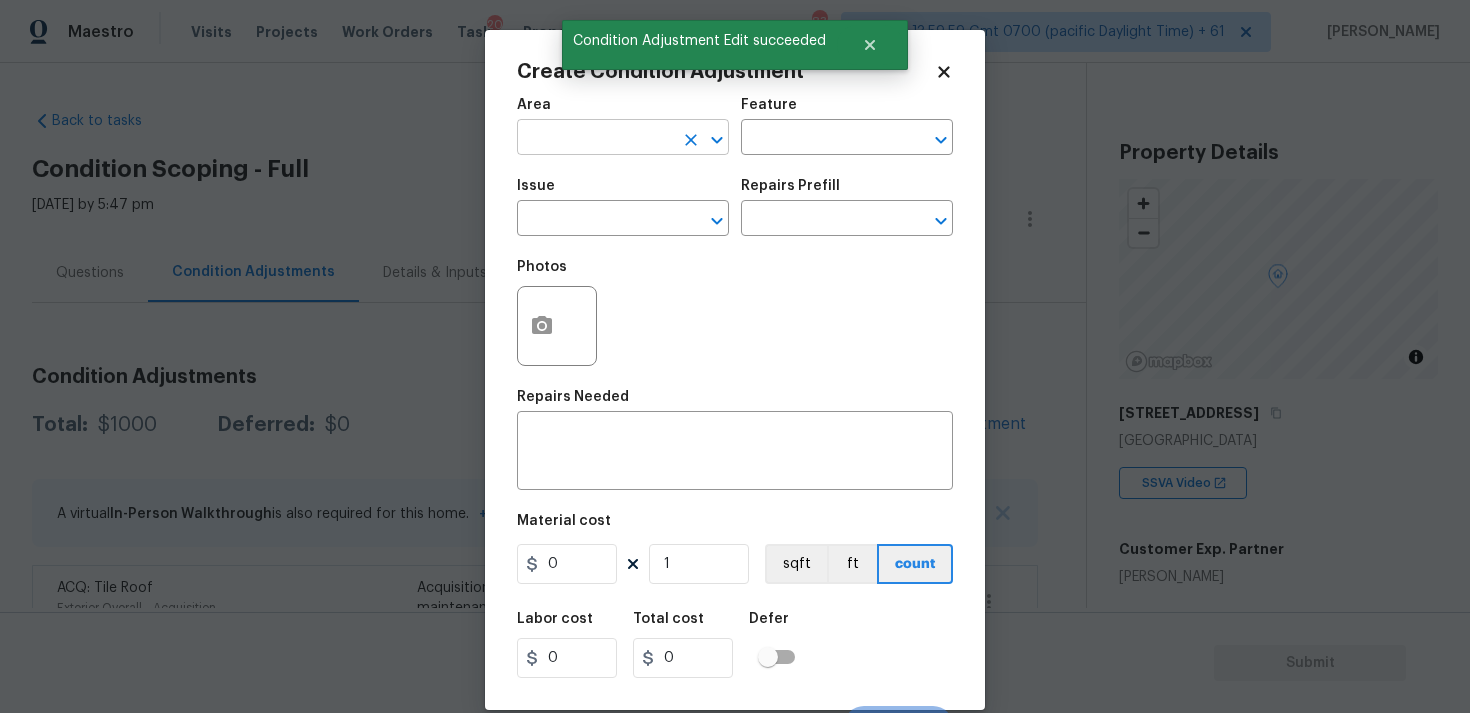 click at bounding box center (595, 139) 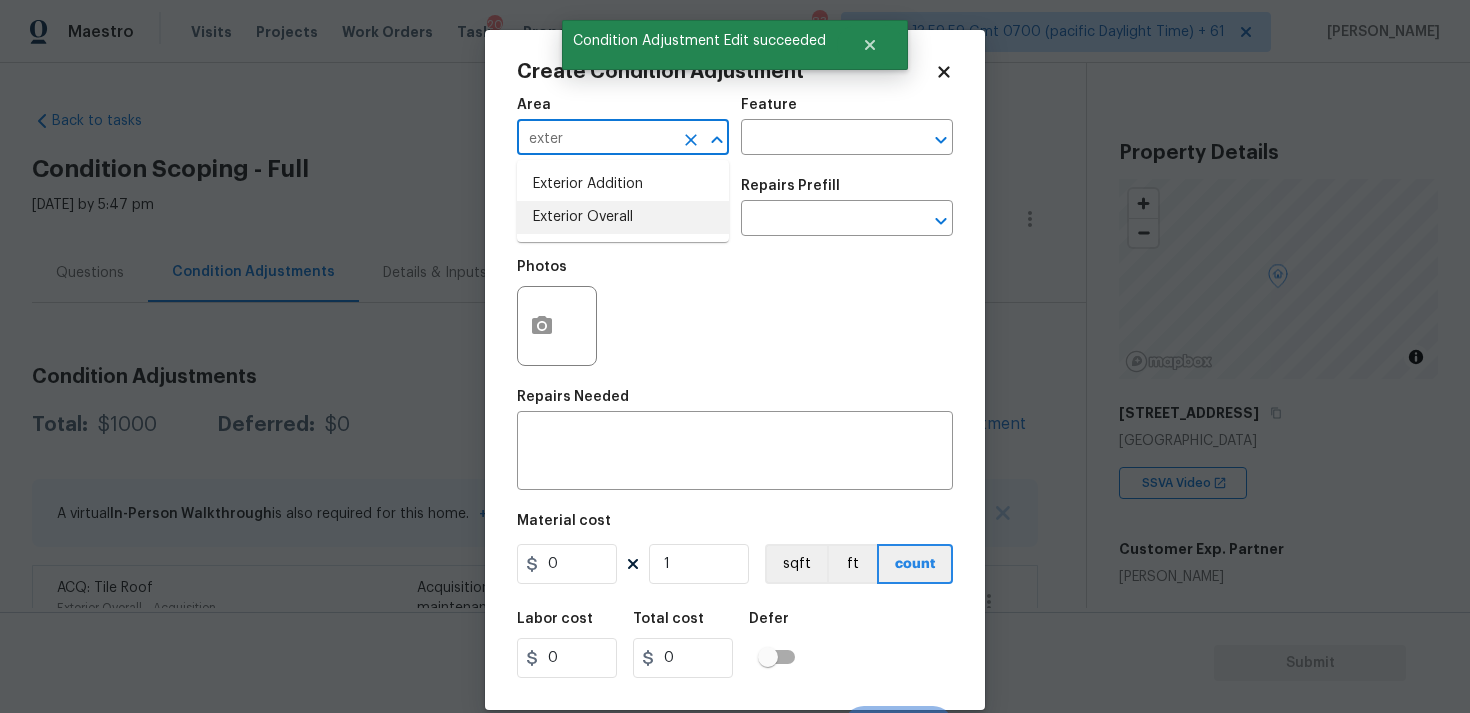 click on "Exterior Overall" at bounding box center [623, 217] 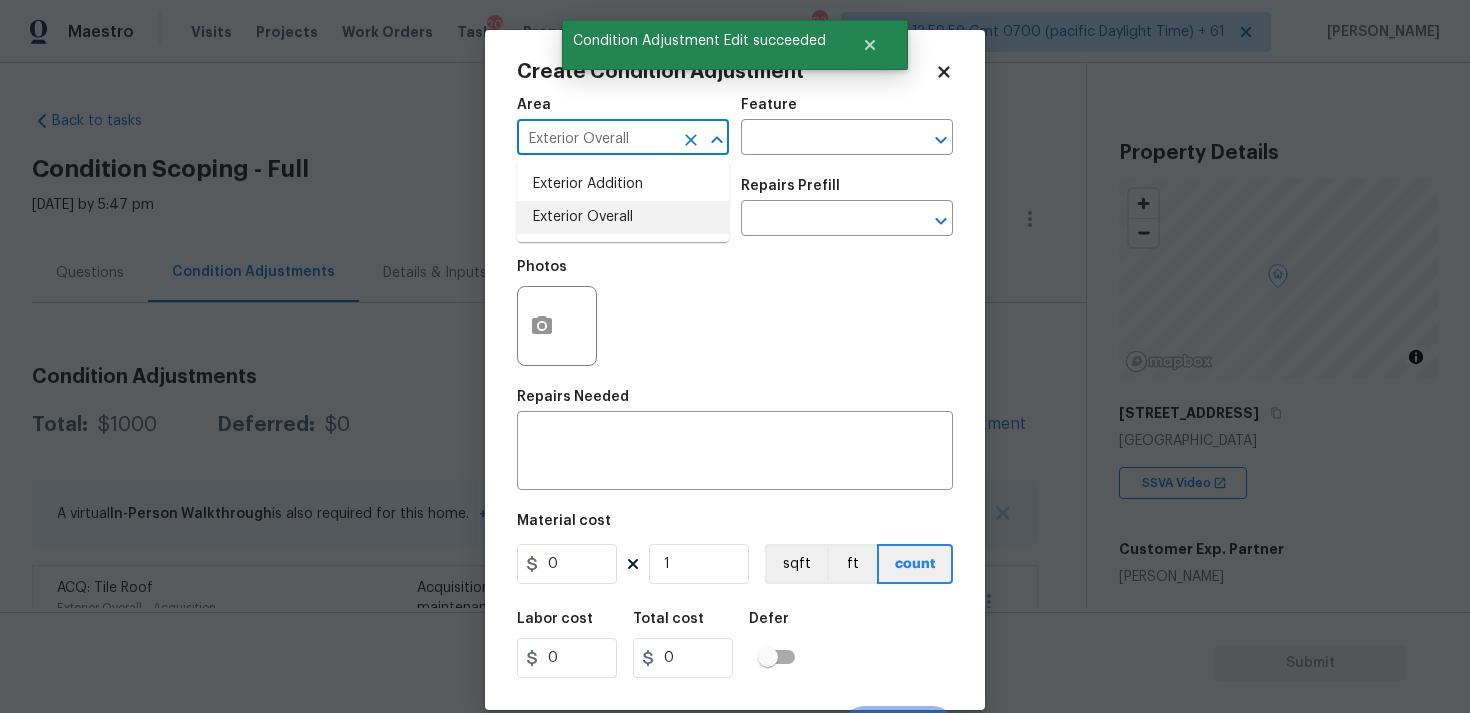 type on "Exterior Overall" 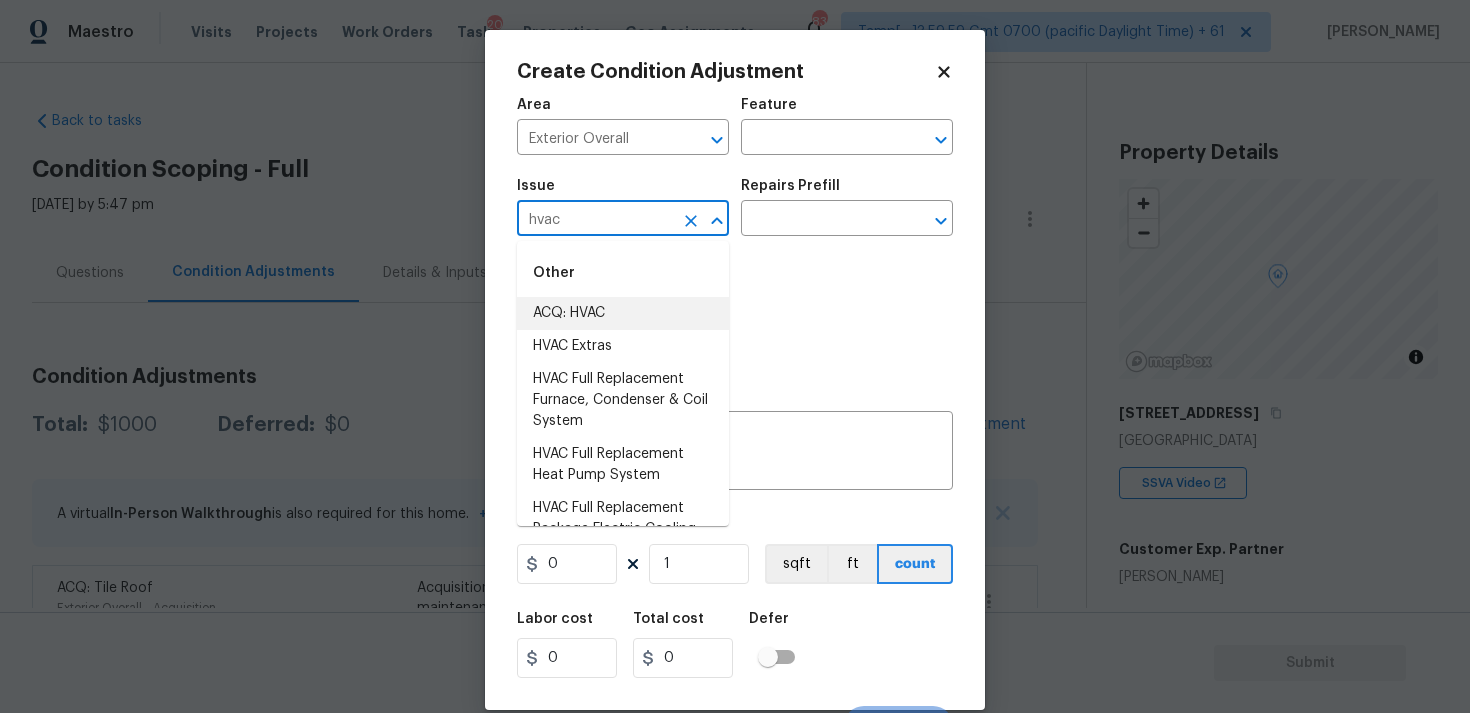 click on "ACQ: HVAC" at bounding box center [623, 313] 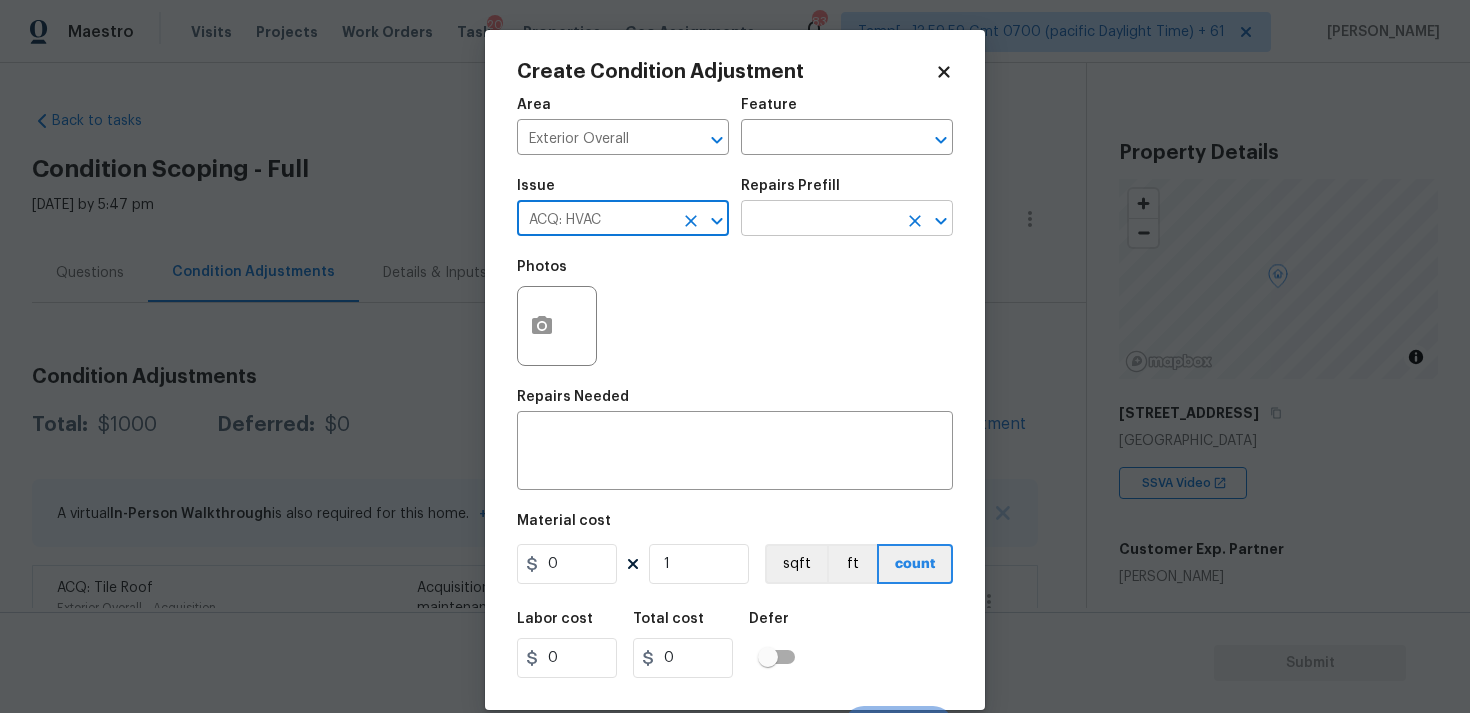 type on "ACQ: HVAC" 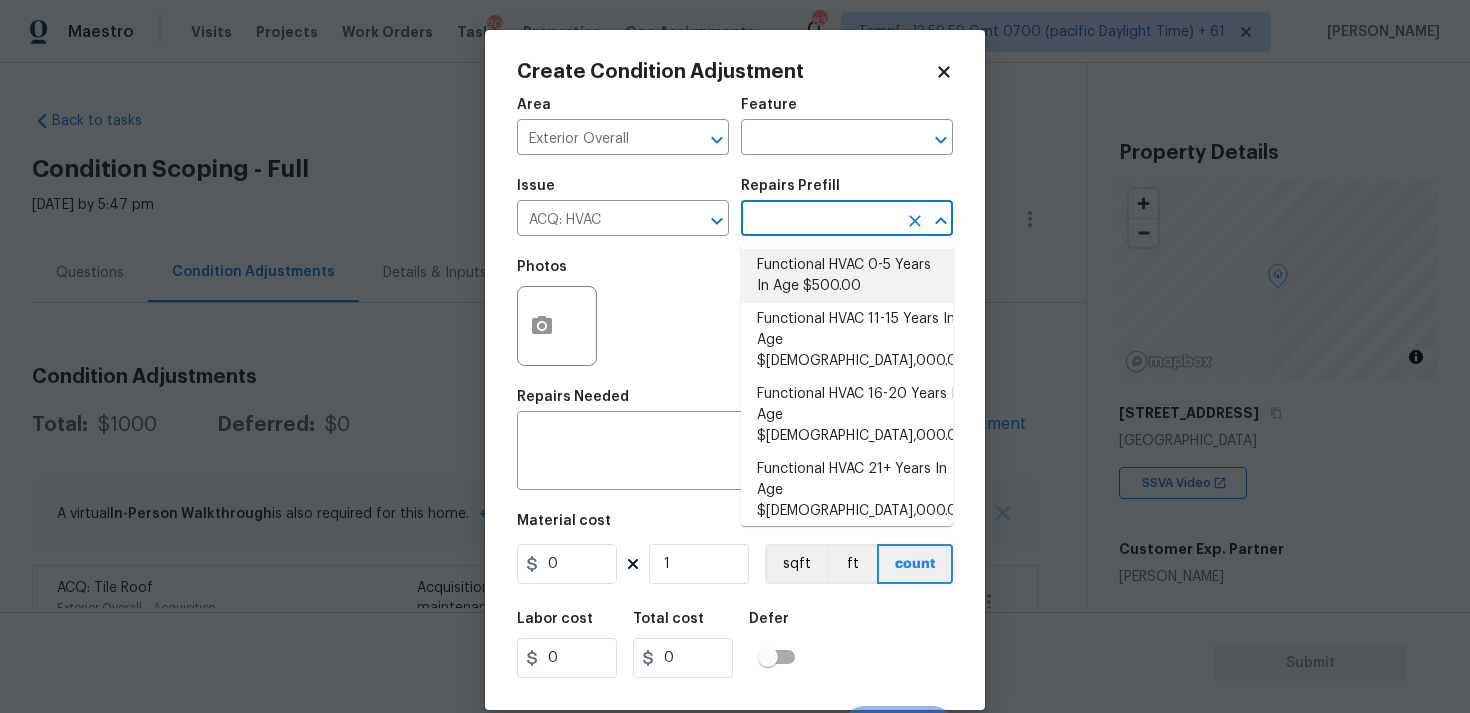 click on "Functional HVAC 0-5 Years In Age $500.00" at bounding box center [847, 276] 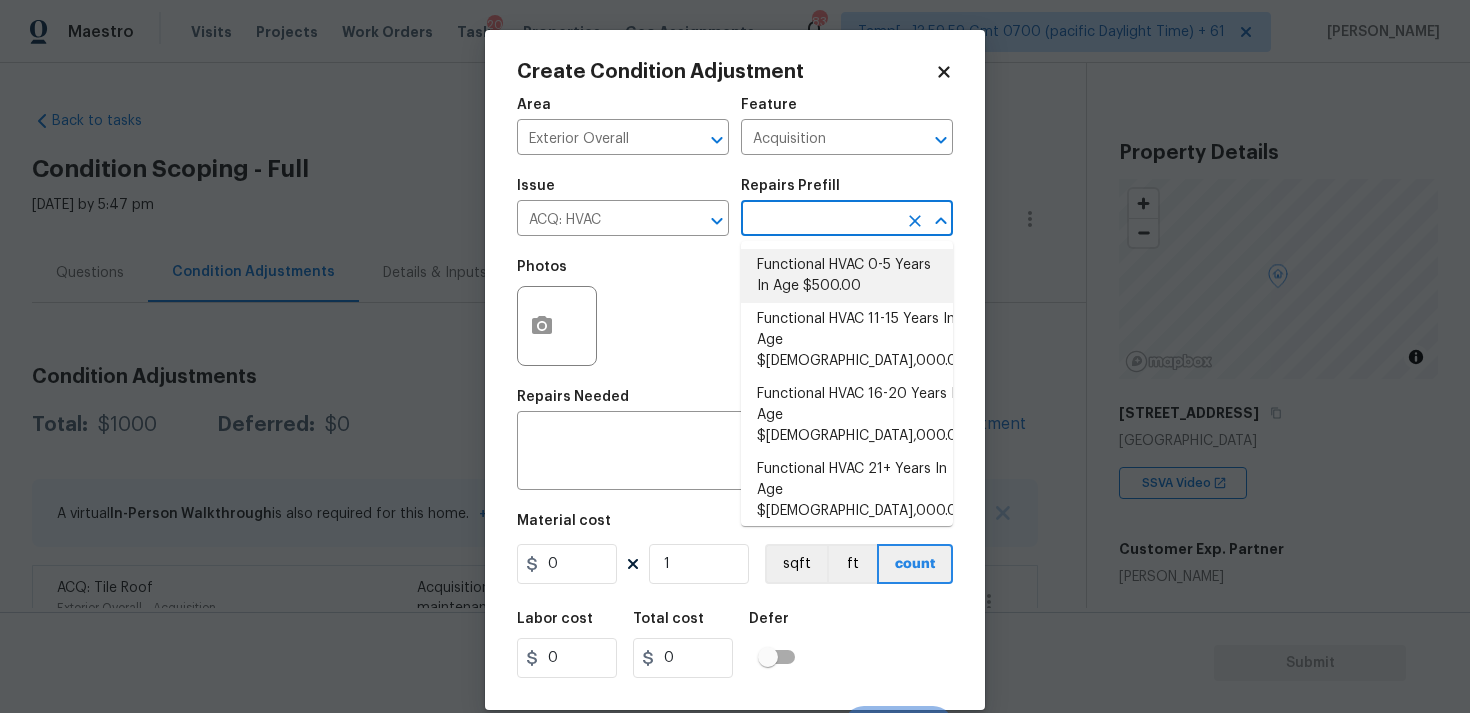 type on "Acquisition Scope: Functional HVAC 0-5 years" 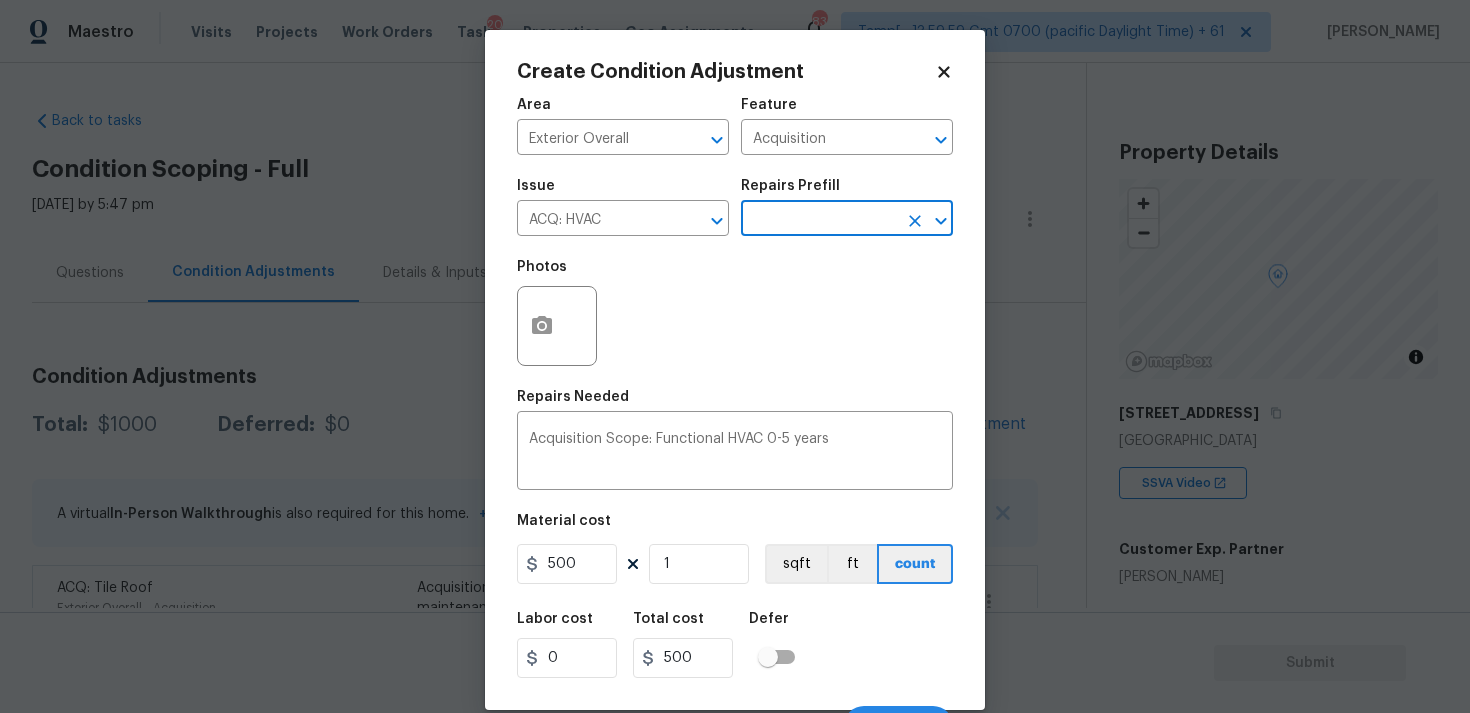 click on "Material cost 500 1 sqft ft count" at bounding box center [735, 551] 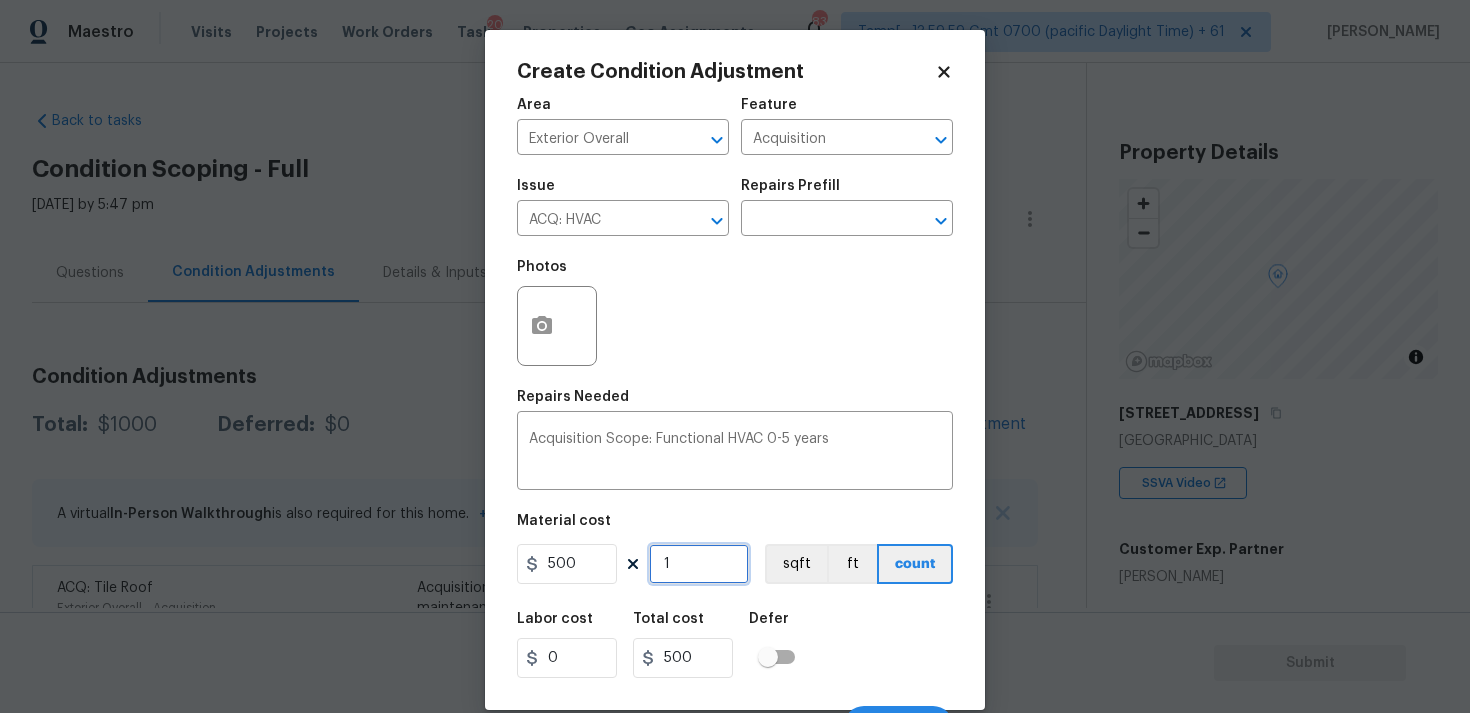 click on "1" at bounding box center (699, 564) 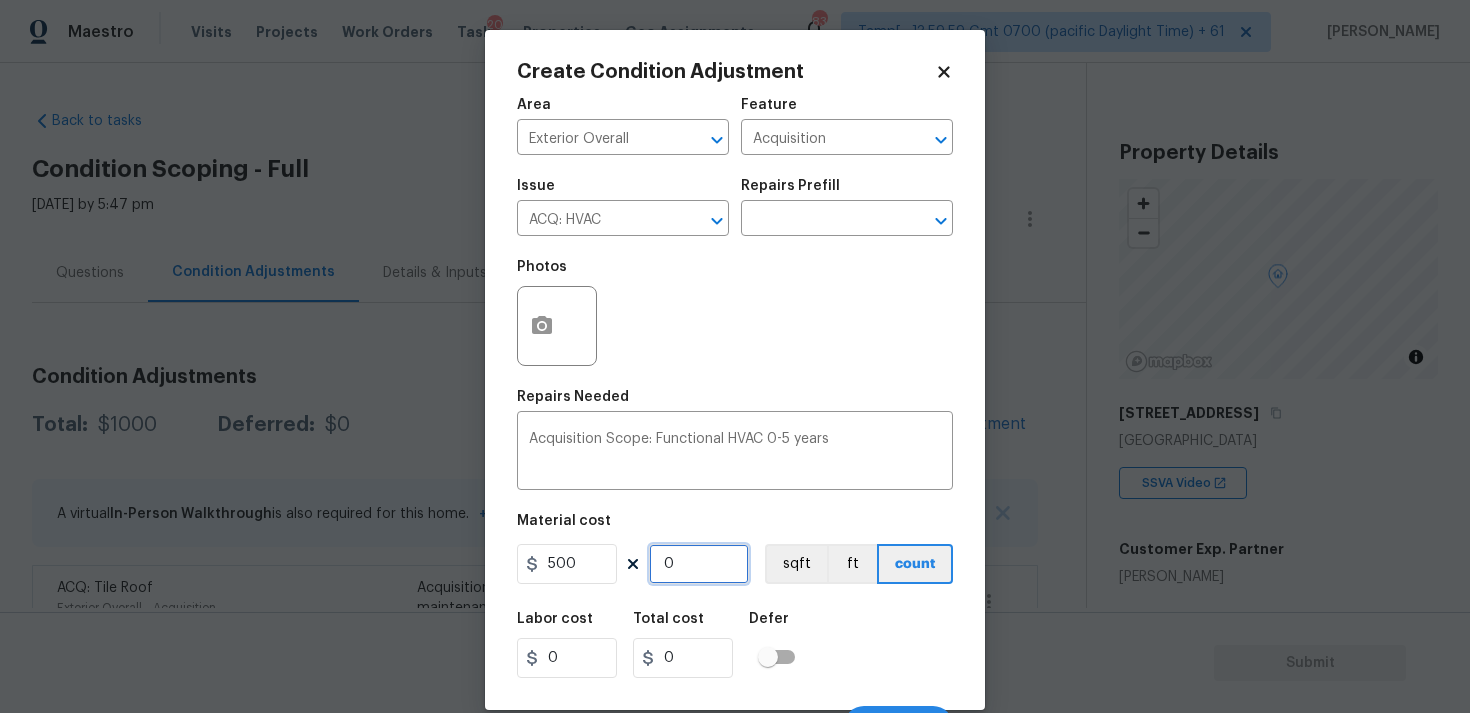 type on "2" 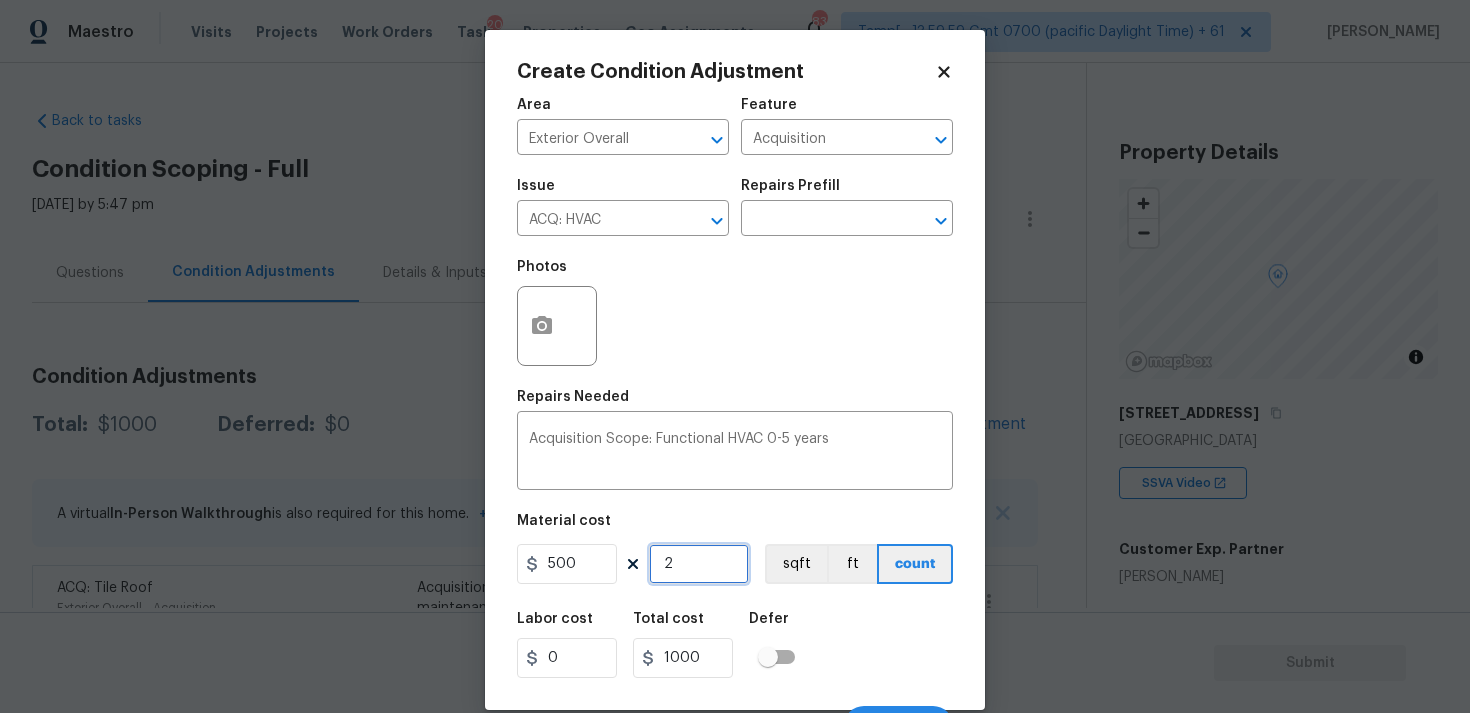 type on "2" 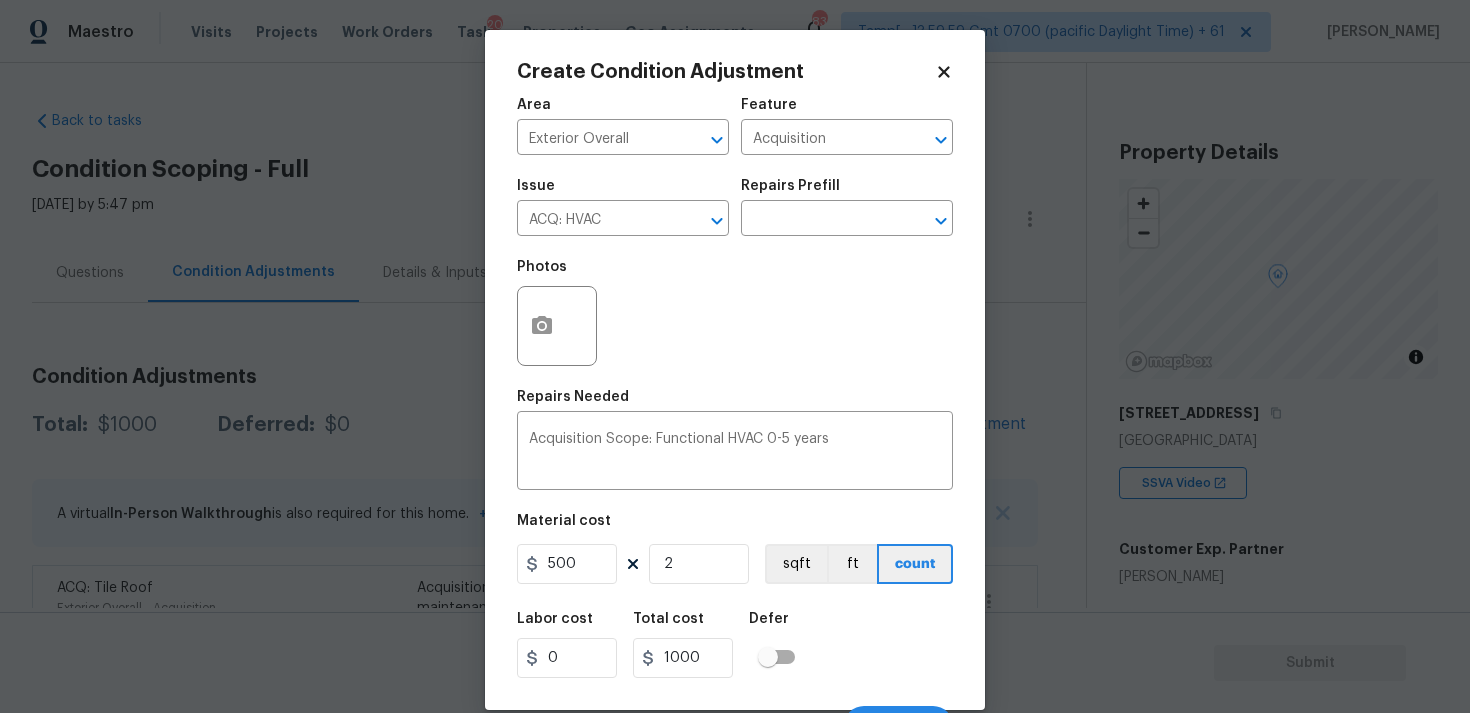 click on "Labor cost 0 Total cost 1000 Defer" at bounding box center (735, 645) 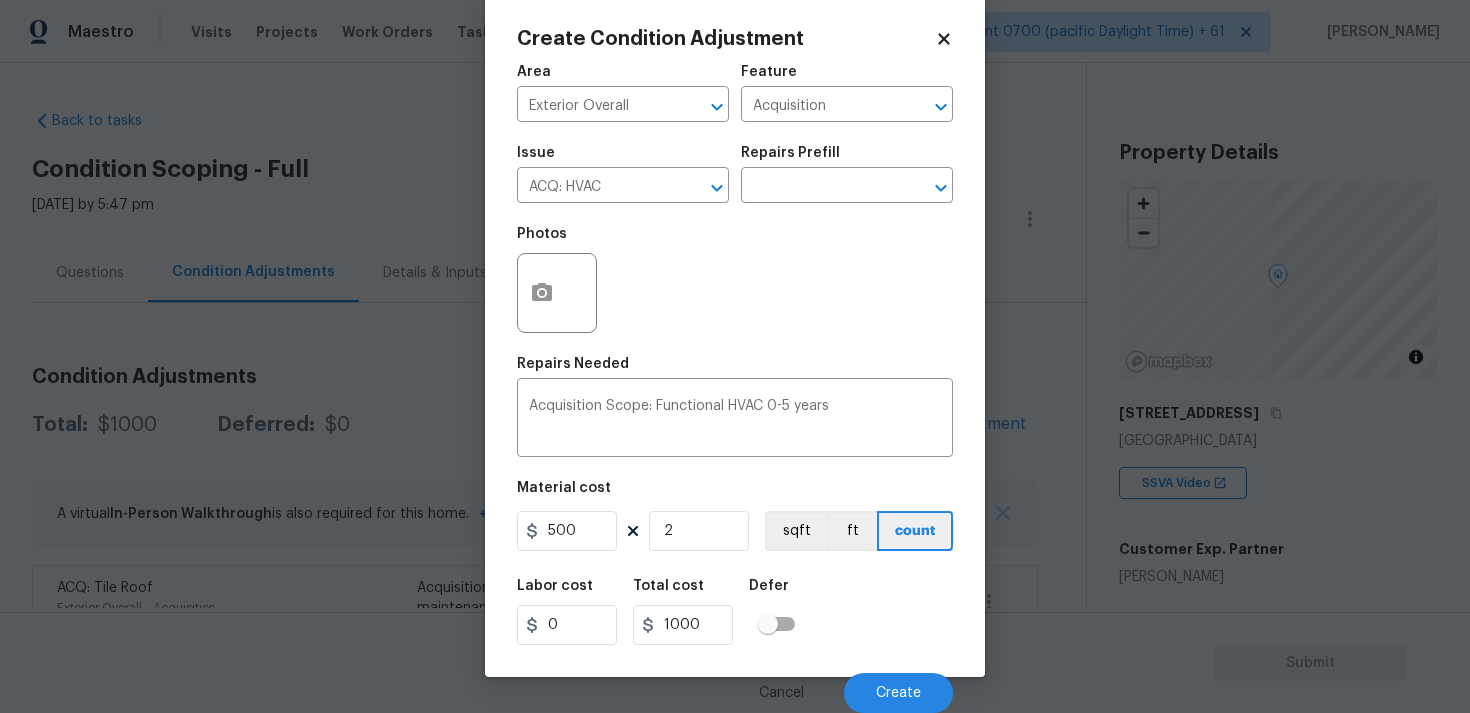 click on "Cancel Create" at bounding box center (735, 685) 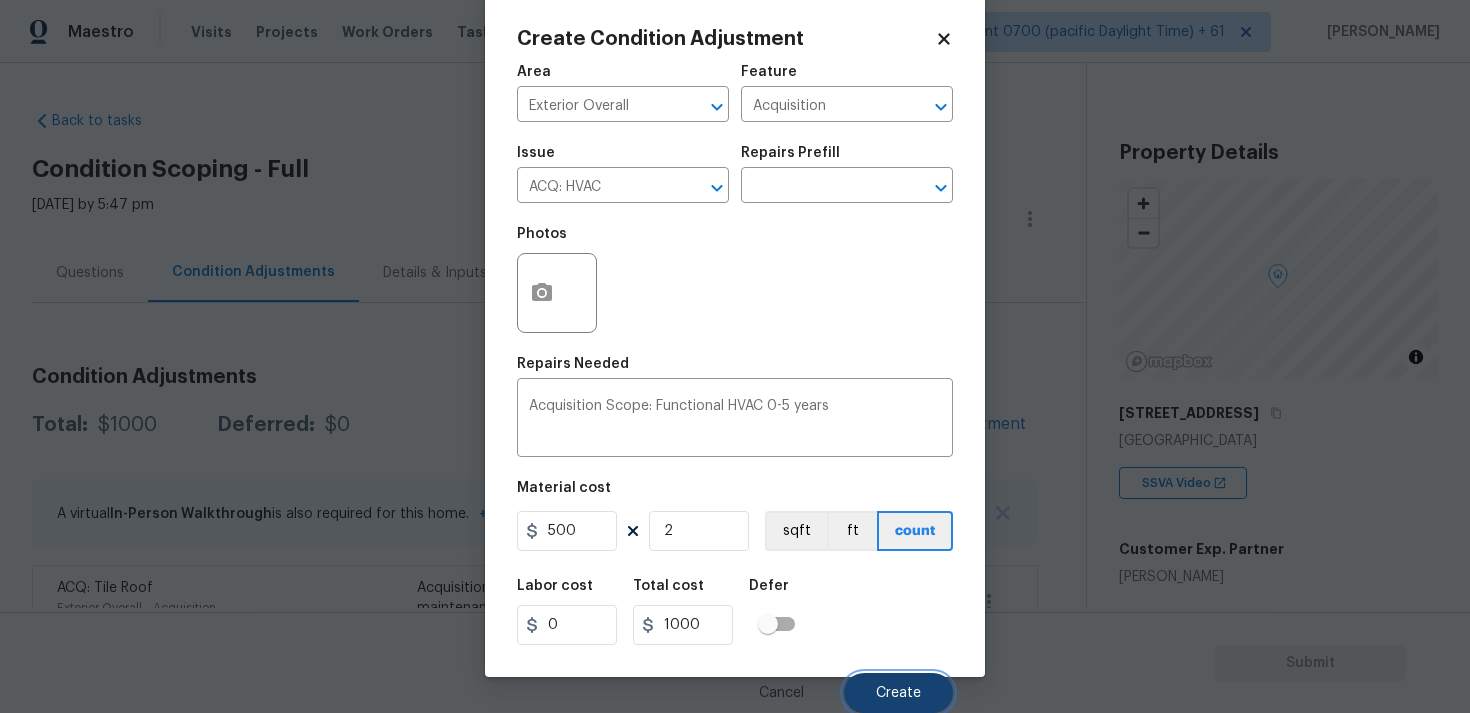 click on "Create" at bounding box center [898, 693] 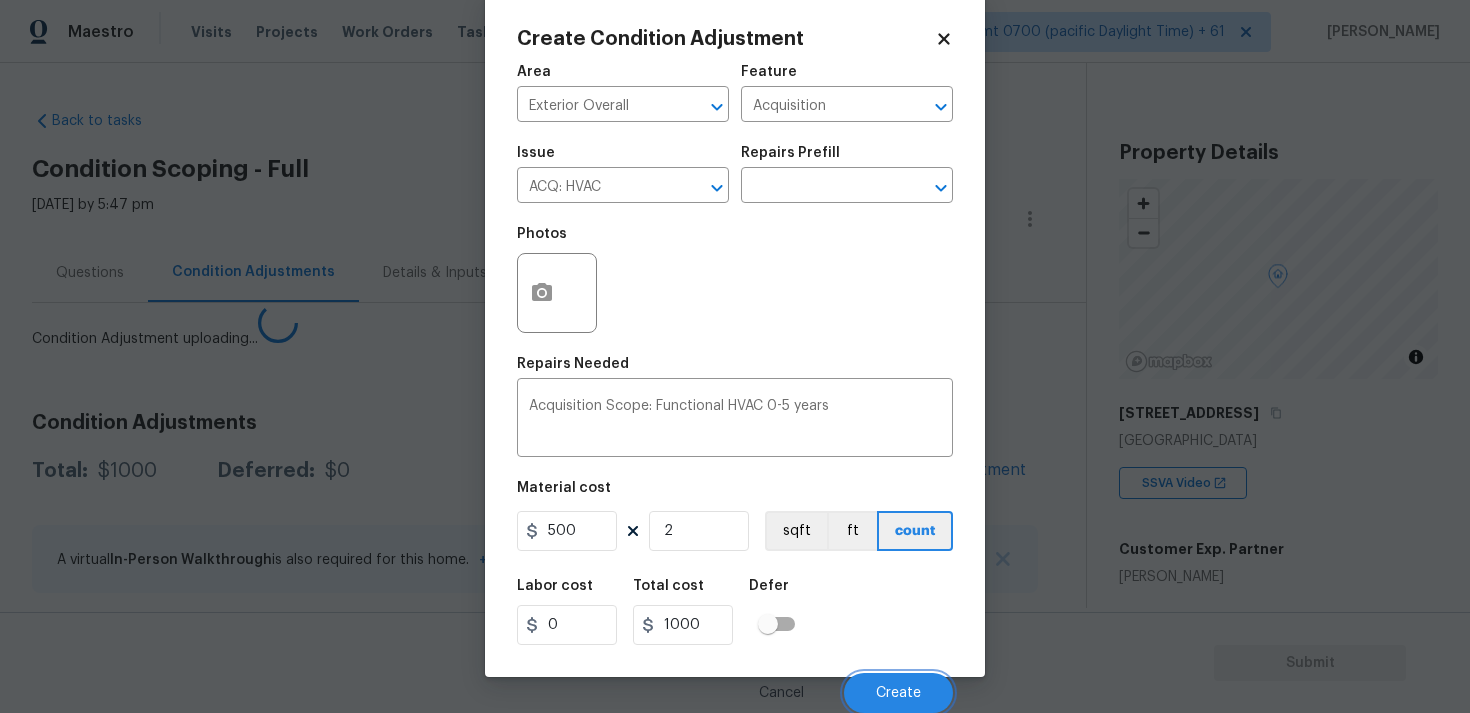 scroll, scrollTop: 27, scrollLeft: 0, axis: vertical 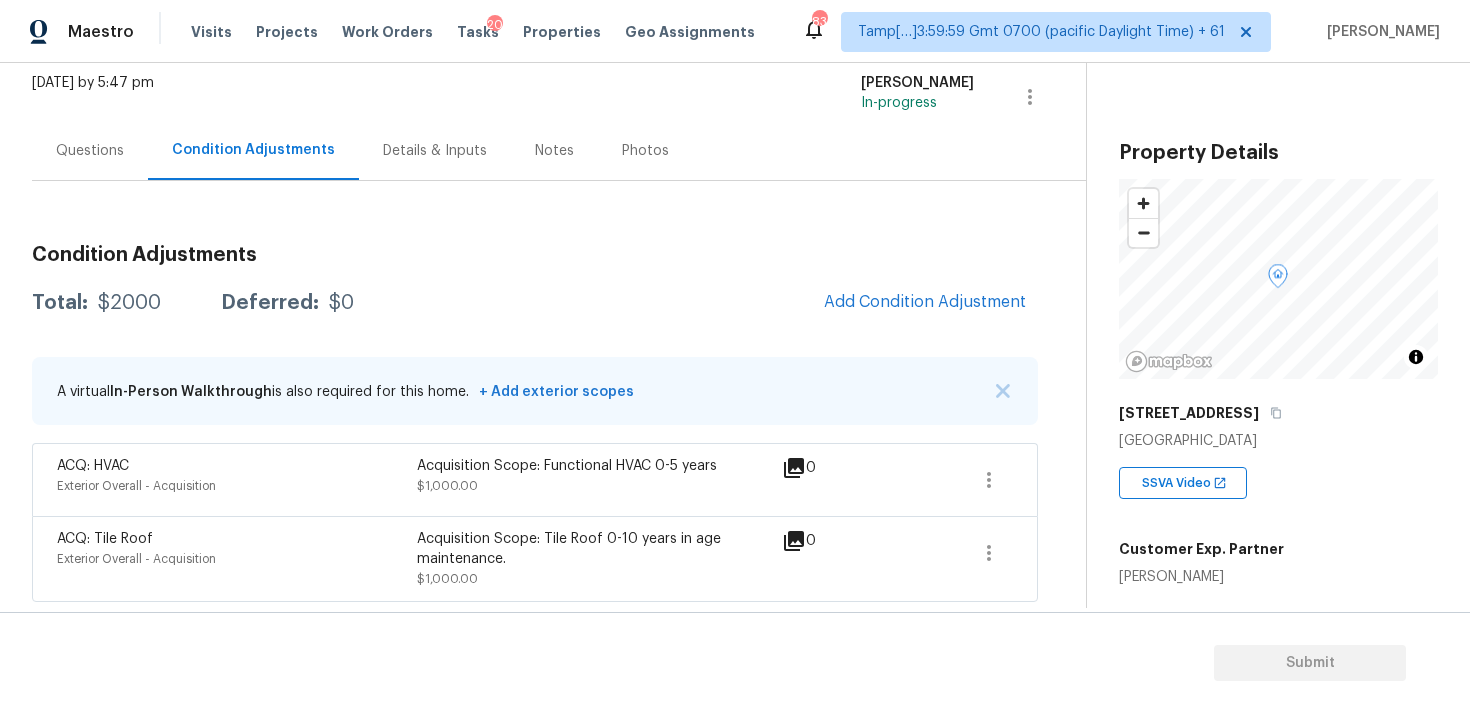 click on "Condition Adjustments Total:  $2000 Deferred:  $0 Add Condition Adjustment A virtual  In-Person Walkthrough  is also required for this home.   + Add exterior scopes ACQ: HVAC Exterior Overall - Acquisition Acquisition Scope: Functional HVAC 0-5 years $1,000.00   0 ACQ: Tile Roof Exterior Overall - Acquisition Acquisition Scope: Tile Roof 0-10 years in age maintenance. $1,000.00   0" at bounding box center (535, 415) 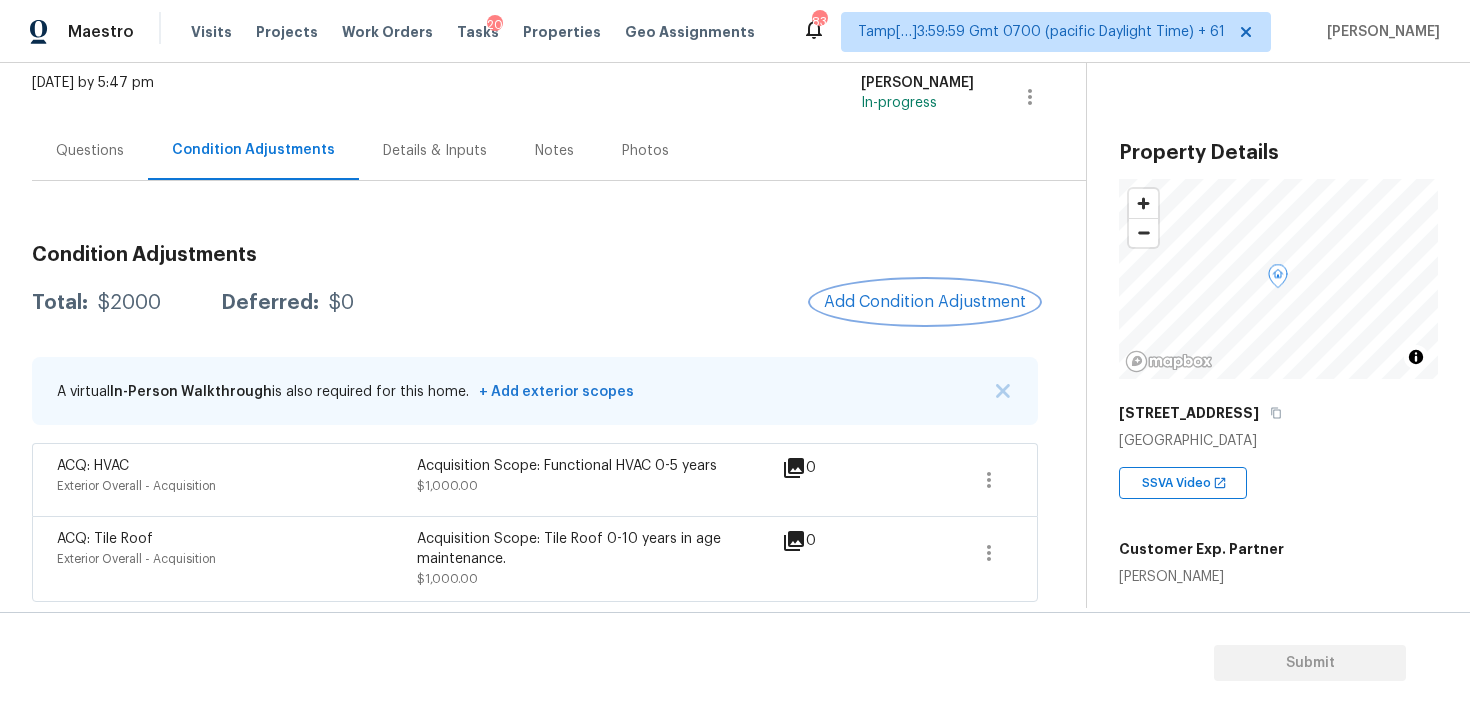 click on "Add Condition Adjustment" at bounding box center (925, 302) 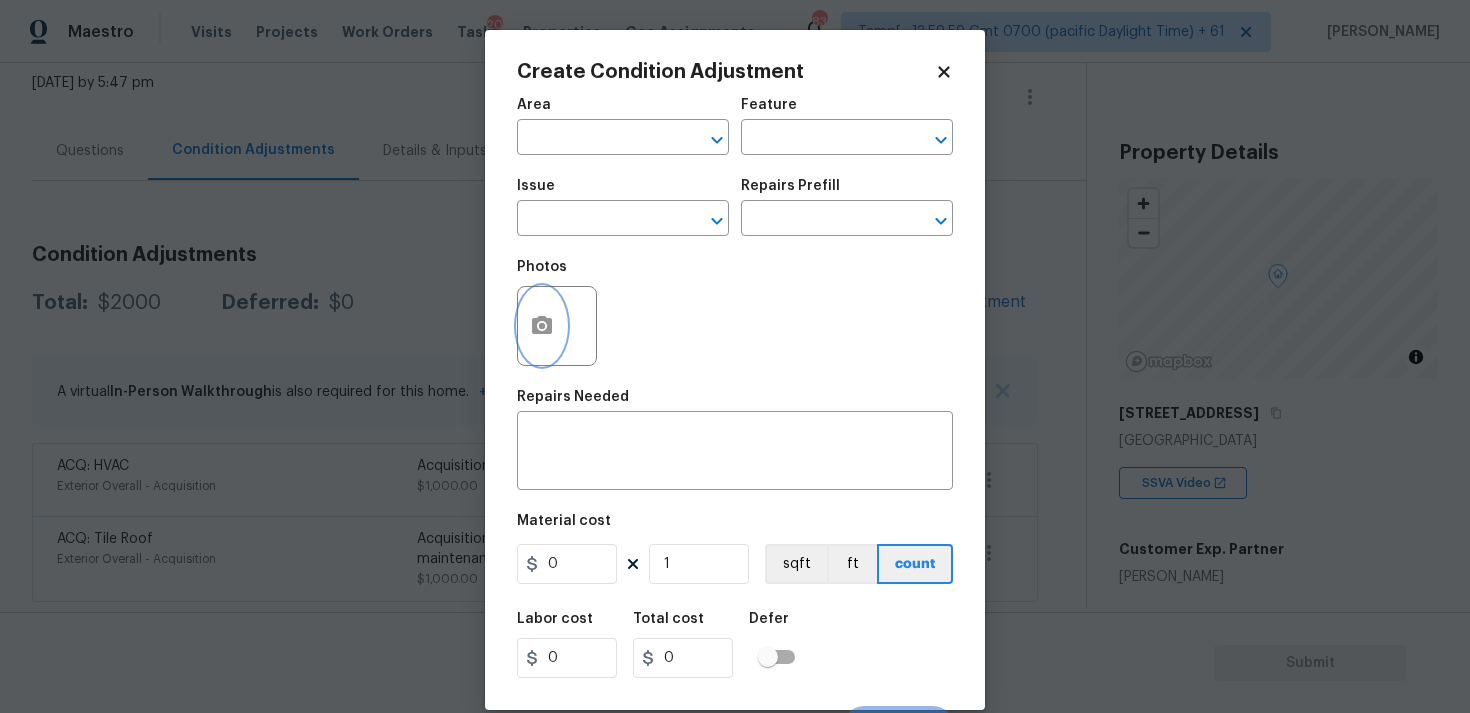 click at bounding box center (542, 326) 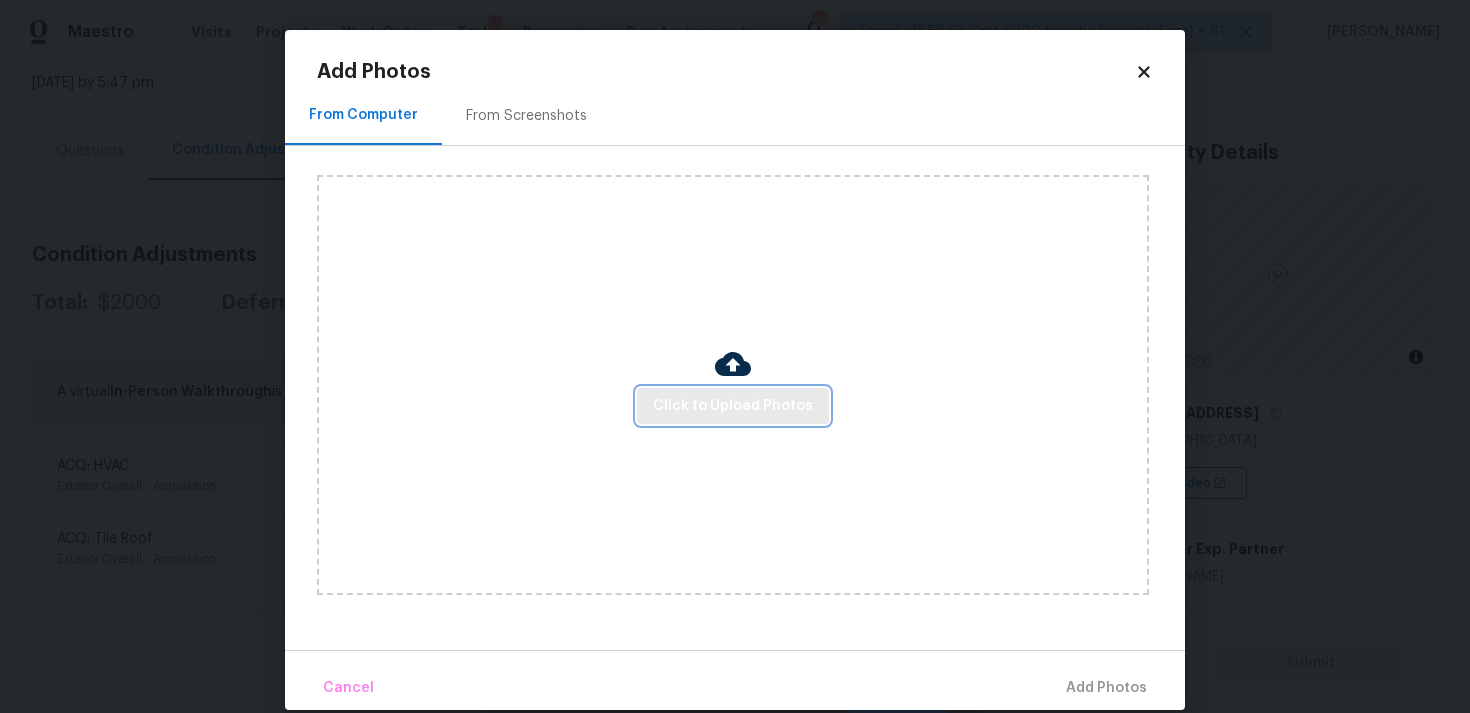 click on "Click to Upload Photos" at bounding box center (733, 406) 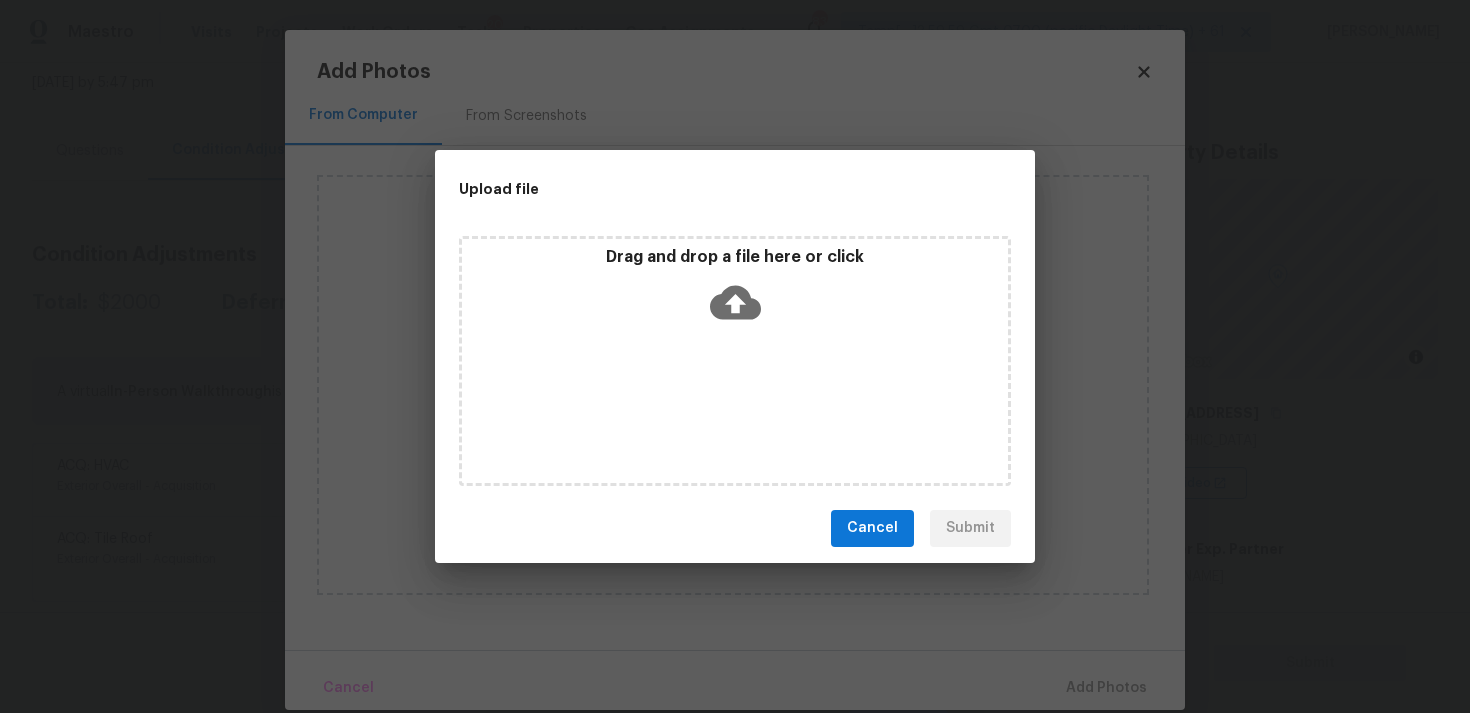 click 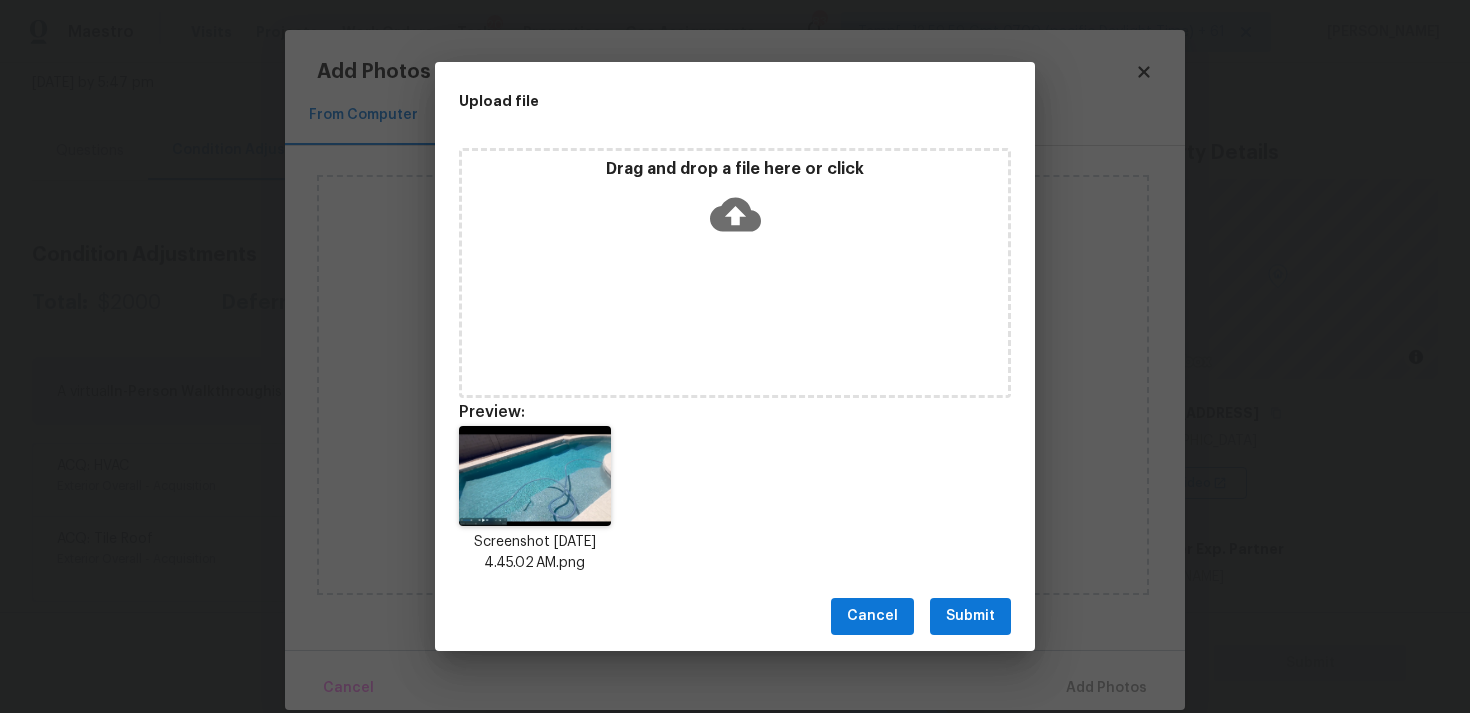click on "Submit" at bounding box center [970, 616] 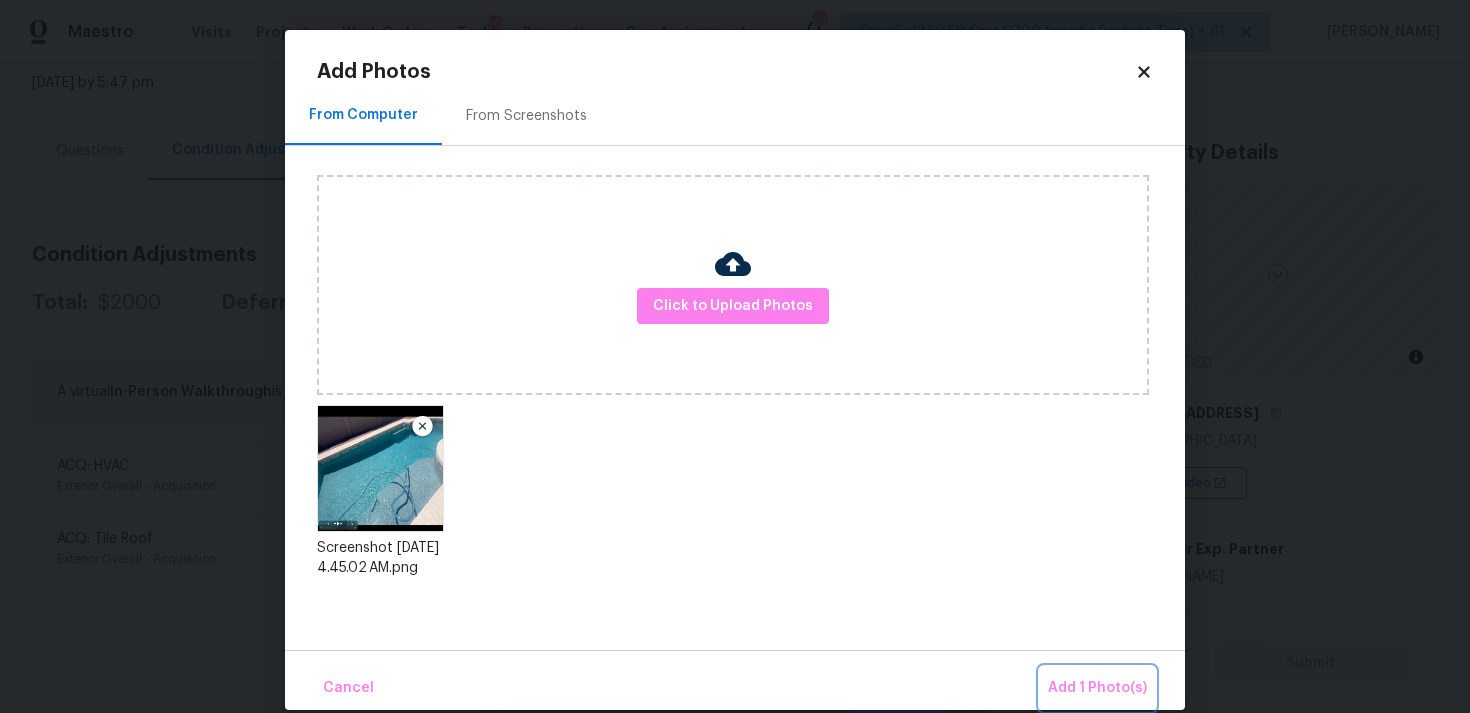 click on "Add 1 Photo(s)" at bounding box center (1097, 688) 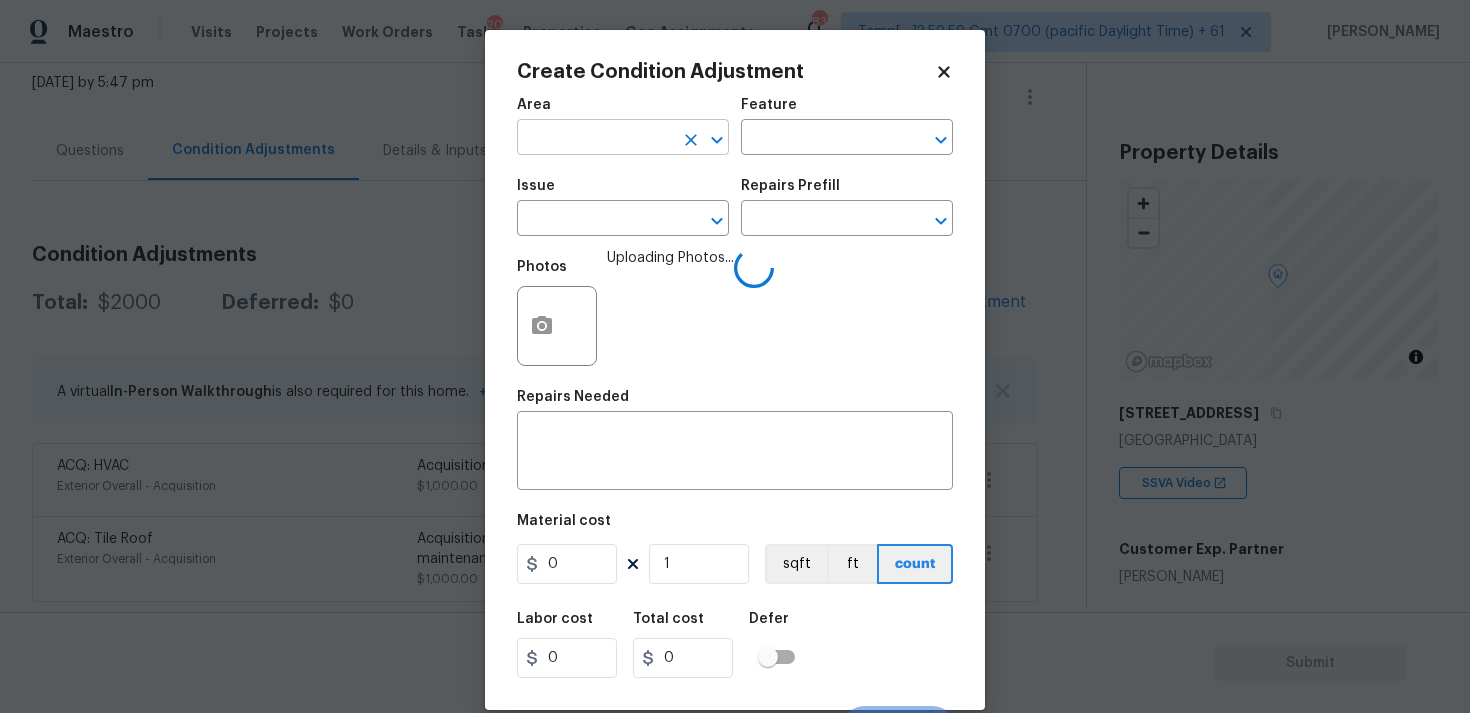 click at bounding box center [595, 139] 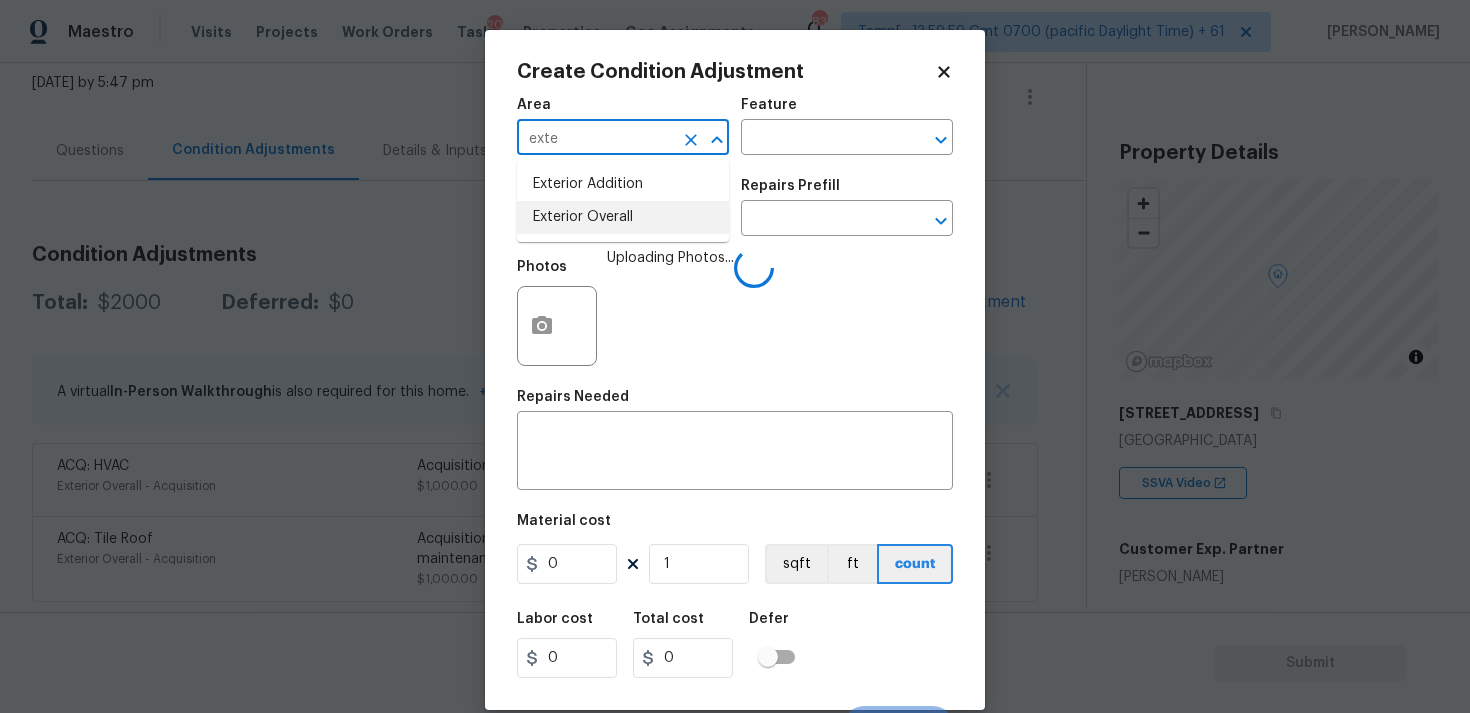 click on "Exterior Overall" at bounding box center [623, 217] 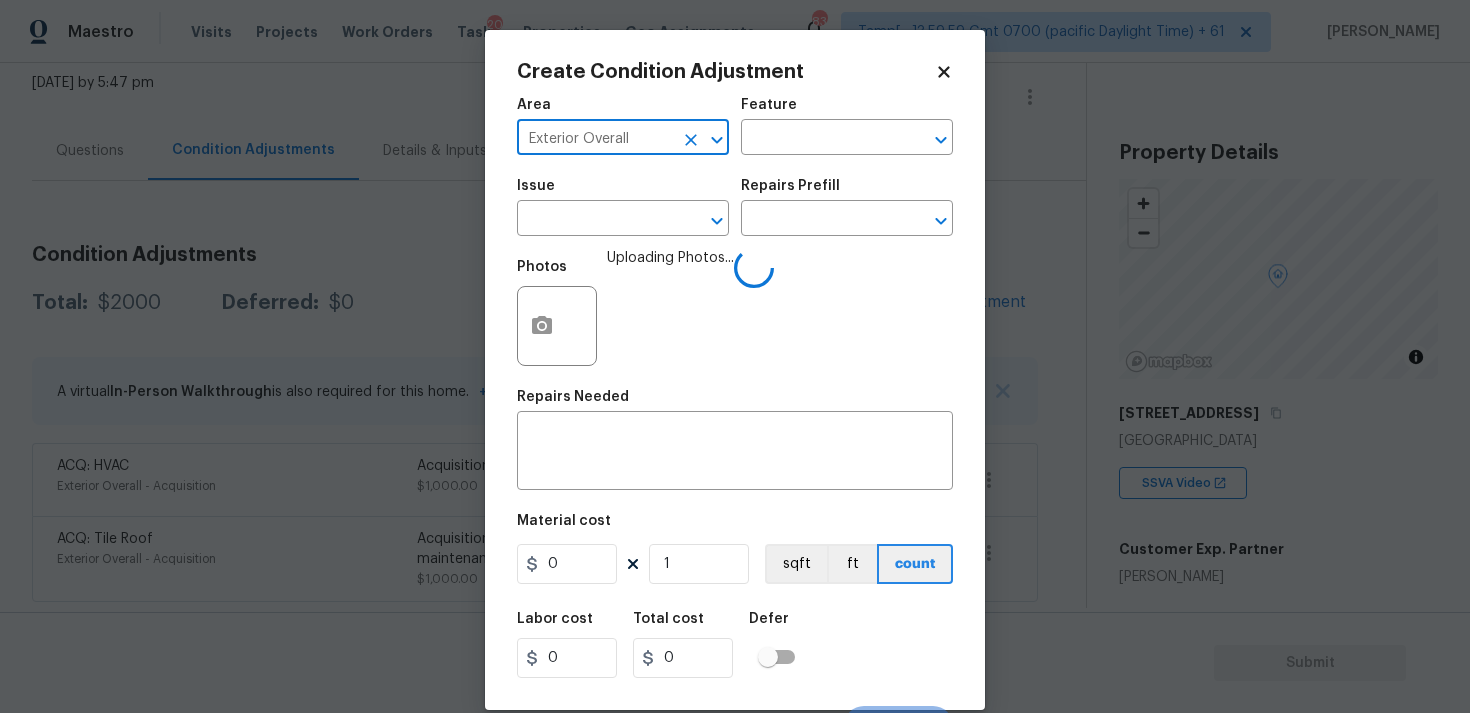 type on "Exterior Overall" 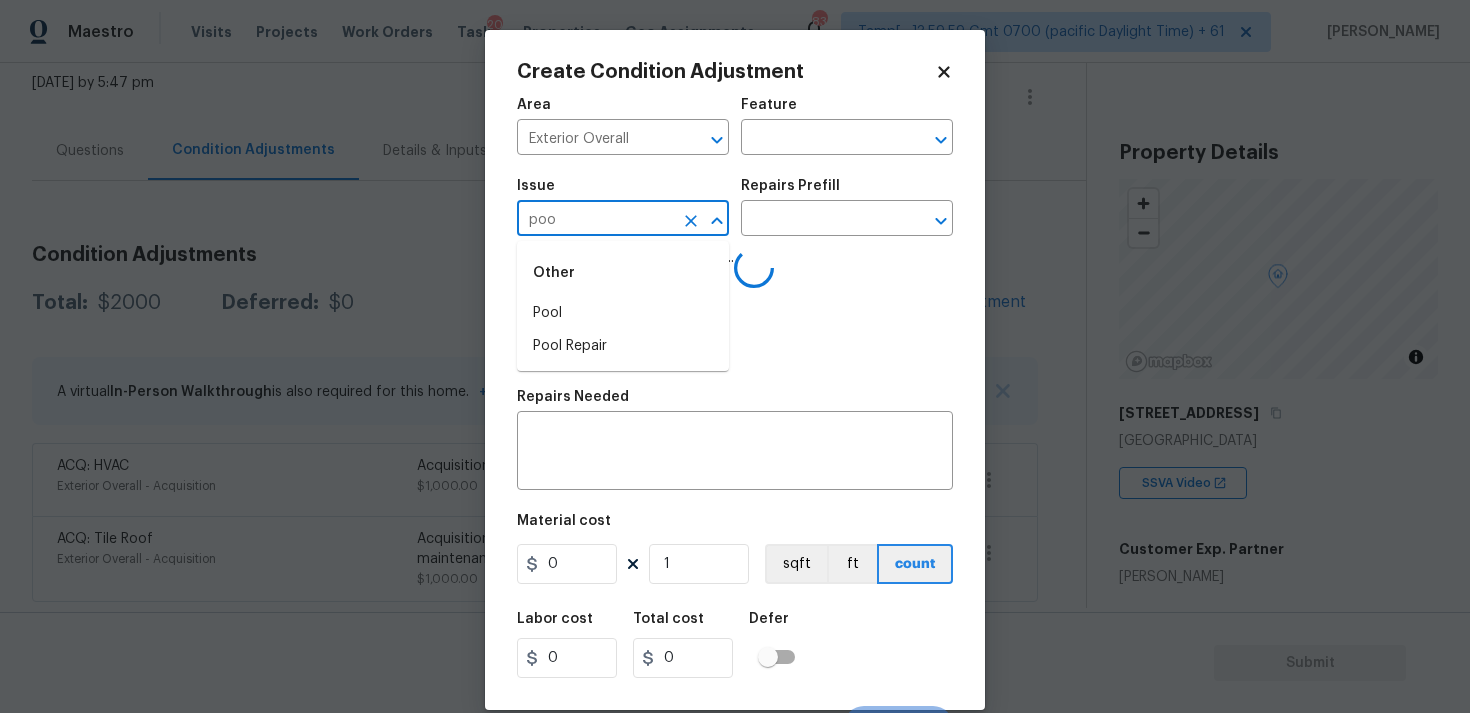 type on "pool" 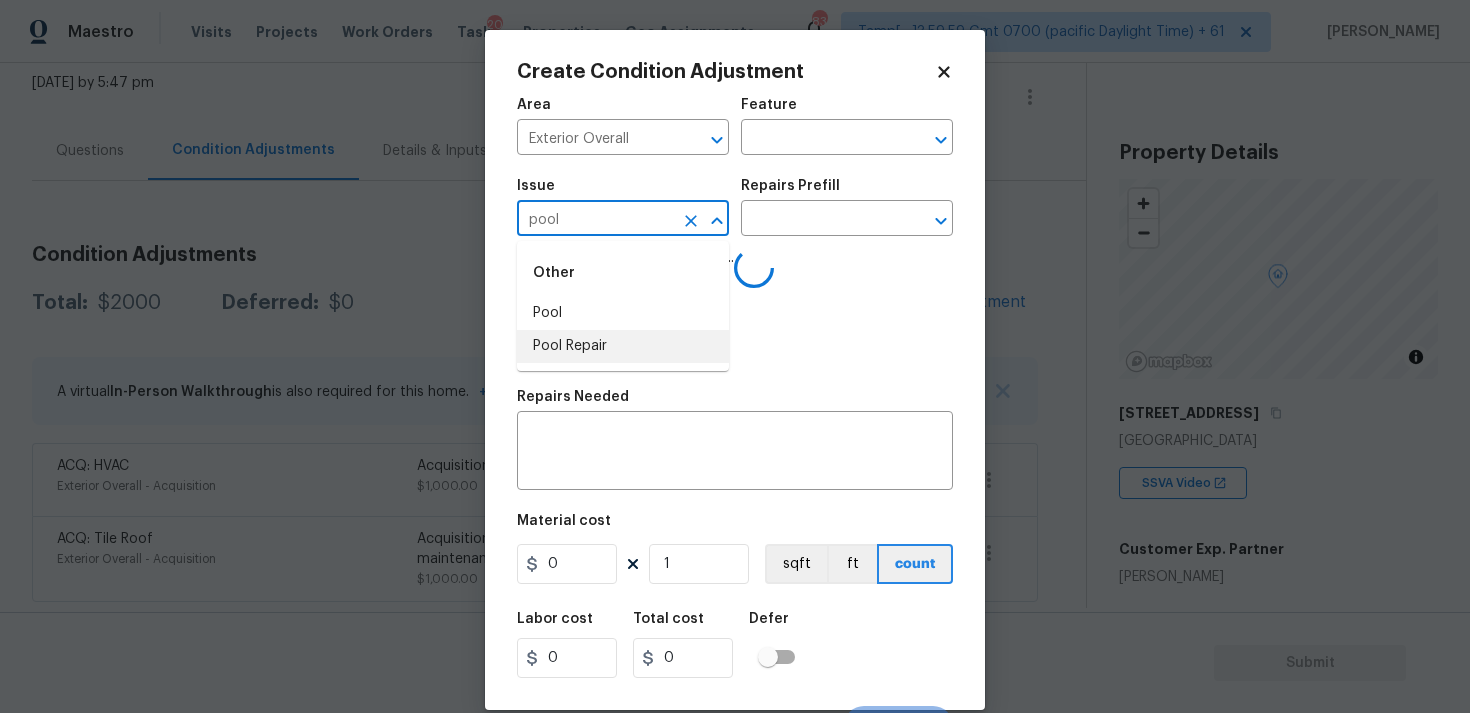 click on "Other Pool Pool Repair" at bounding box center [623, 306] 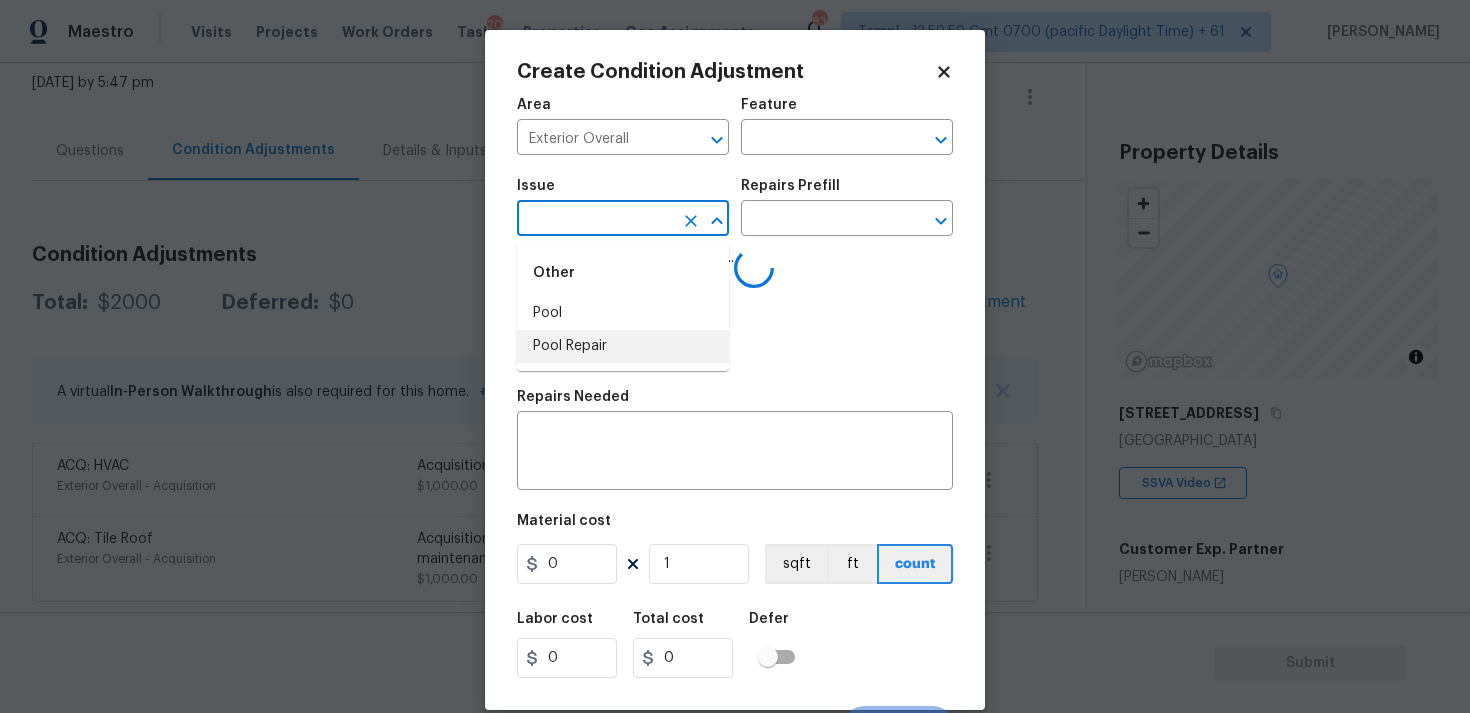 type on "ACQ: Foundation" 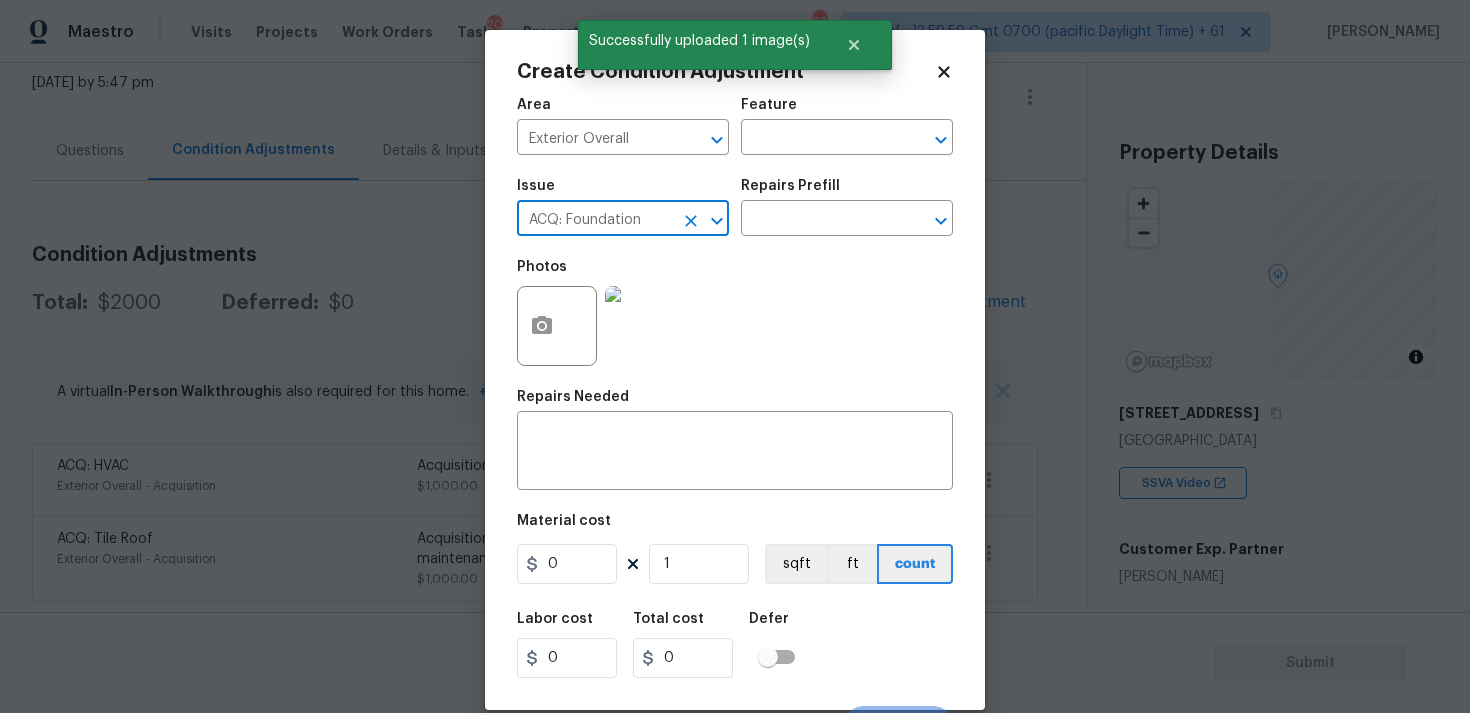 click at bounding box center [691, 221] 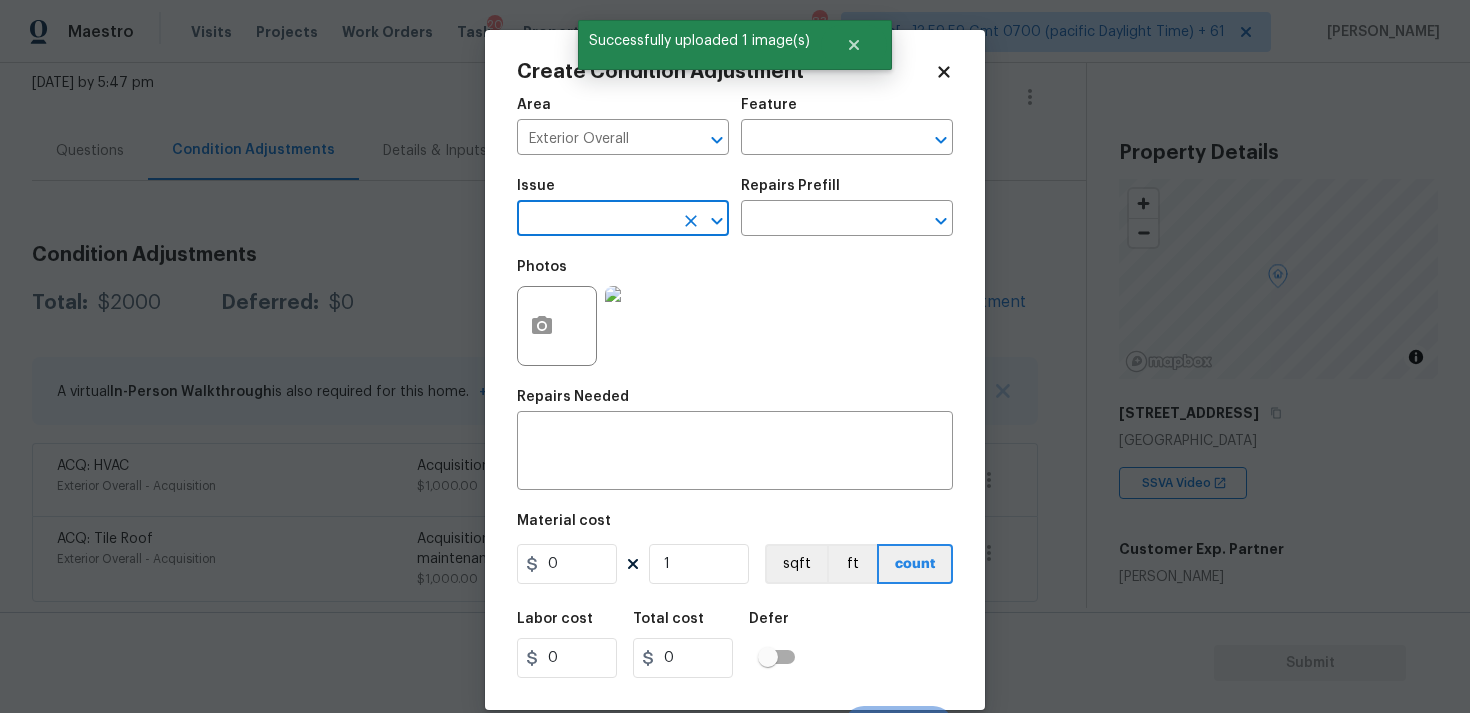 click at bounding box center (595, 220) 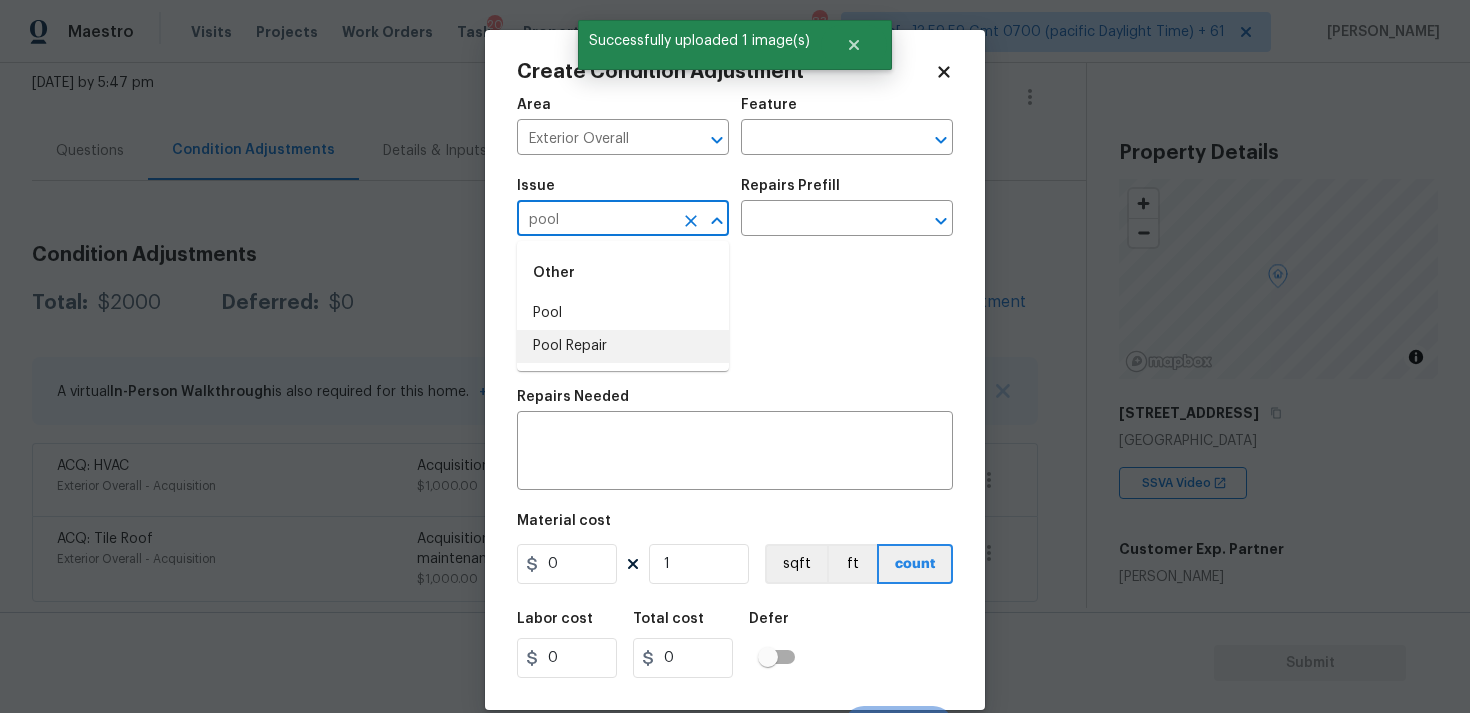 click on "Pool Repair" at bounding box center (623, 346) 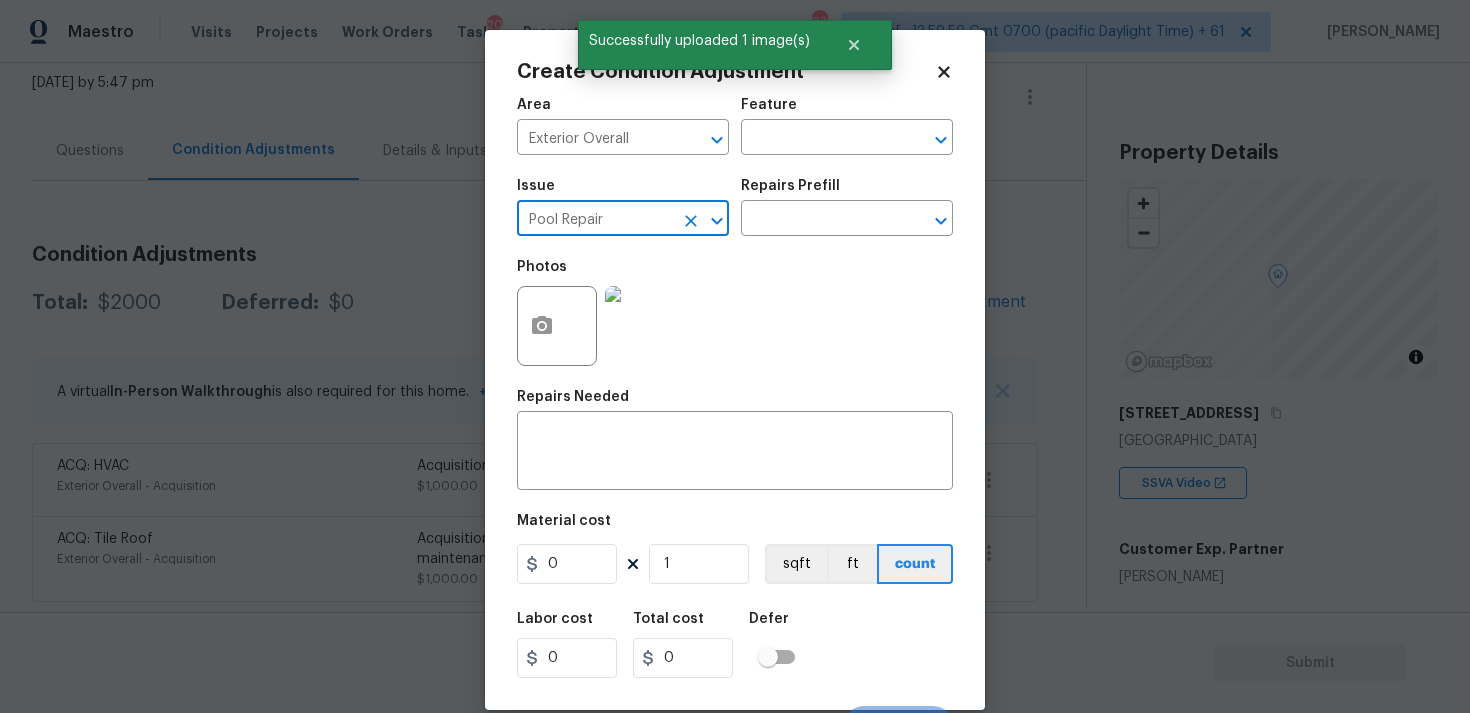 type on "Pool Repair" 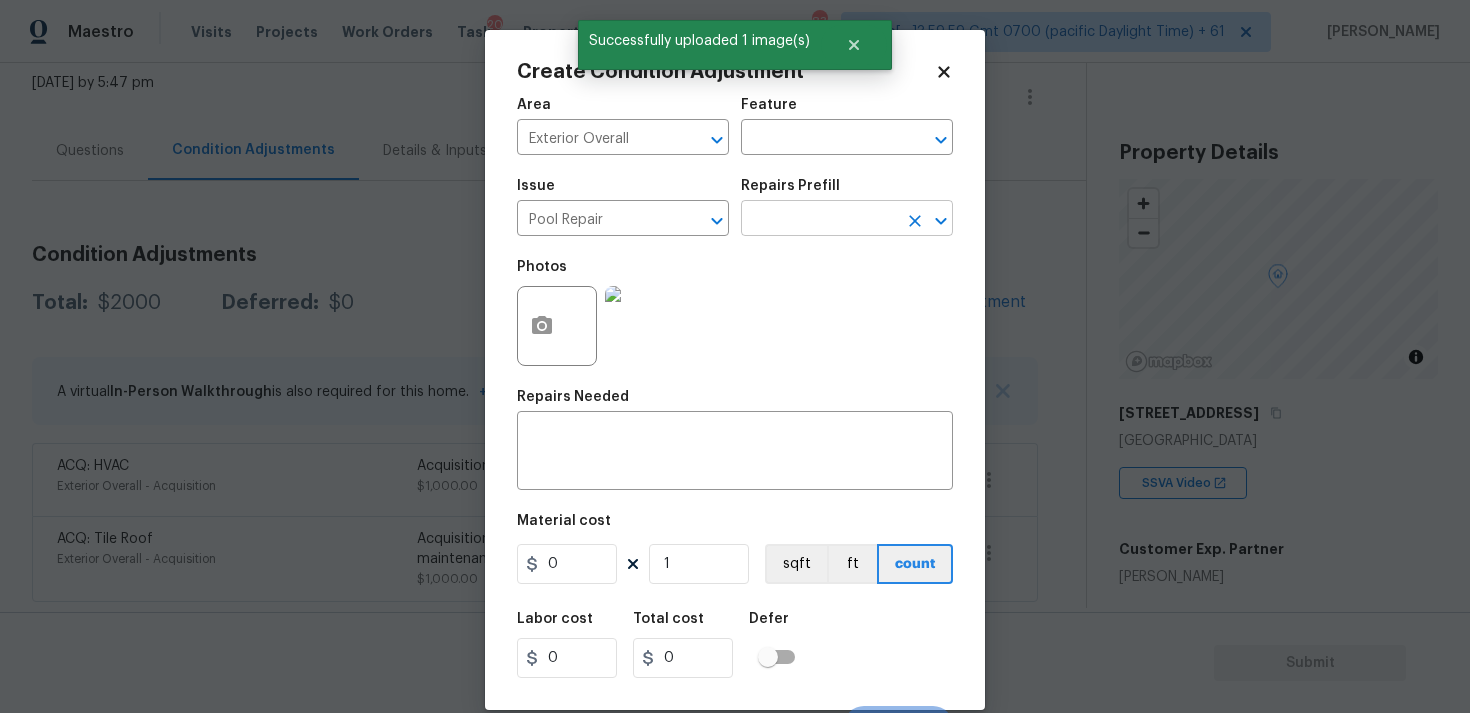 click at bounding box center [819, 220] 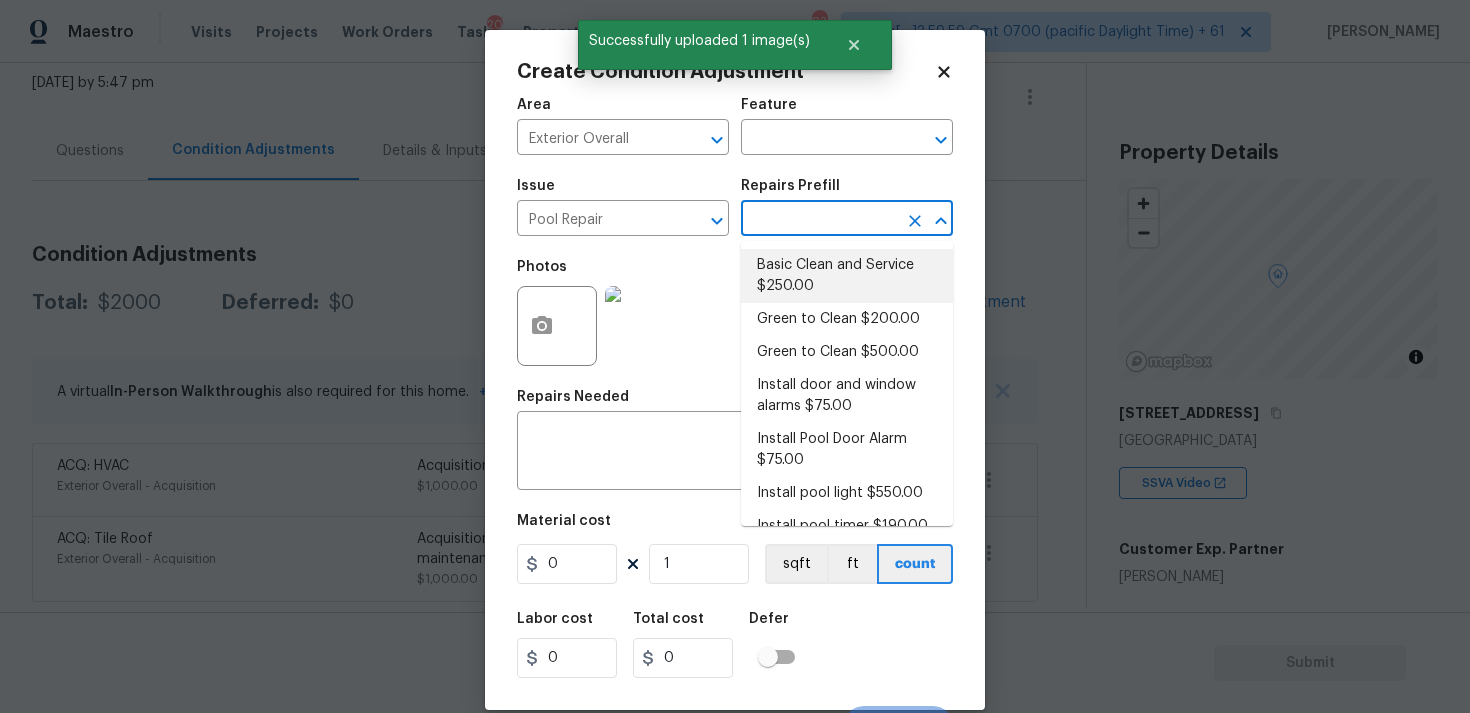 click on "Basic Clean and Service $250.00" at bounding box center (847, 276) 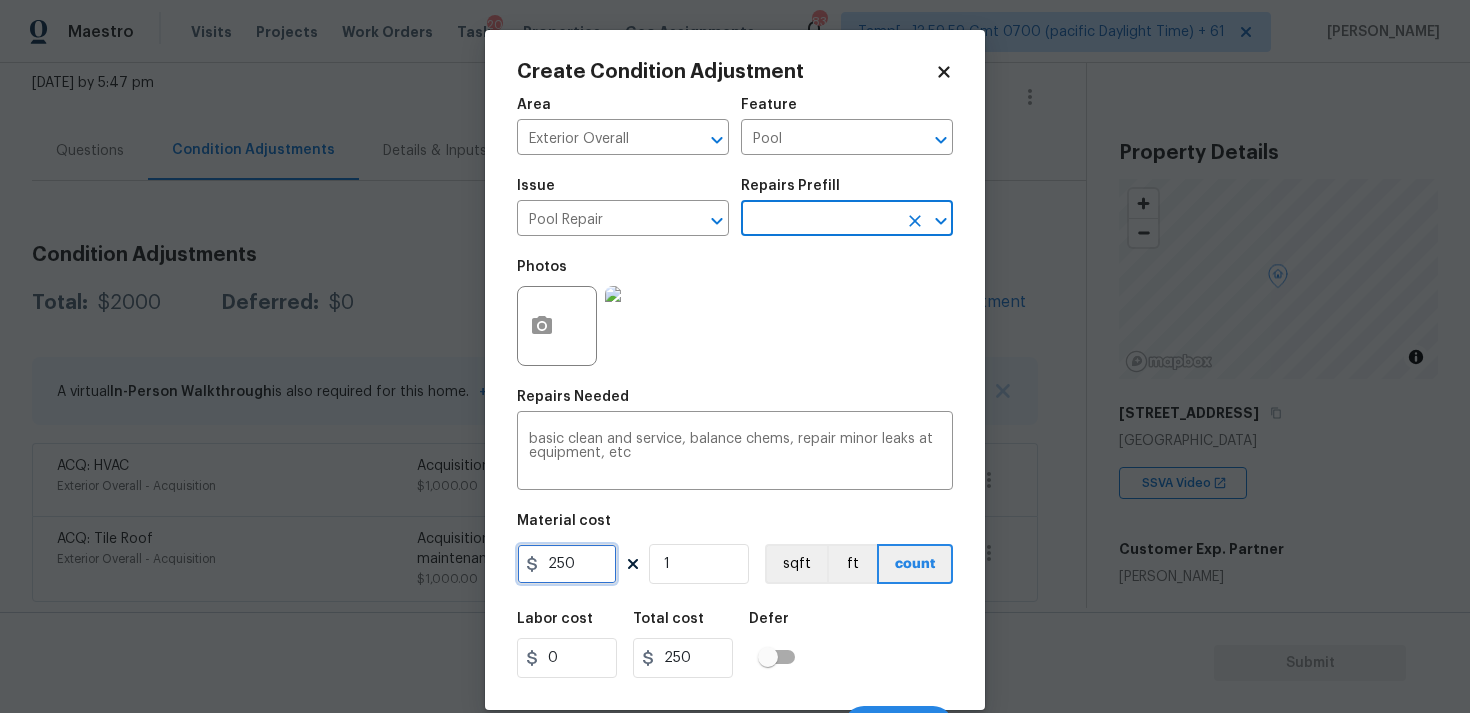 click on "250" at bounding box center [567, 564] 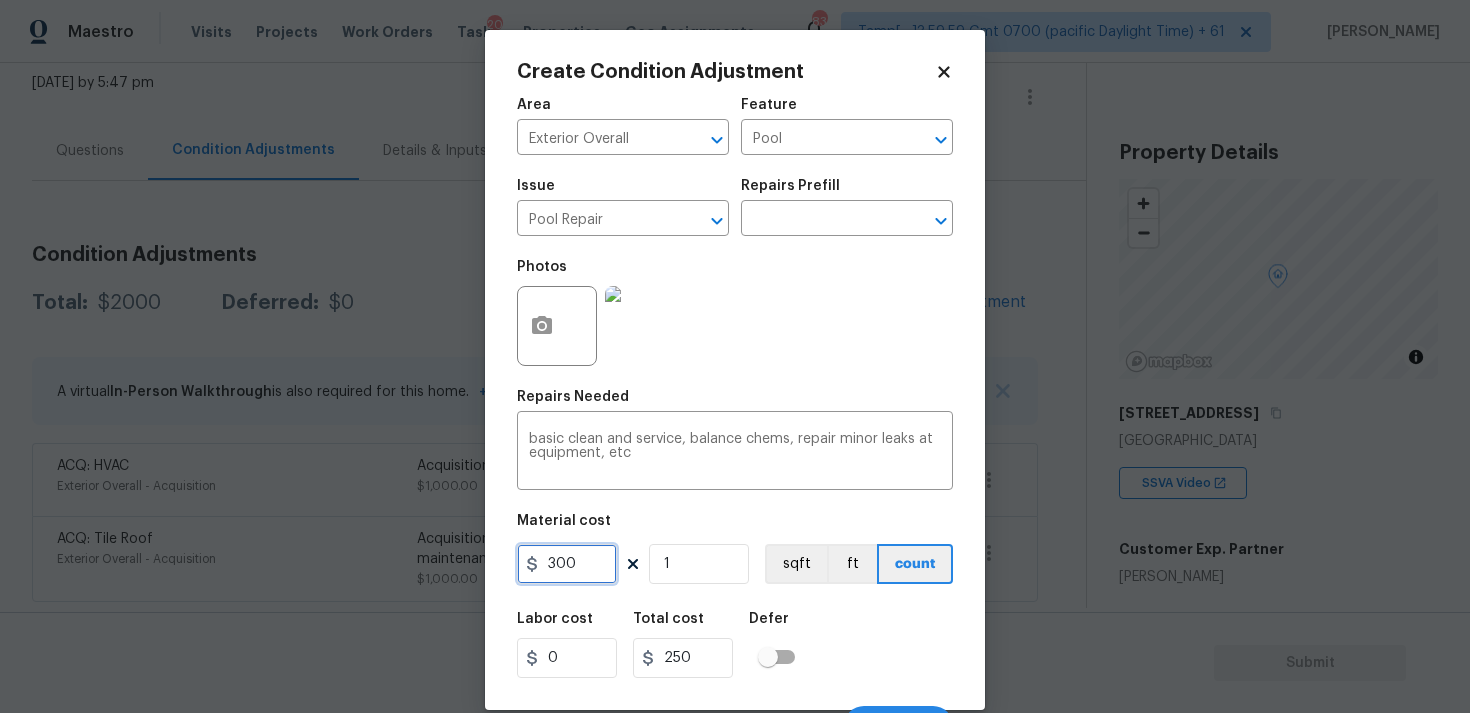 type on "300" 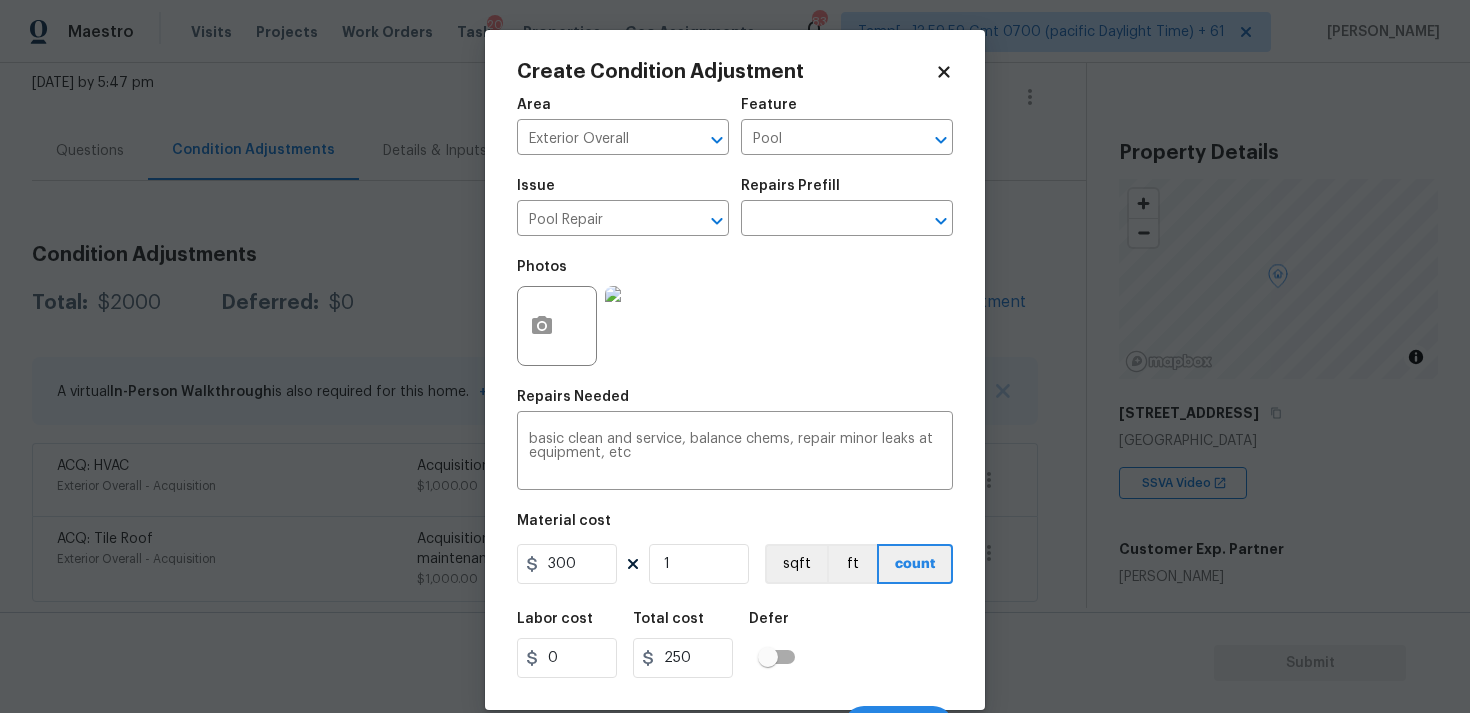 click on "Material cost 300 1 sqft ft count" at bounding box center (735, 551) 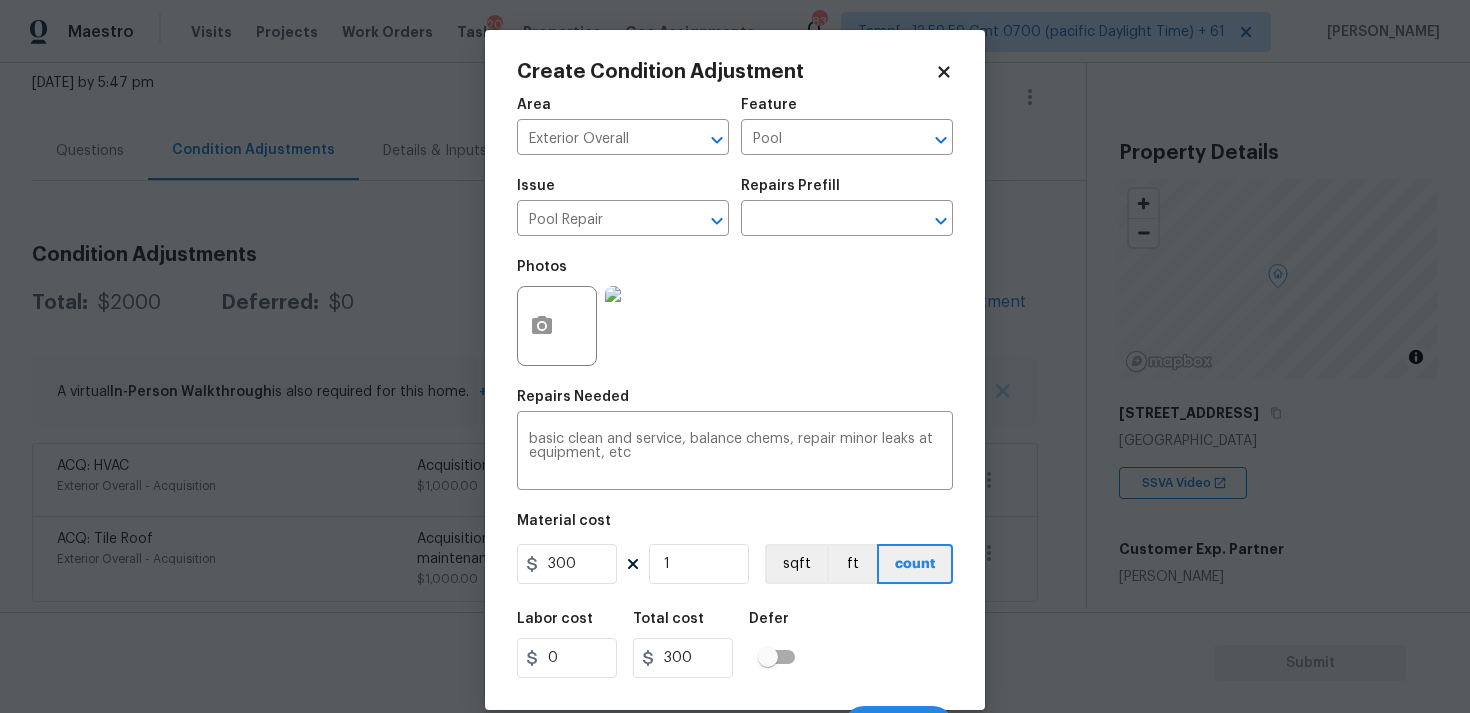 scroll, scrollTop: 34, scrollLeft: 0, axis: vertical 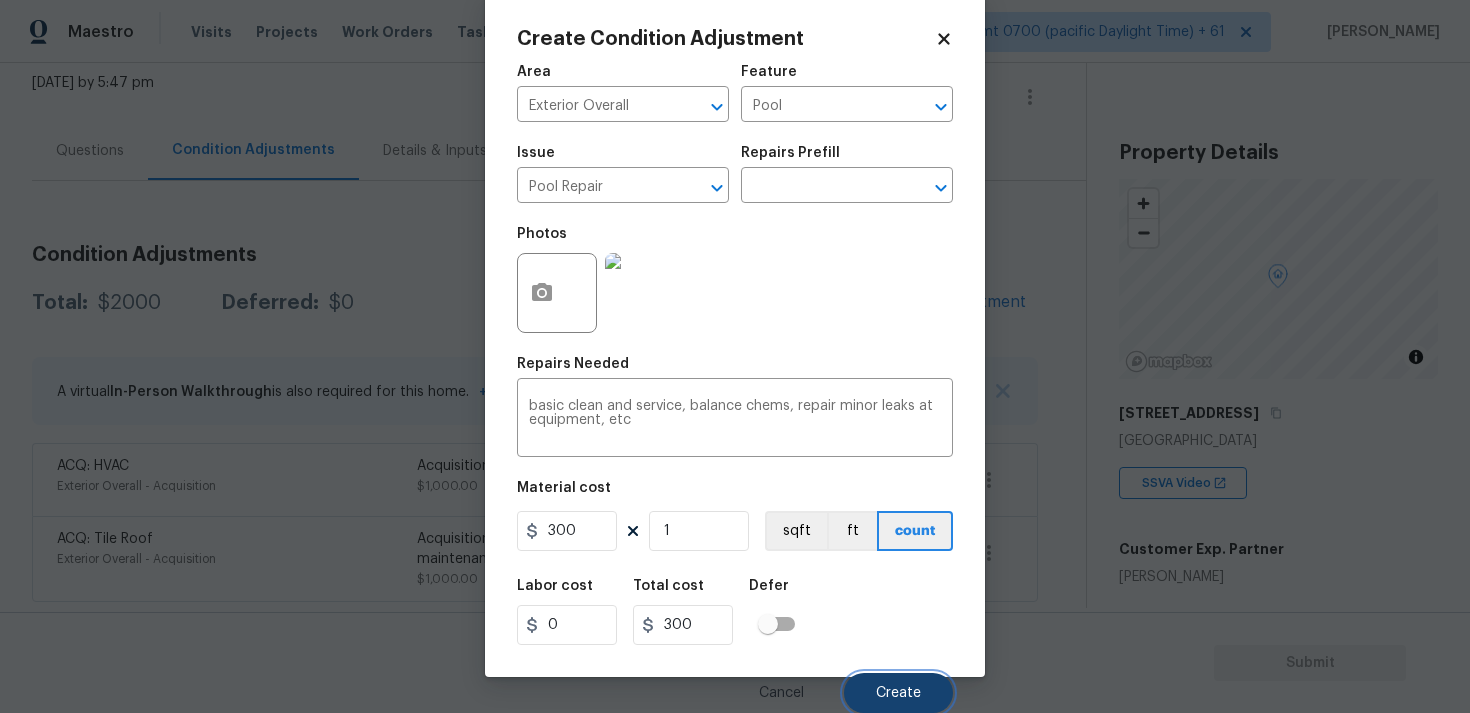 click on "Create" at bounding box center (898, 693) 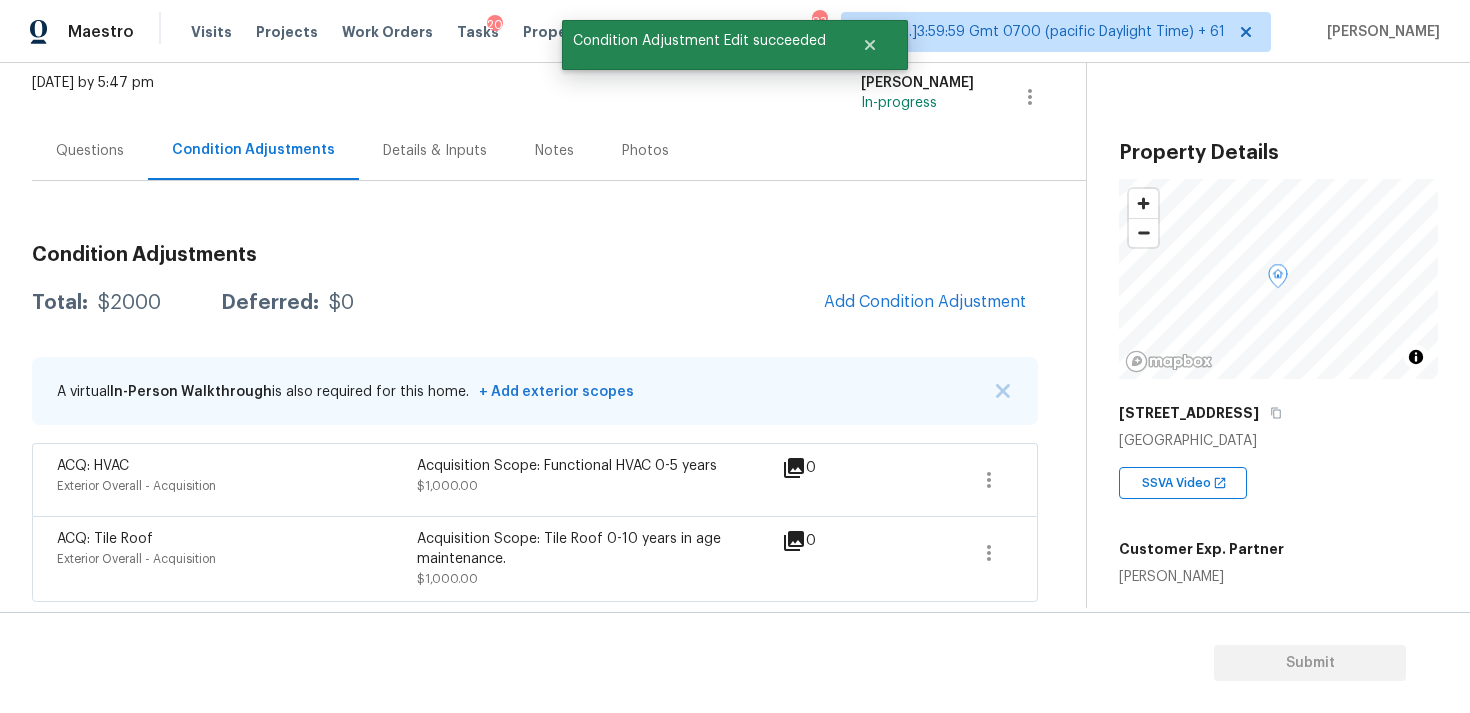 scroll, scrollTop: 0, scrollLeft: 0, axis: both 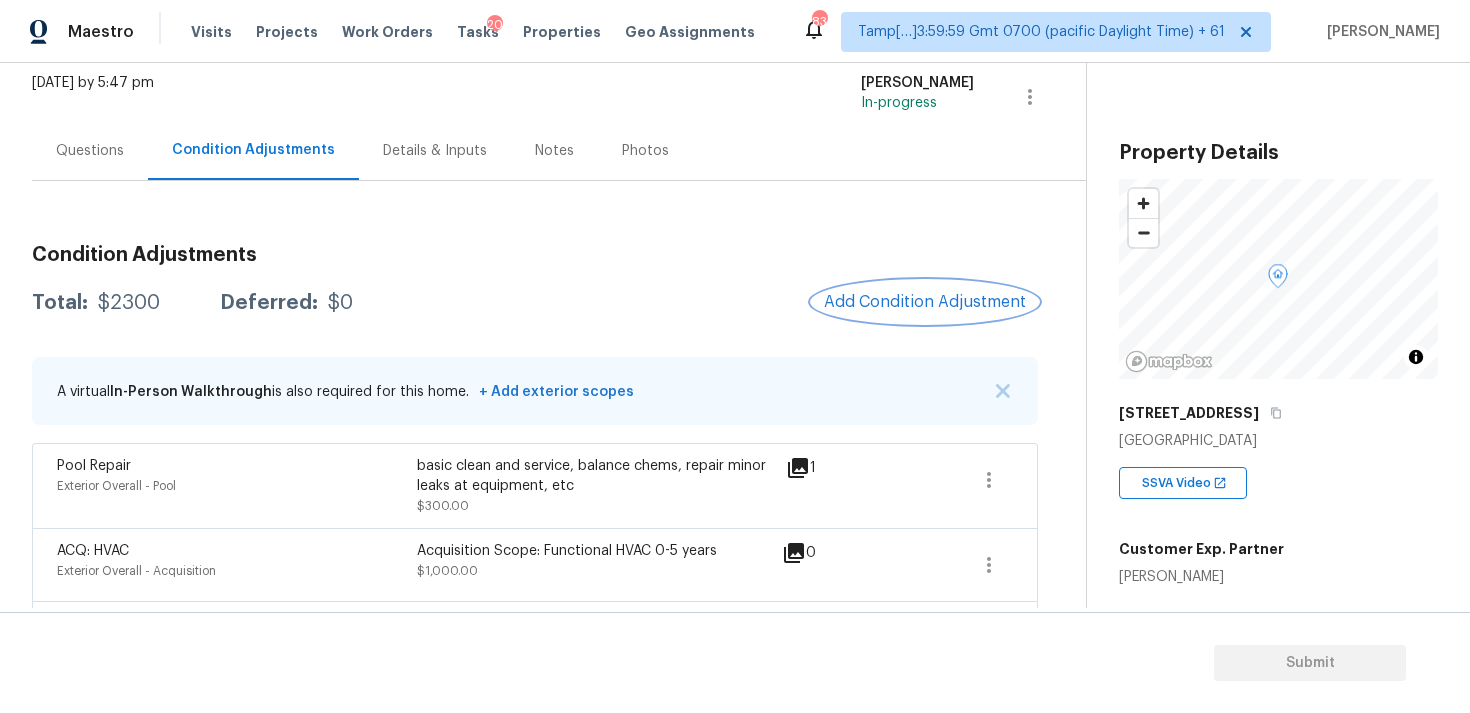 click on "Add Condition Adjustment" at bounding box center [925, 302] 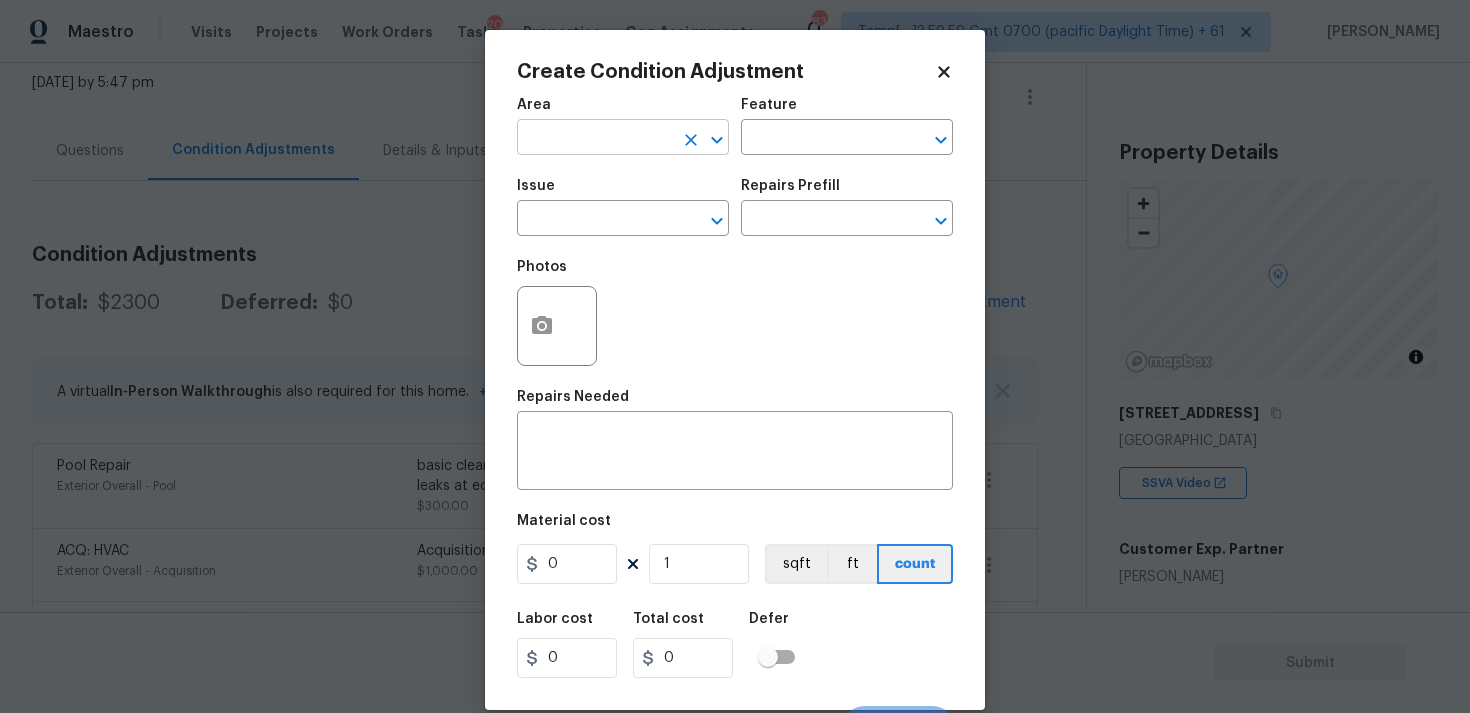 click at bounding box center [595, 139] 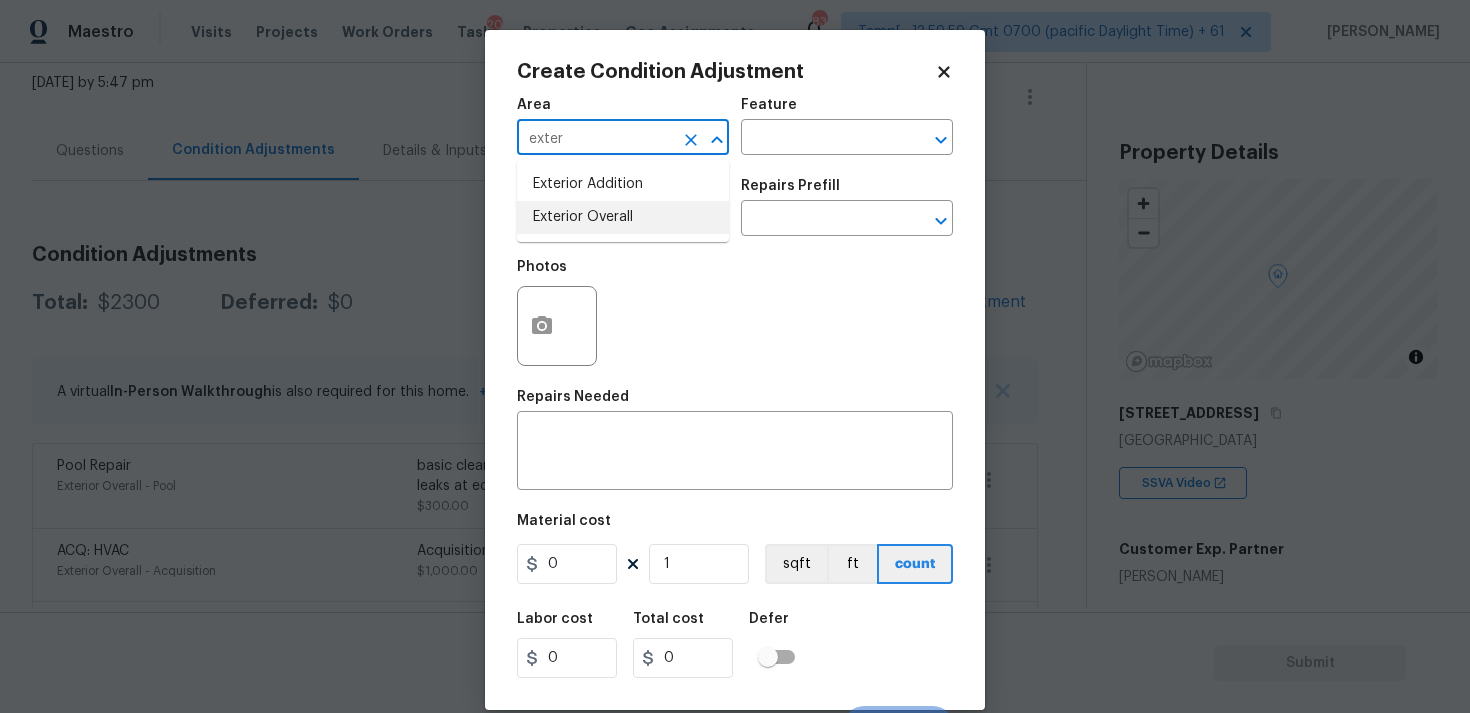 click on "Exterior Overall" at bounding box center [623, 217] 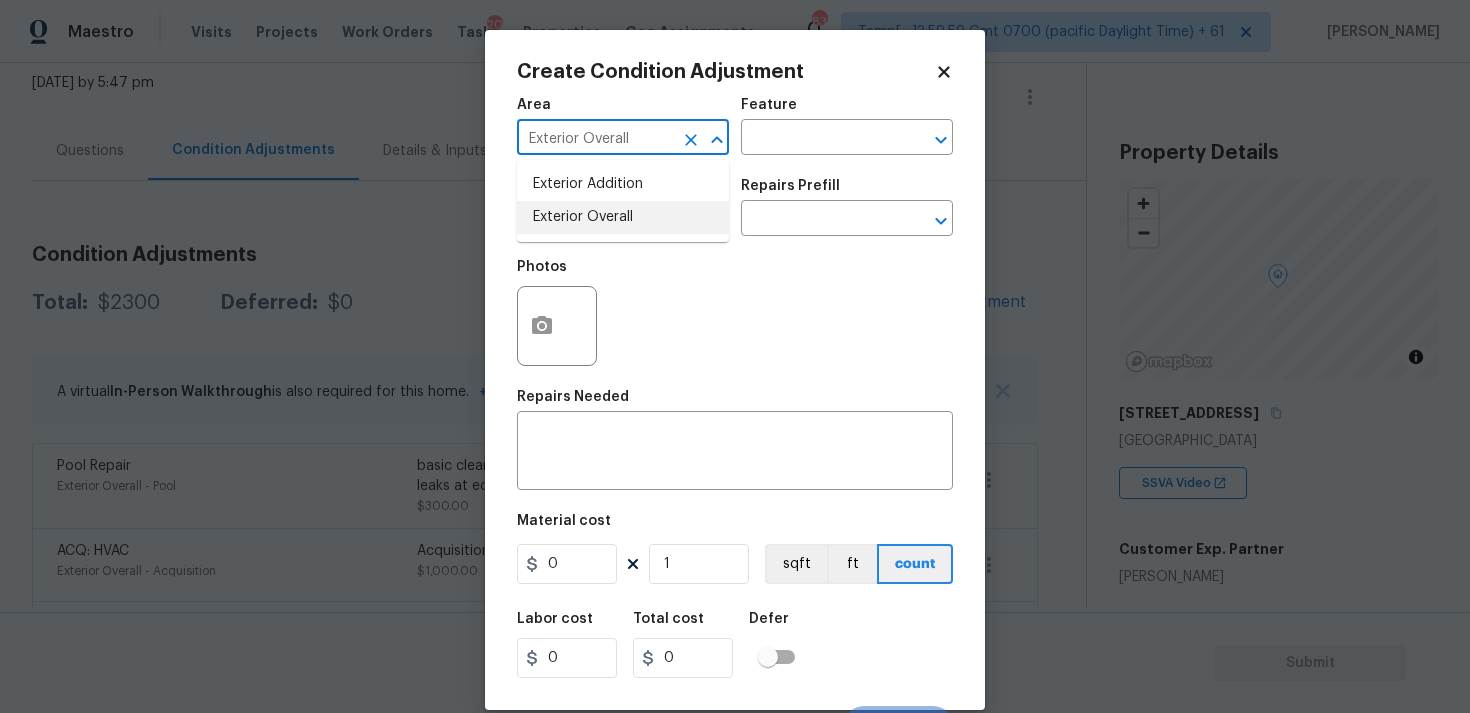 type on "Exterior Overall" 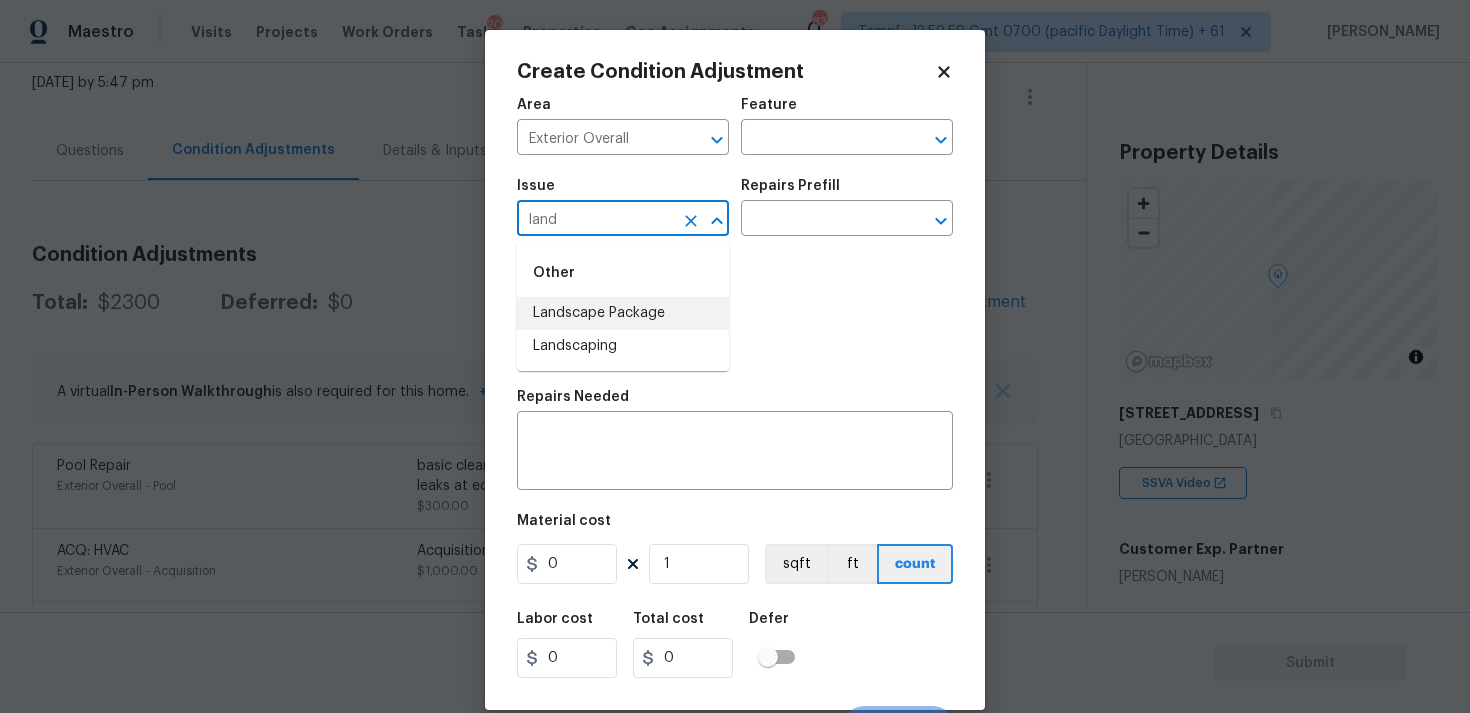 click on "Landscape Package" at bounding box center [623, 313] 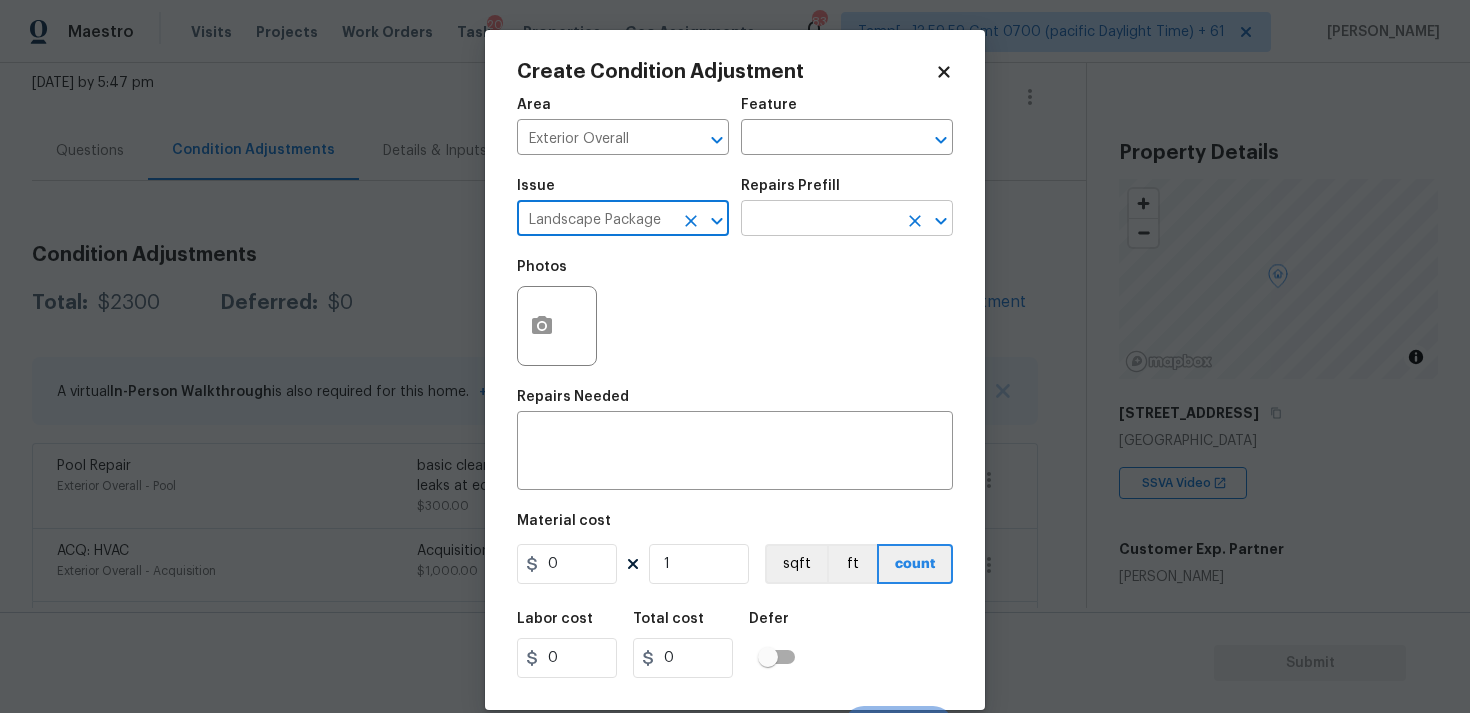 type on "Landscape Package" 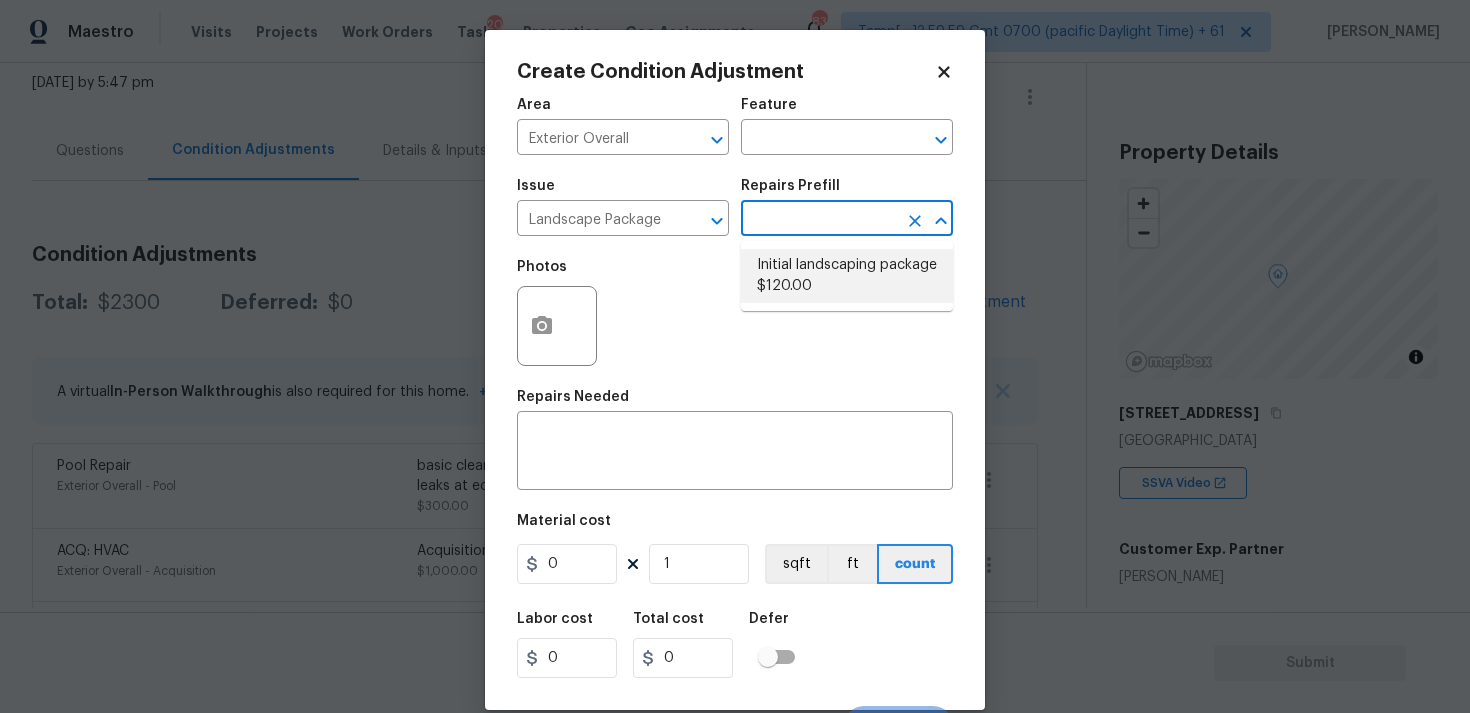 click on "Initial landscaping package $120.00" at bounding box center (847, 276) 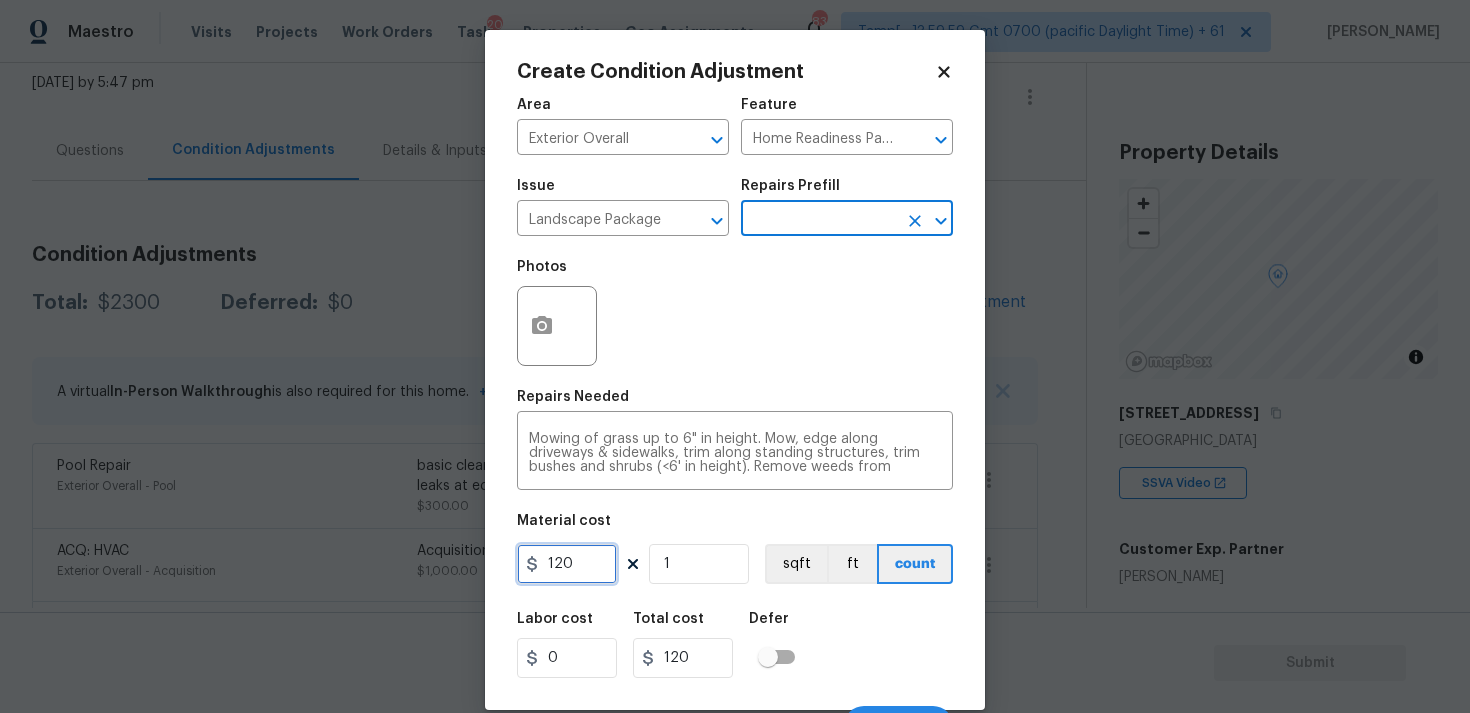 click on "120" at bounding box center (567, 564) 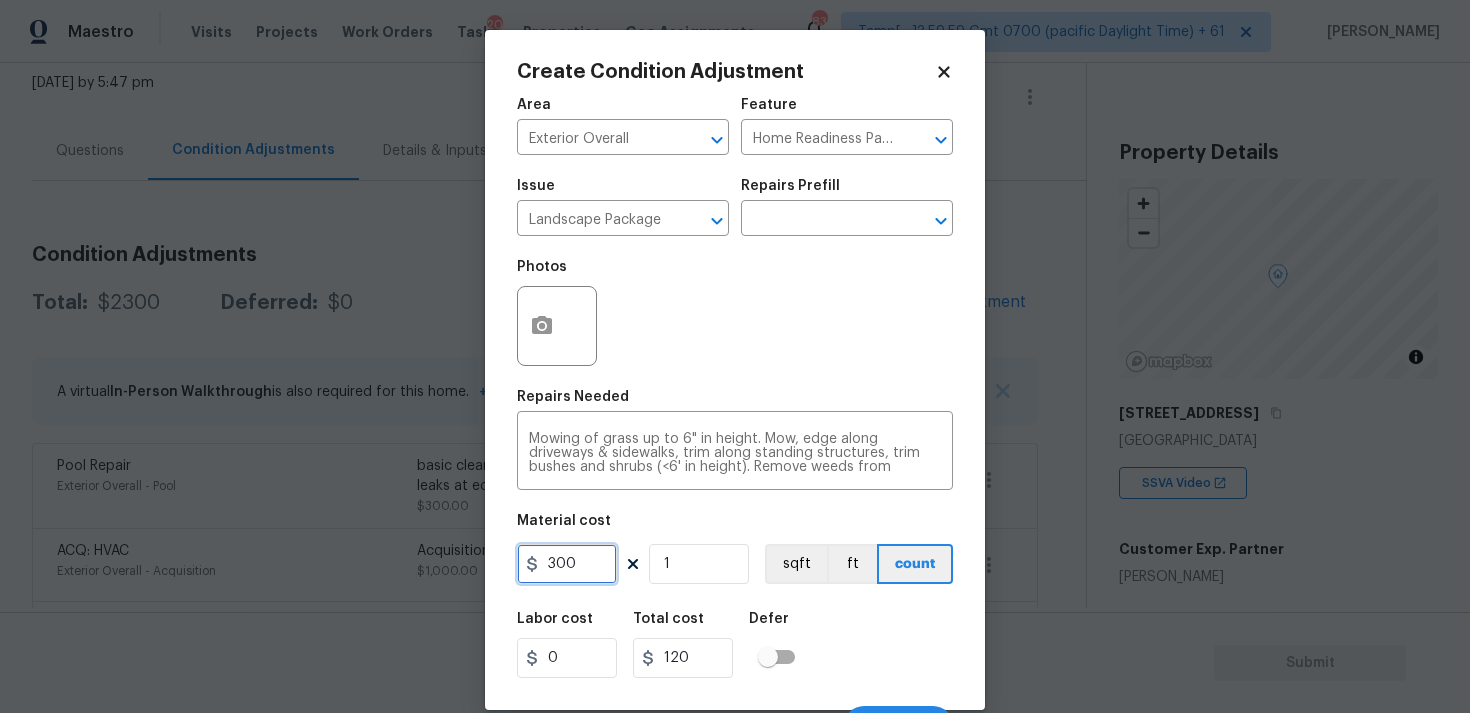 type on "300" 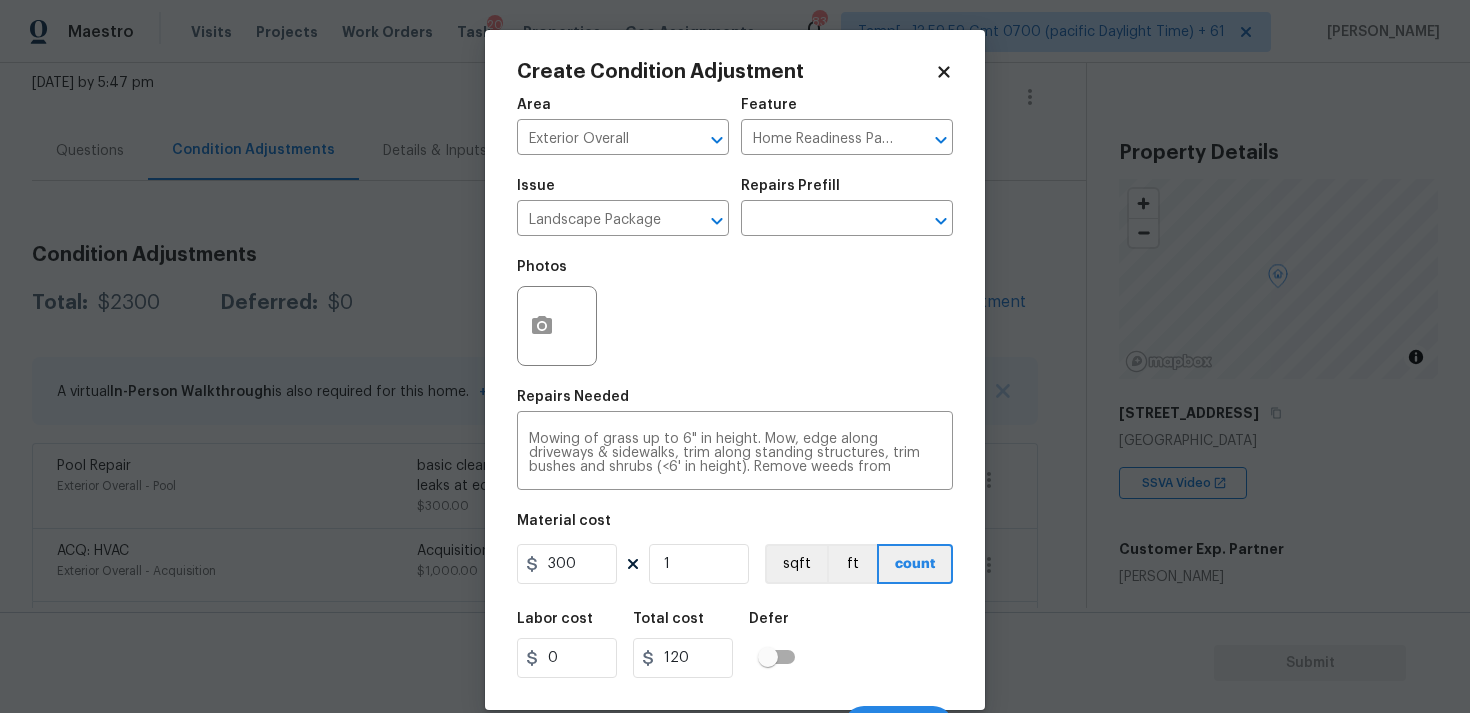 click on "Labor cost 0 Total cost 120 Defer" at bounding box center [735, 645] 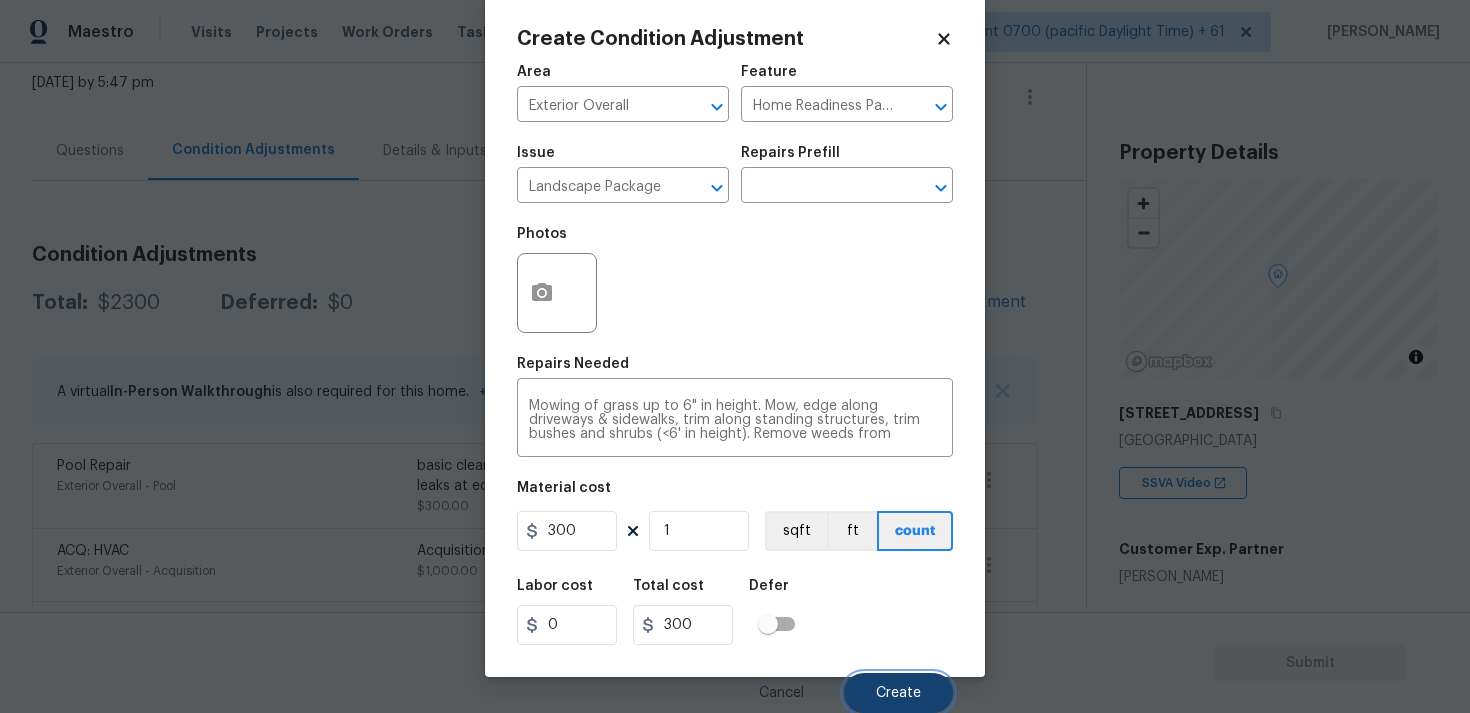 click on "Create" at bounding box center (898, 693) 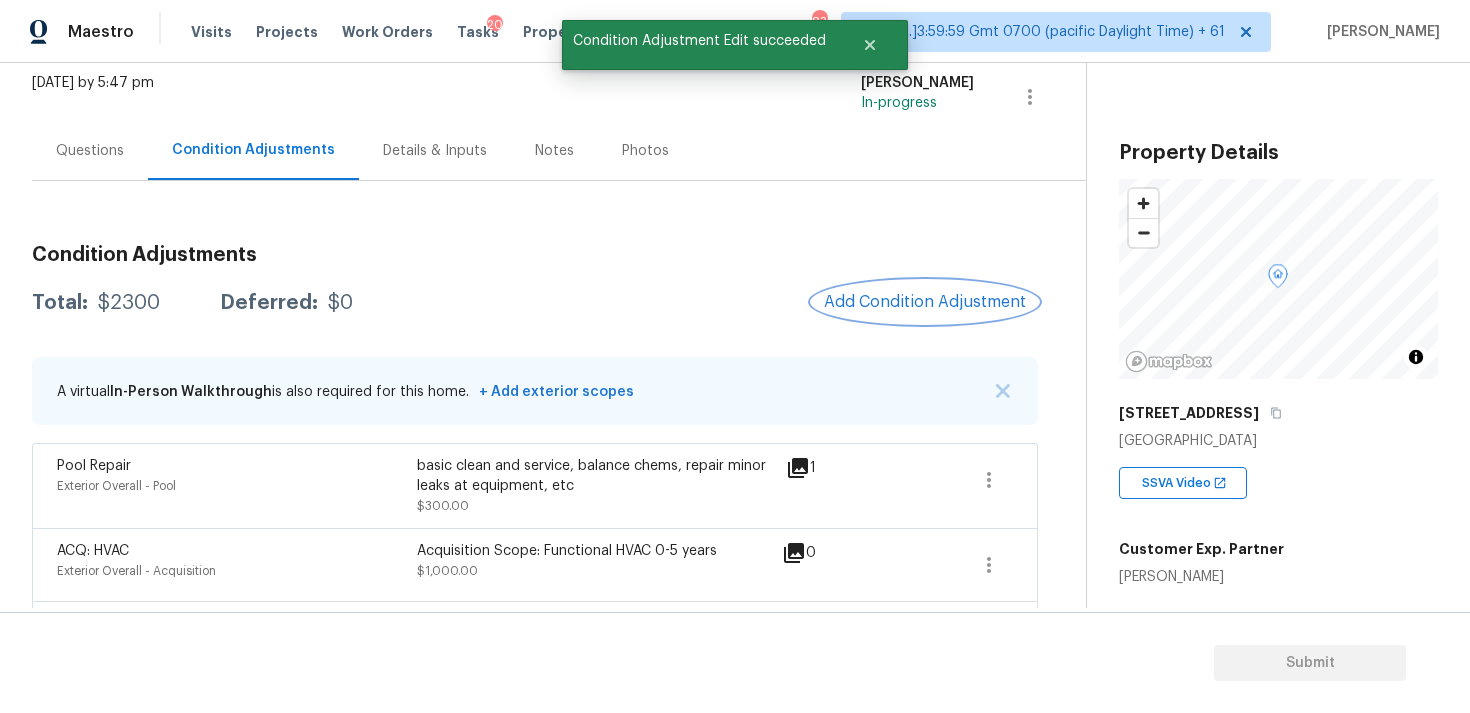scroll, scrollTop: 0, scrollLeft: 0, axis: both 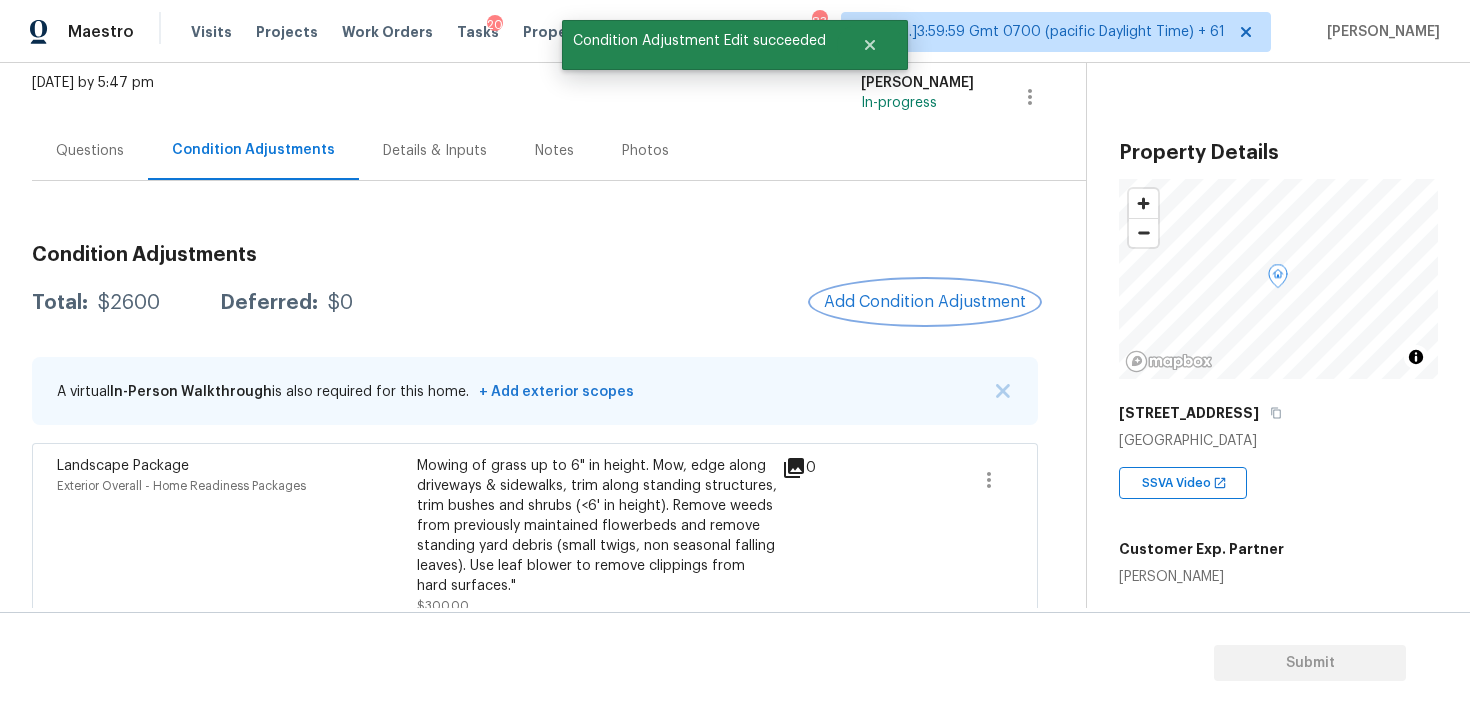 click on "Add Condition Adjustment" at bounding box center (925, 302) 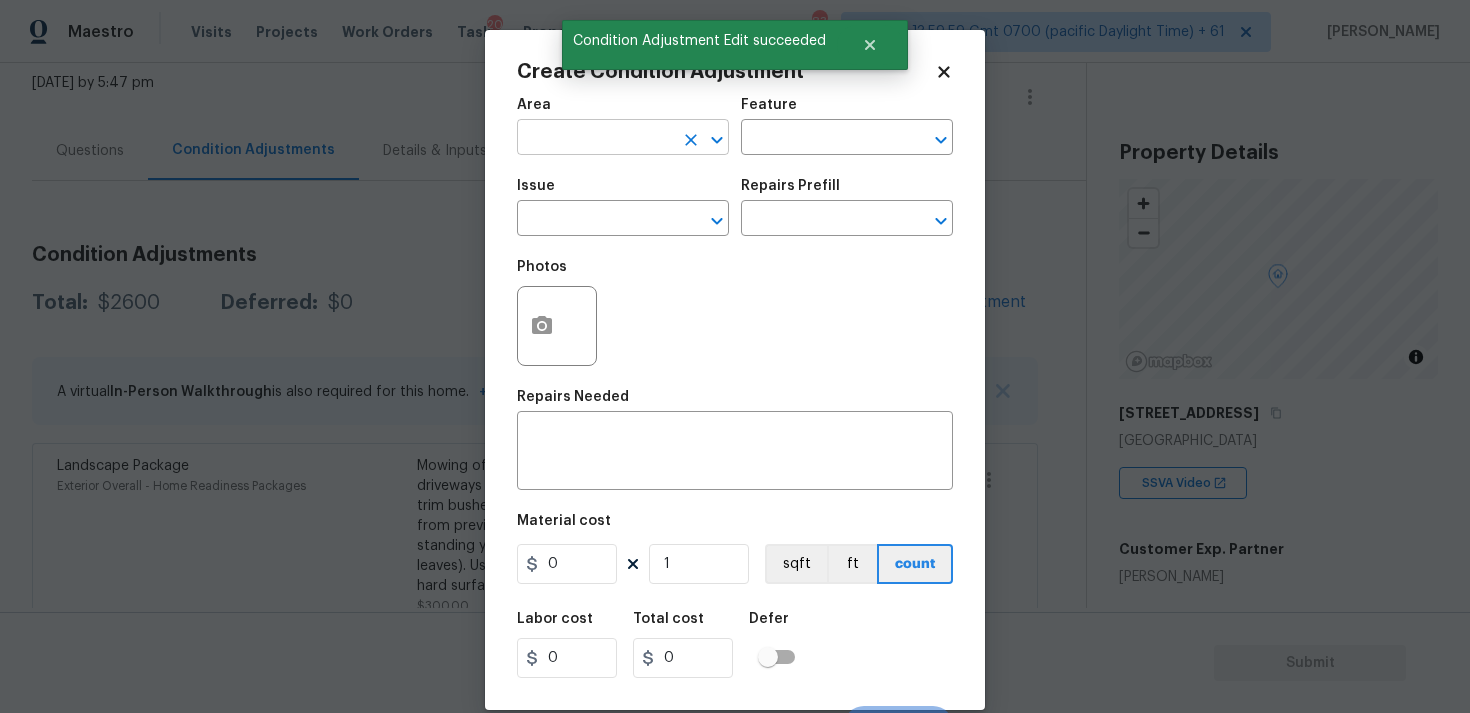 click at bounding box center (595, 139) 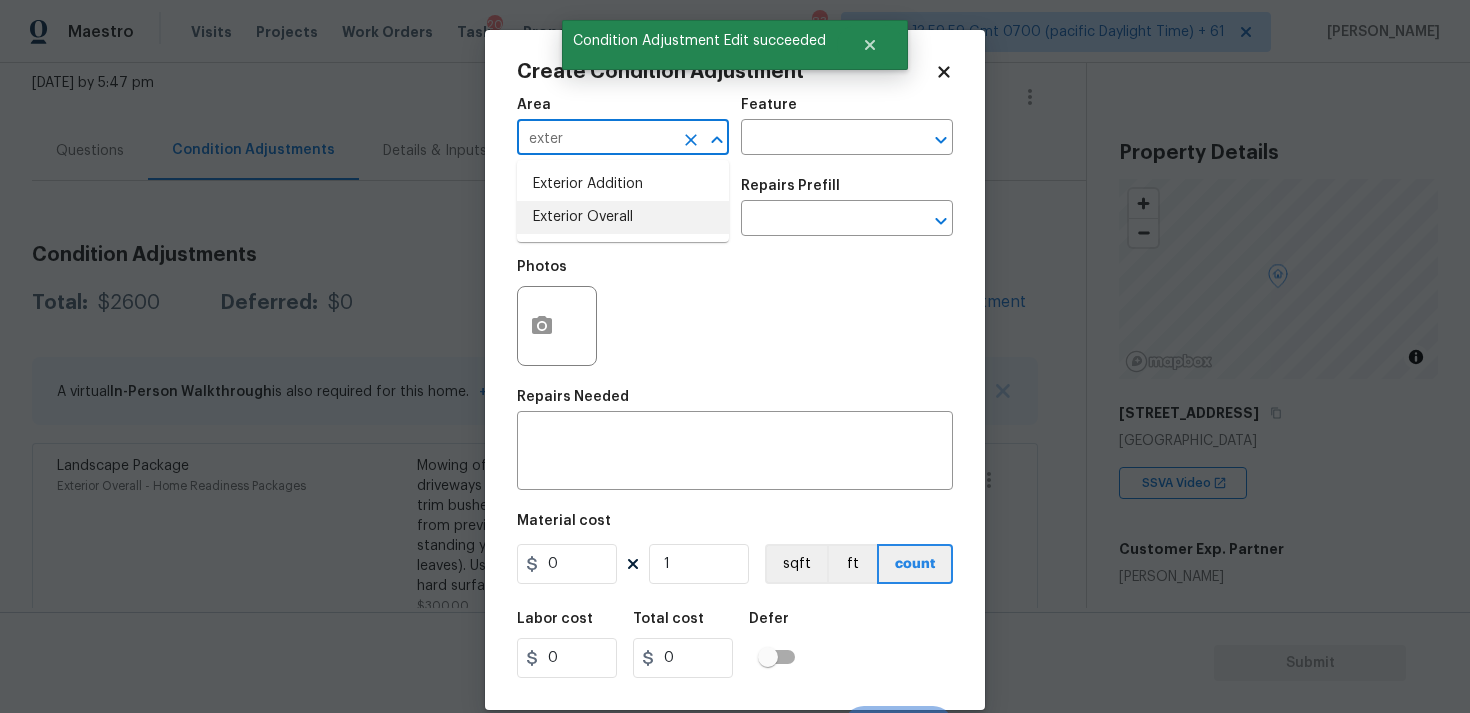 click on "Exterior Overall" at bounding box center (623, 217) 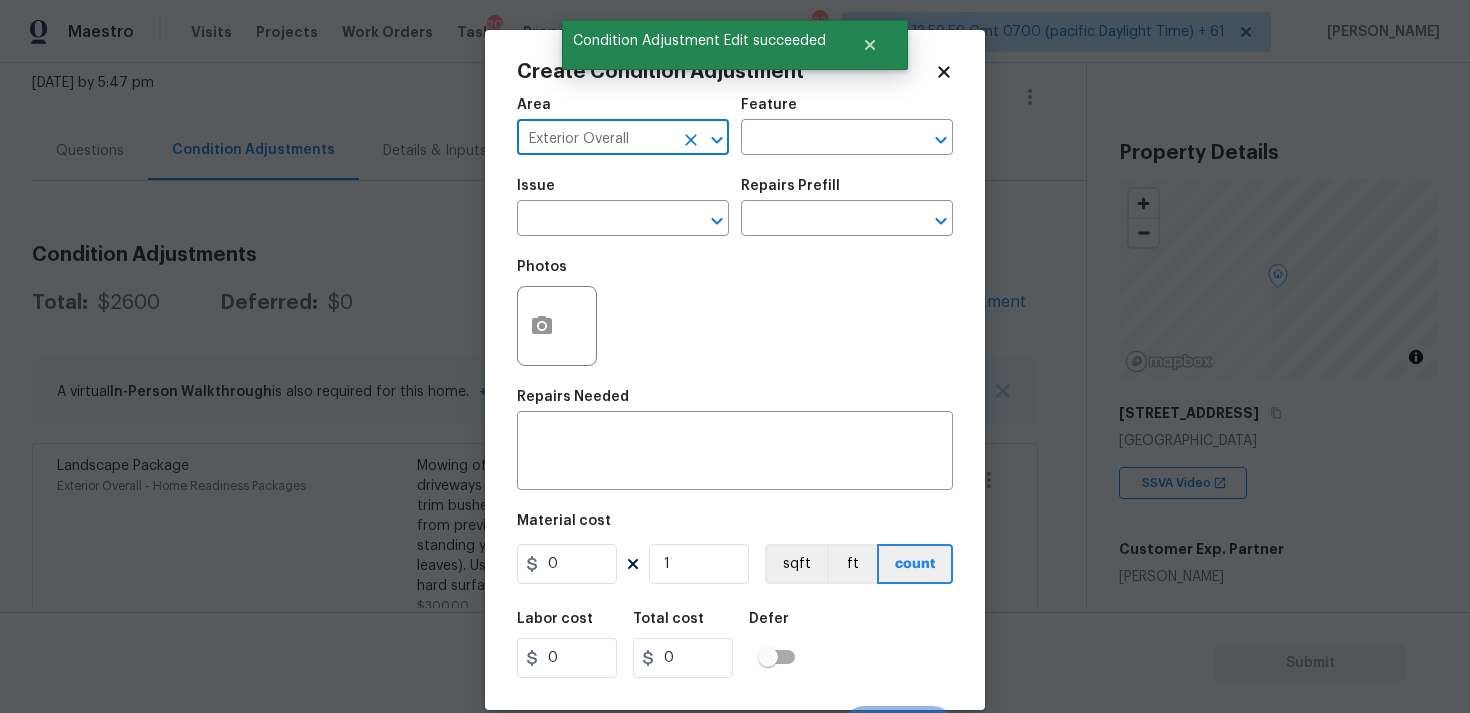 type on "Exterior Overall" 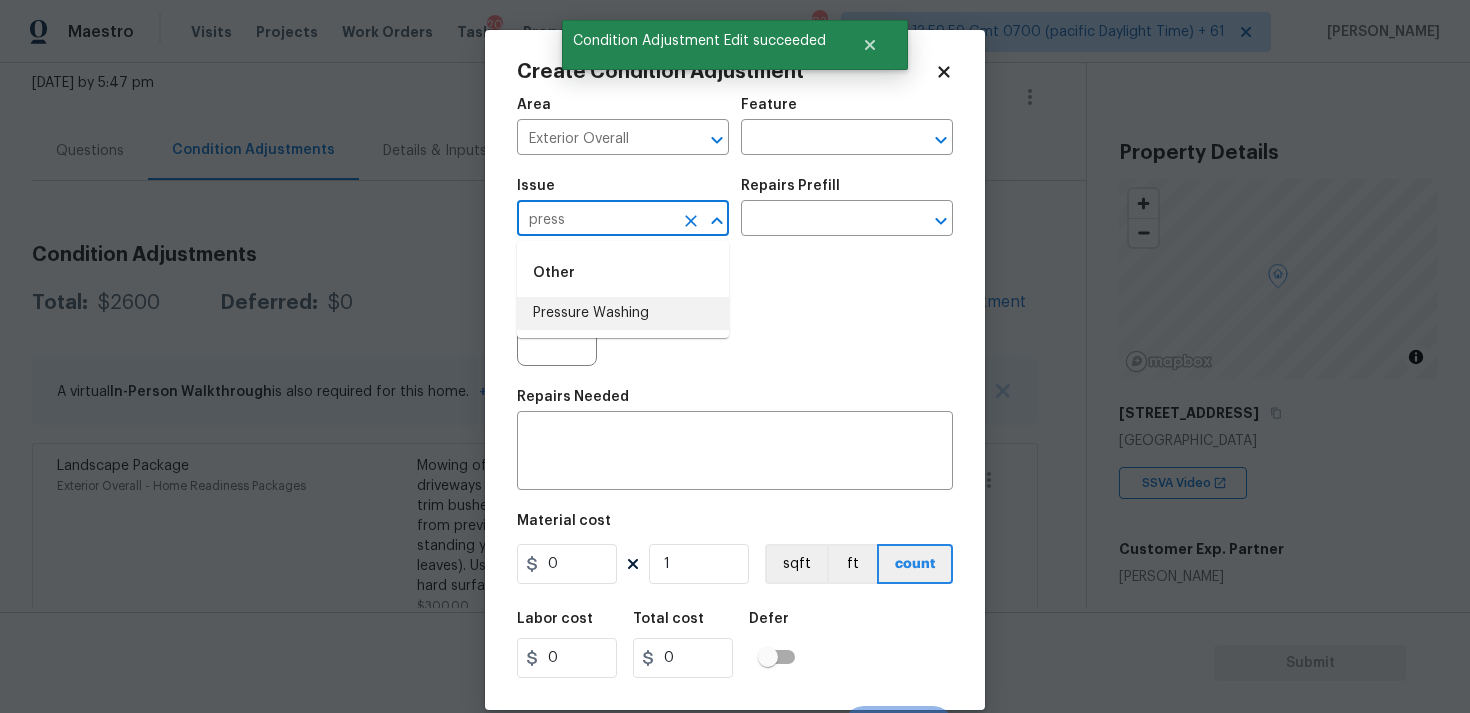 click on "Pressure Washing" at bounding box center (623, 313) 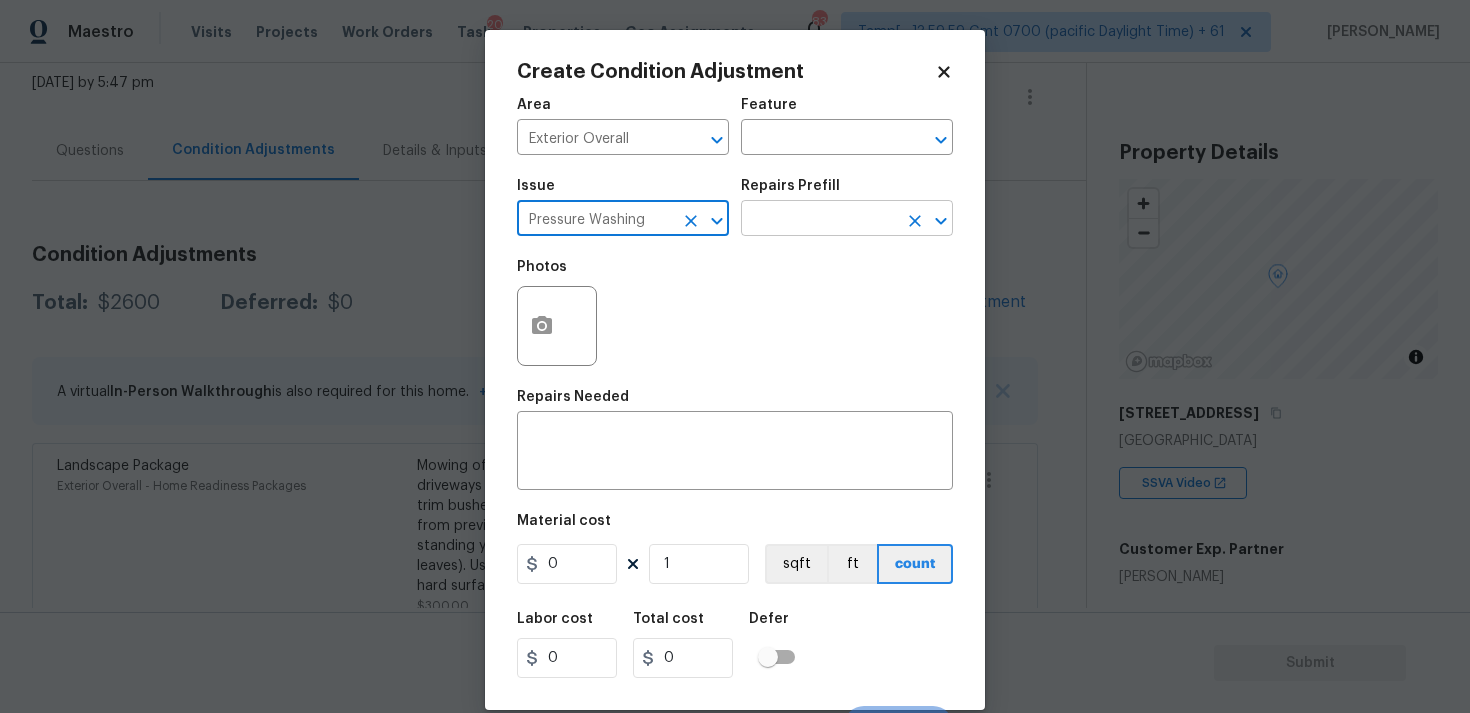 type on "Pressure Washing" 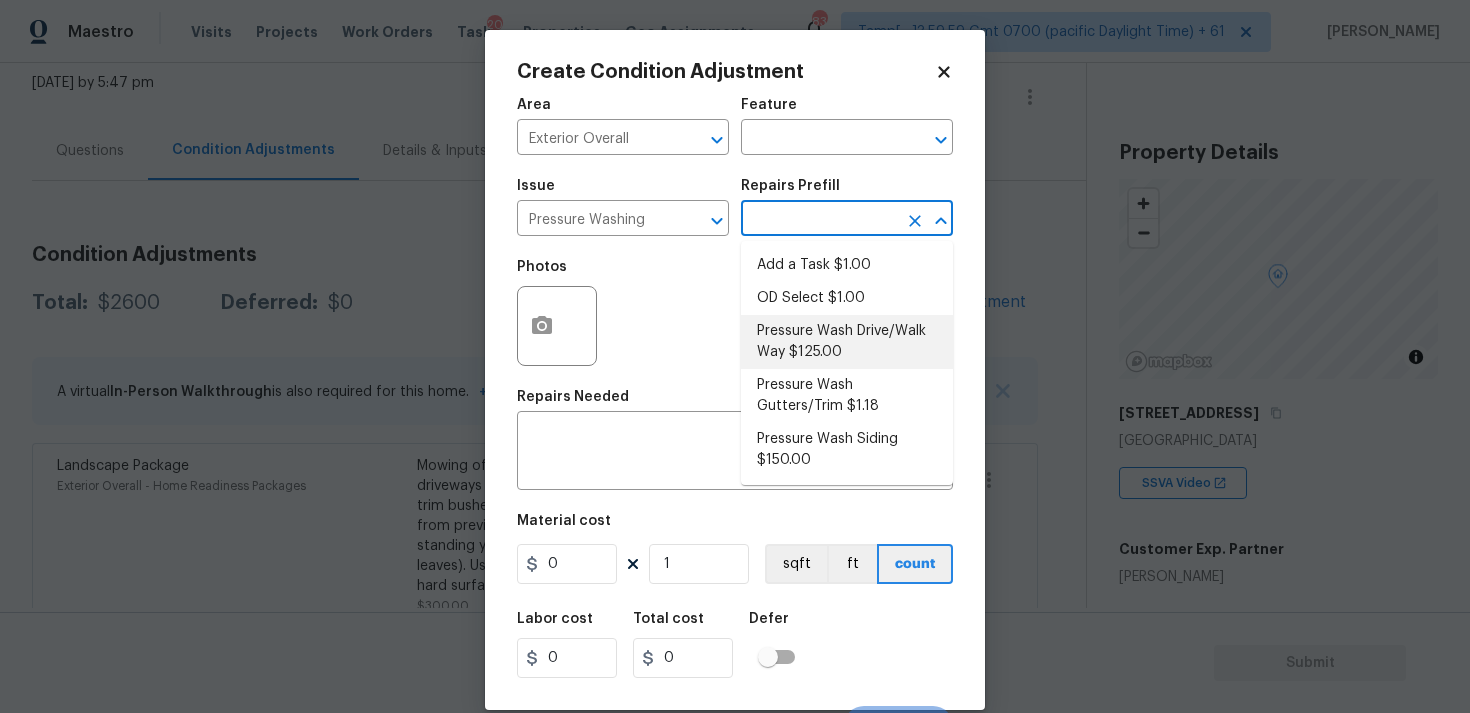 click on "Pressure Wash Drive/Walk Way $125.00" at bounding box center [847, 342] 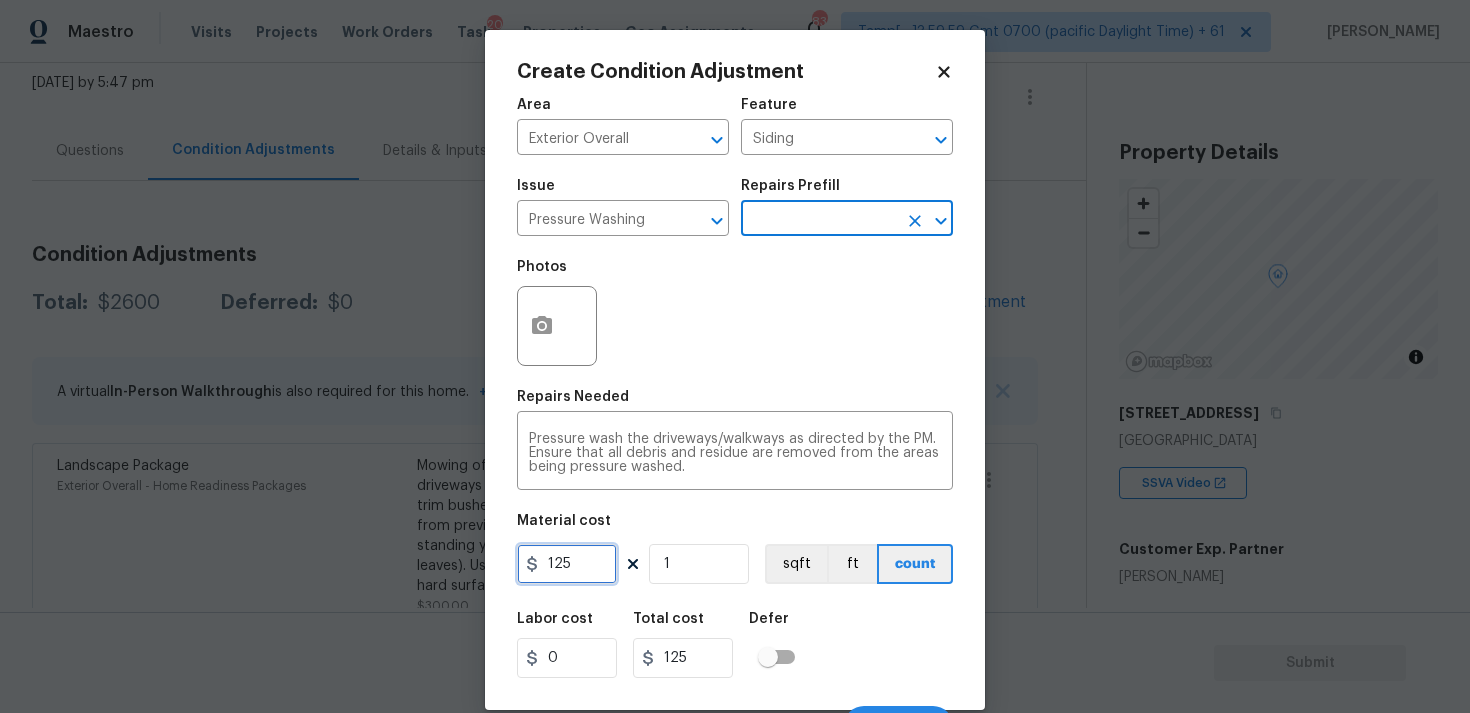 click on "125" at bounding box center (567, 564) 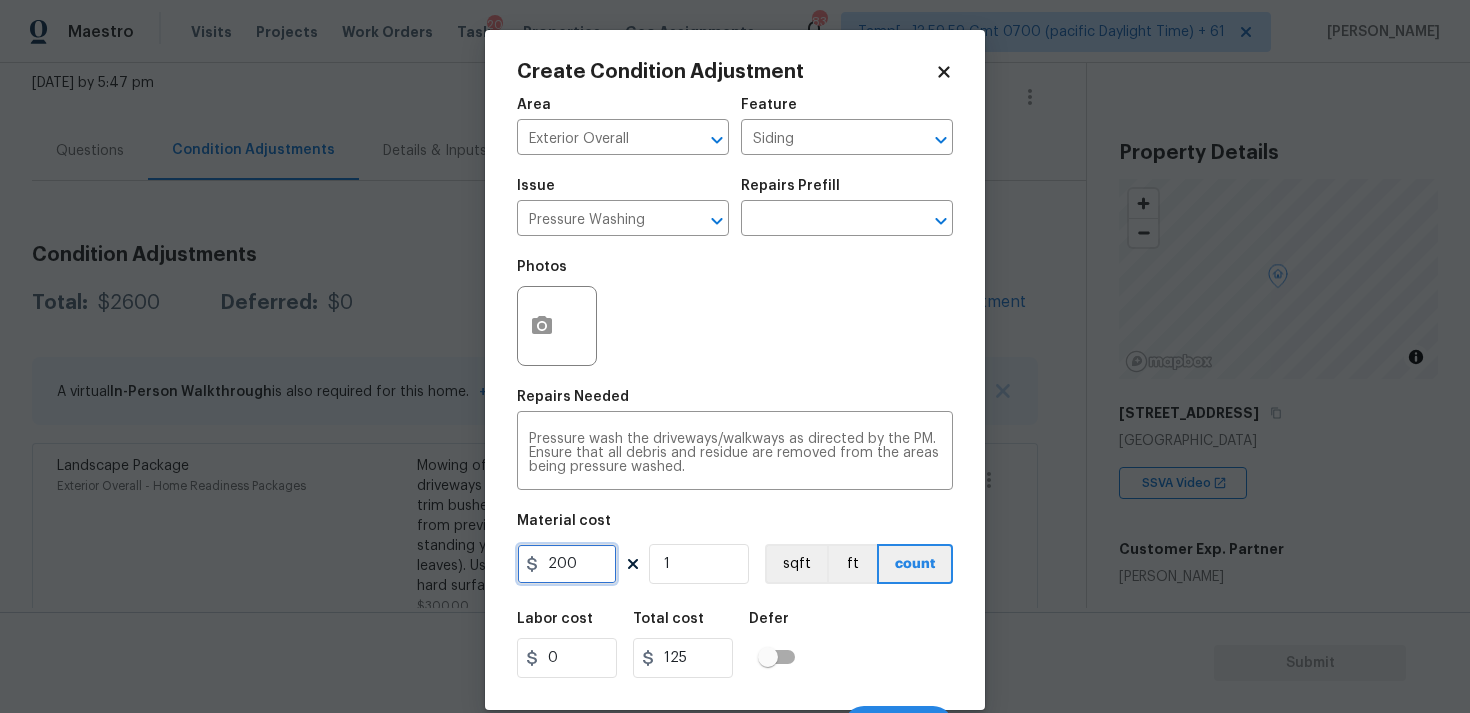 type on "200" 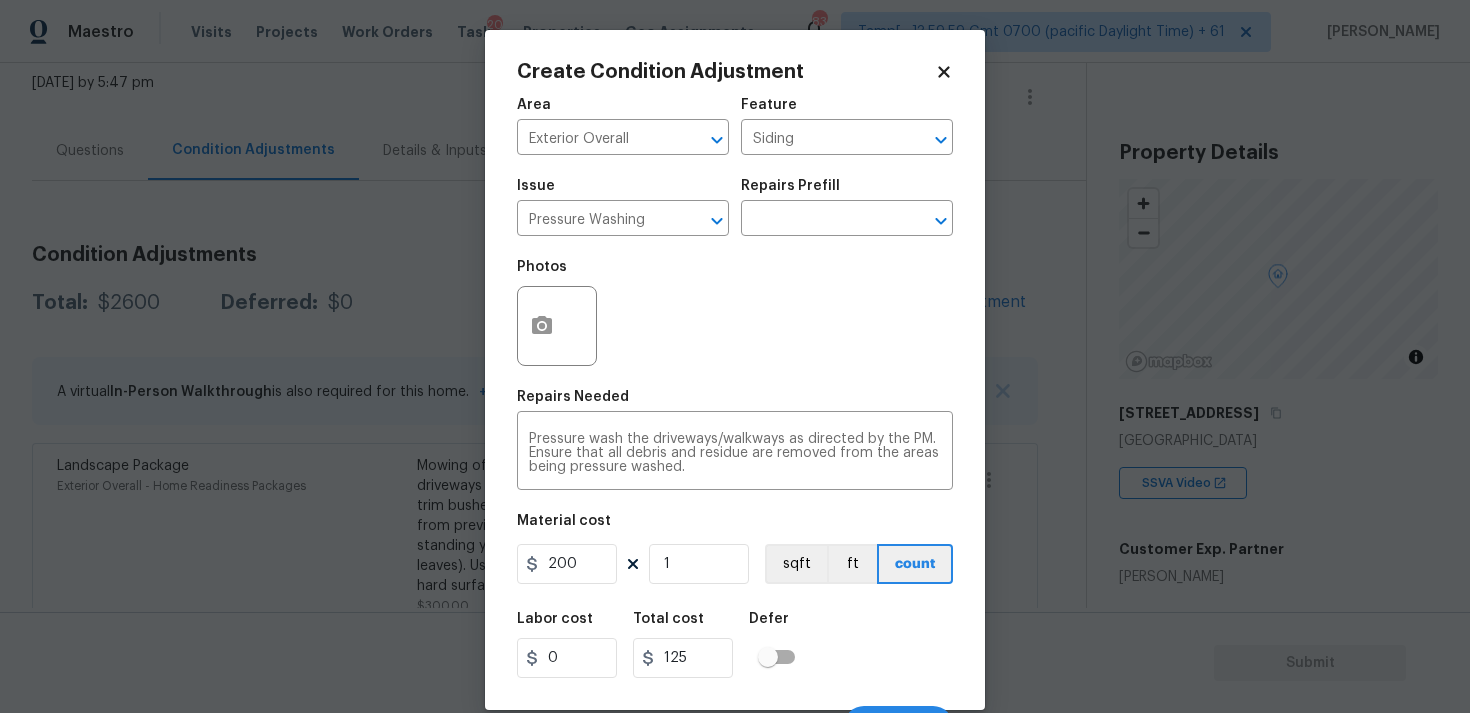type on "200" 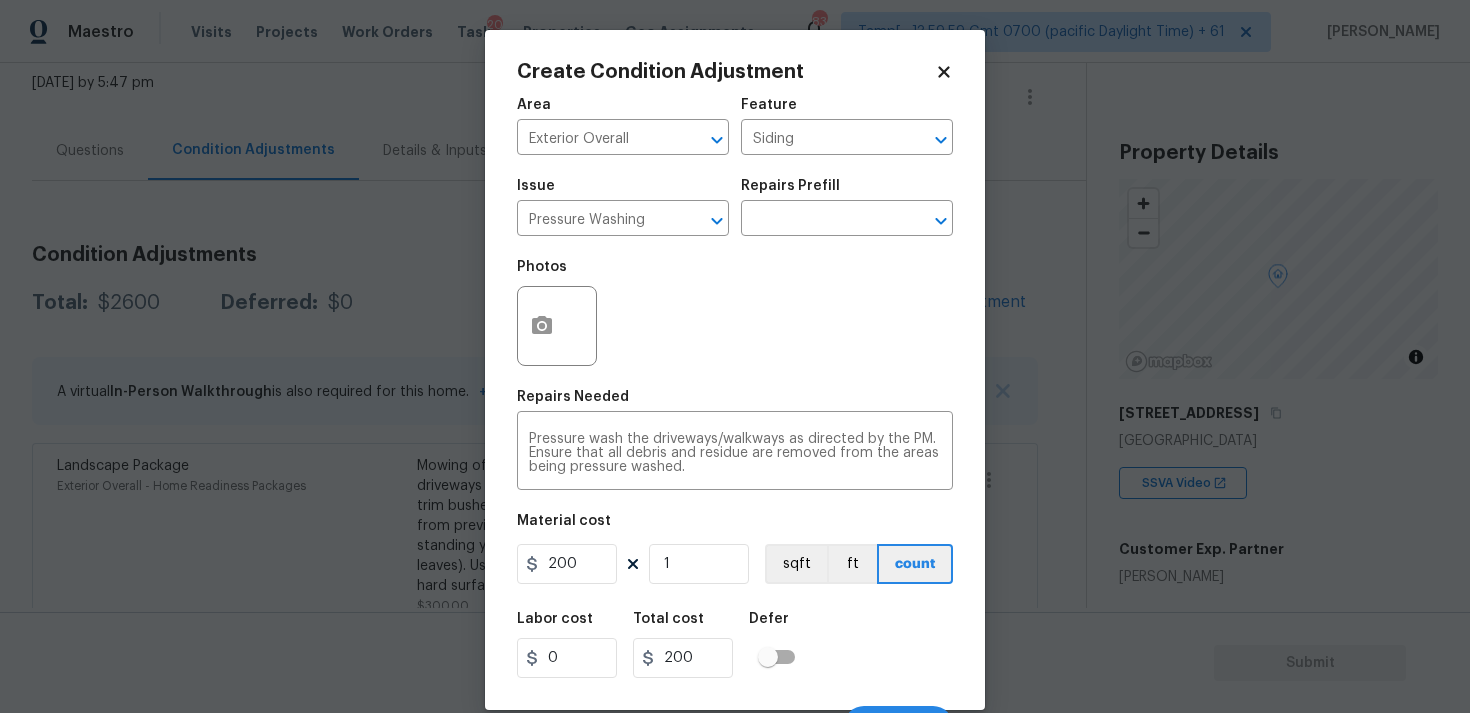 click on "Labor cost 0 Total cost 200 Defer" at bounding box center [735, 645] 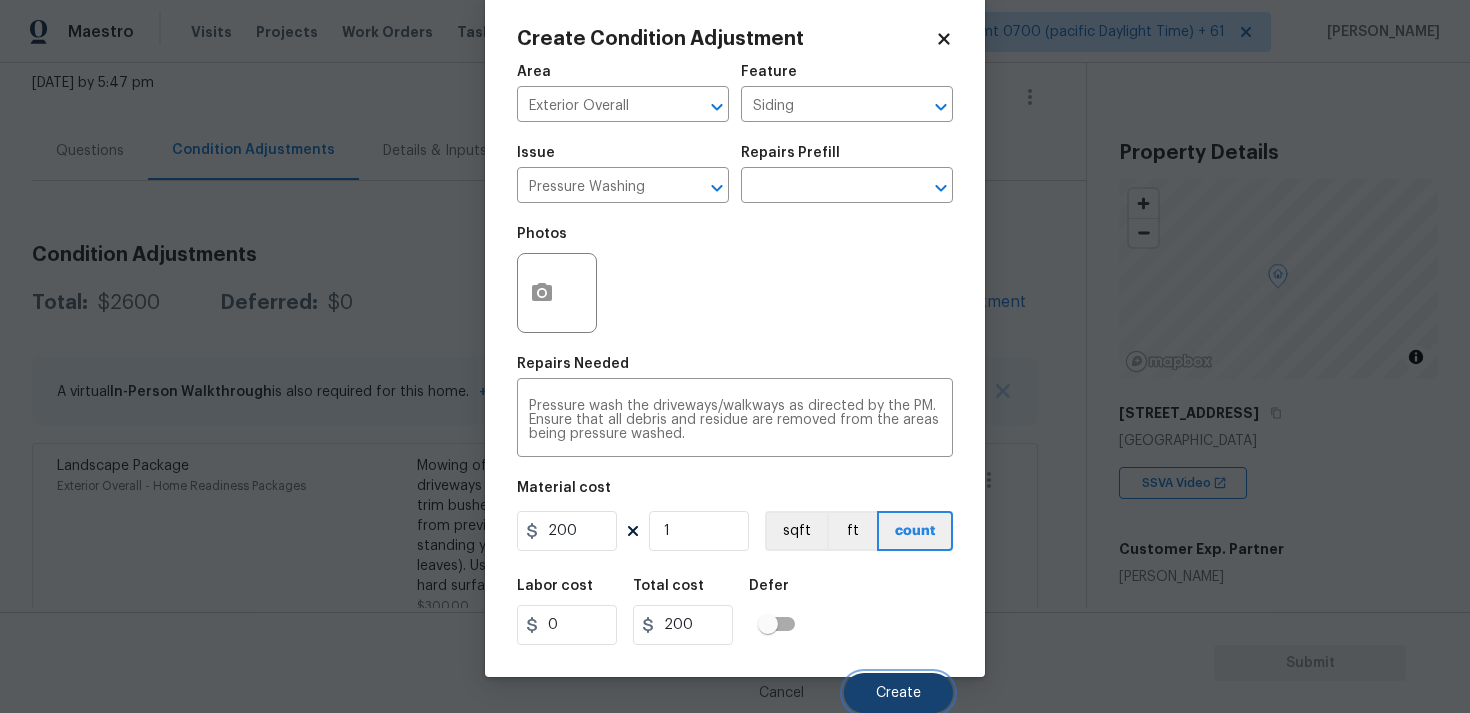click on "Create" at bounding box center (898, 693) 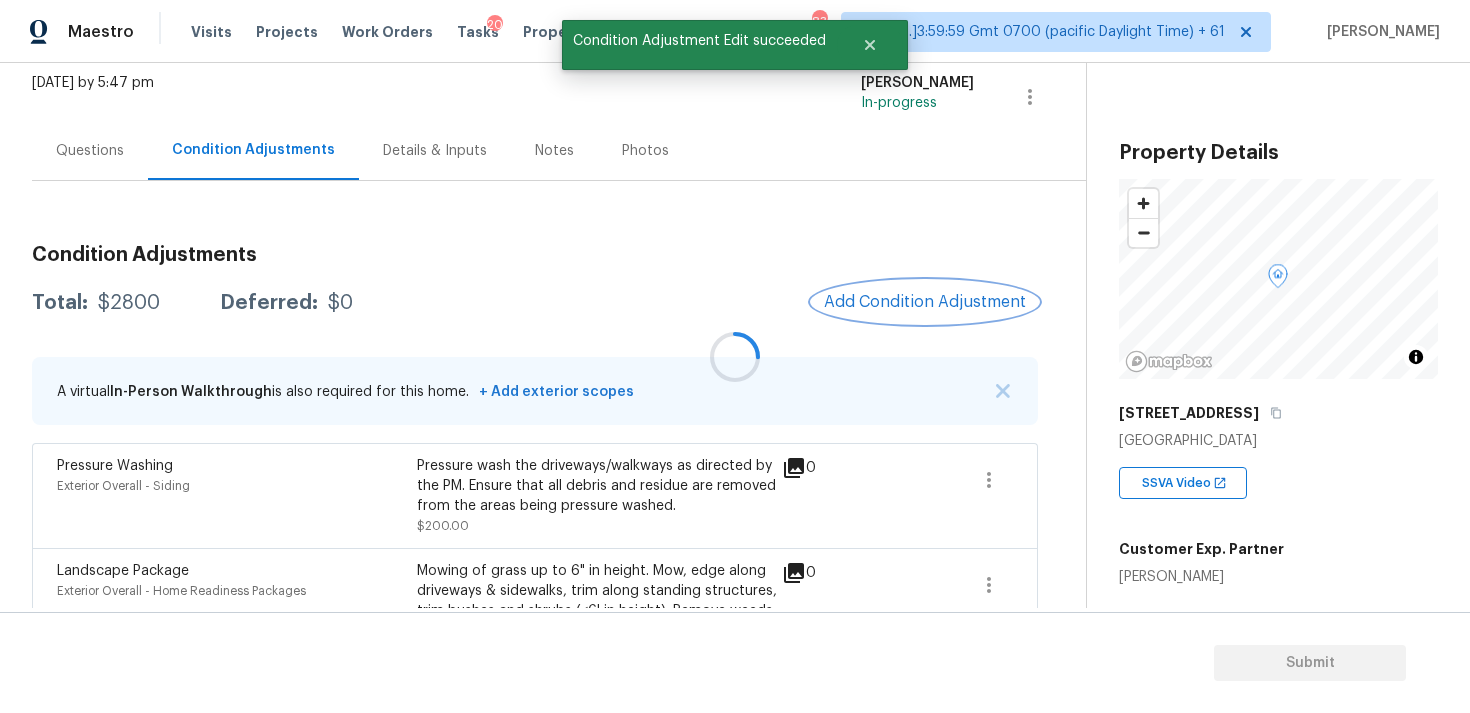 scroll, scrollTop: 0, scrollLeft: 0, axis: both 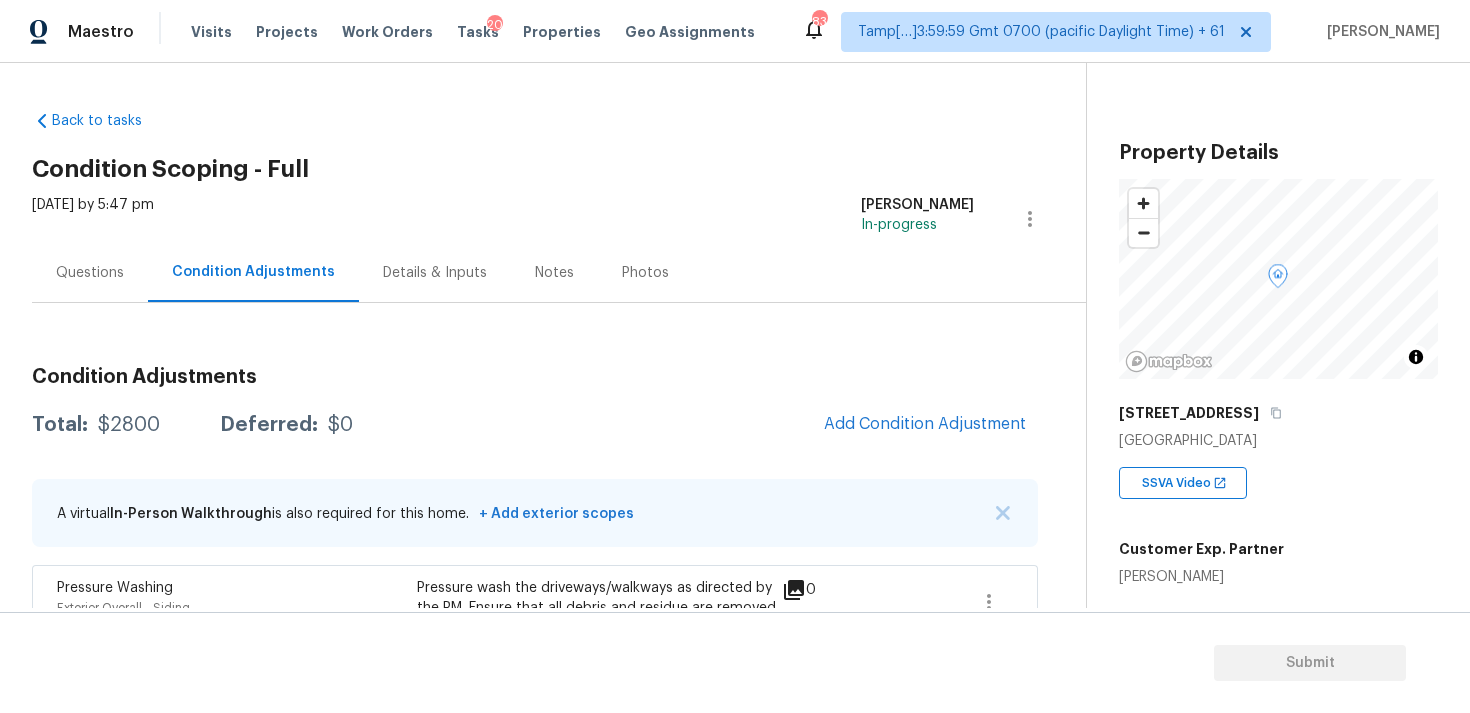click on "Questions" at bounding box center [90, 273] 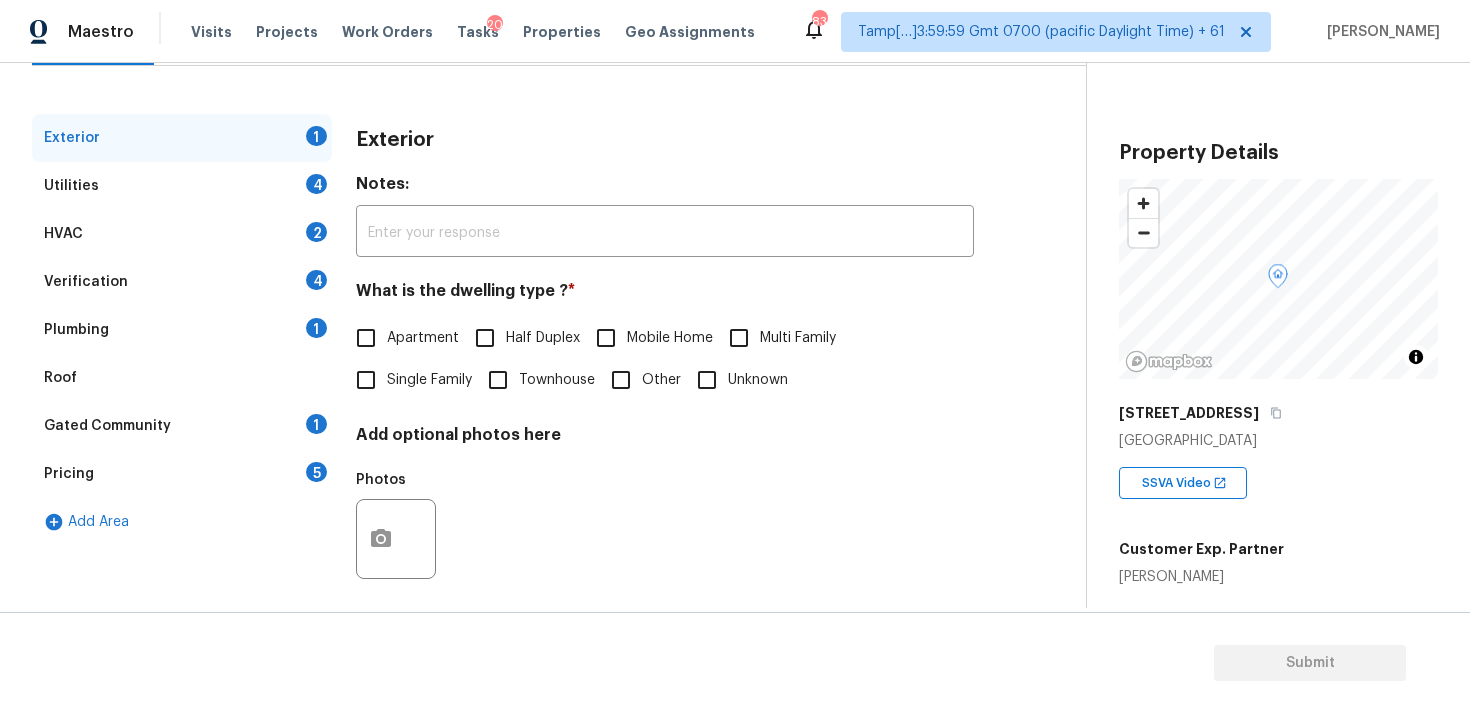 click on "Verification 4" at bounding box center [182, 282] 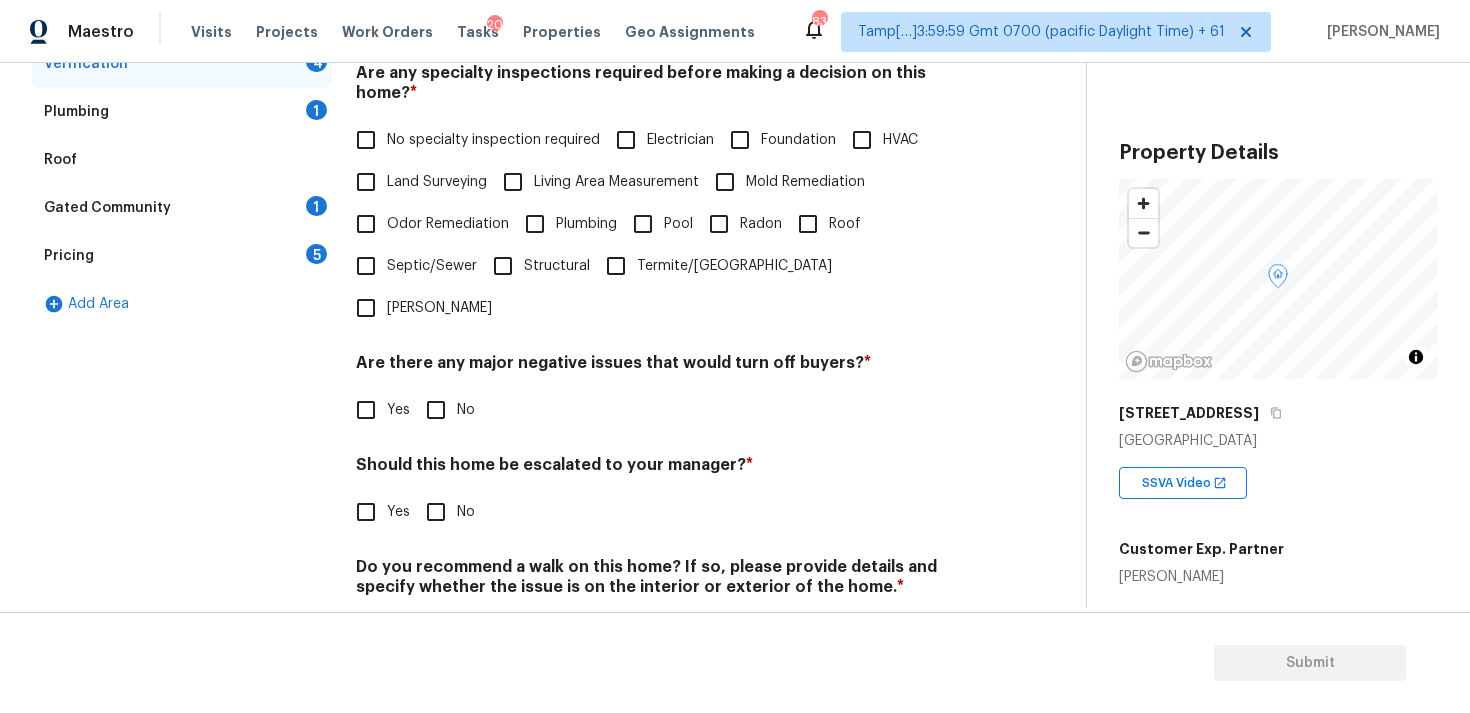 scroll, scrollTop: 470, scrollLeft: 0, axis: vertical 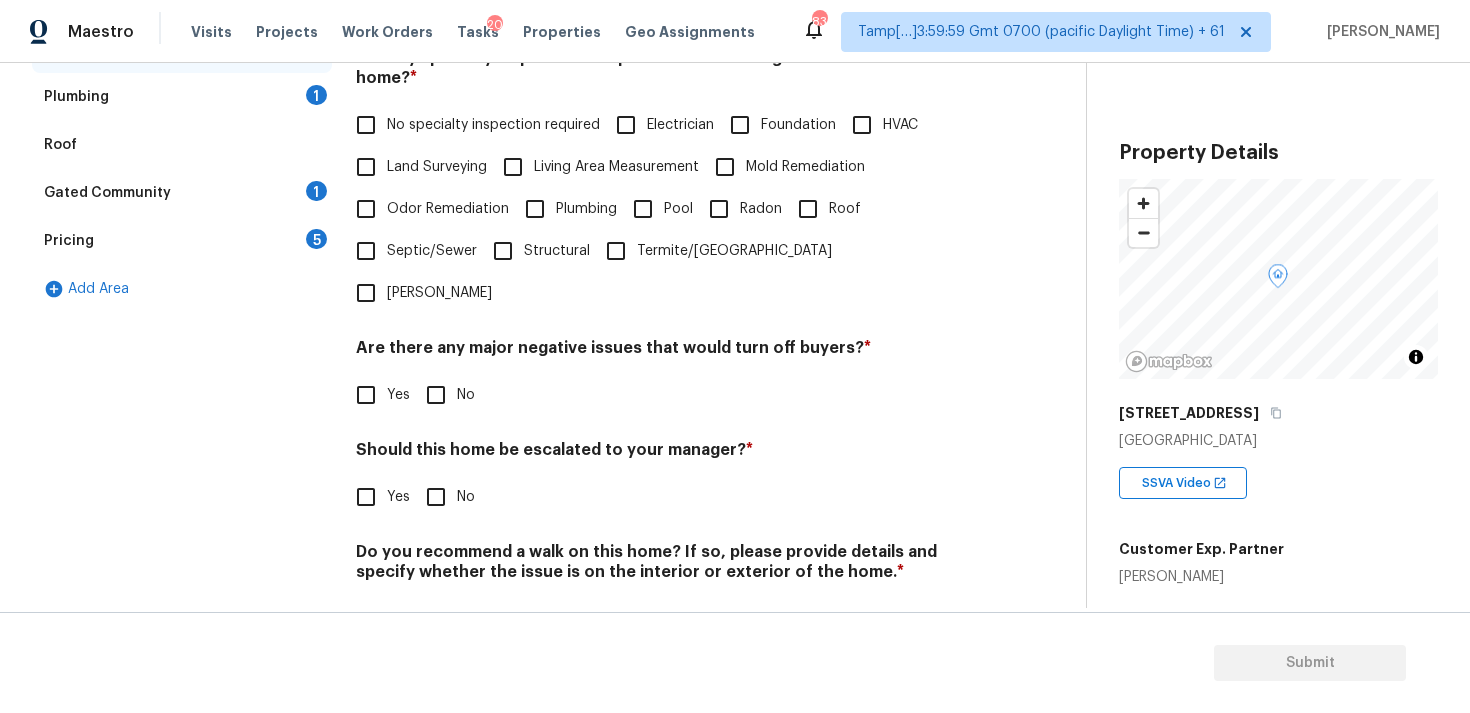 click on "Yes" at bounding box center [366, 497] 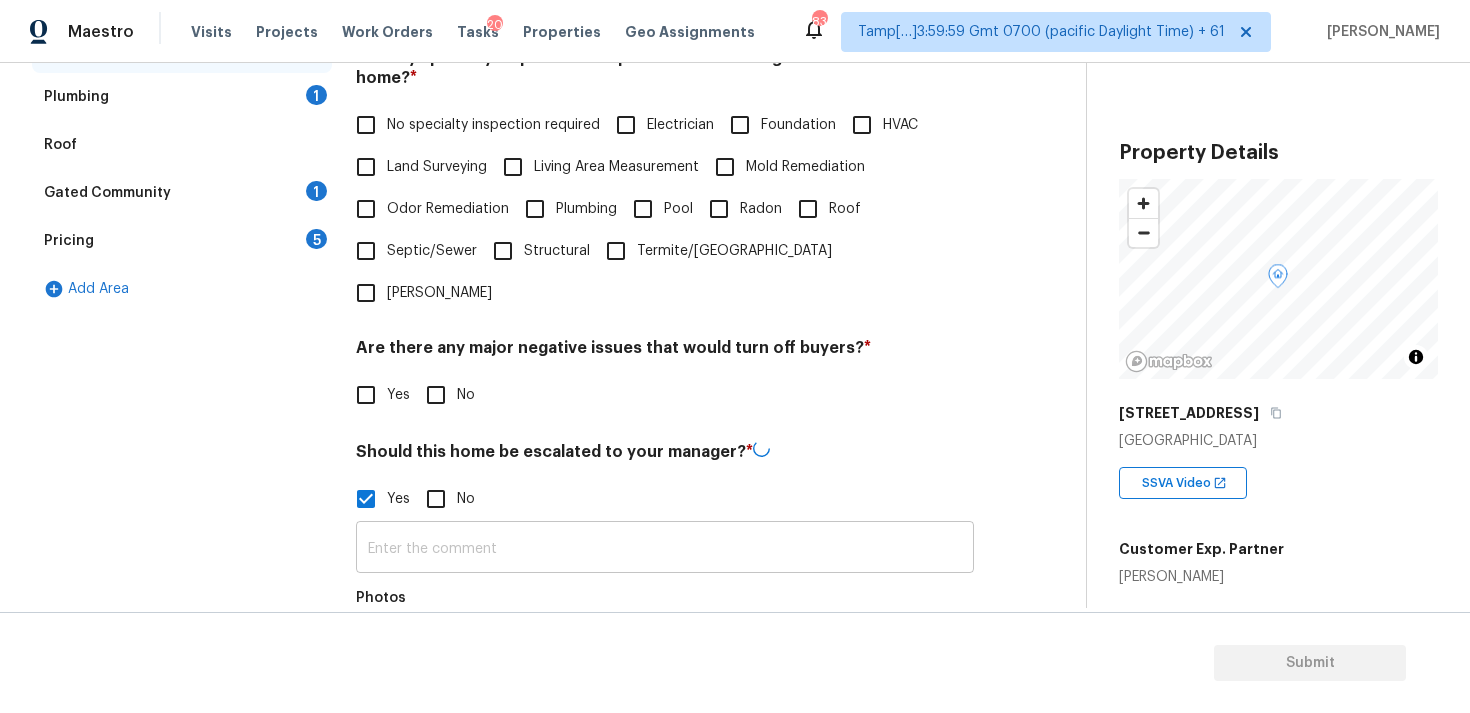 click at bounding box center (665, 549) 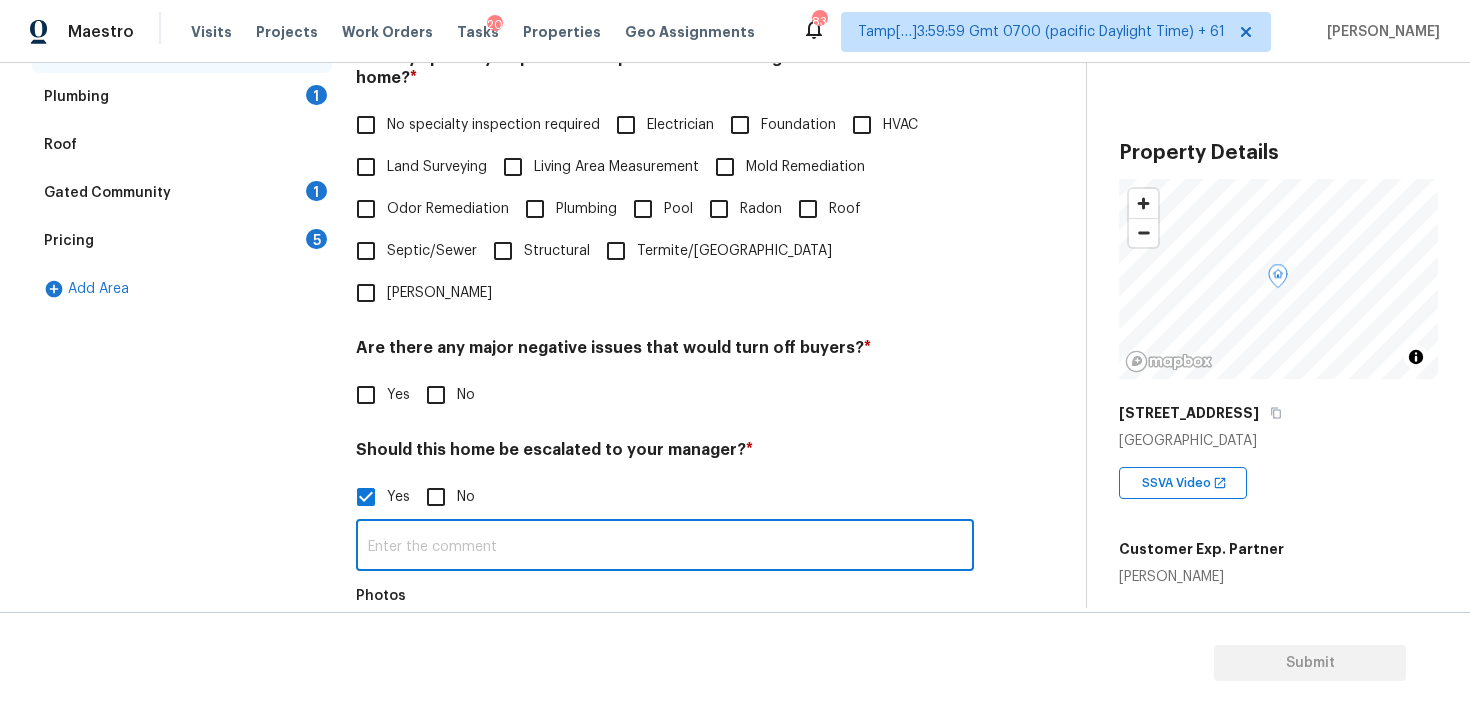 click on "Back to tasks Condition Scoping - Full Thu, Jul 10 2025 by 5:47 pm   Vigneshwaran B In-progress Questions Condition Adjustments Details & Inputs Notes Photos Exterior 1 Utilities 4 HVAC 2 Verification 5 Plumbing 1 Roof Gated Community 1 Pricing 5 Add Area Verification Notes: ​ Are any specialty inspections required before making a decision on this home?  * No specialty inspection required Electrician Foundation HVAC Land Surveying Living Area Measurement Mold Remediation Odor Remediation Plumbing Pool Radon Roof Septic/Sewer Structural Termite/Pest Wells Are there any major negative issues that would turn off buyers?  * Yes No Should this home be escalated to your manager?  * Yes No ​ Photos Do you recommend a walk on this home? If so, please provide details and specify whether the issue is on the interior or exterior of the home.  * Yes No Property Details © Mapbox   © OpenStreetMap   Improve this map 21412 S 230th St Queen Creek, AZ 85142 SSVA Video Customer Exp. Partner Jess Young Square Foot 2894 -" at bounding box center [735, 388] 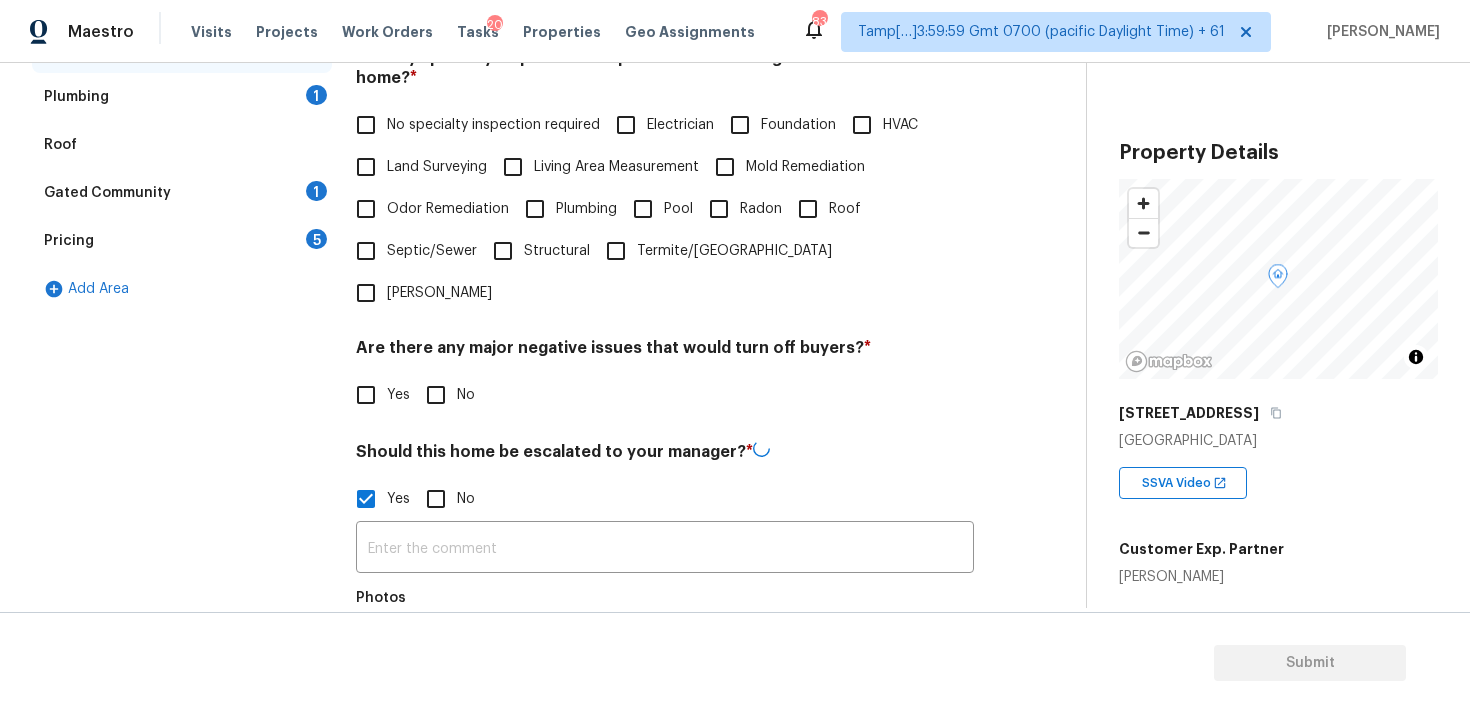 click at bounding box center [381, 657] 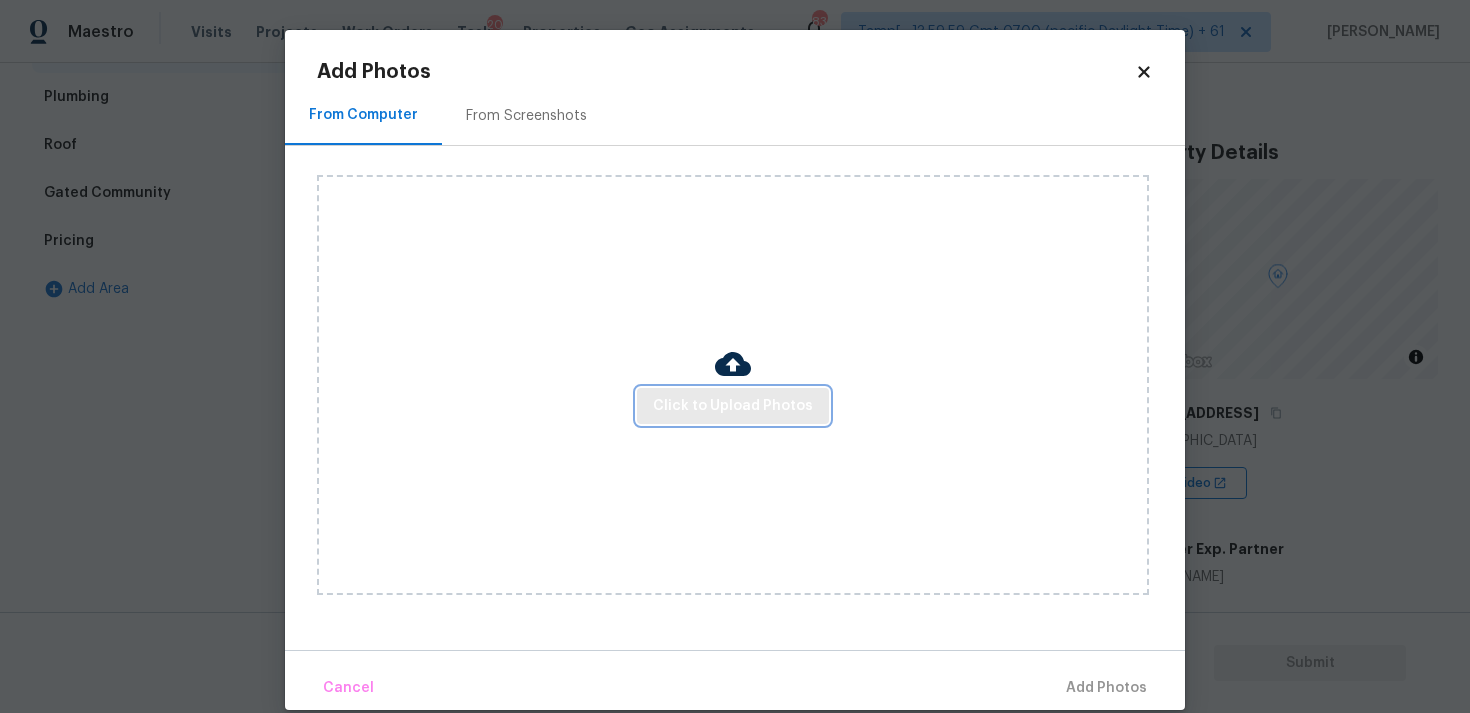 click on "Click to Upload Photos" at bounding box center (733, 406) 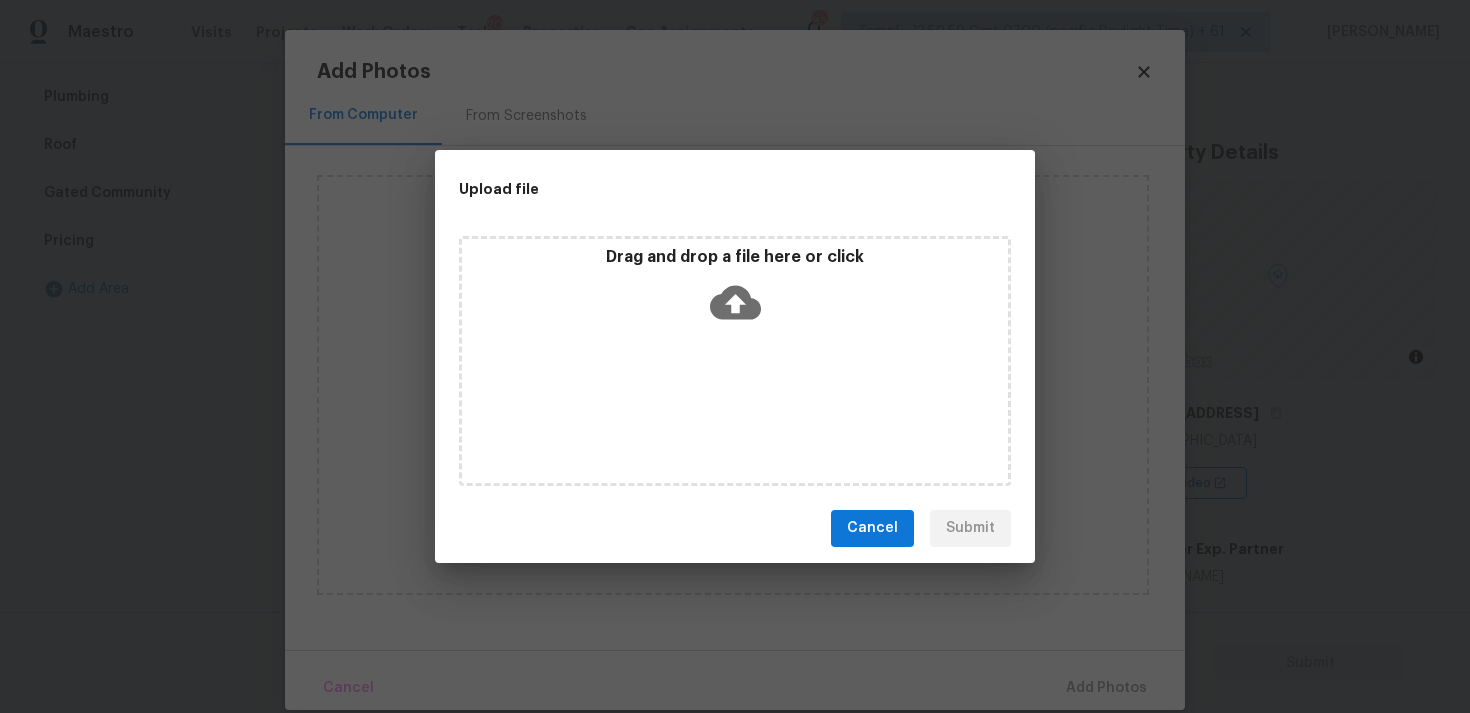 click 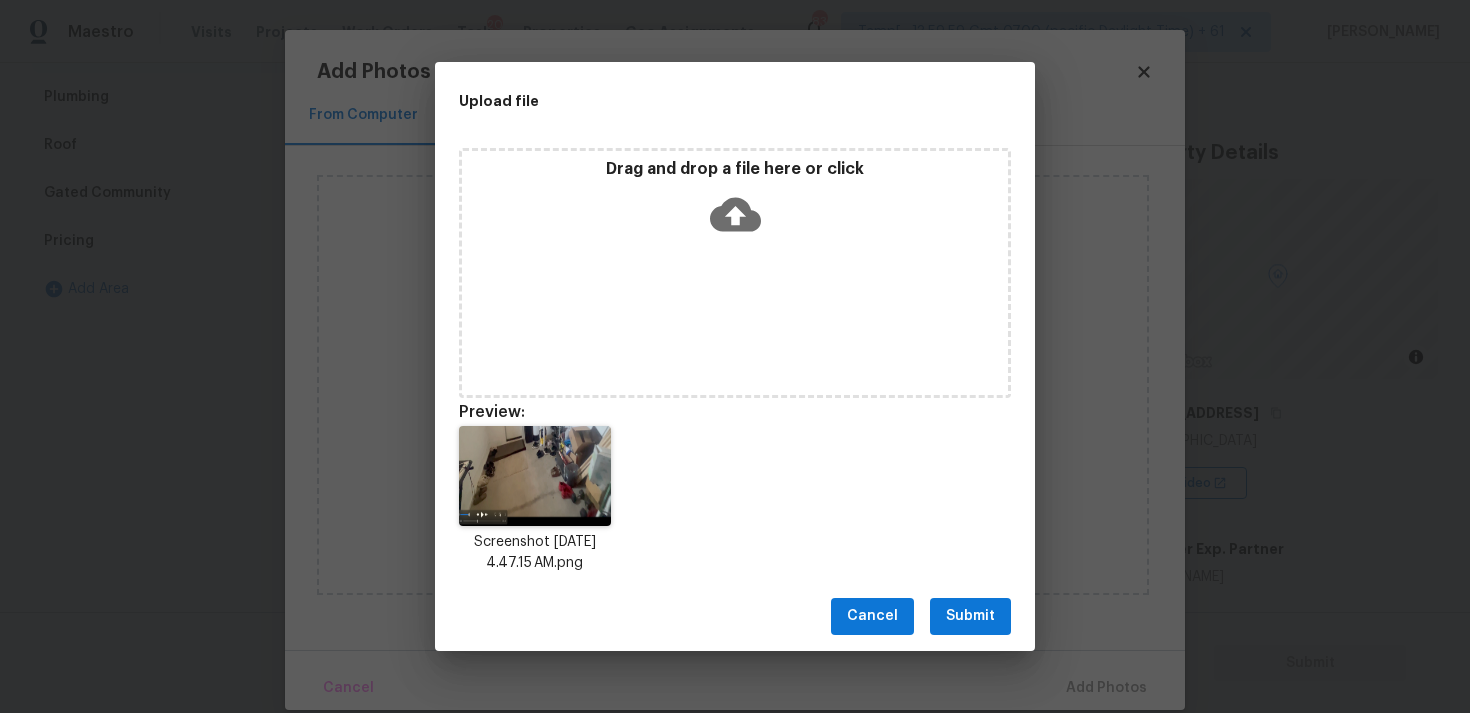 click on "Submit" at bounding box center [970, 616] 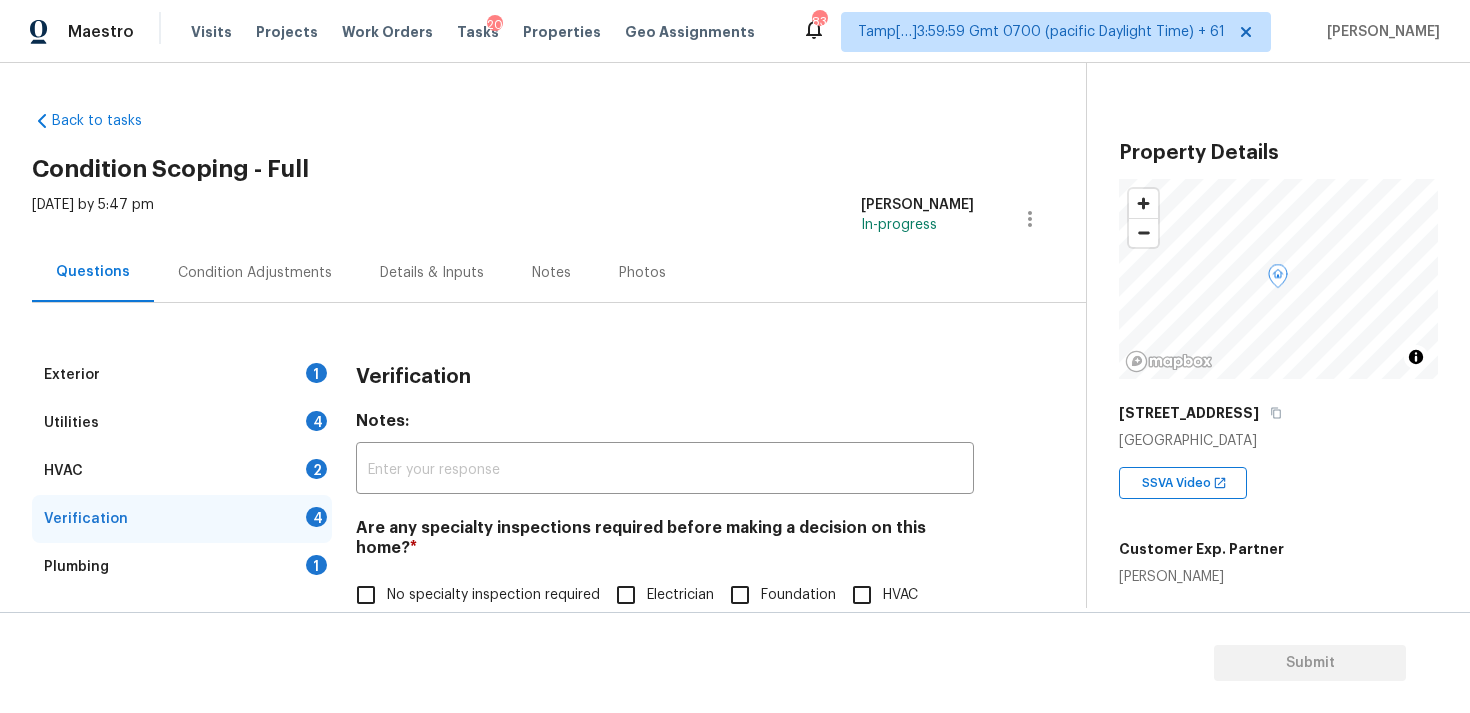 scroll, scrollTop: 0, scrollLeft: 0, axis: both 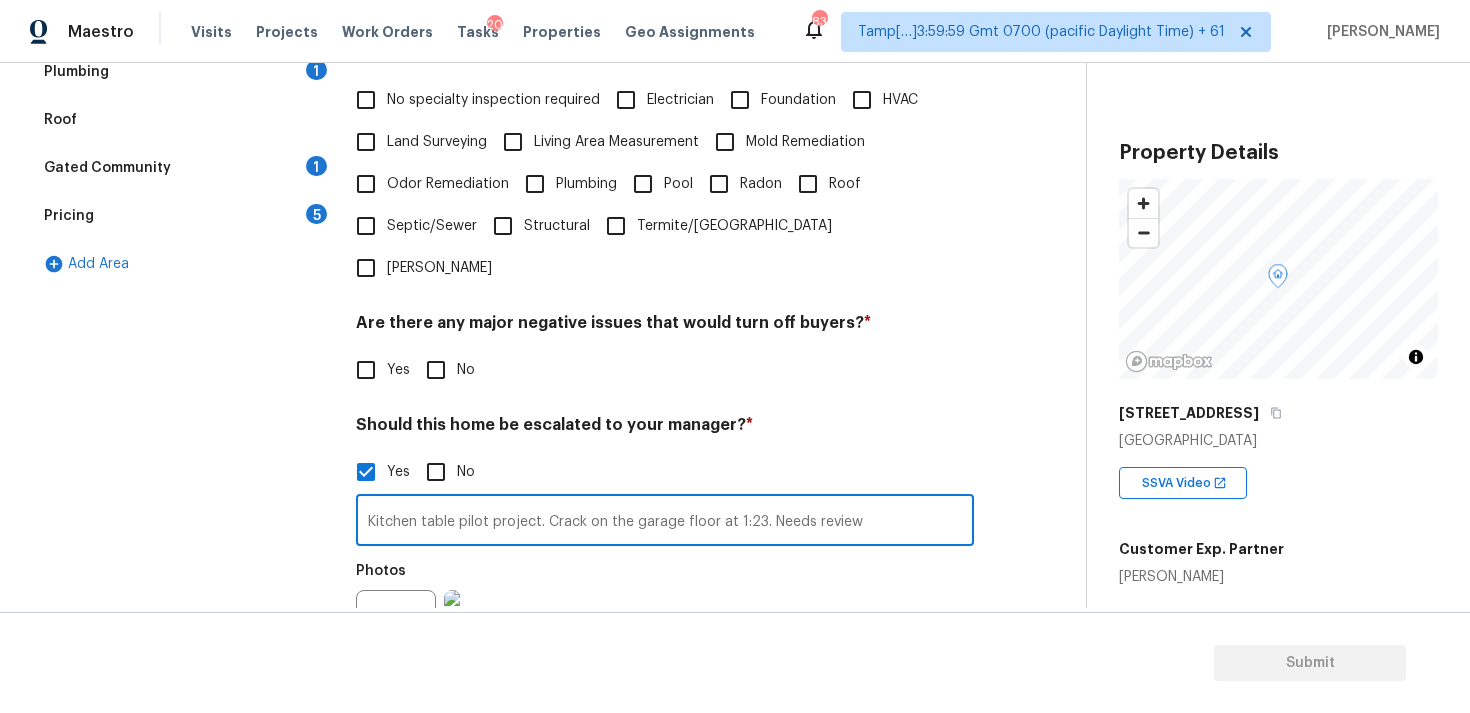type on "Kitchen table pilot project. Crack on the garage floor at 1:23. Needs review" 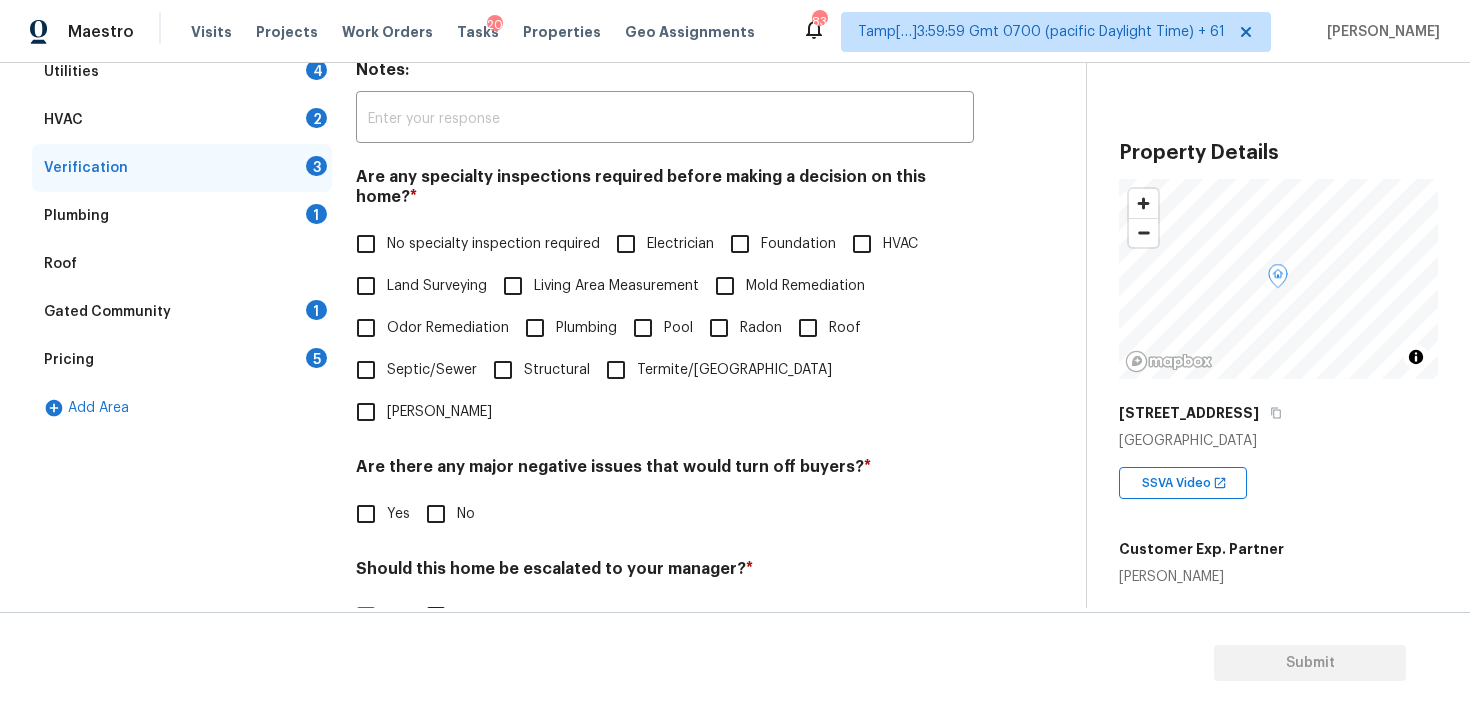 scroll, scrollTop: 0, scrollLeft: 0, axis: both 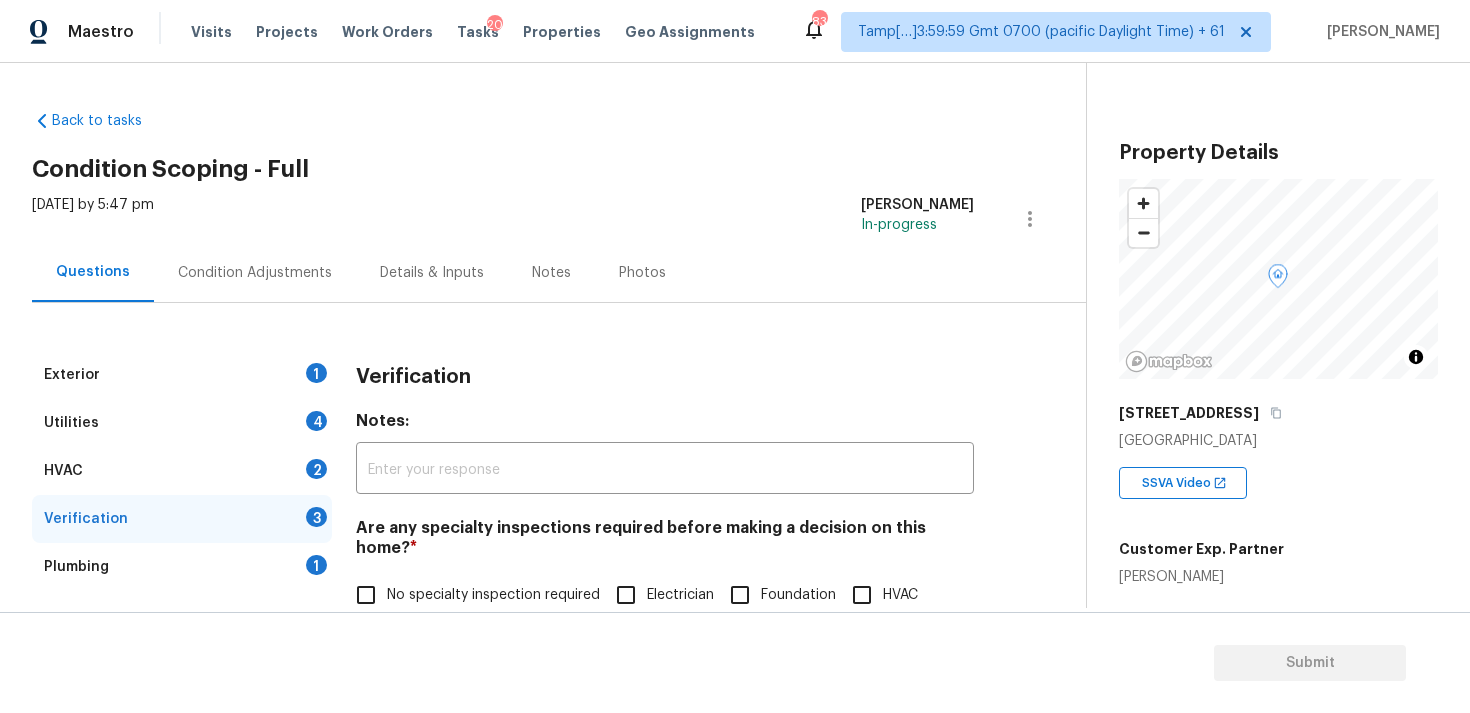 click on "Condition Adjustments" at bounding box center [255, 272] 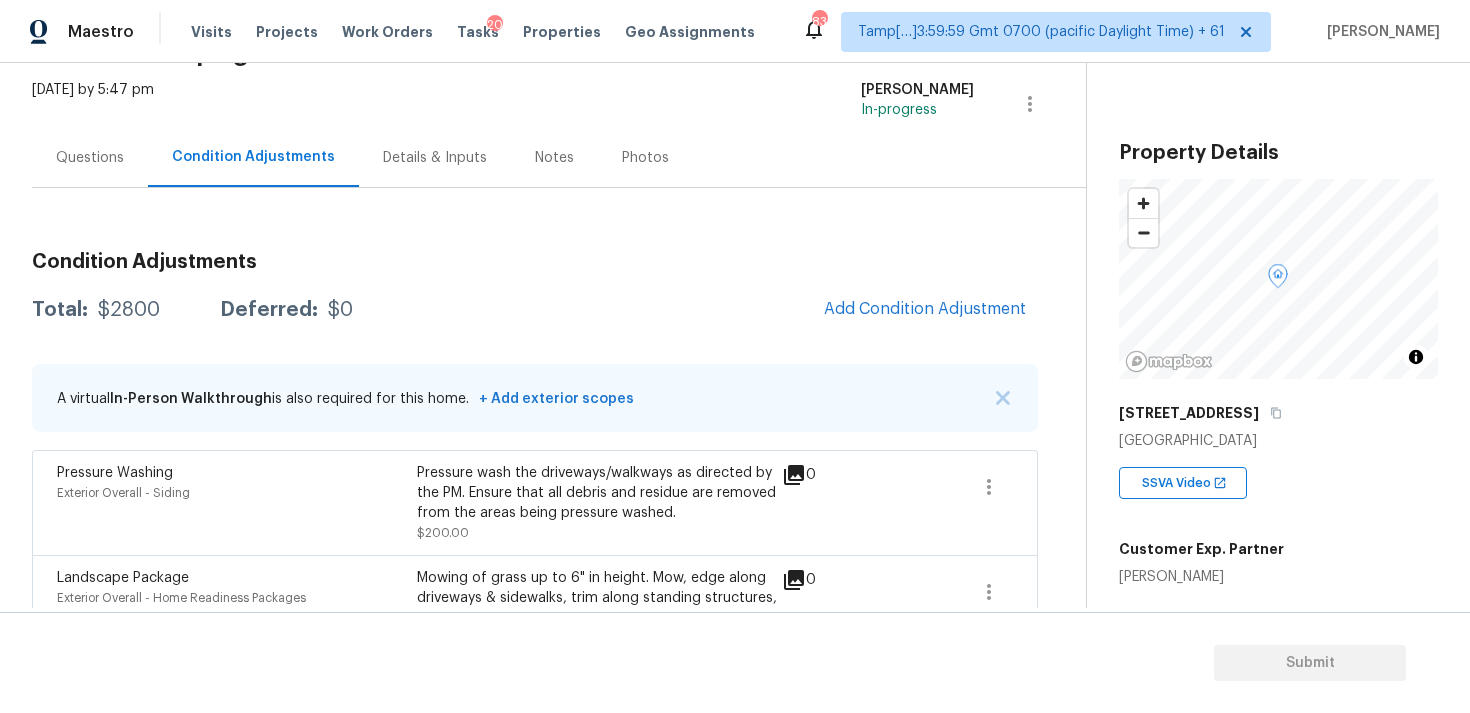 scroll, scrollTop: 86, scrollLeft: 0, axis: vertical 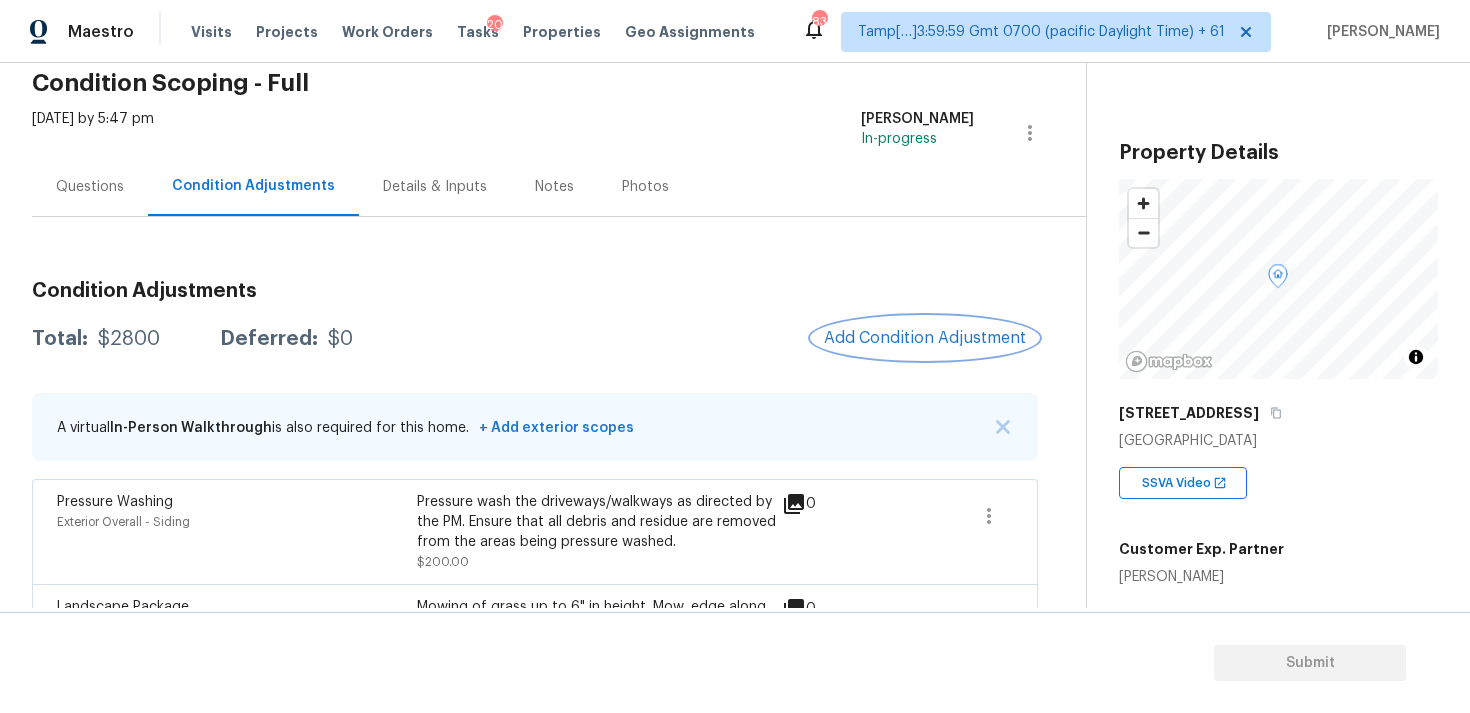 click on "Add Condition Adjustment" at bounding box center [925, 338] 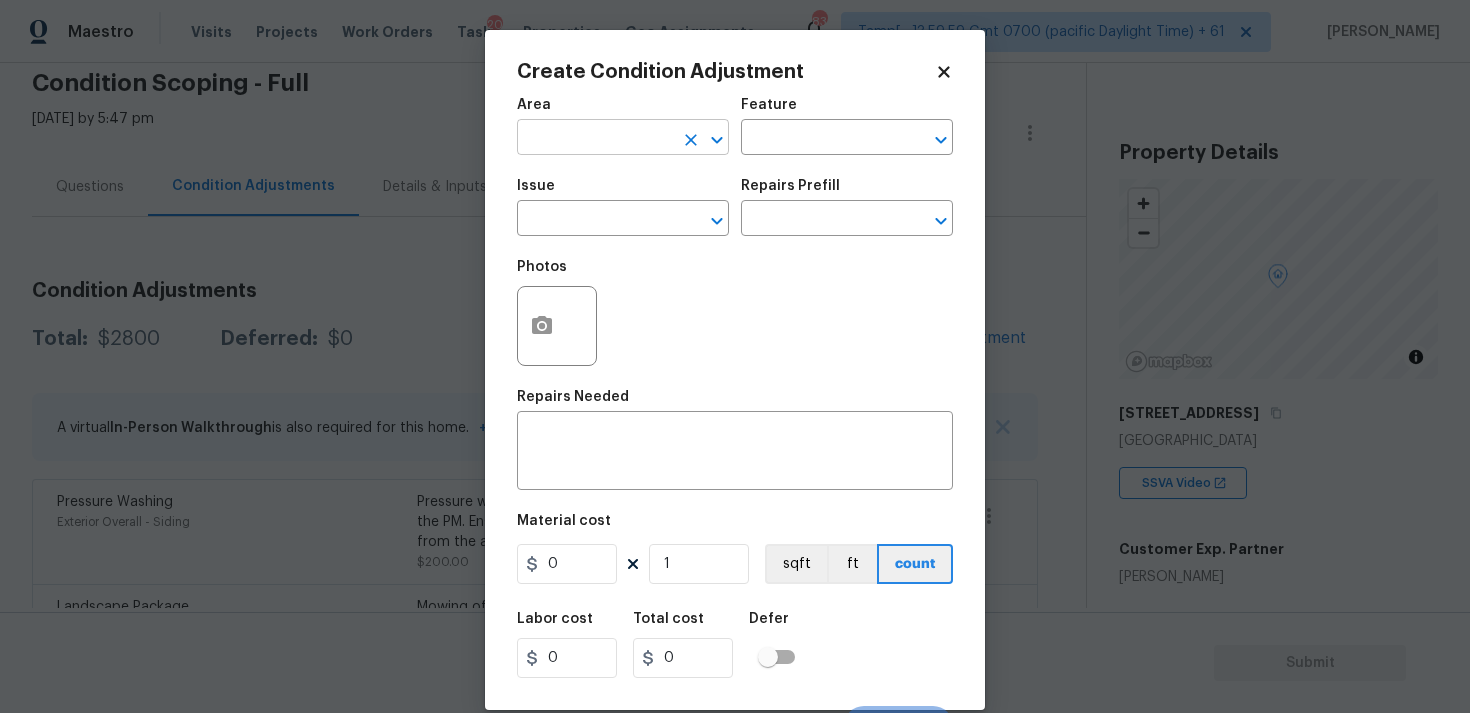 click at bounding box center [595, 139] 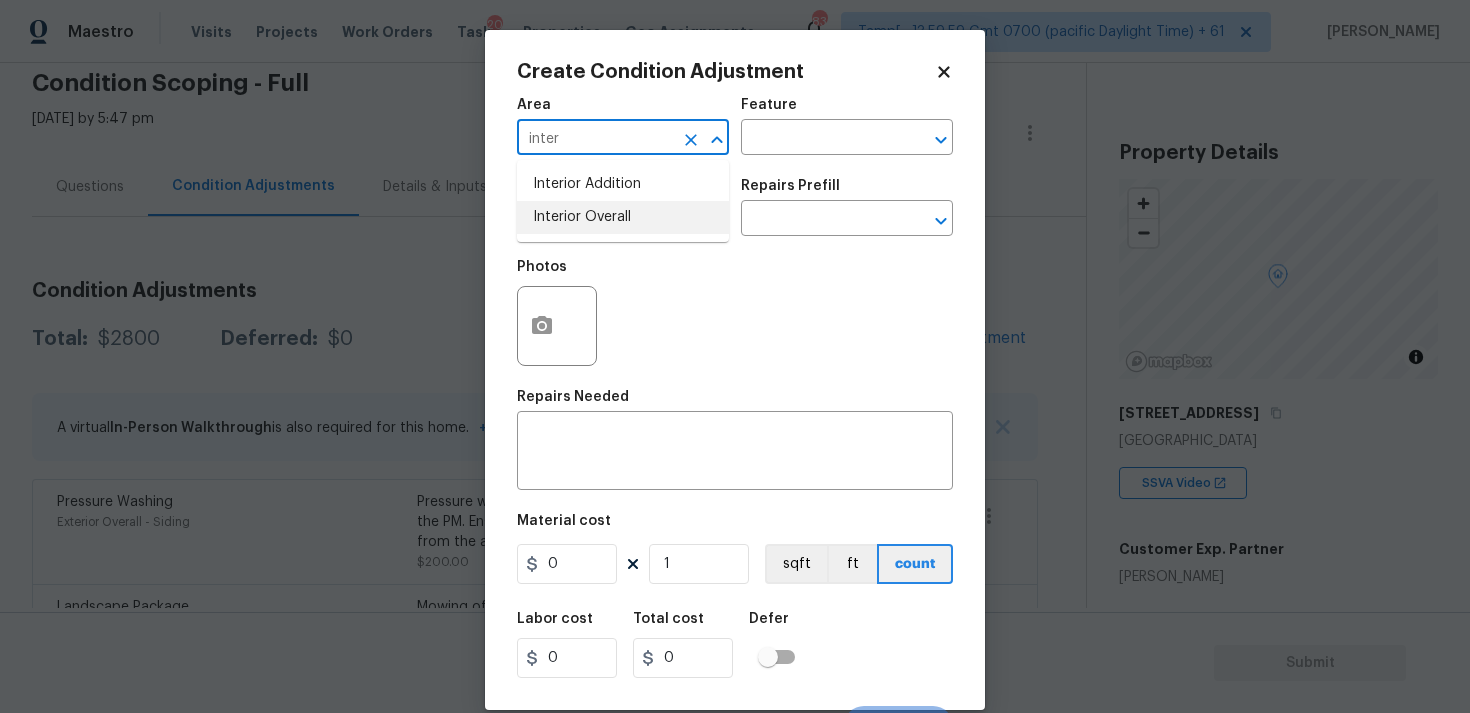 click on "Interior Overall" at bounding box center (623, 217) 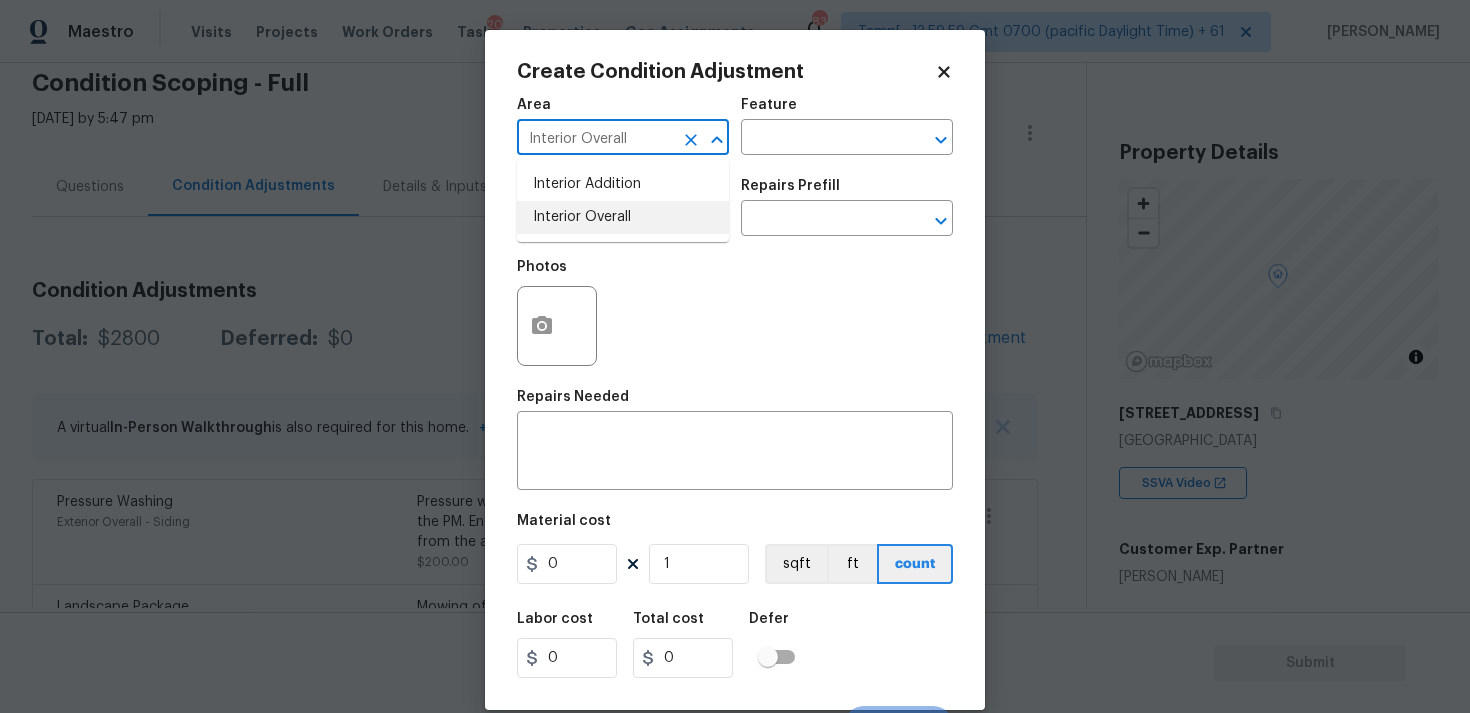 type on "Interior Overall" 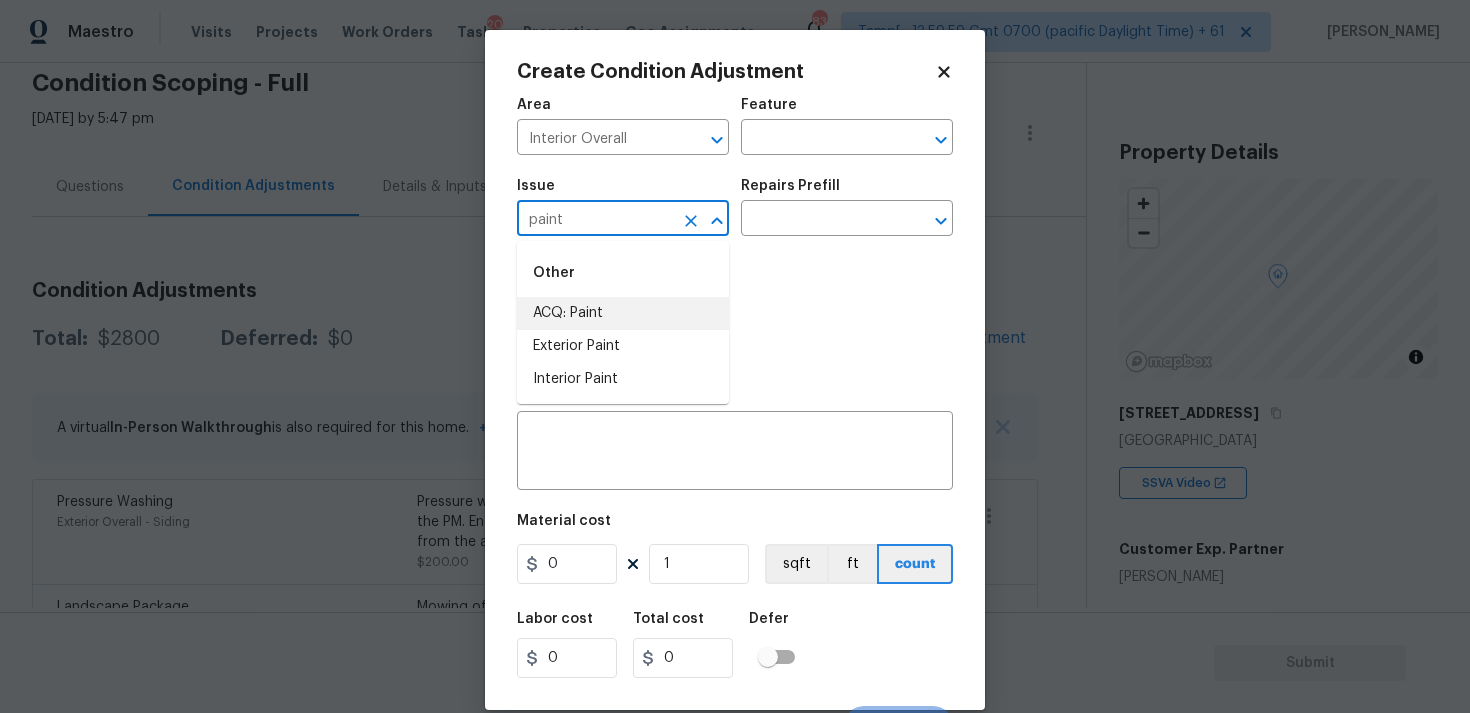 click on "ACQ: Paint" at bounding box center [623, 313] 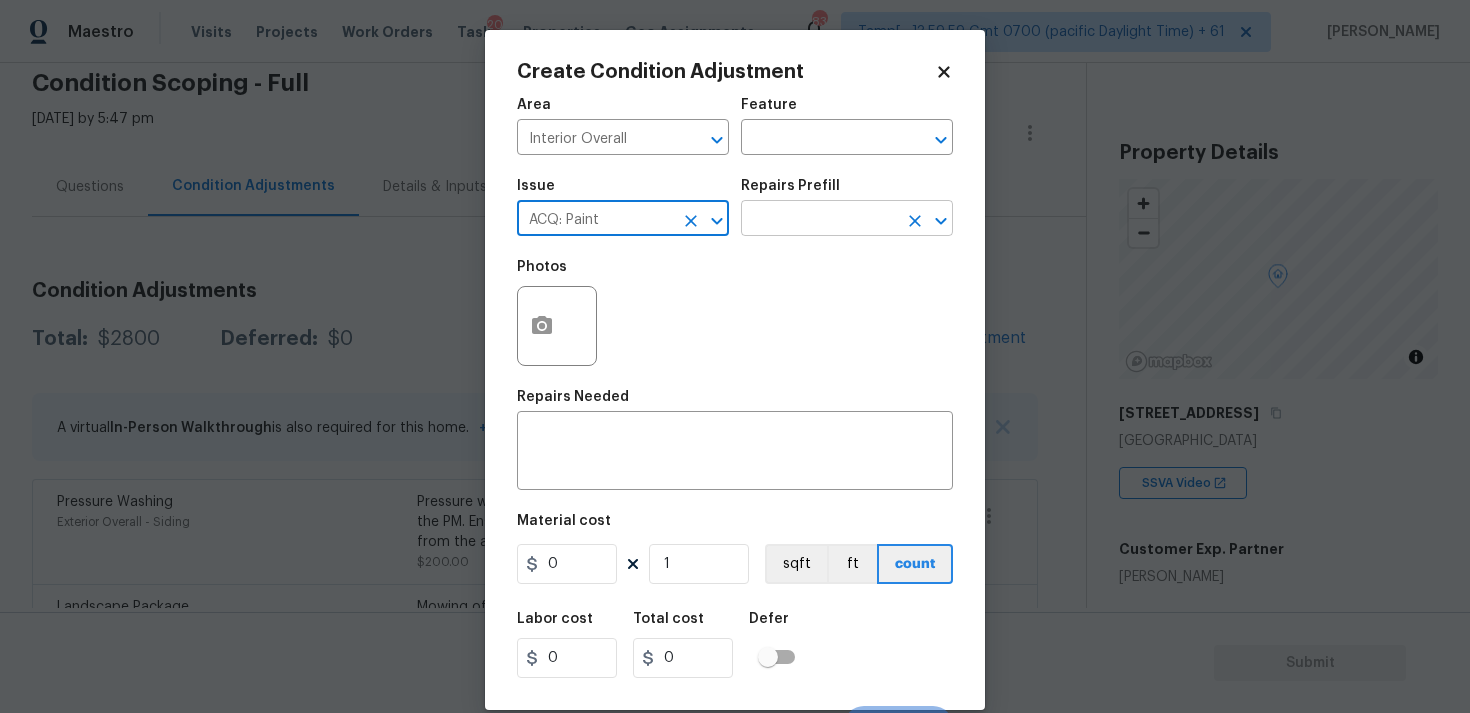 type on "ACQ: Paint" 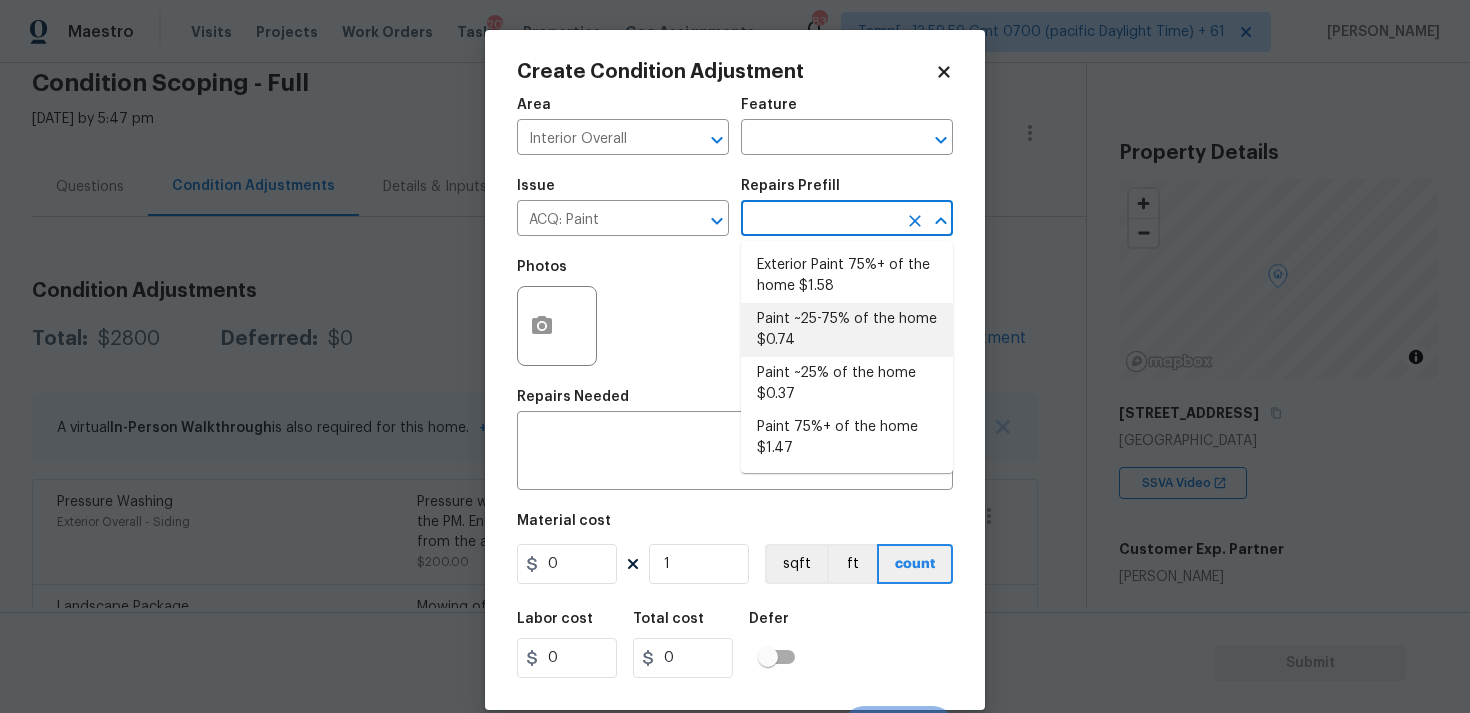 click on "Paint ~25-75% of the home $0.74" at bounding box center [847, 330] 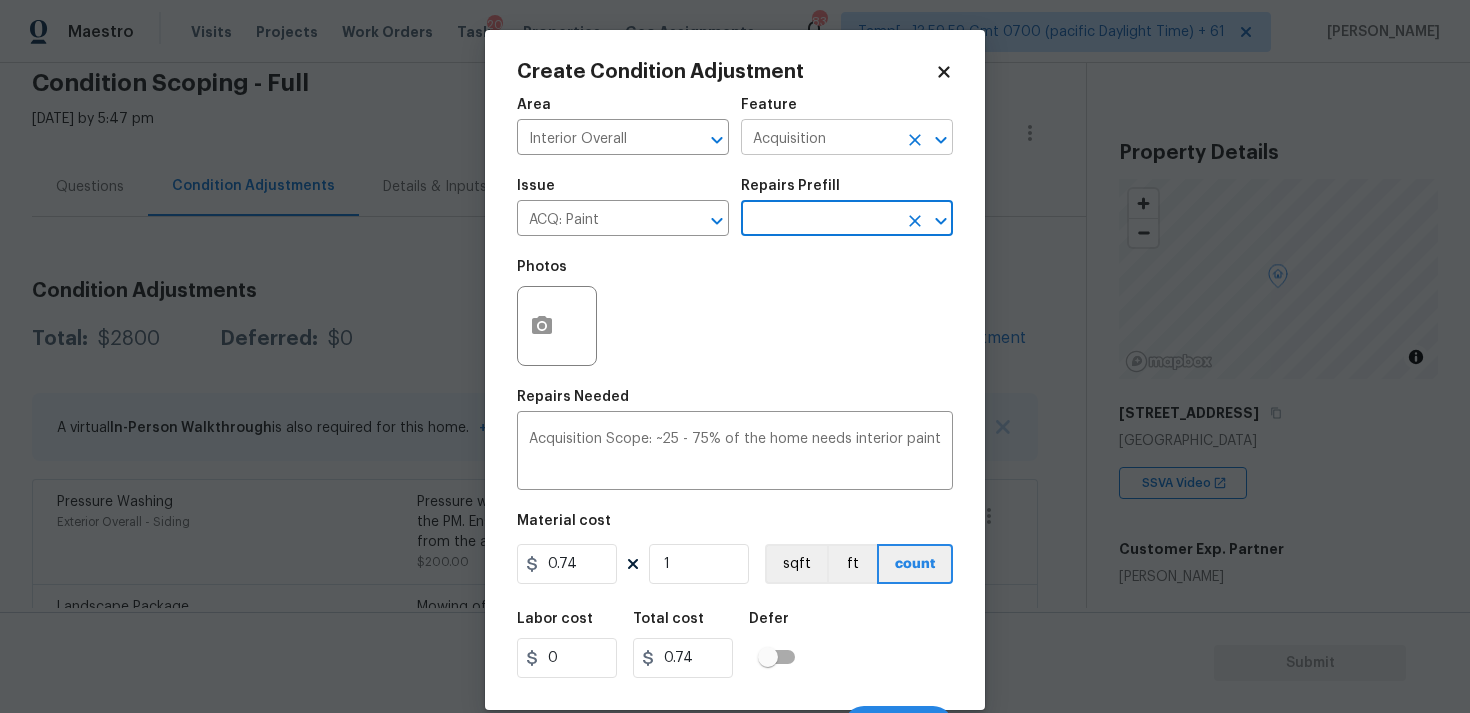 click on "Acquisition" at bounding box center (819, 139) 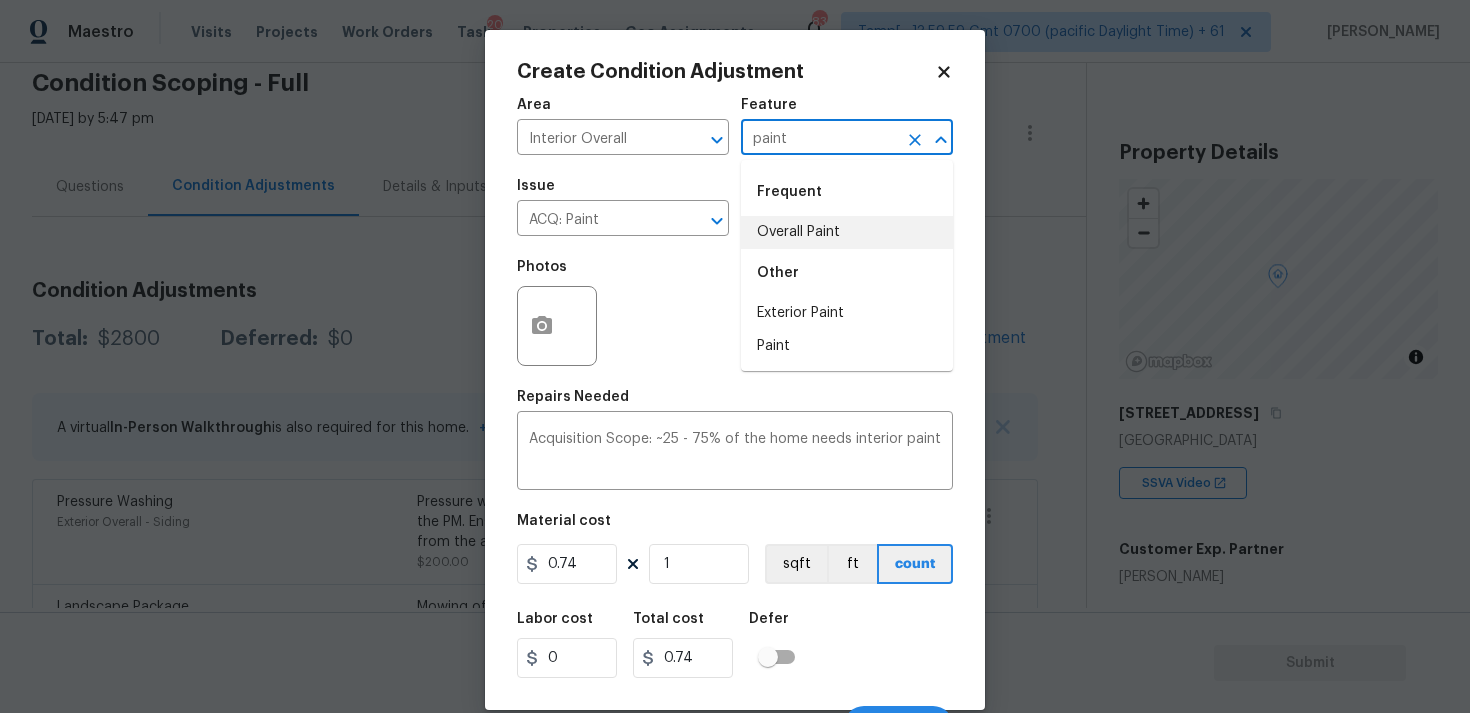click on "Overall Paint" at bounding box center (847, 232) 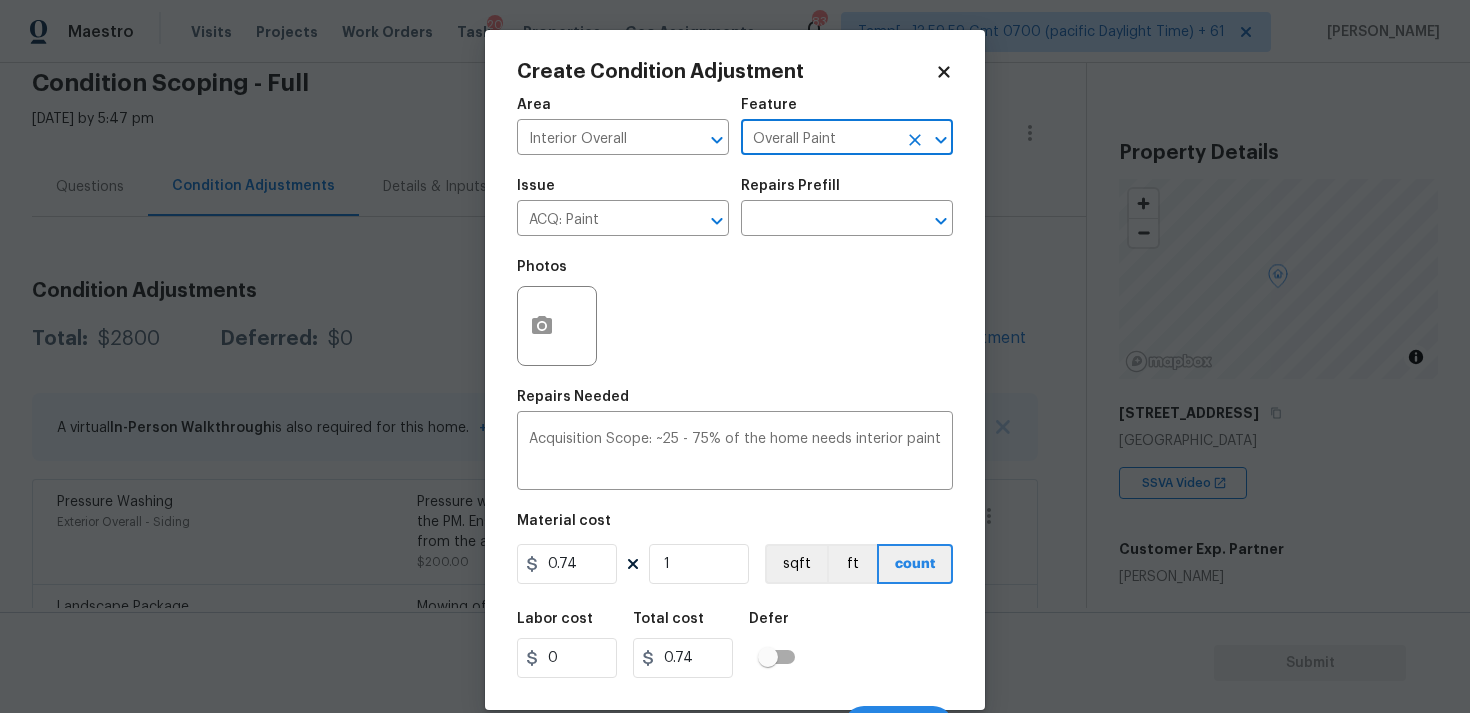 scroll, scrollTop: 34, scrollLeft: 0, axis: vertical 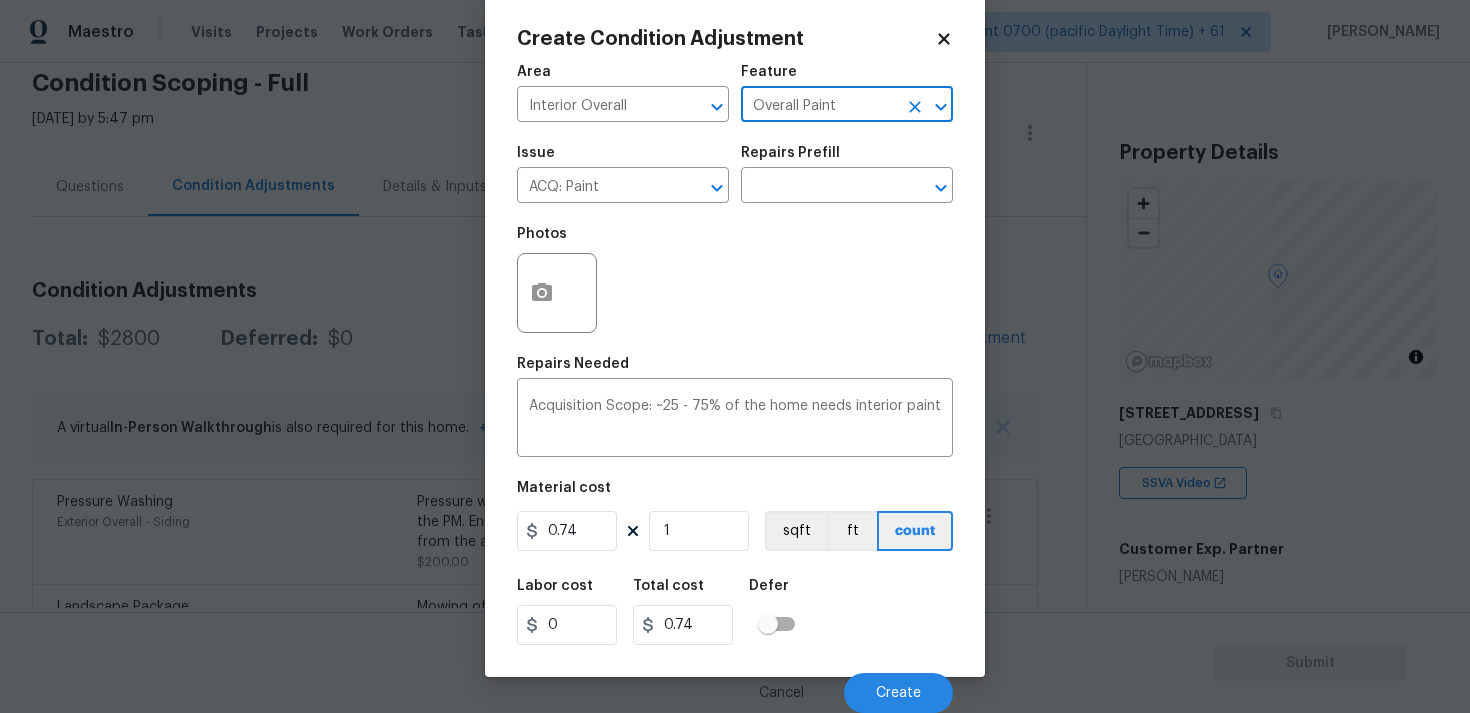 type on "Overall Paint" 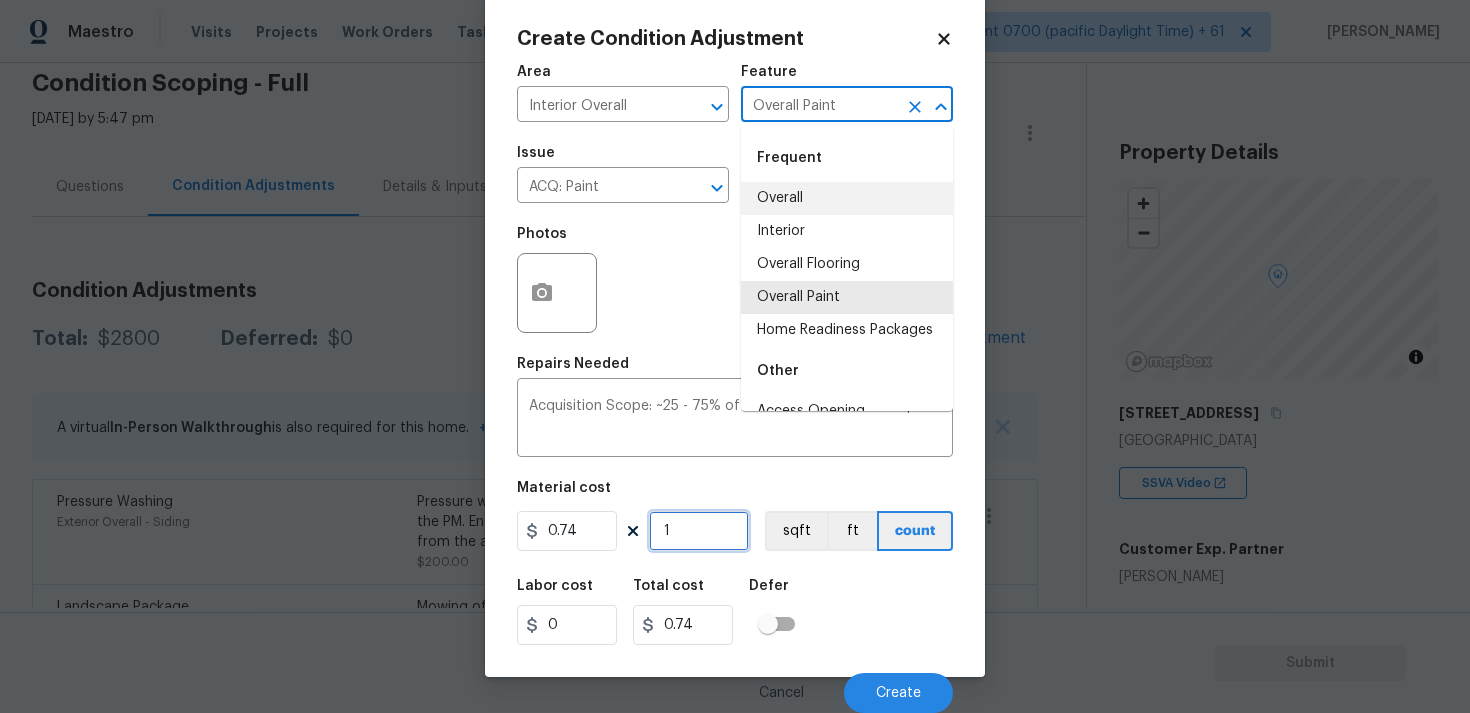 click on "1" at bounding box center [699, 531] 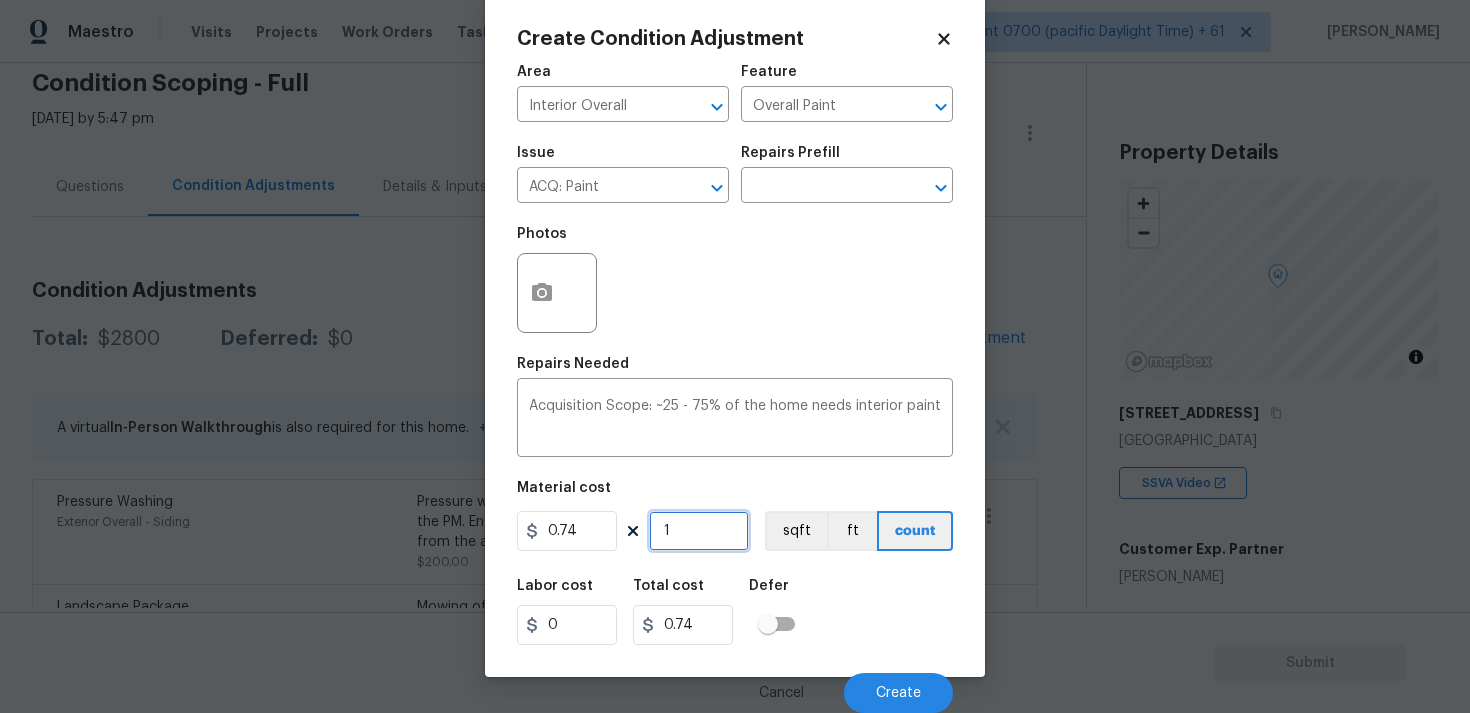 type on "0" 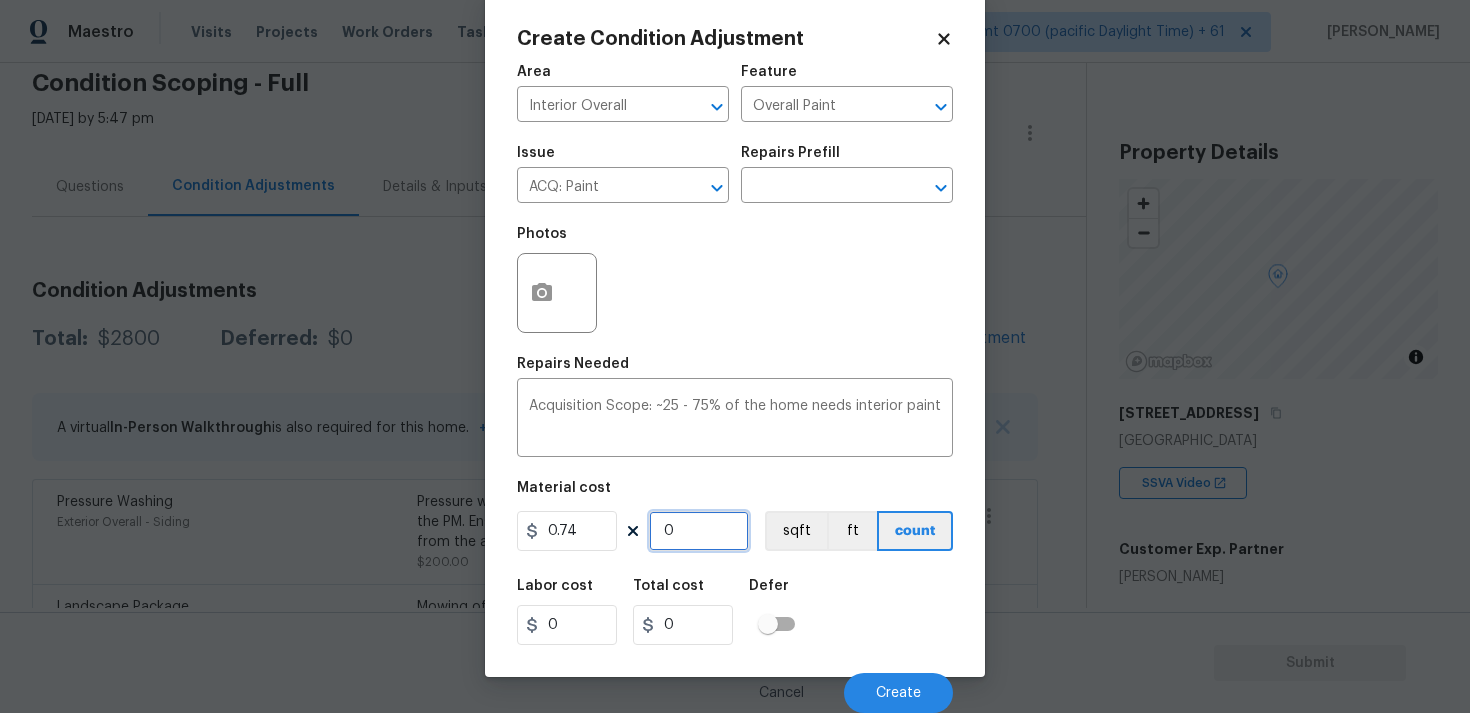 paste on "2894" 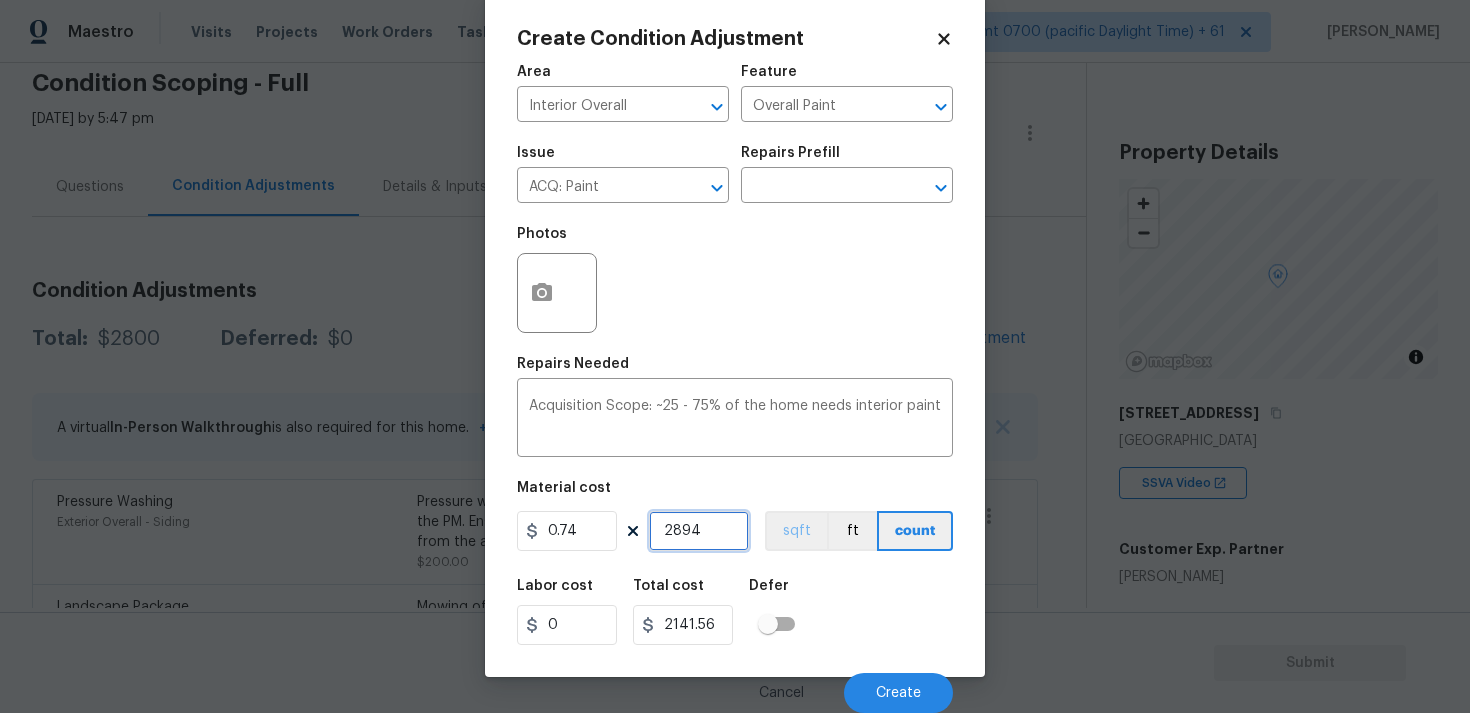 type on "2894" 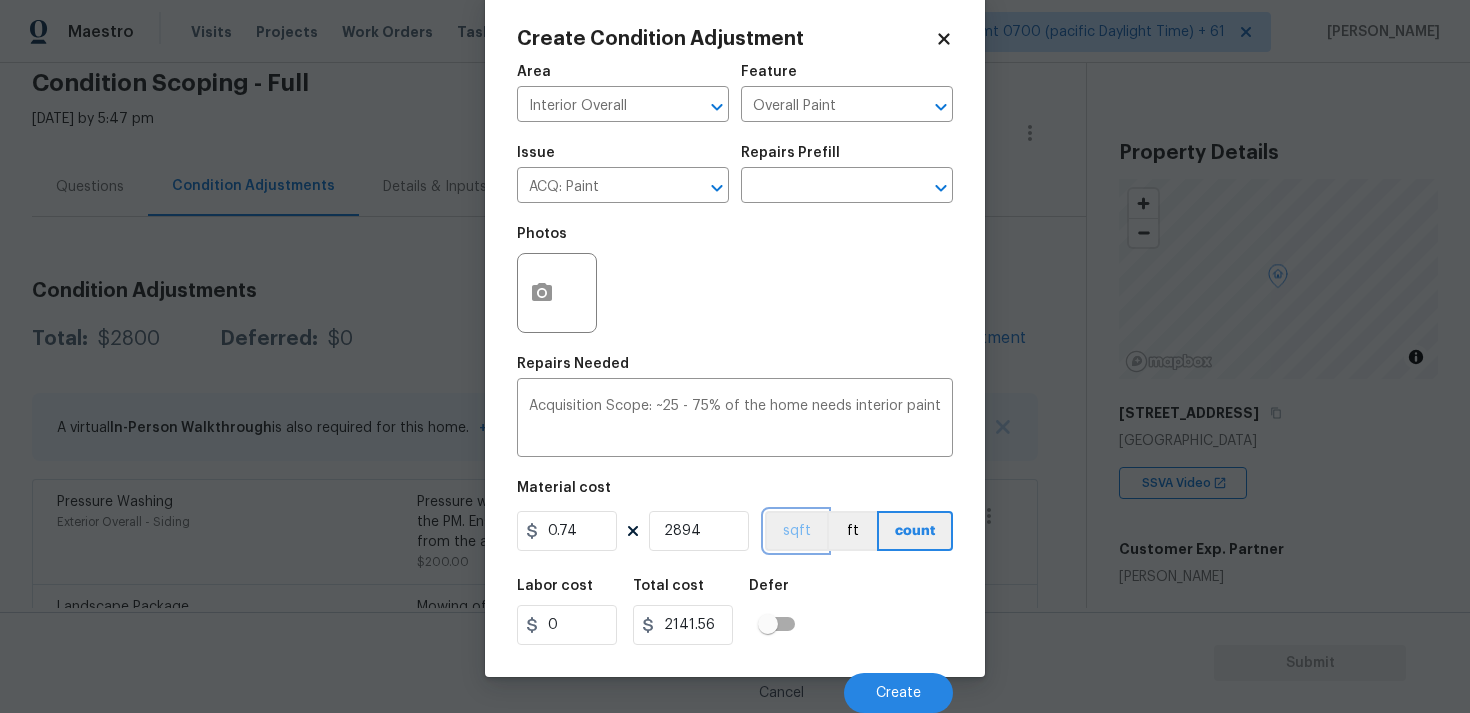 click on "sqft" at bounding box center [796, 531] 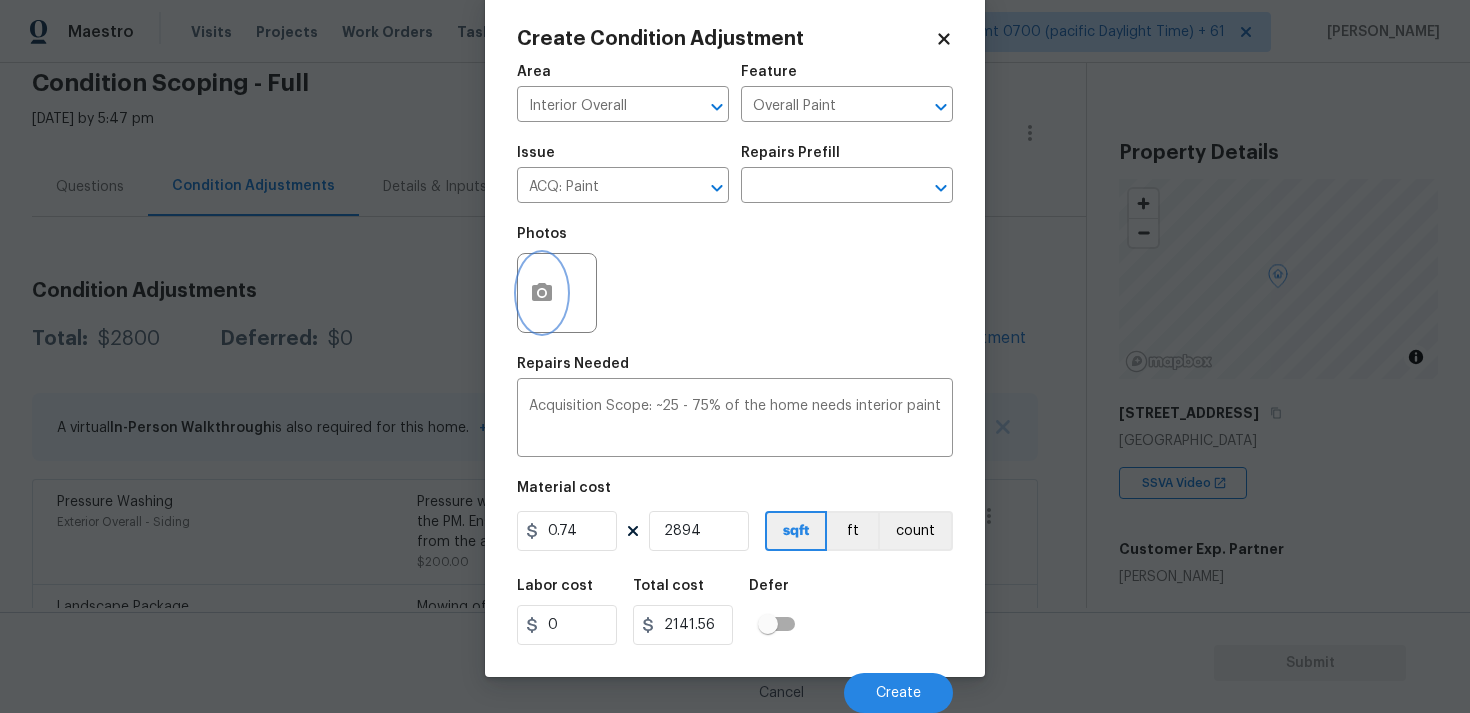 click 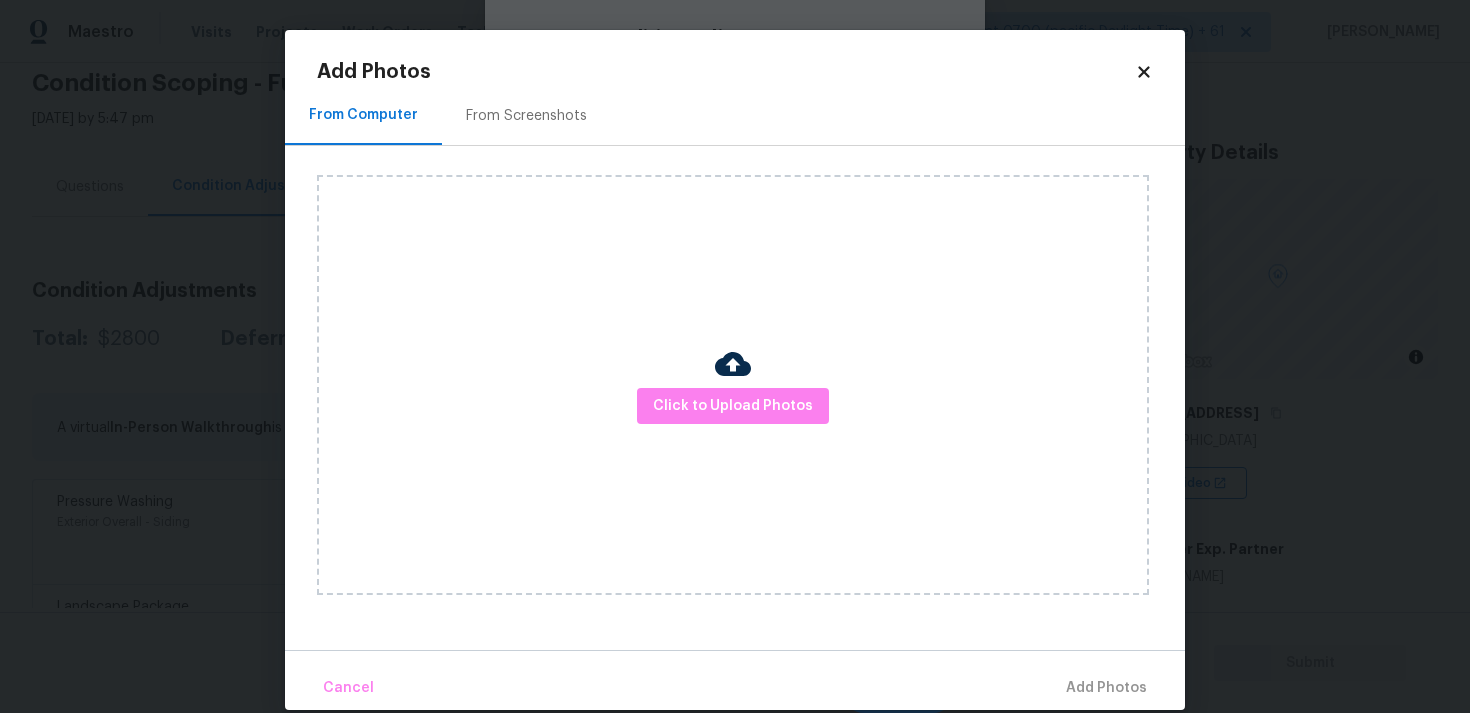 click on "Click to Upload Photos" at bounding box center [733, 385] 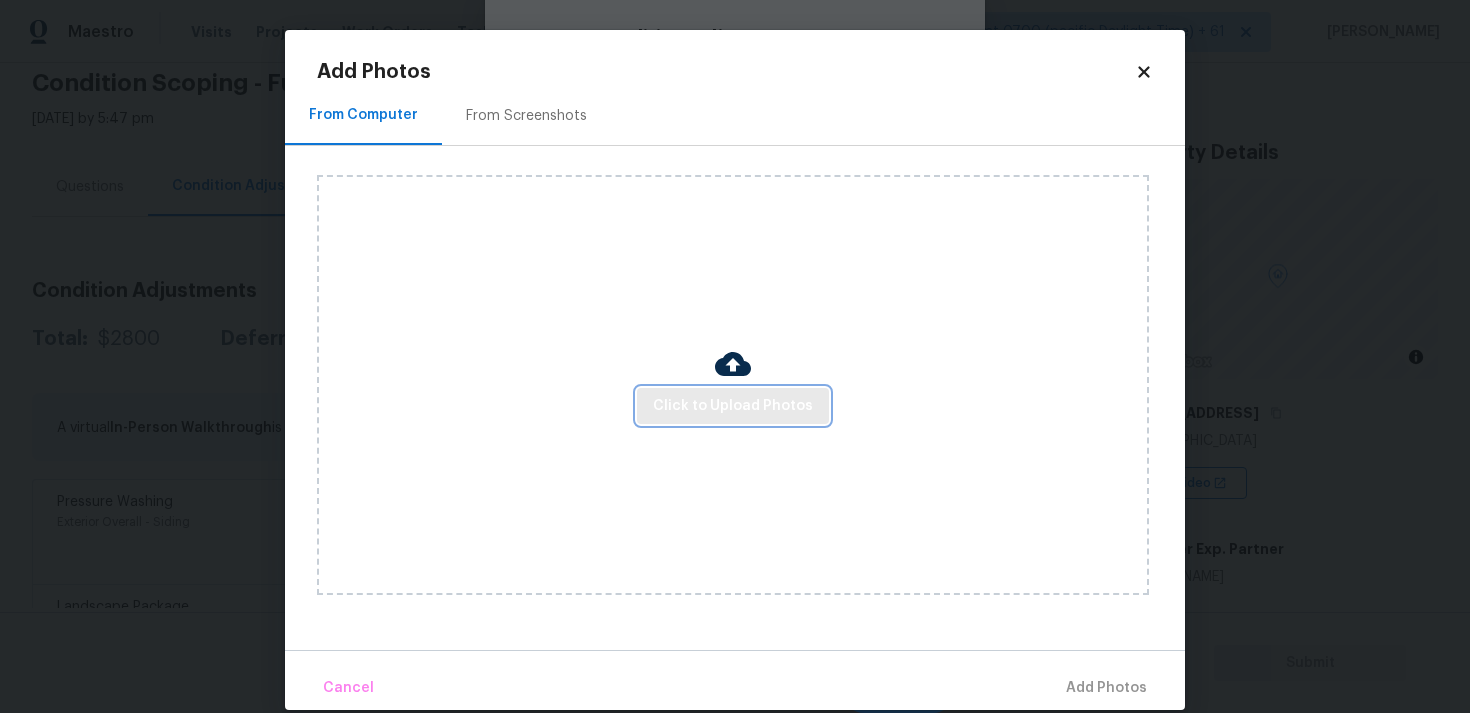 click on "Click to Upload Photos" at bounding box center [733, 406] 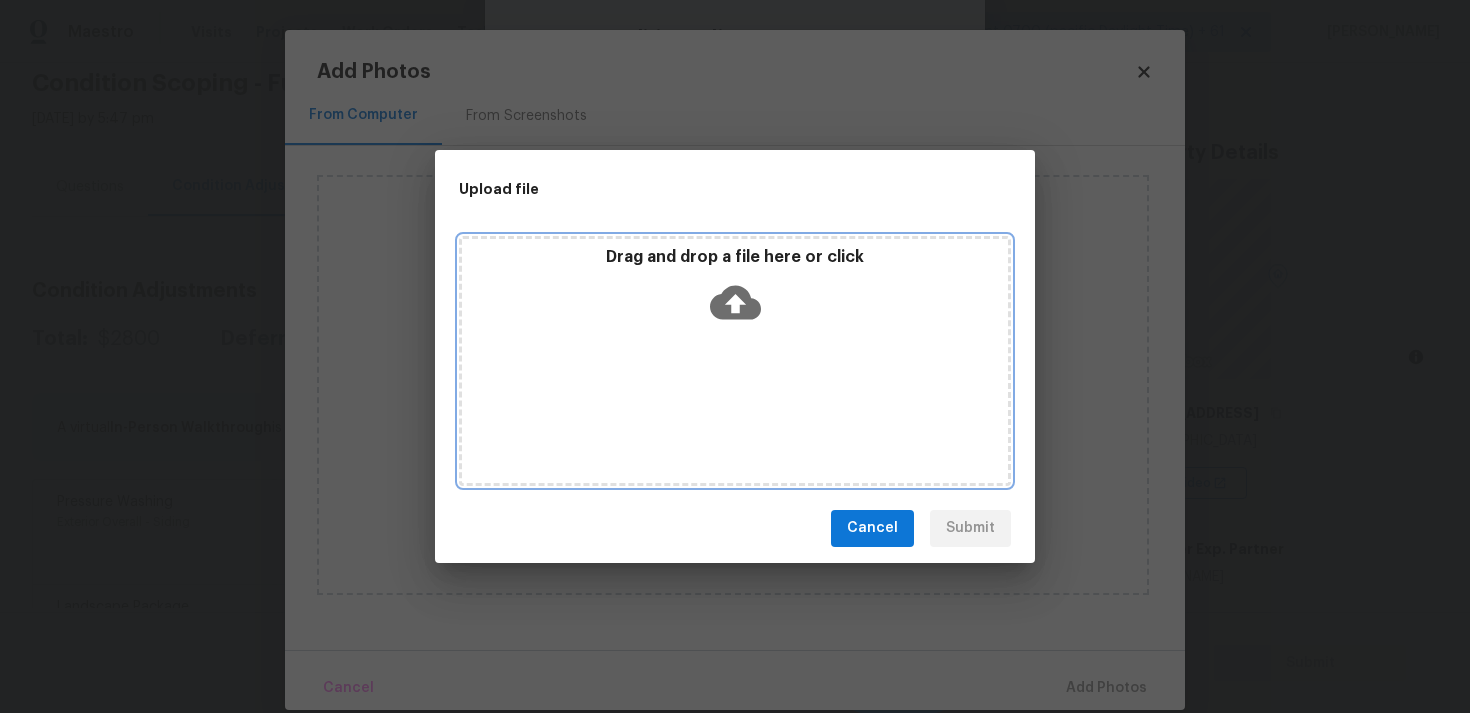 click on "Drag and drop a file here or click" at bounding box center [735, 257] 